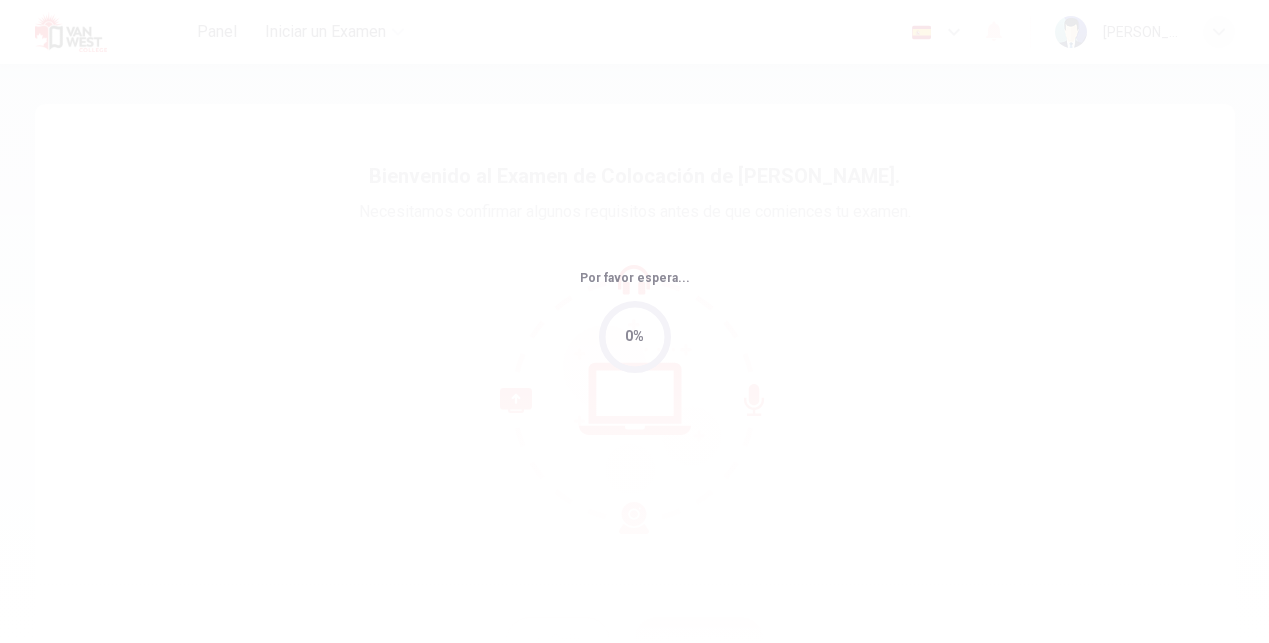 scroll, scrollTop: 0, scrollLeft: 0, axis: both 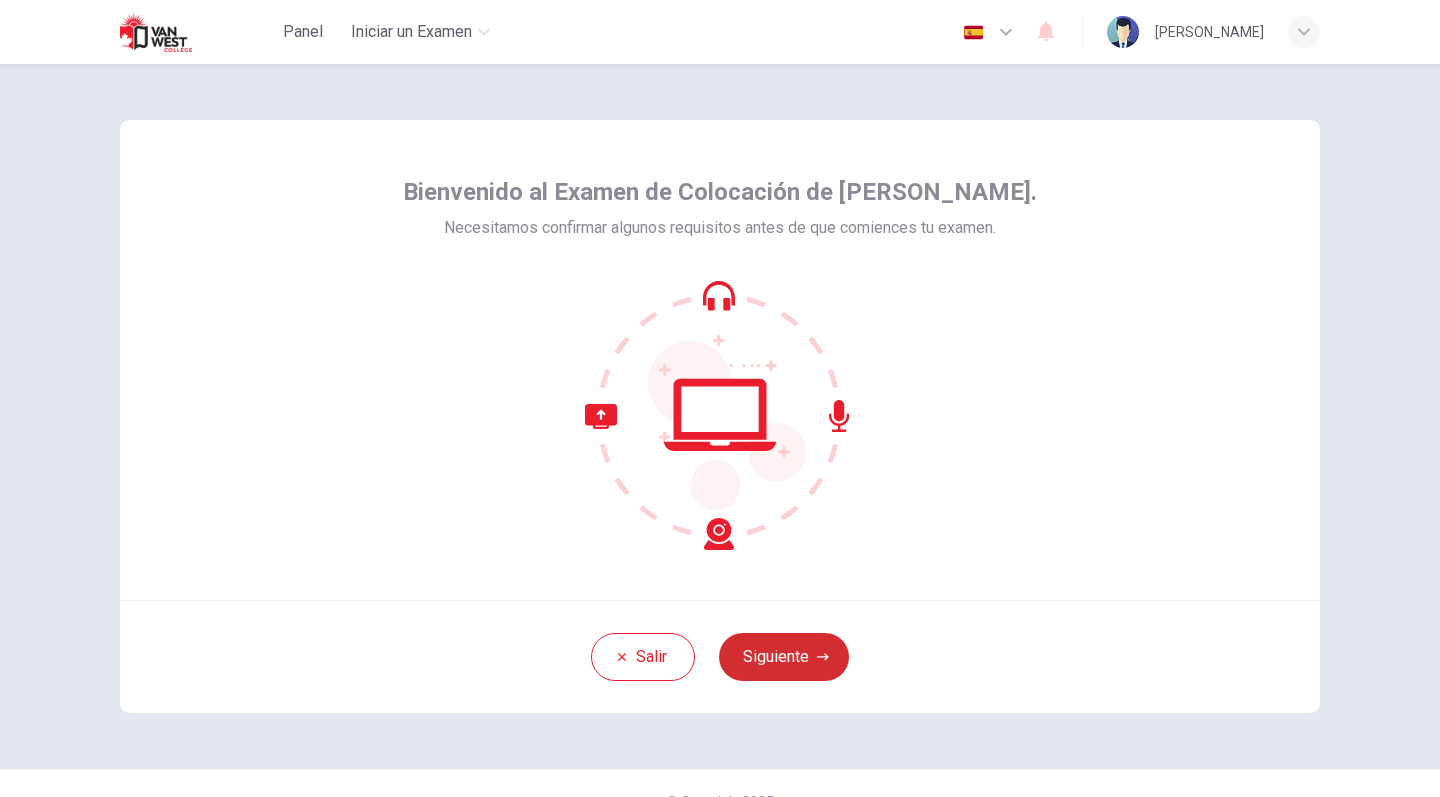 click on "Siguiente" at bounding box center (784, 657) 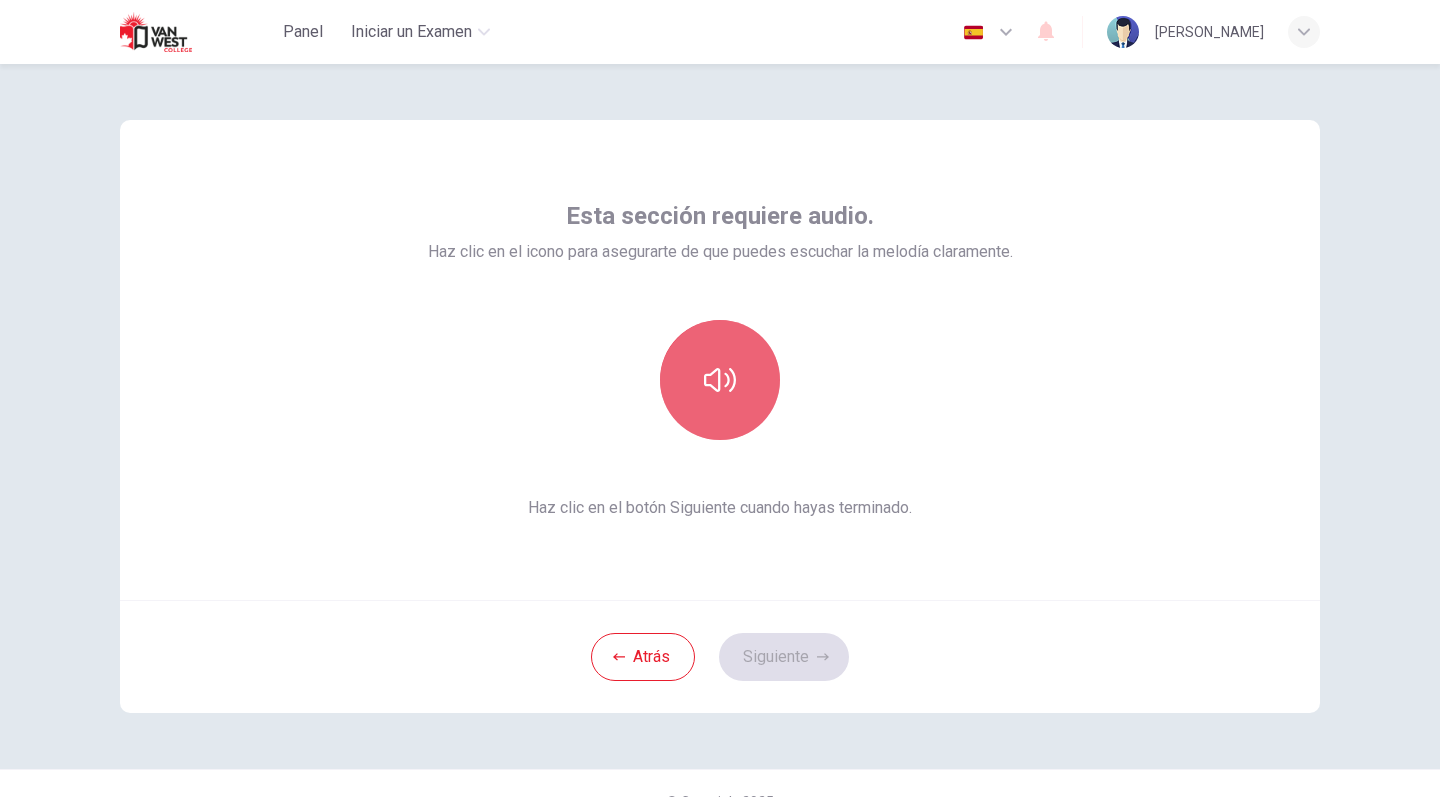 click 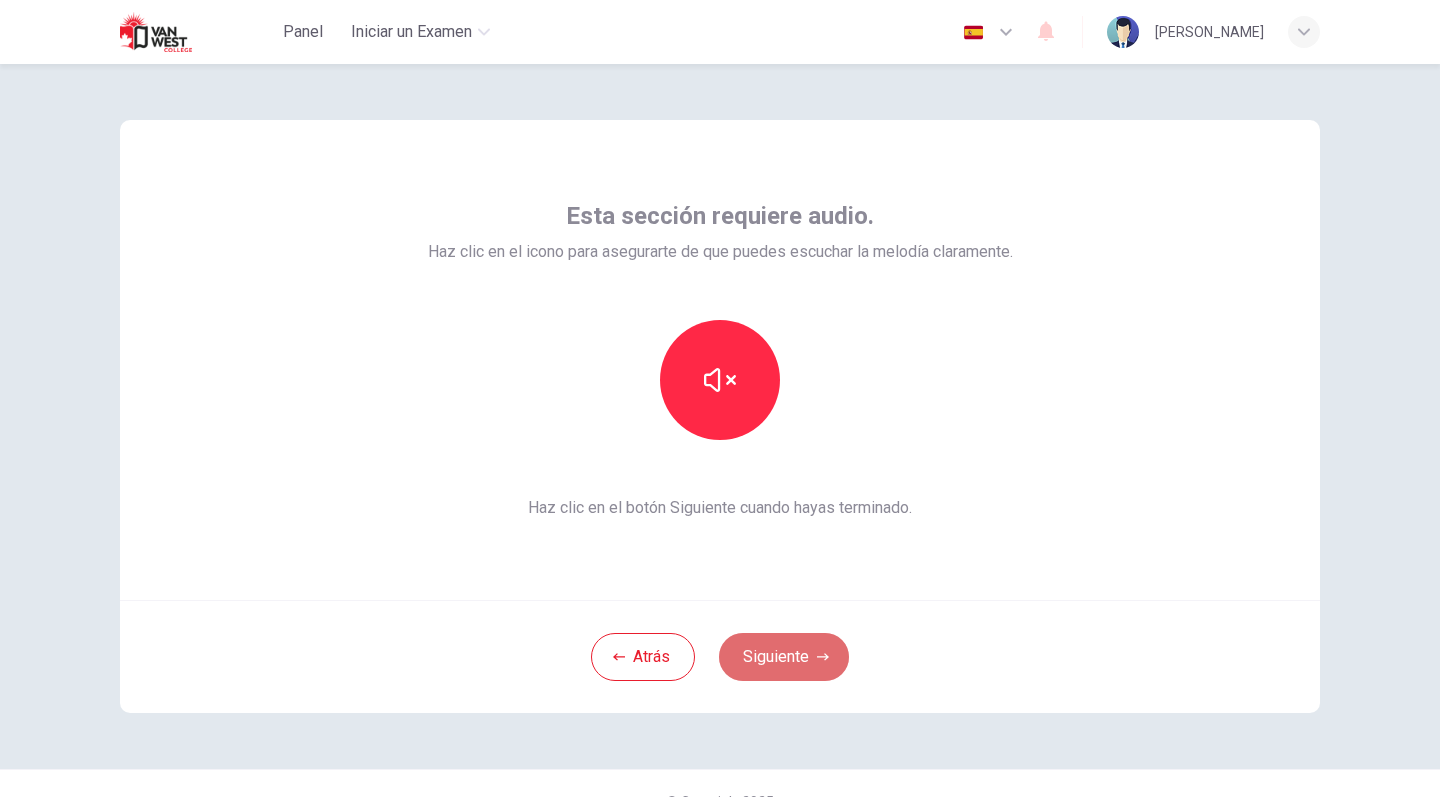 click on "Siguiente" at bounding box center [784, 657] 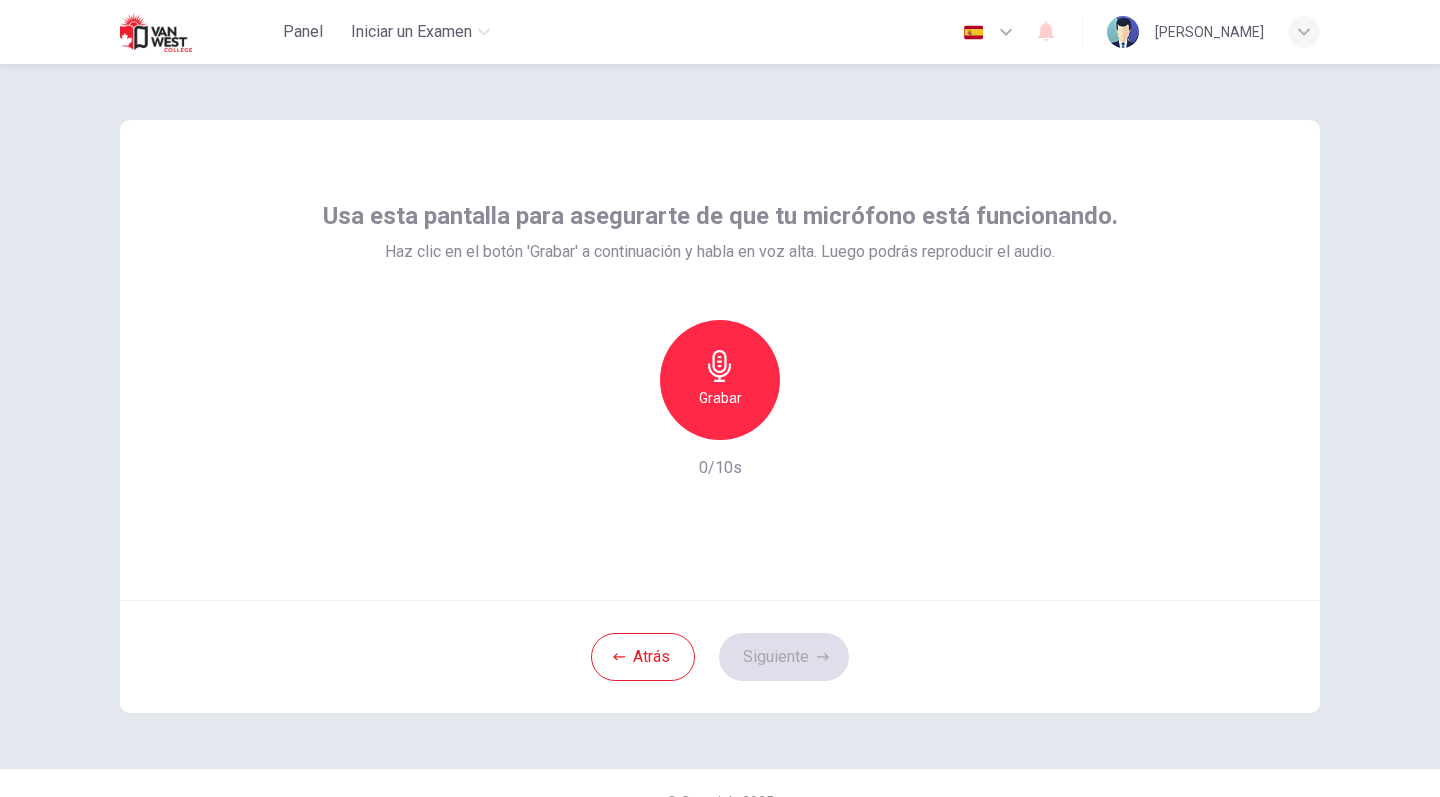 click on "Grabar" at bounding box center (720, 398) 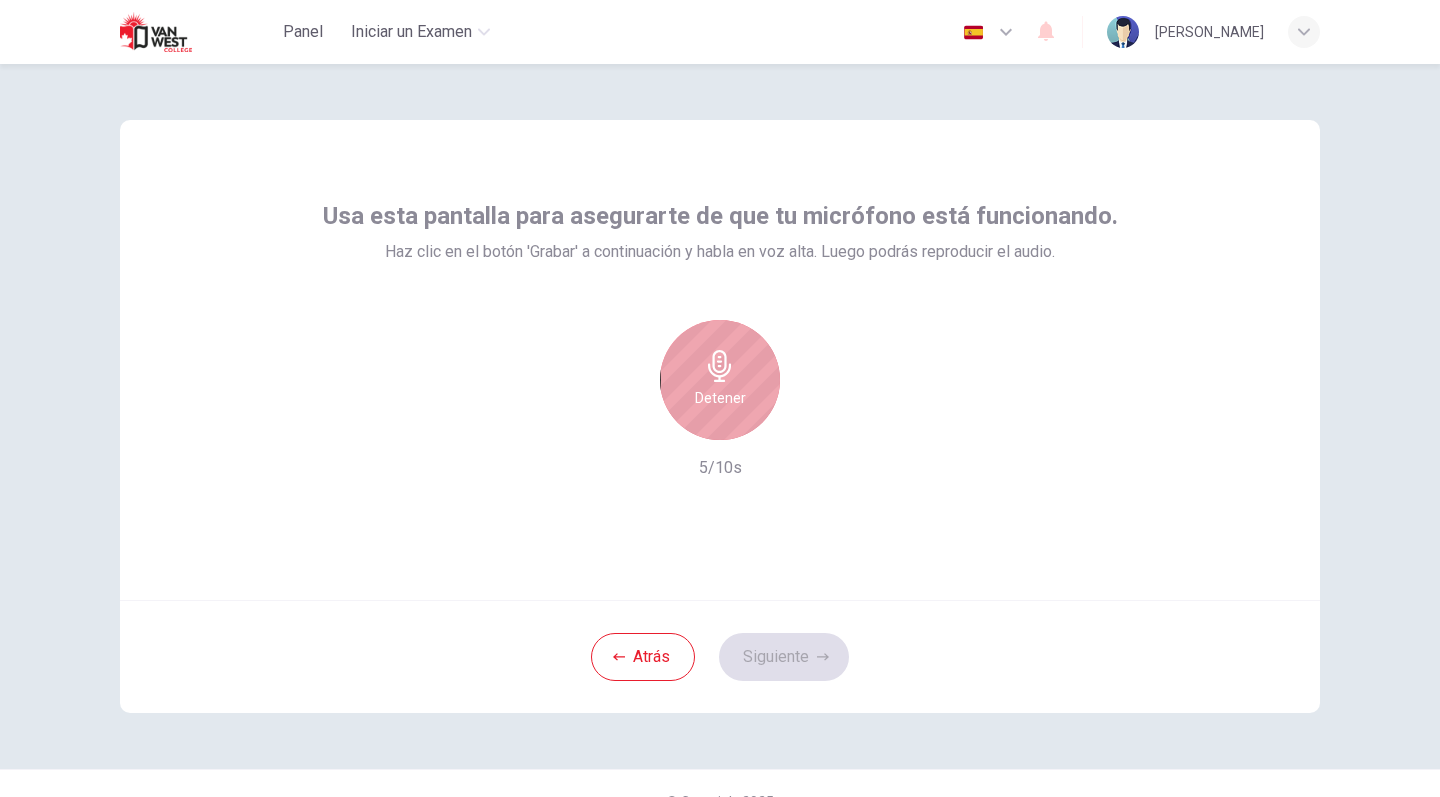 click on "Detener" at bounding box center [720, 398] 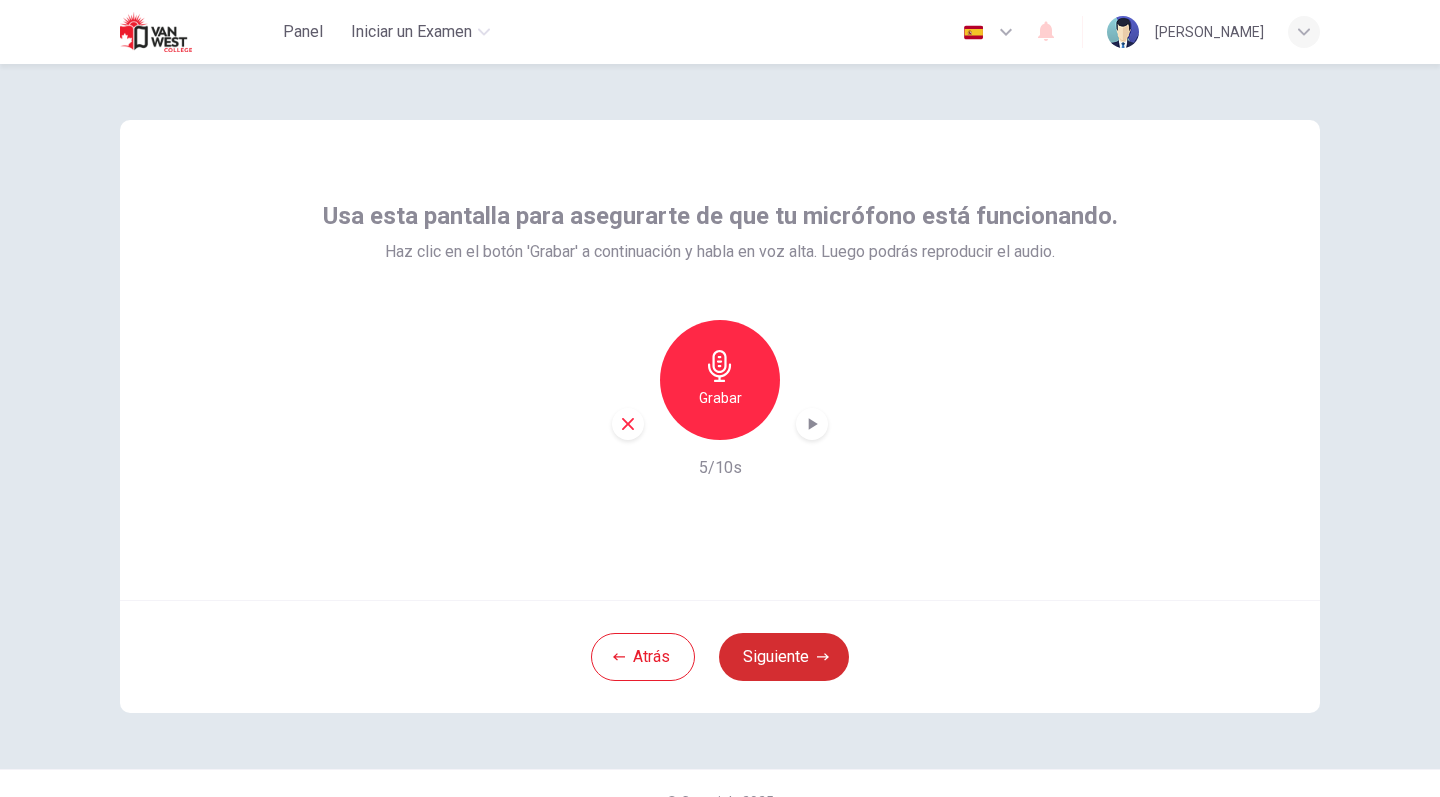 click on "Siguiente" at bounding box center (784, 657) 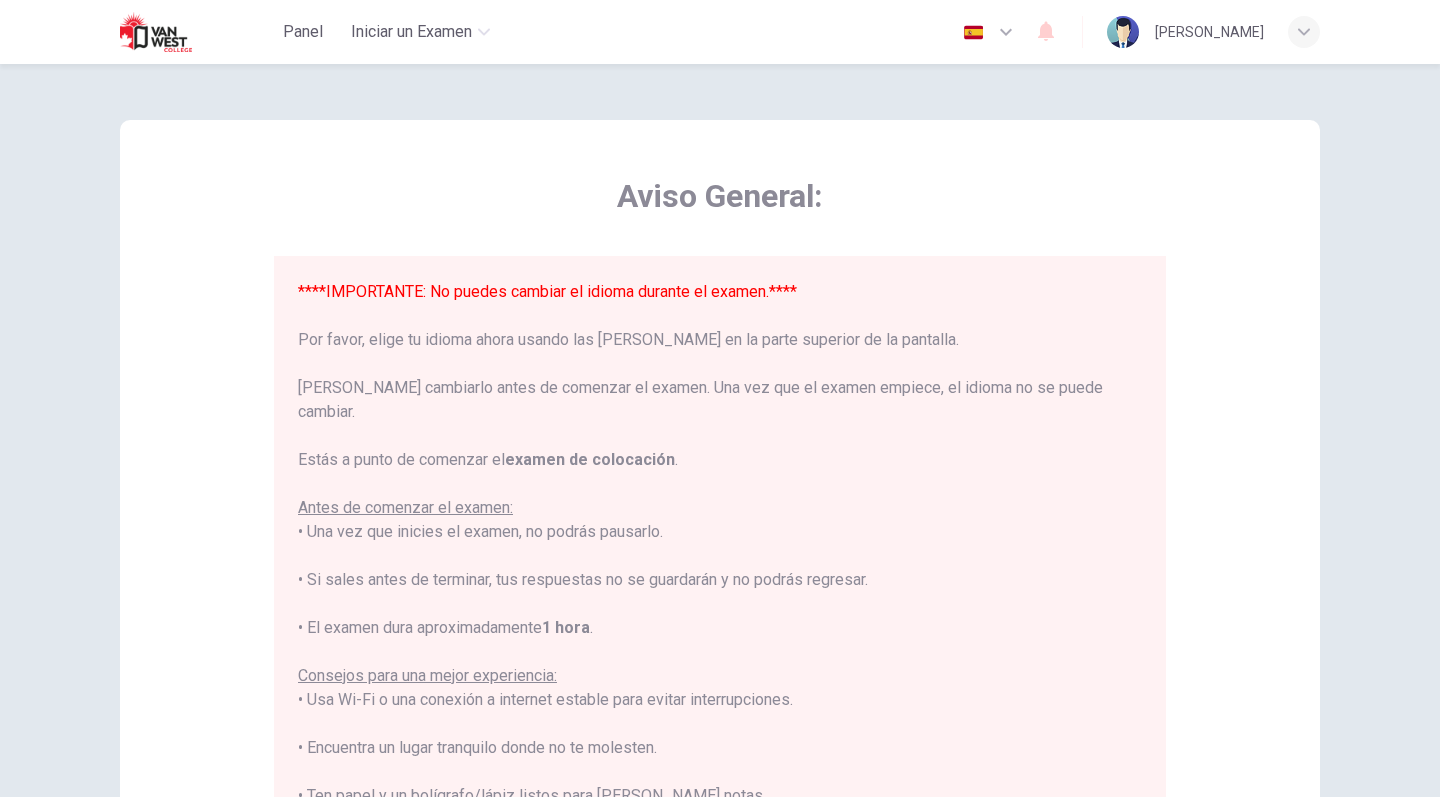type 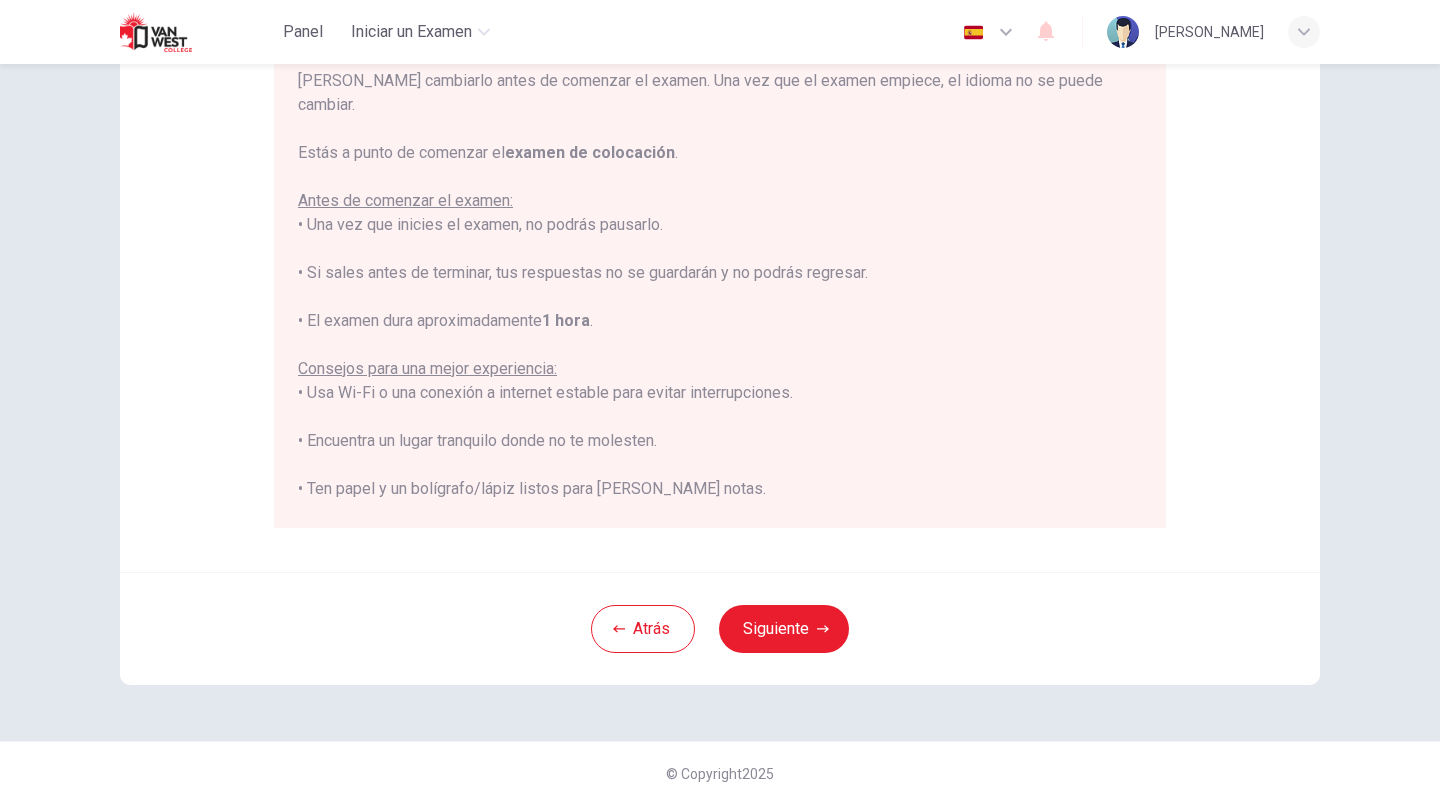 scroll, scrollTop: 315, scrollLeft: 0, axis: vertical 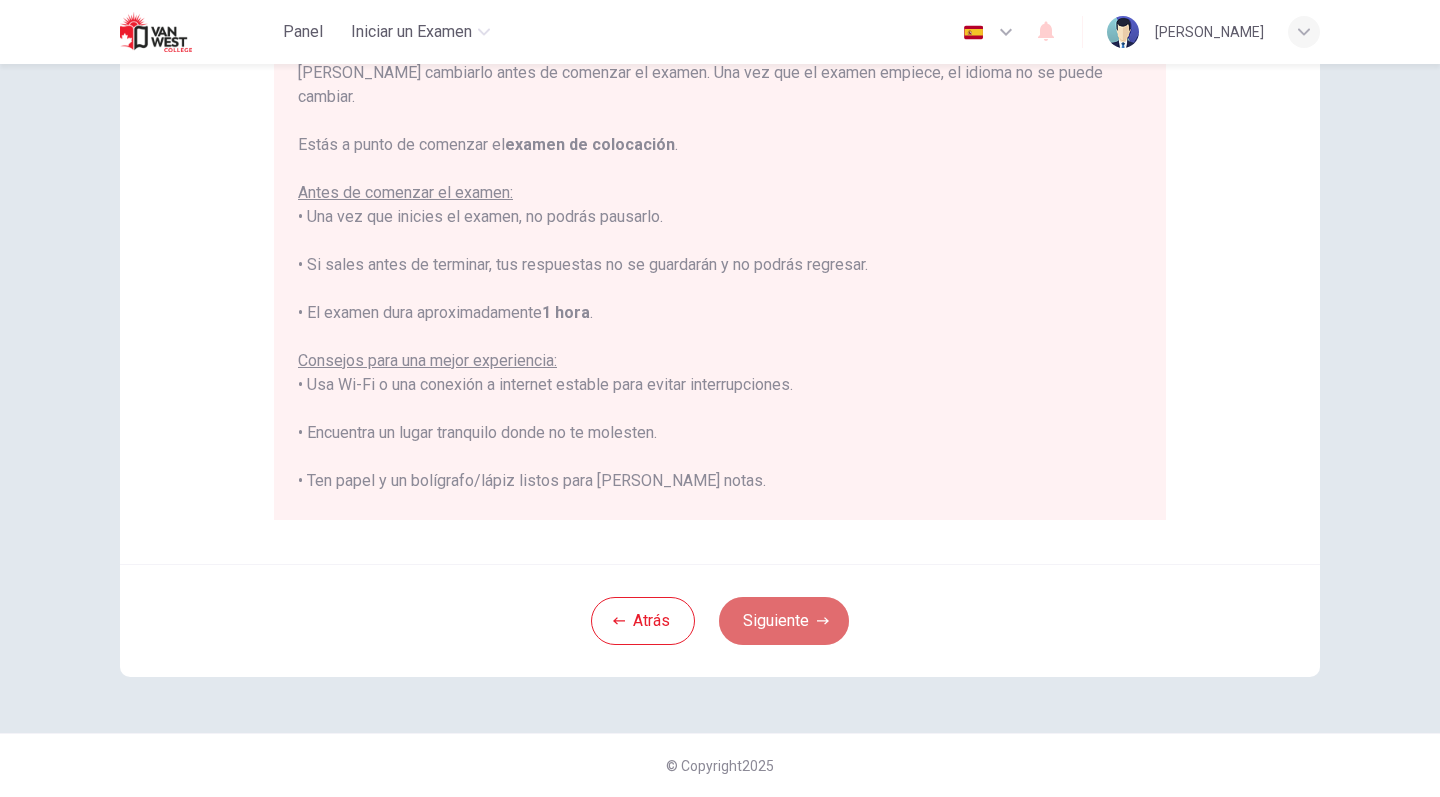 click on "Siguiente" at bounding box center (784, 621) 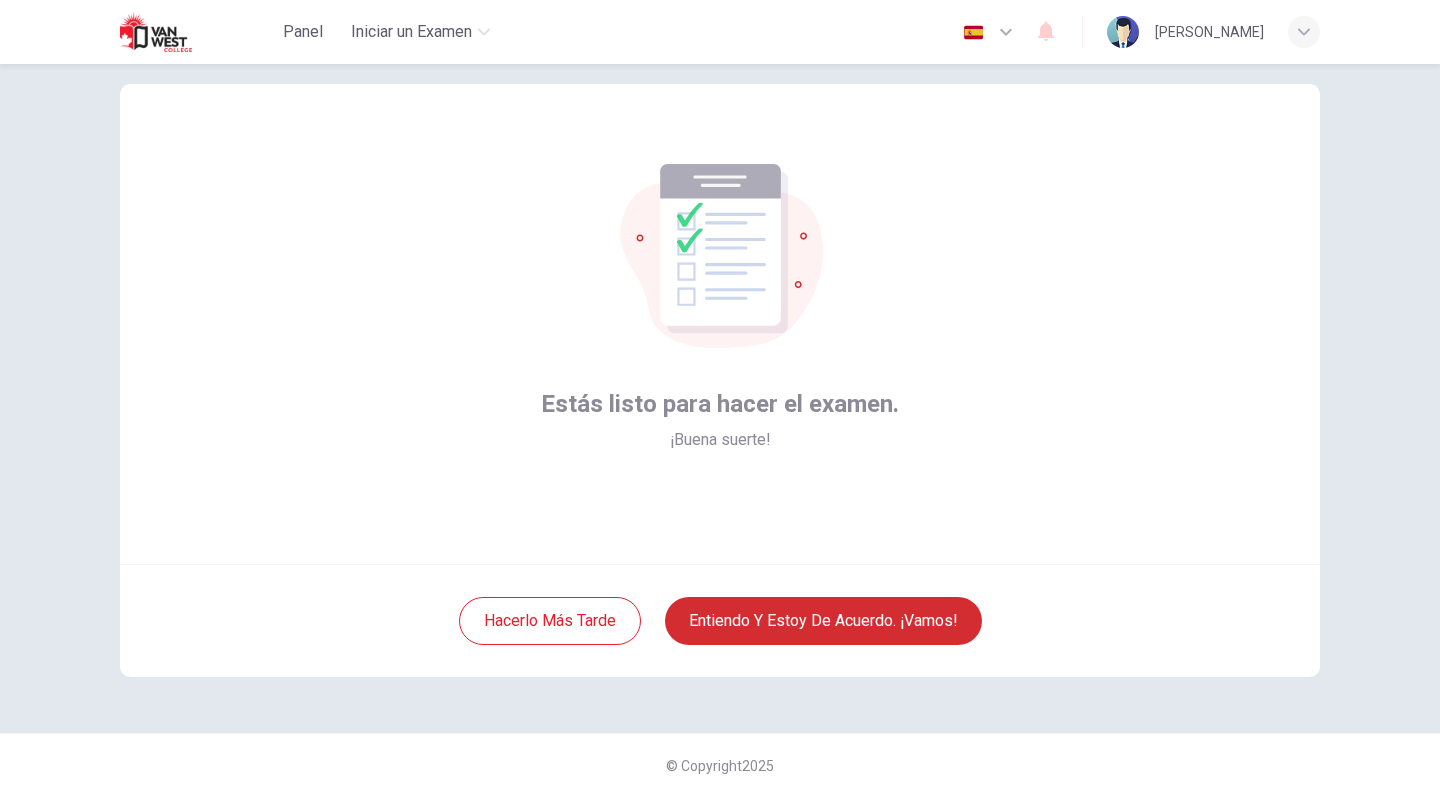 scroll, scrollTop: 36, scrollLeft: 0, axis: vertical 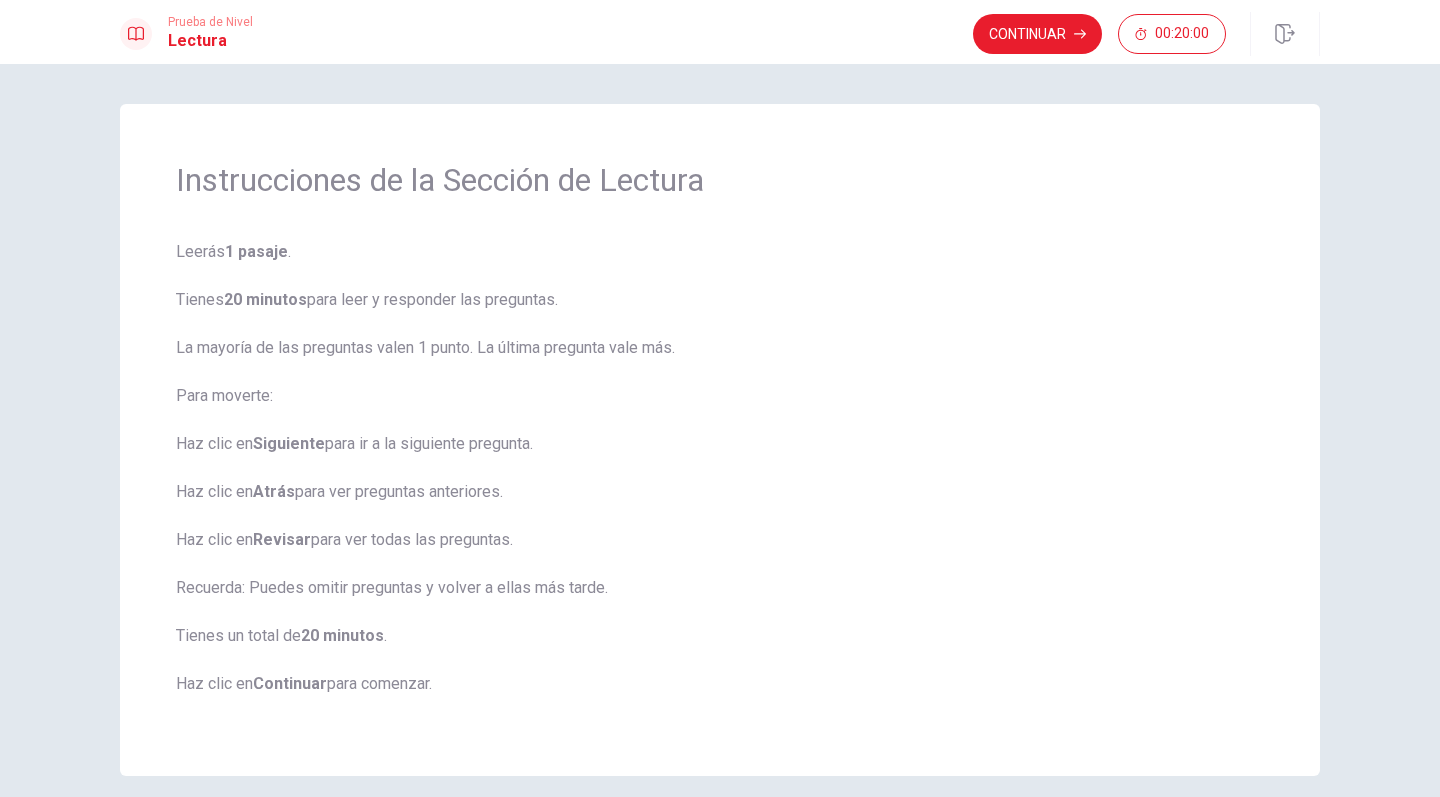 click on "Instrucciones de la Sección de Lectura
Leerás  1 pasaje .
Tienes  20 minutos  para leer y responder las preguntas.
La mayoría de las preguntas valen 1 punto. La última pregunta vale más.
Para moverte:
Haz clic en  [GEOGRAPHIC_DATA]  para ir a la siguiente pregunta.
Haz clic en  Atrás  para ver preguntas anteriores.
Haz clic en  Revisar  para ver todas las preguntas.
Recuerda: Puedes omitir preguntas y volver a ellas más tarde.
Tienes un total de  20 minutos .
Haz clic en  Continuar  para comenzar. © Copyright  2025" at bounding box center (720, 430) 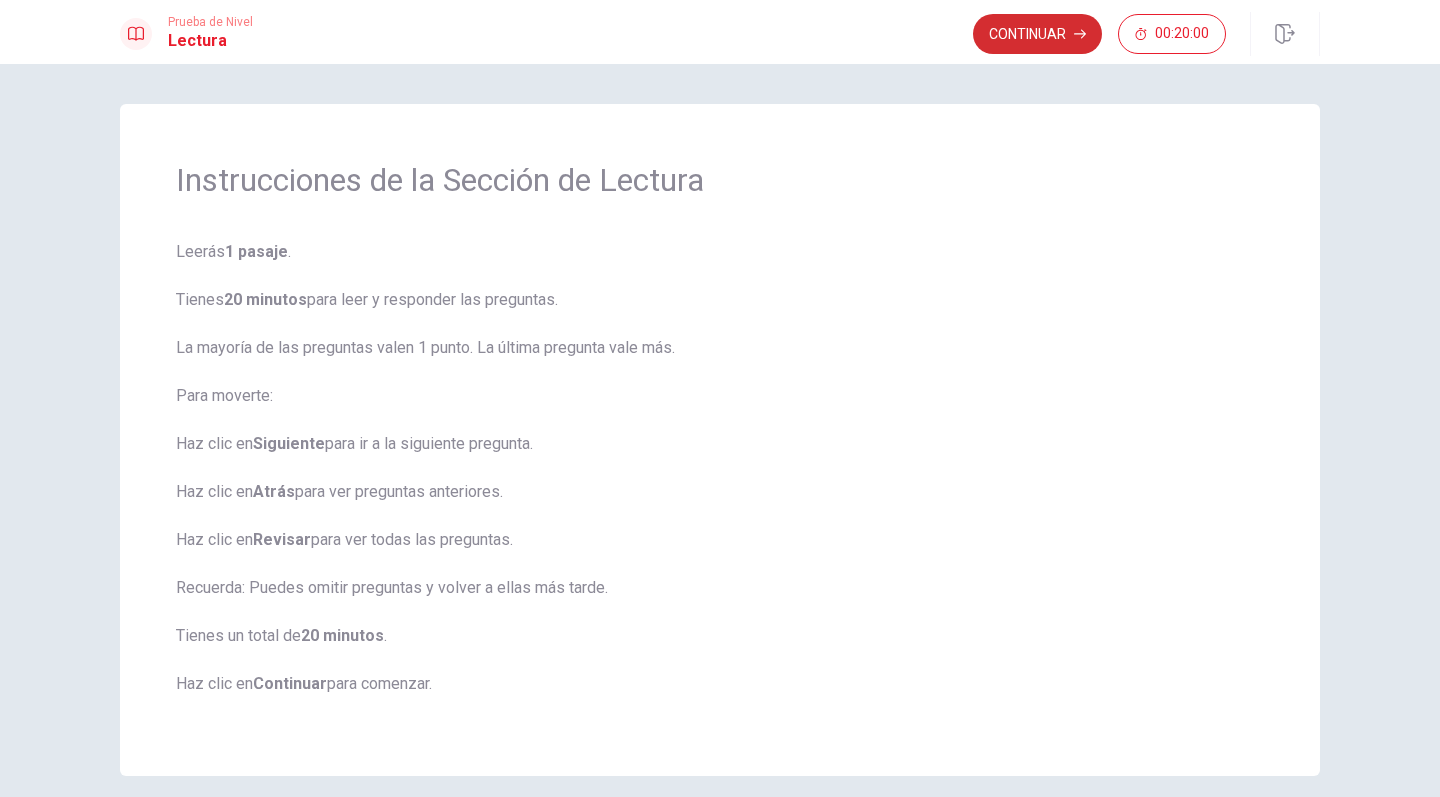 click on "Continuar" at bounding box center [1037, 34] 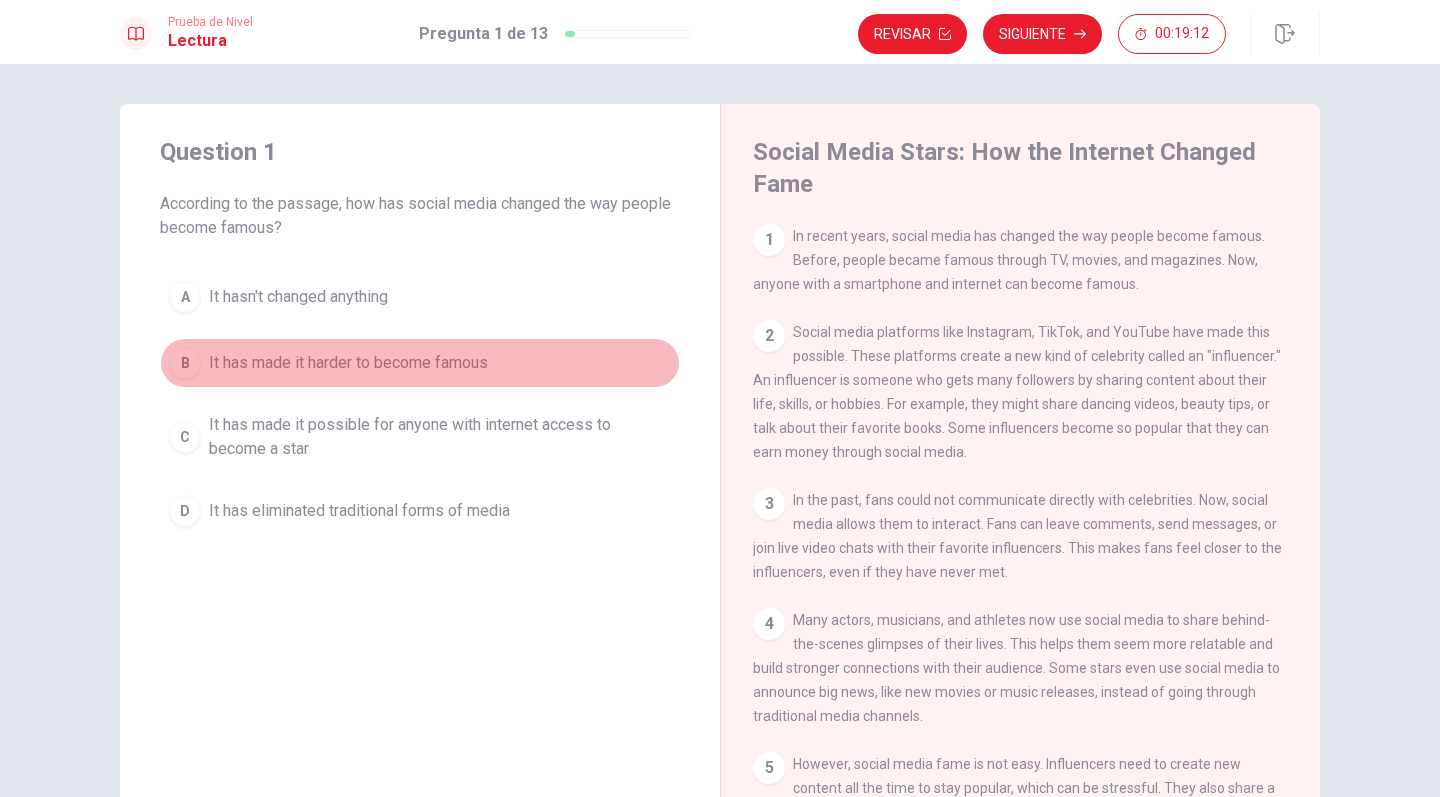 click on "B" at bounding box center [185, 363] 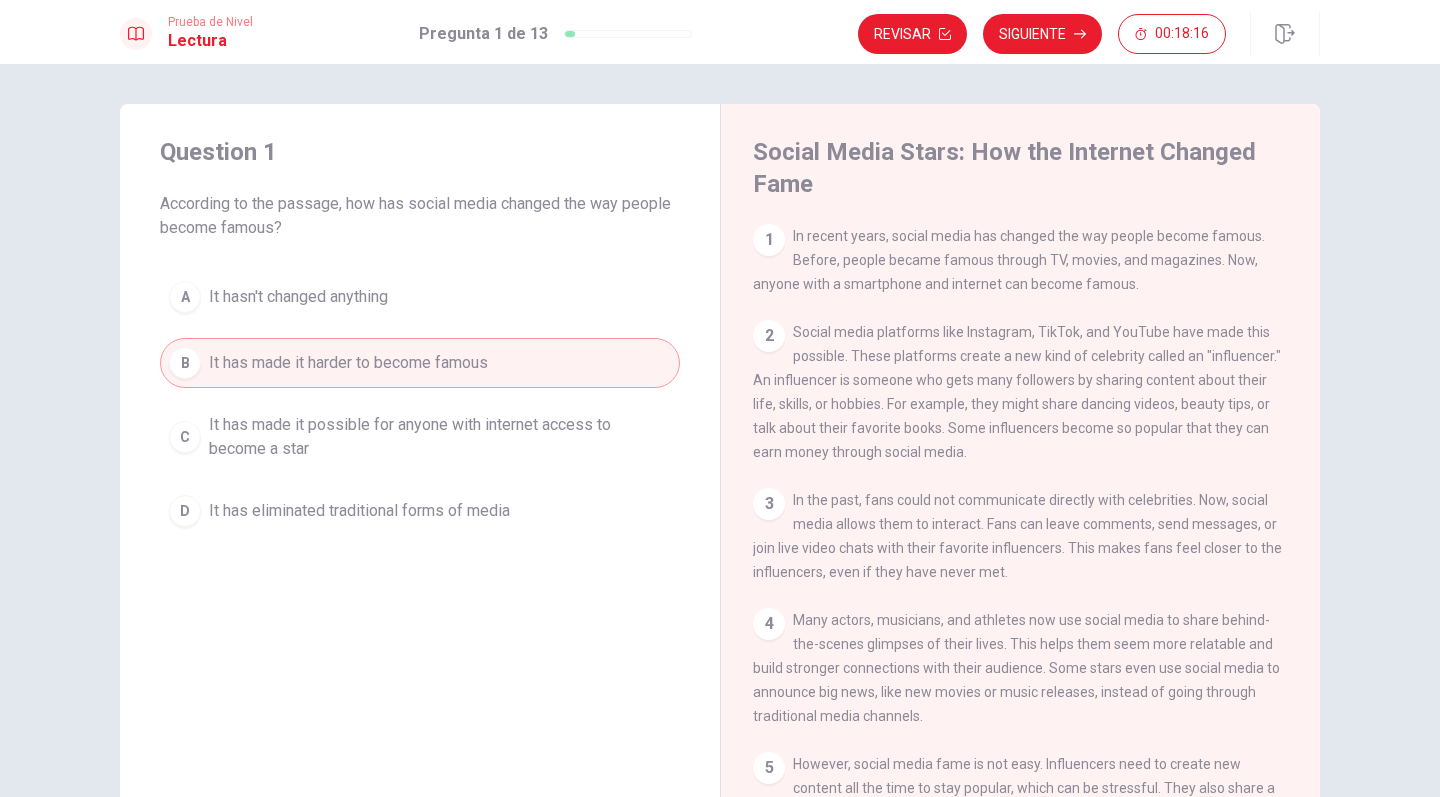 type 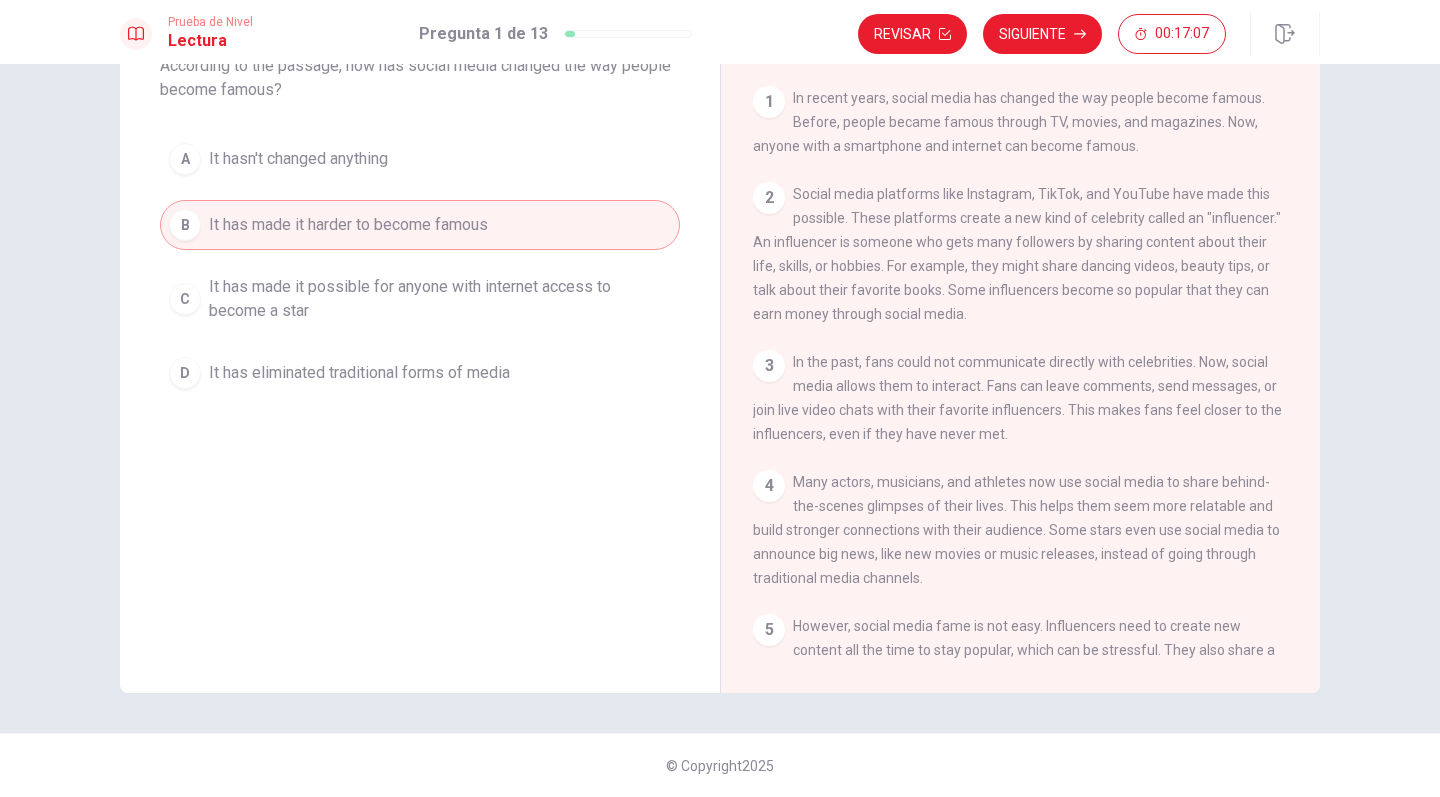 scroll, scrollTop: 138, scrollLeft: 0, axis: vertical 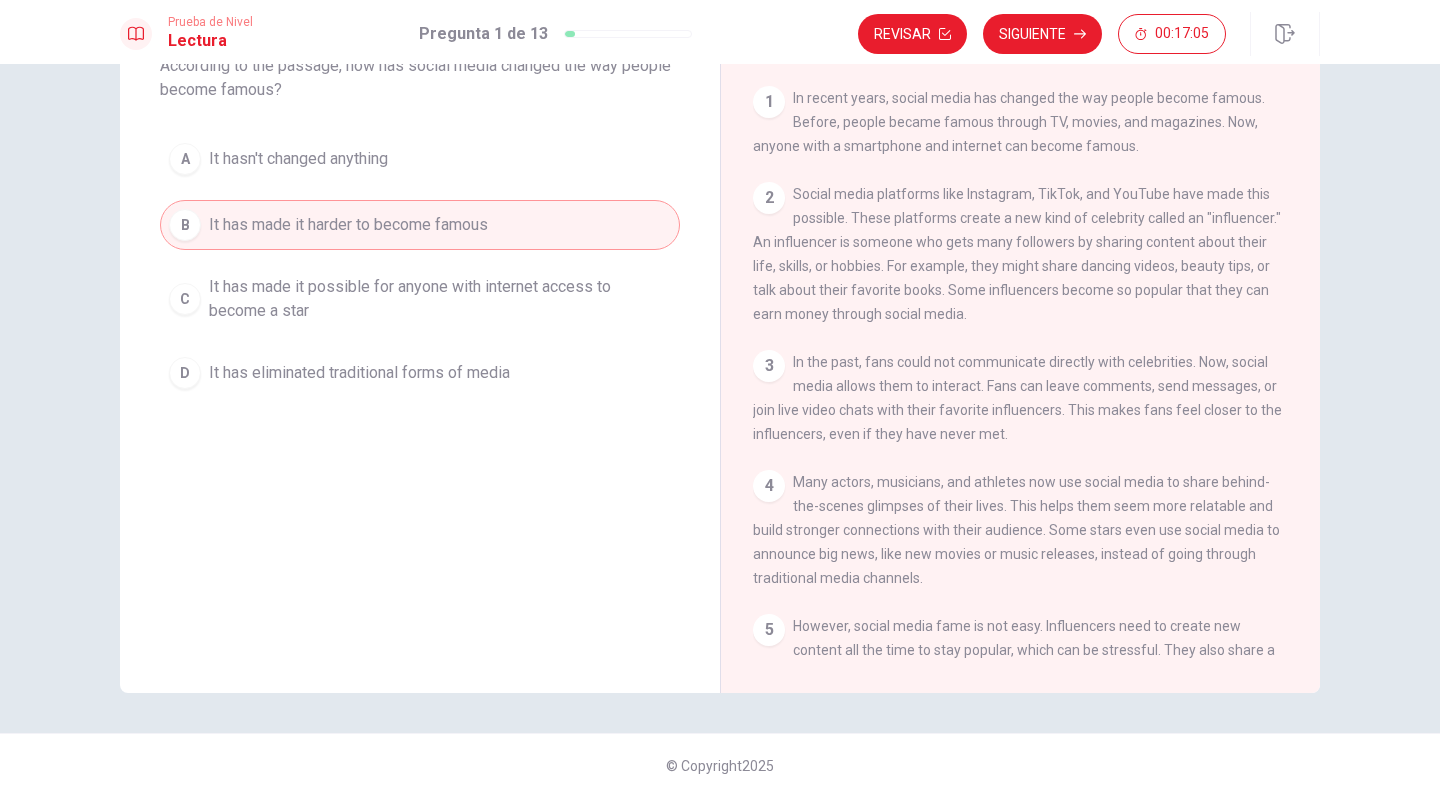 click on "1 In recent years, social media has changed the way people become famous. Before, people became famous through TV, movies, and magazines. Now, anyone with a smartphone and internet can become famous. 2 Social media platforms like Instagram, TikTok, and YouTube have made this possible. These platforms create a new kind of celebrity called an "influencer." An influencer is someone who gets many followers by sharing content about their life, skills, or hobbies. For example, they might share dancing videos, beauty tips, or talk about their favorite books. Some influencers become so popular that they can earn money through social media. 3 In the past, fans could not communicate directly with celebrities. Now, social media allows them to interact. Fans can leave comments, send messages, or join live video chats with their favorite influencers. This makes fans feel closer to the influencers, even if they have never met. 4 5 6 7" at bounding box center [1034, 373] 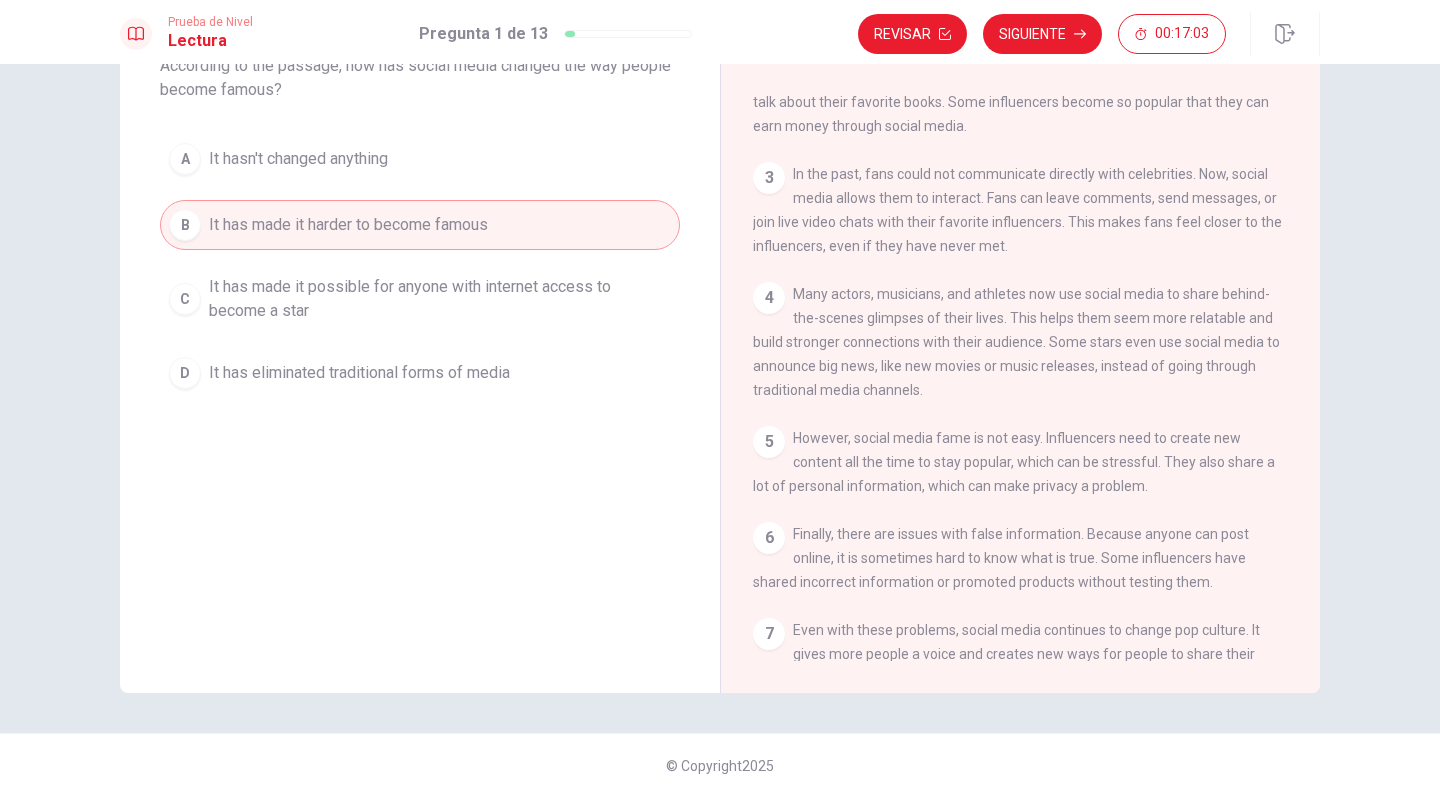scroll, scrollTop: 272, scrollLeft: 0, axis: vertical 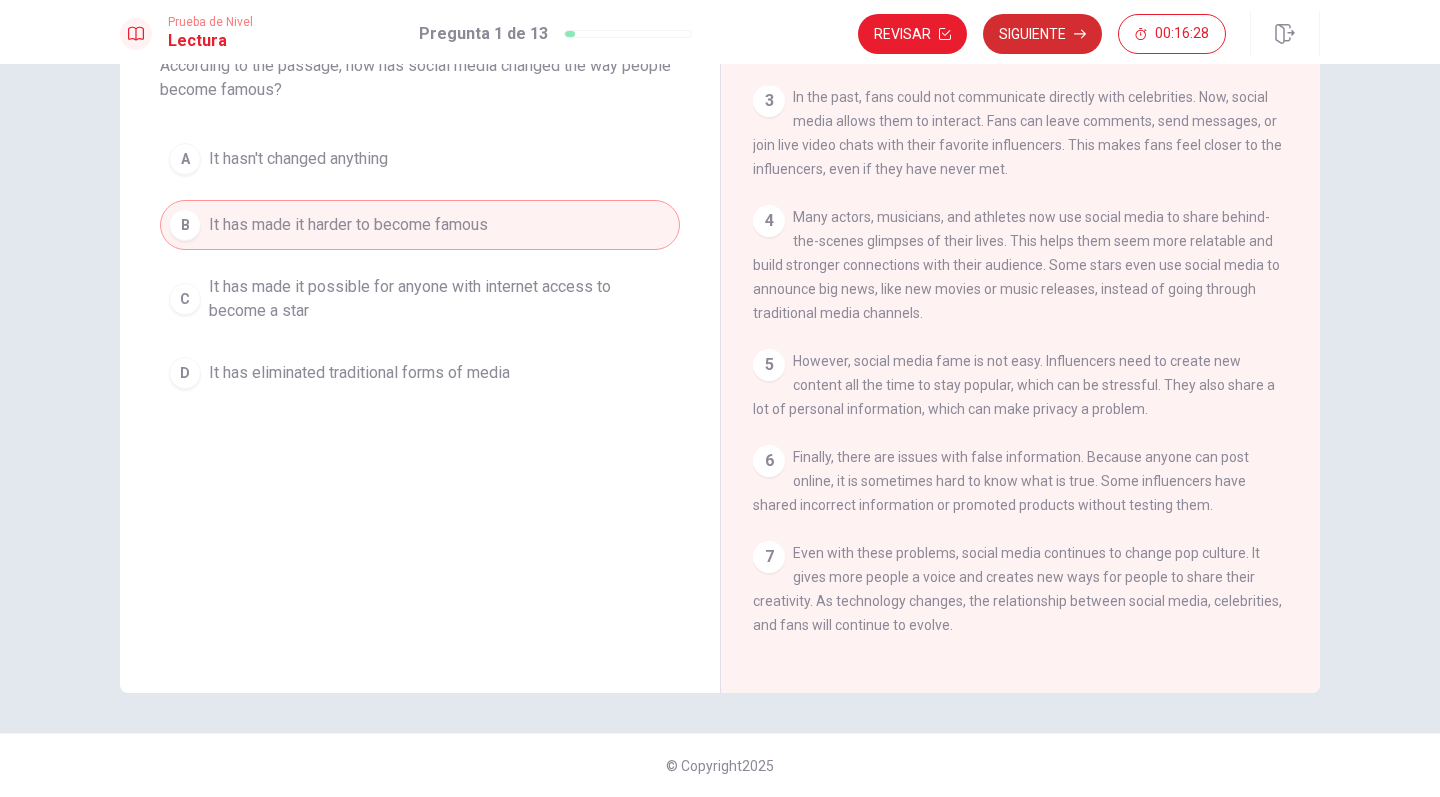 click on "Siguiente" at bounding box center (1042, 34) 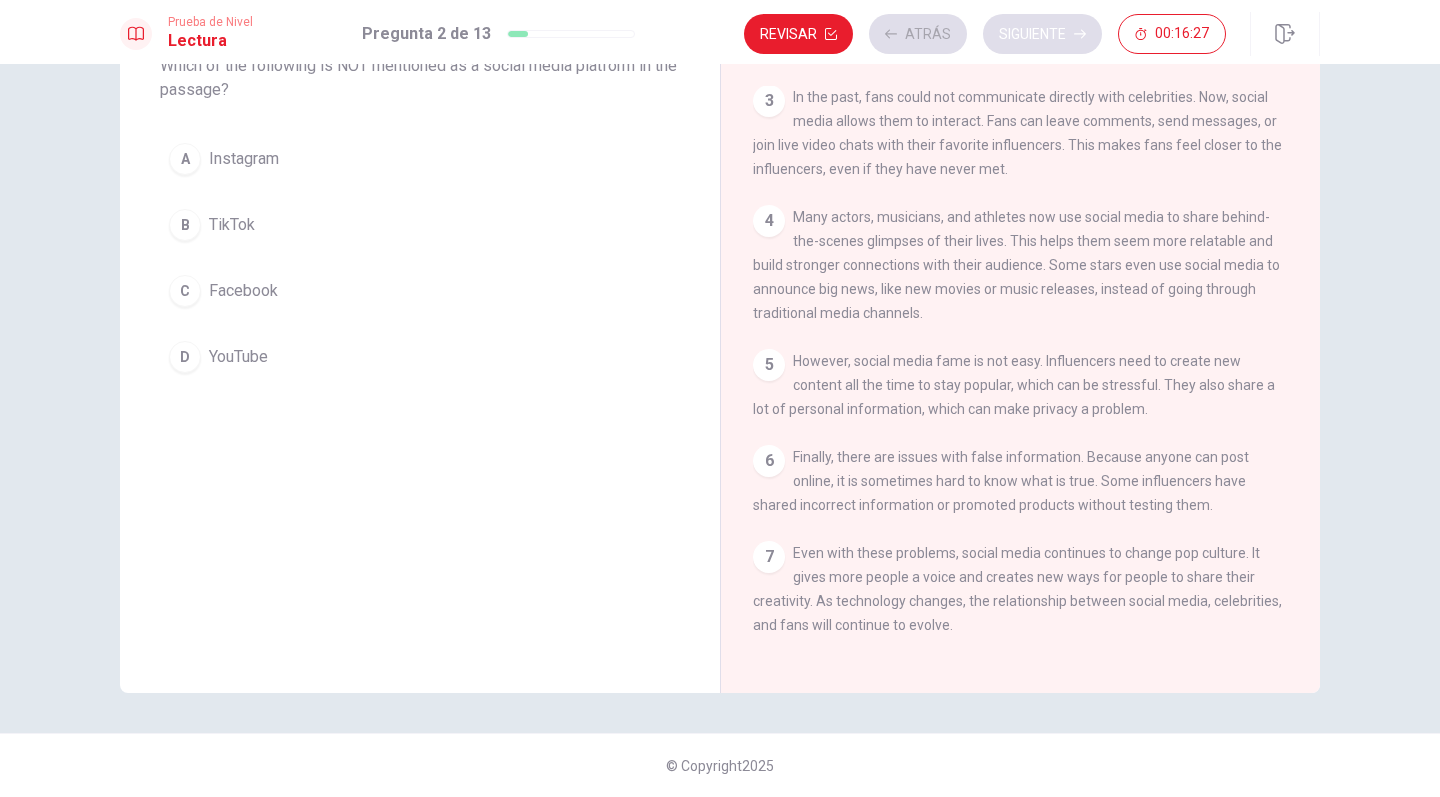 scroll, scrollTop: 265, scrollLeft: 0, axis: vertical 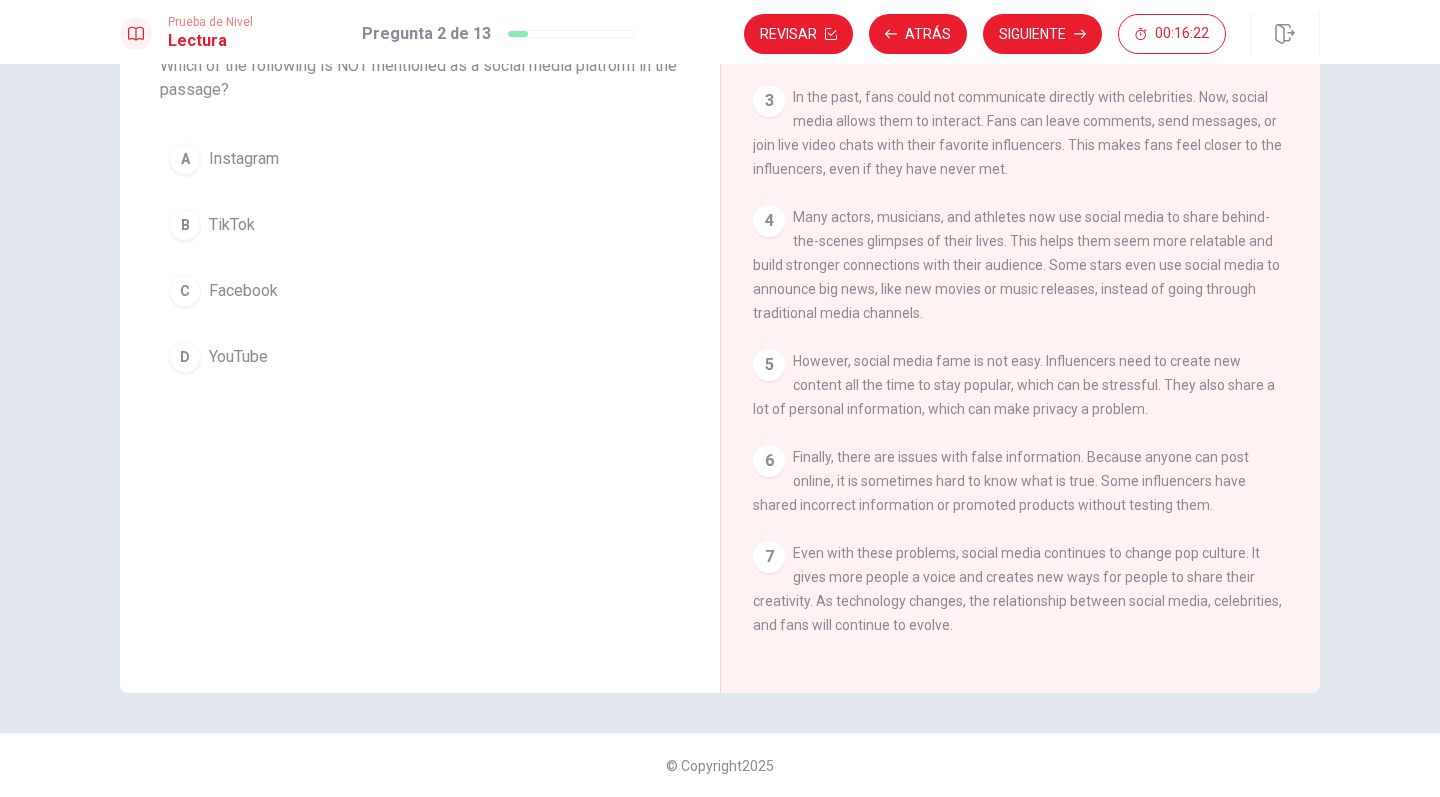 click on "Social Media Stars: How the Internet Changed Fame 1 In recent years, social media has changed the way people become famous. Before, people became famous through TV, movies, and magazines. Now, anyone with a smartphone and internet can become famous. 2 Social media platforms like Instagram, TikTok, and YouTube have made this possible. These platforms create a new kind of celebrity called an "influencer." An influencer is someone who gets many followers by sharing content about their life, skills, or hobbies. For example, they might share dancing videos, beauty tips, or talk about their favorite books. Some influencers become so popular that they can earn money through social media. 3 In the past, fans could not communicate directly with celebrities. Now, social media allows them to interact. Fans can leave comments, send messages, or join live video chats with their favorite influencers. This makes fans feel closer to the influencers, even if they have never met. 4 5 6 7" at bounding box center [1020, 329] 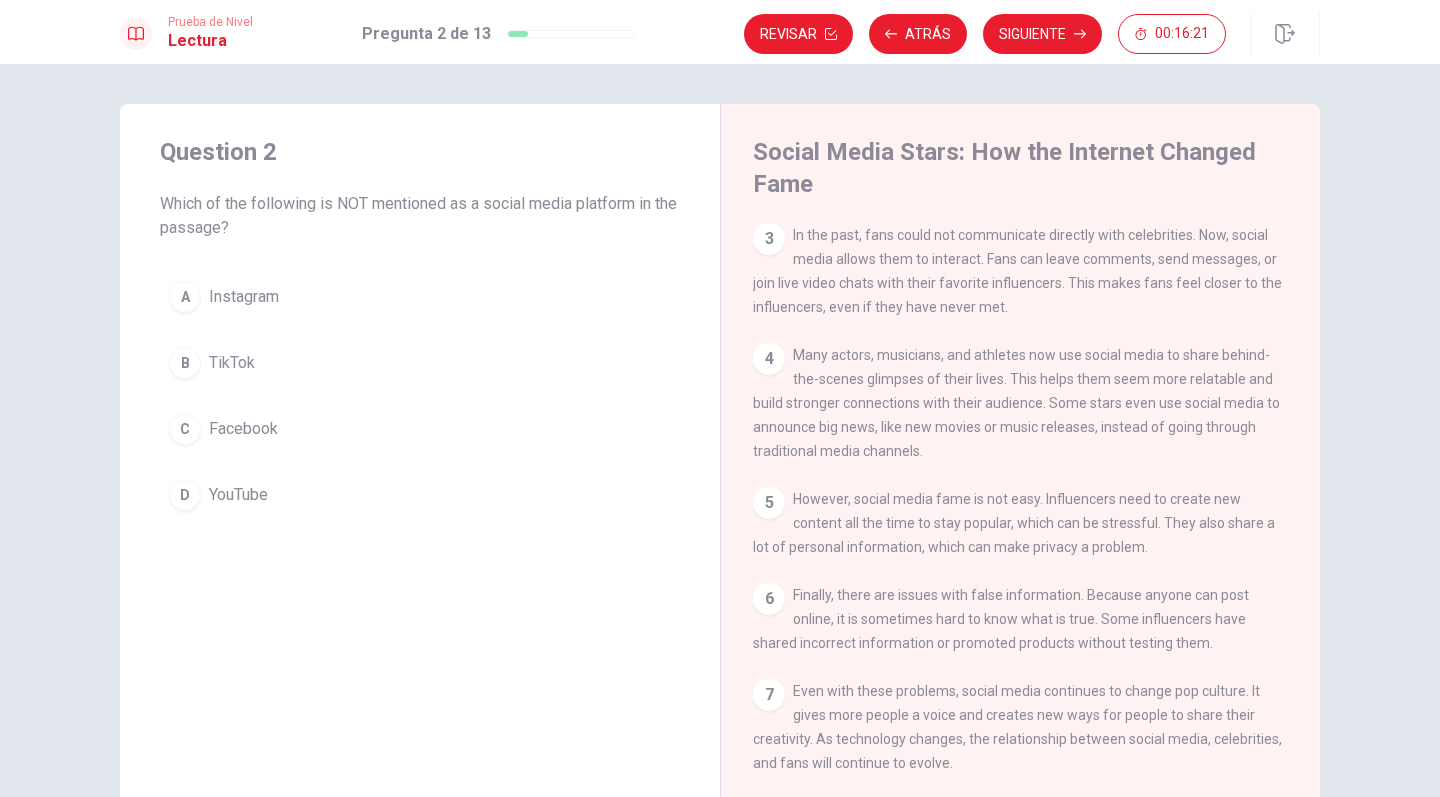 scroll, scrollTop: 0, scrollLeft: 0, axis: both 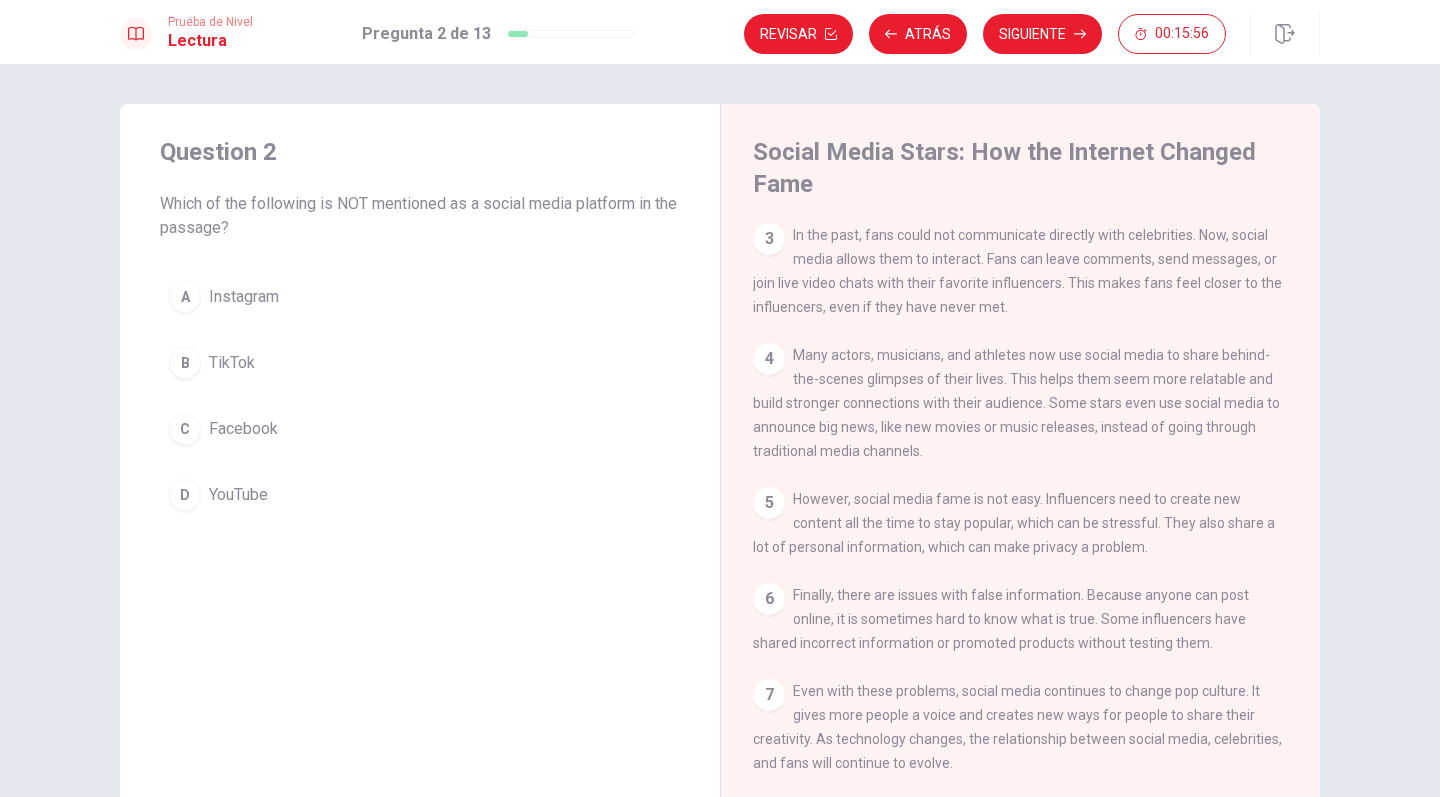 click on "Social Media Stars: How the Internet Changed Fame 1 In recent years, social media has changed the way people become famous. Before, people became famous through TV, movies, and magazines. Now, anyone with a smartphone and internet can become famous. 2 Social media platforms like Instagram, TikTok, and YouTube have made this possible. These platforms create a new kind of celebrity called an "influencer." An influencer is someone who gets many followers by sharing content about their life, skills, or hobbies. For example, they might share dancing videos, beauty tips, or talk about their favorite books. Some influencers become so popular that they can earn money through social media. 3 In the past, fans could not communicate directly with celebrities. Now, social media allows them to interact. Fans can leave comments, send messages, or join live video chats with their favorite influencers. This makes fans feel closer to the influencers, even if they have never met. 4 5 6 7" at bounding box center [1020, 467] 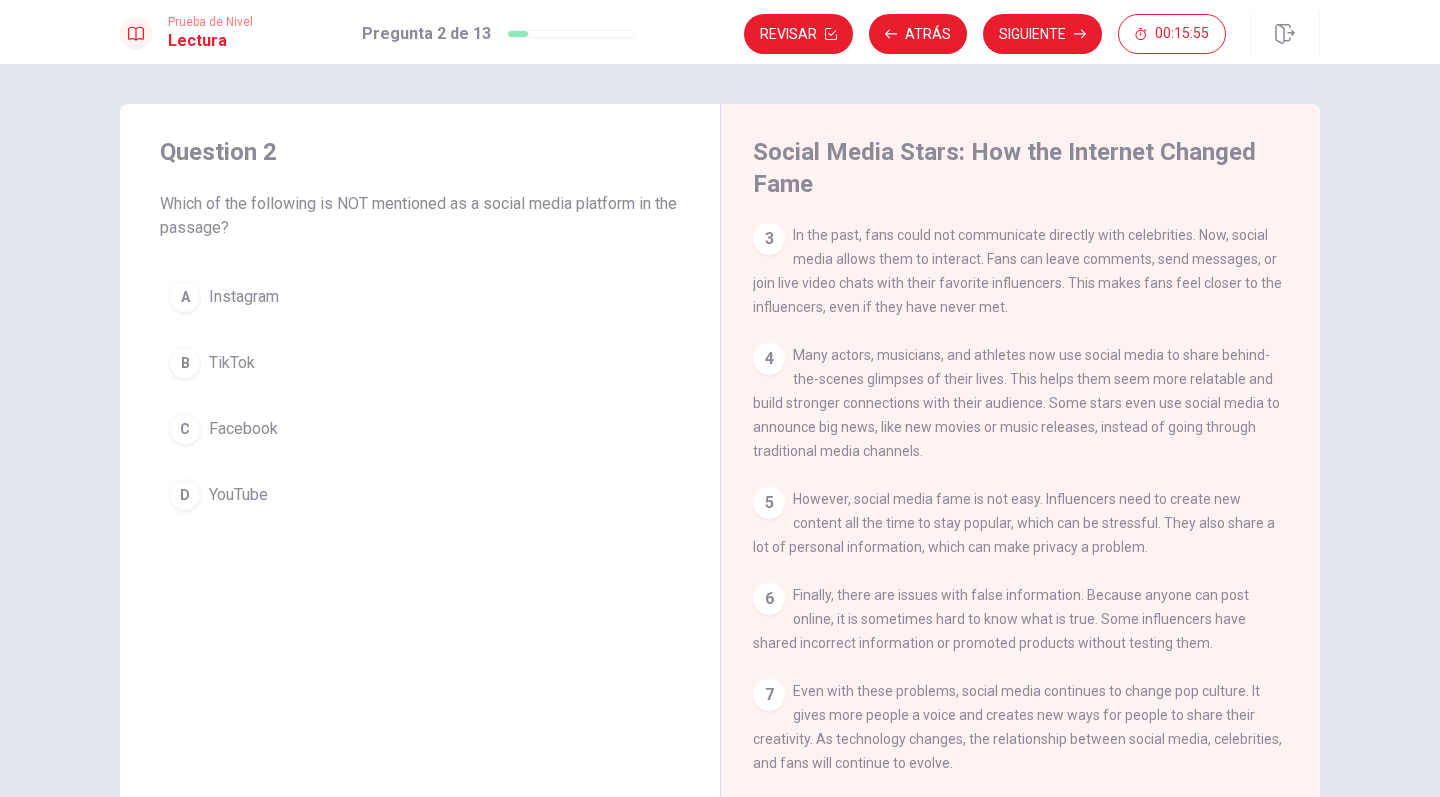 scroll, scrollTop: 0, scrollLeft: 0, axis: both 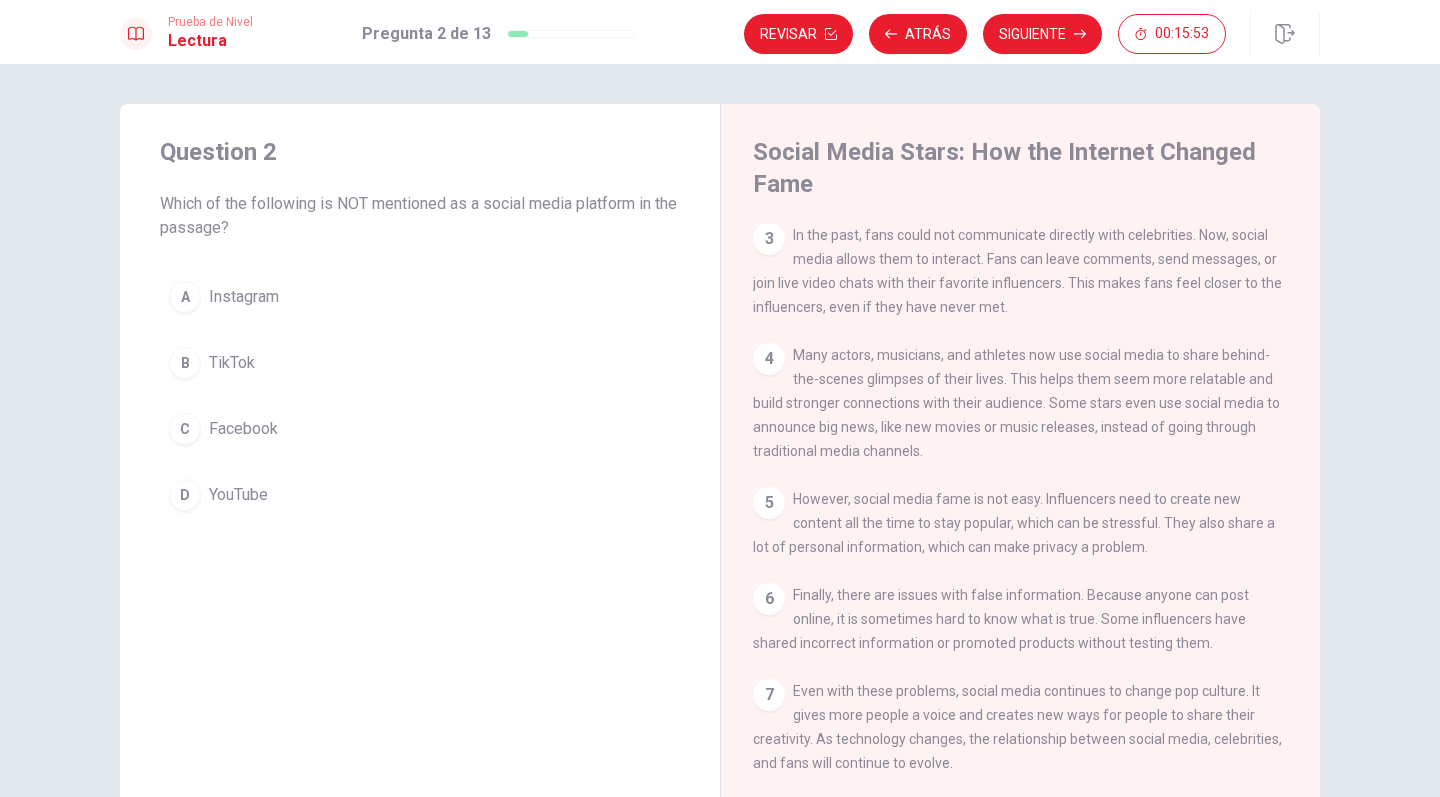 click on "1 In recent years, social media has changed the way people become famous. Before, people became famous through TV, movies, and magazines. Now, anyone with a smartphone and internet can become famous. 2 Social media platforms like Instagram, TikTok, and YouTube have made this possible. These platforms create a new kind of celebrity called an "influencer." An influencer is someone who gets many followers by sharing content about their life, skills, or hobbies. For example, they might share dancing videos, beauty tips, or talk about their favorite books. Some influencers become so popular that they can earn money through social media. 3 In the past, fans could not communicate directly with celebrities. Now, social media allows them to interact. Fans can leave comments, send messages, or join live video chats with their favorite influencers. This makes fans feel closer to the influencers, even if they have never met. 4 5 6 7" at bounding box center (1034, 511) 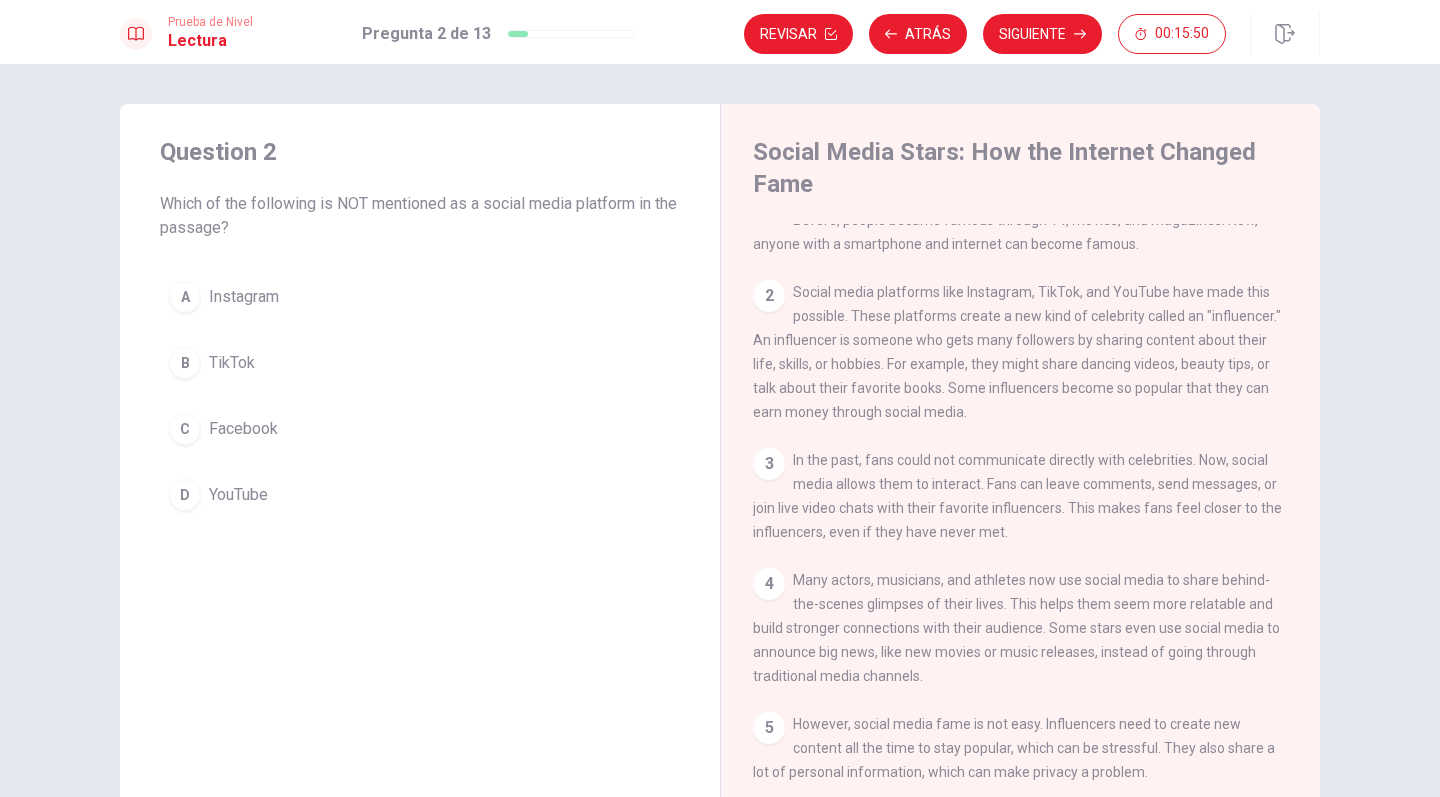 scroll, scrollTop: 0, scrollLeft: 0, axis: both 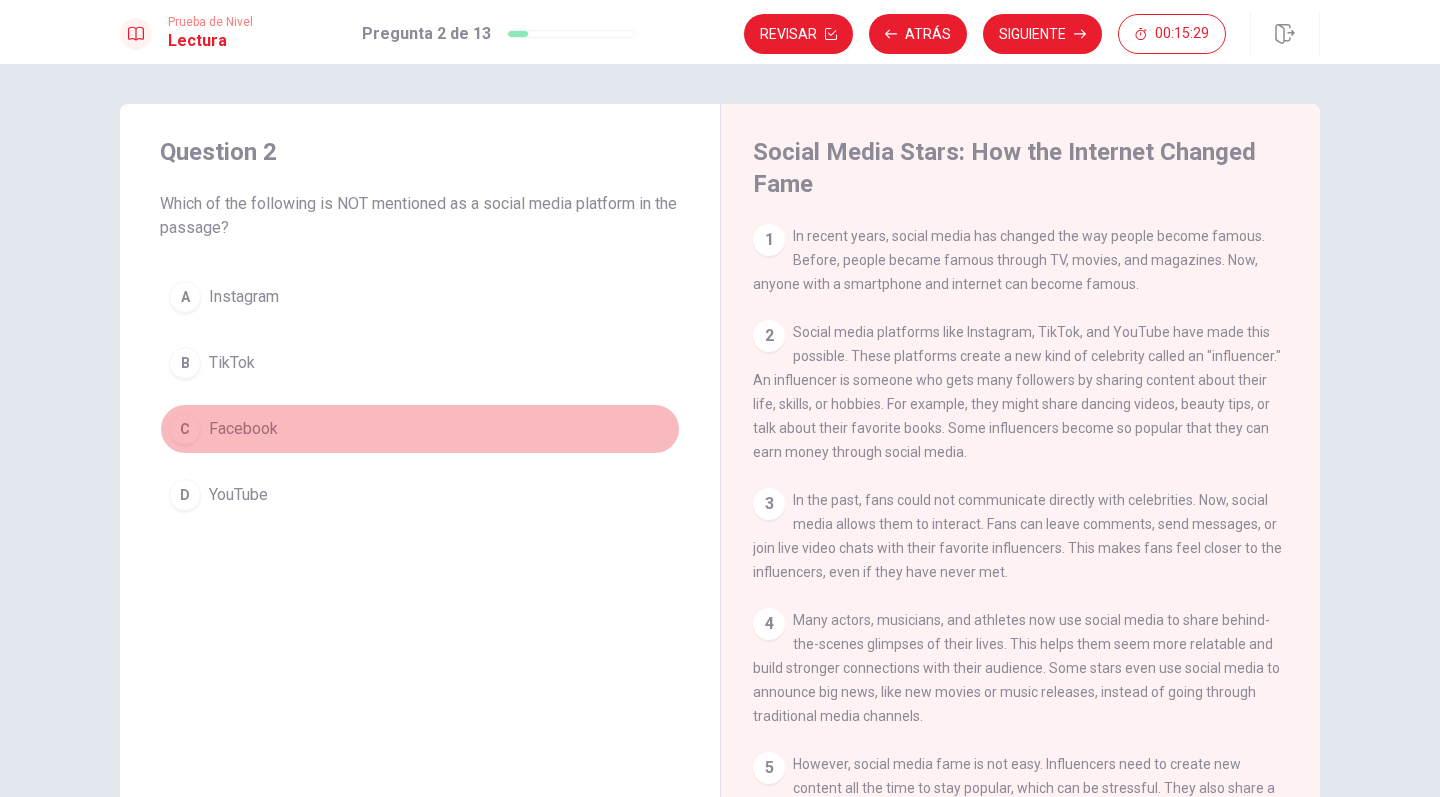 click on "C" at bounding box center (185, 429) 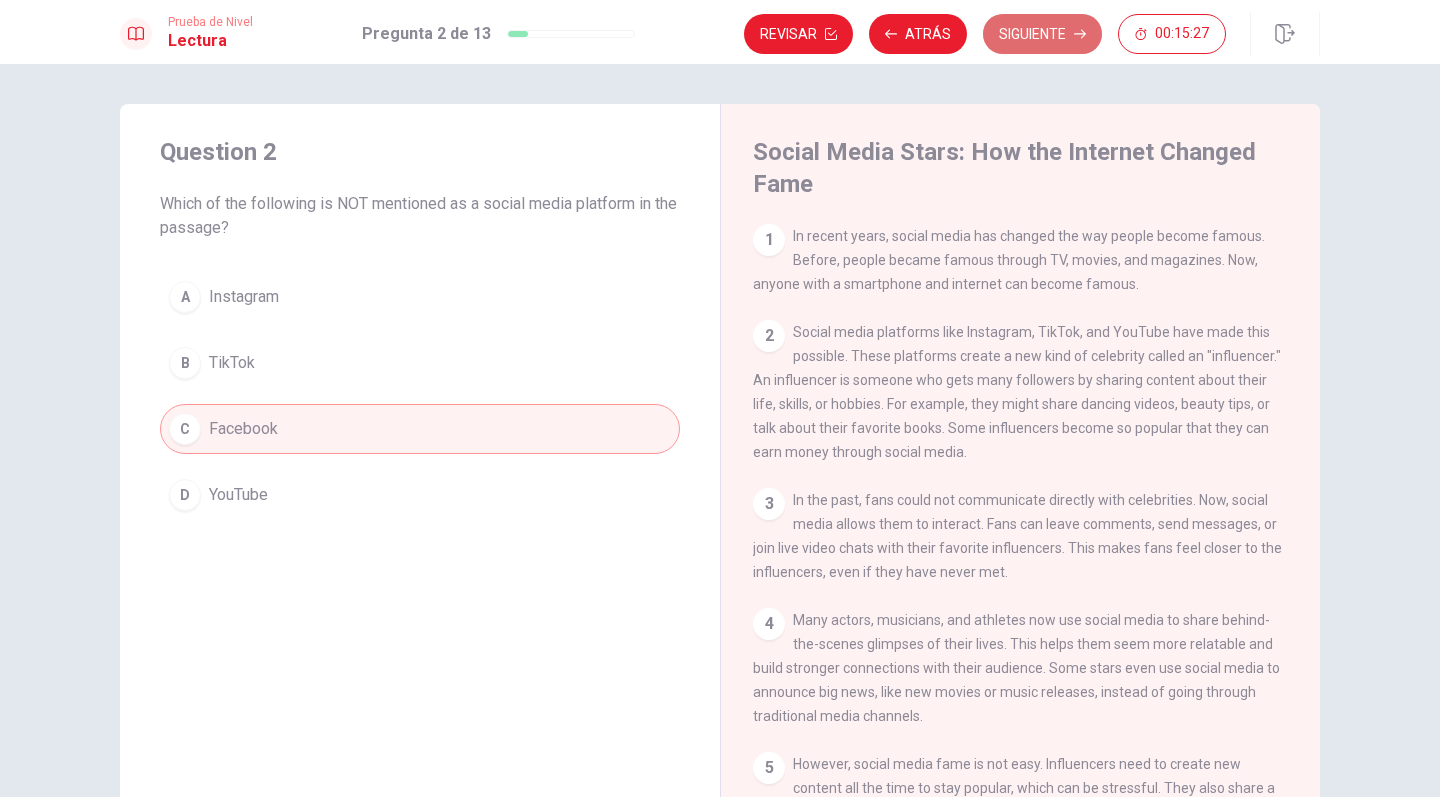 click on "Siguiente" at bounding box center [1042, 34] 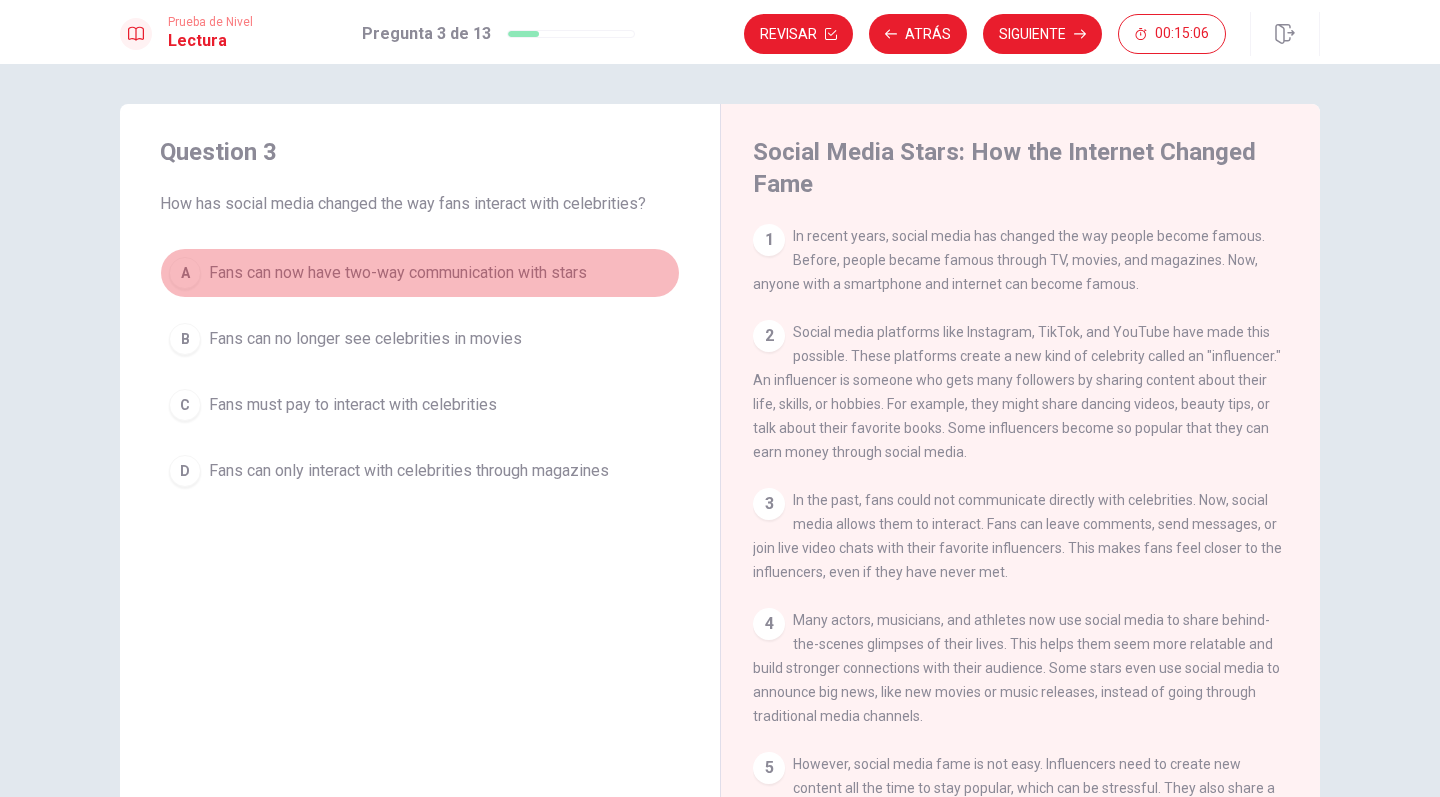 click on "A" at bounding box center [185, 273] 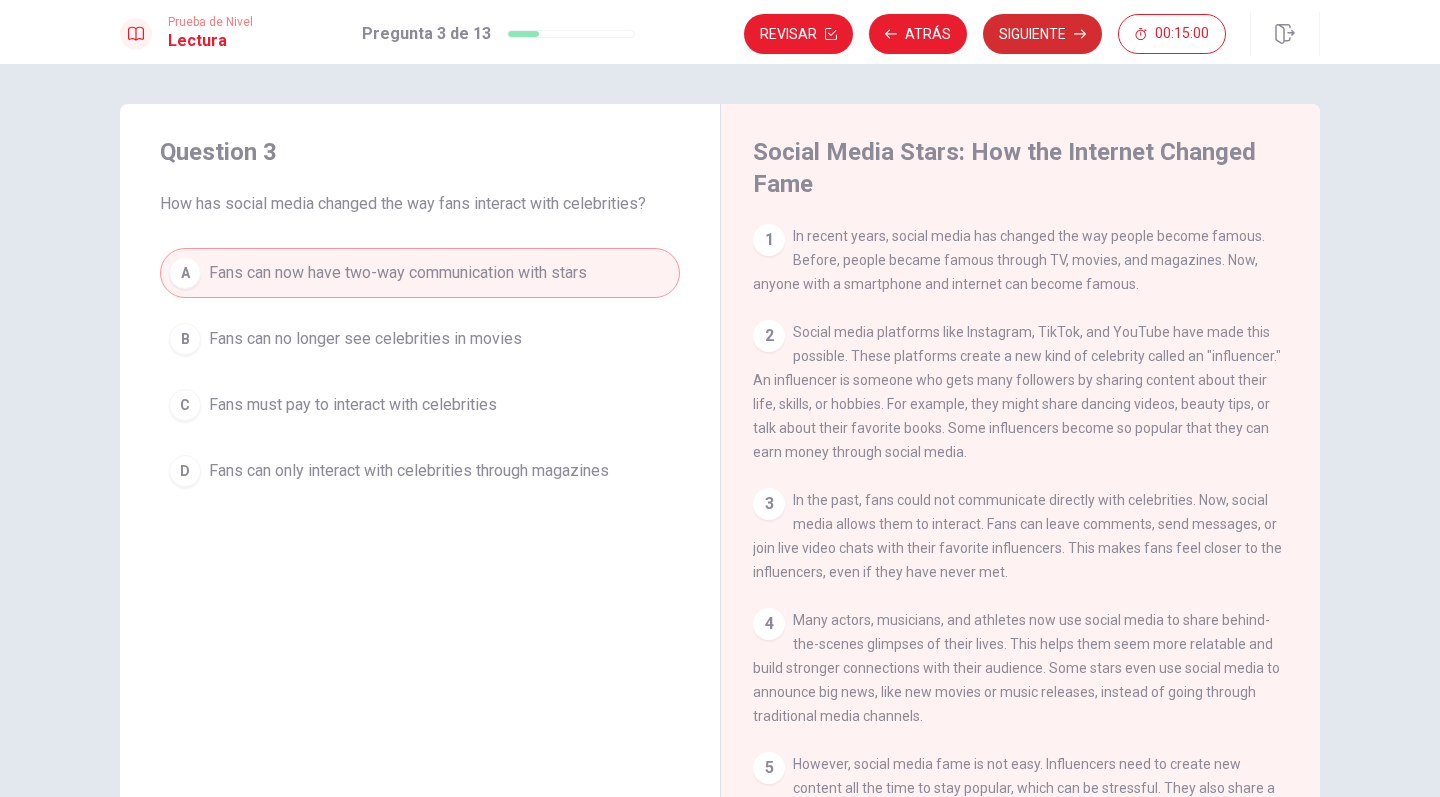 click on "Siguiente" at bounding box center [1042, 34] 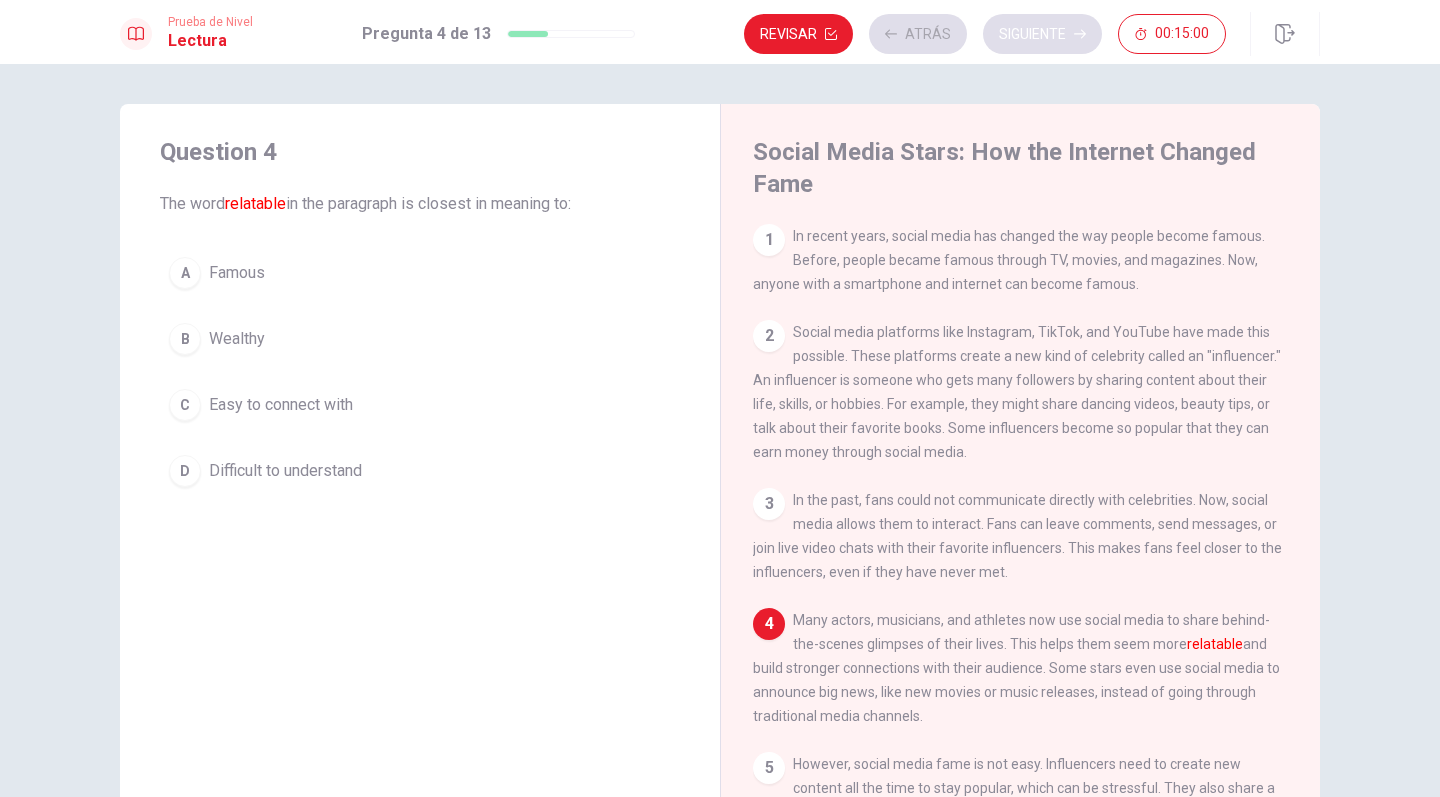 scroll, scrollTop: 129, scrollLeft: 0, axis: vertical 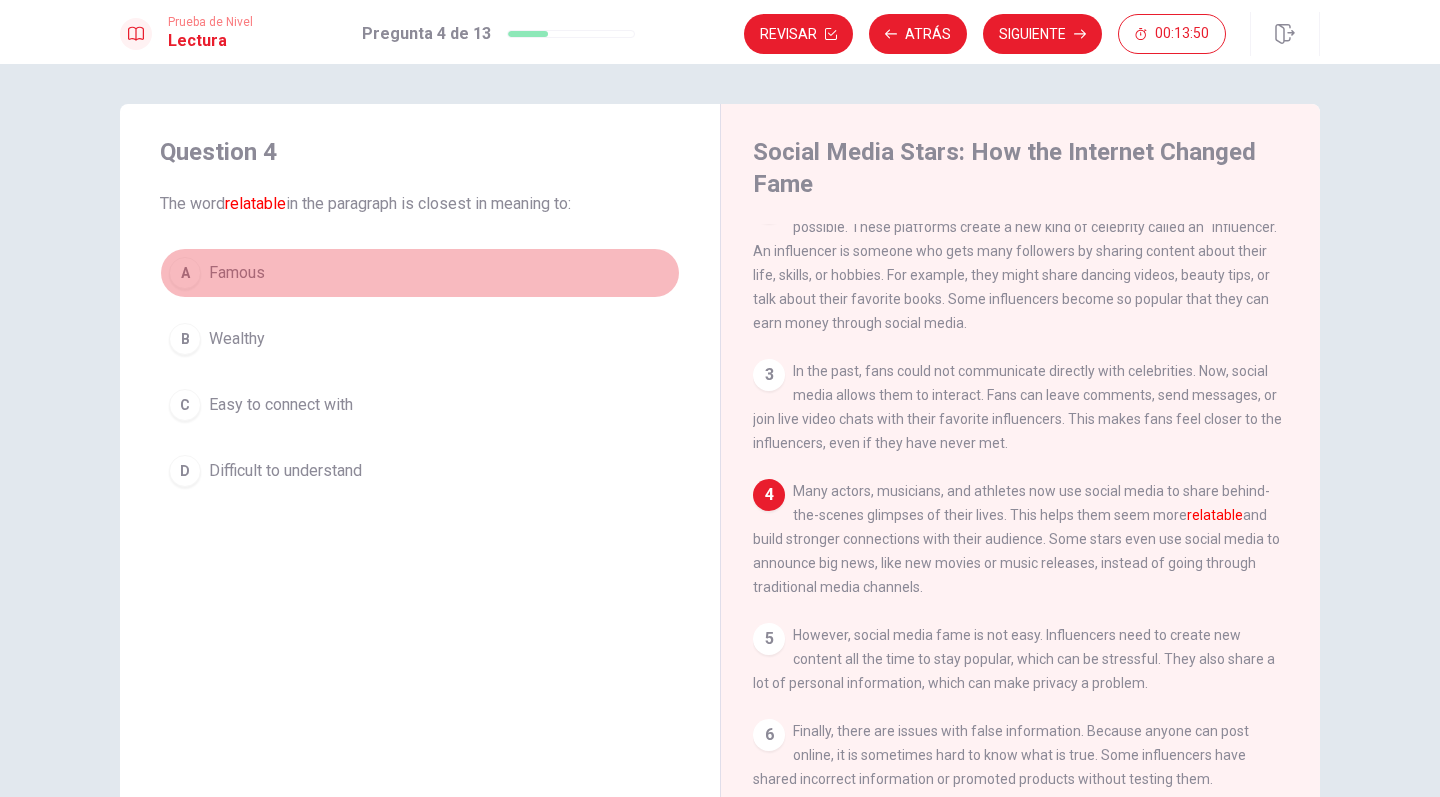 click on "A" at bounding box center [185, 273] 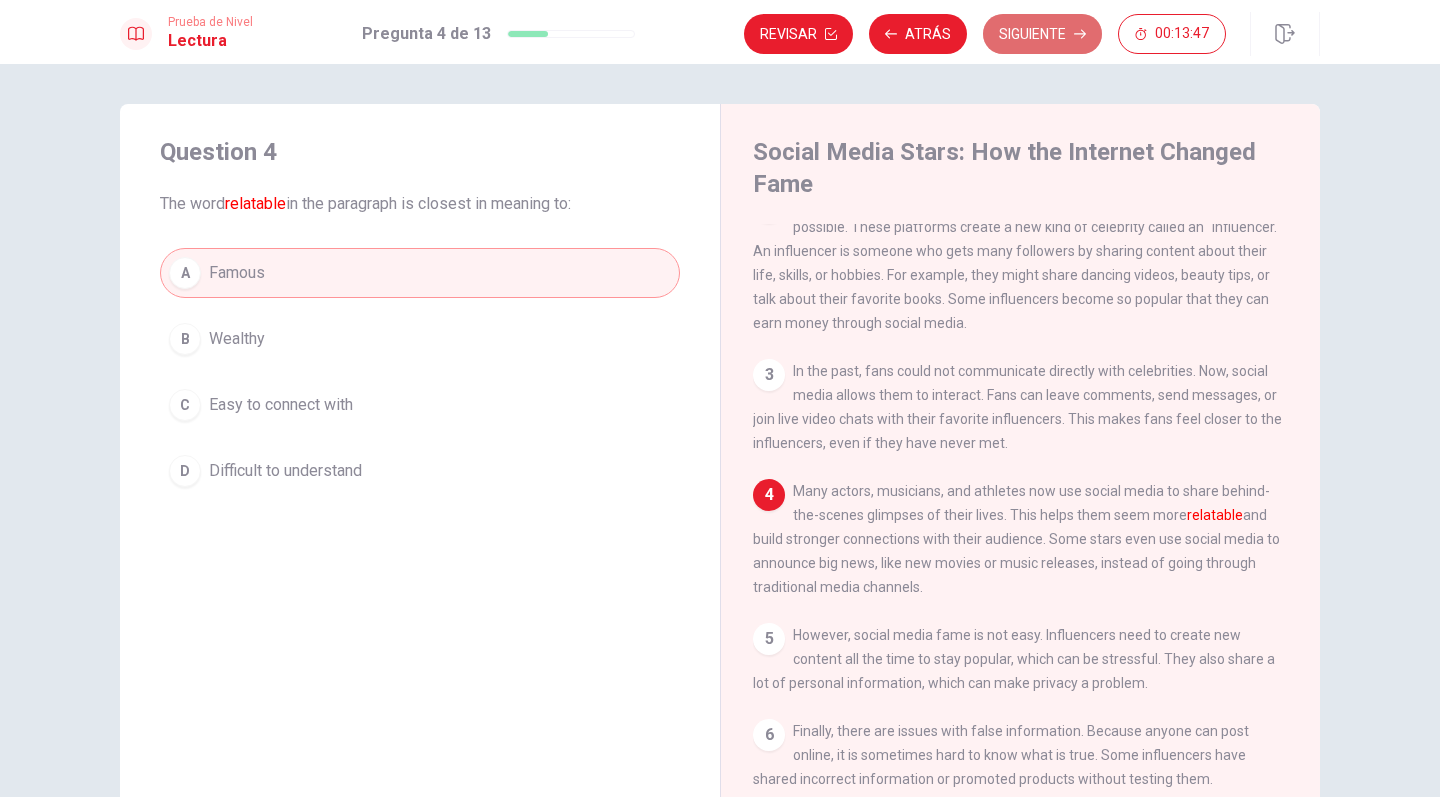 click on "Siguiente" at bounding box center [1042, 34] 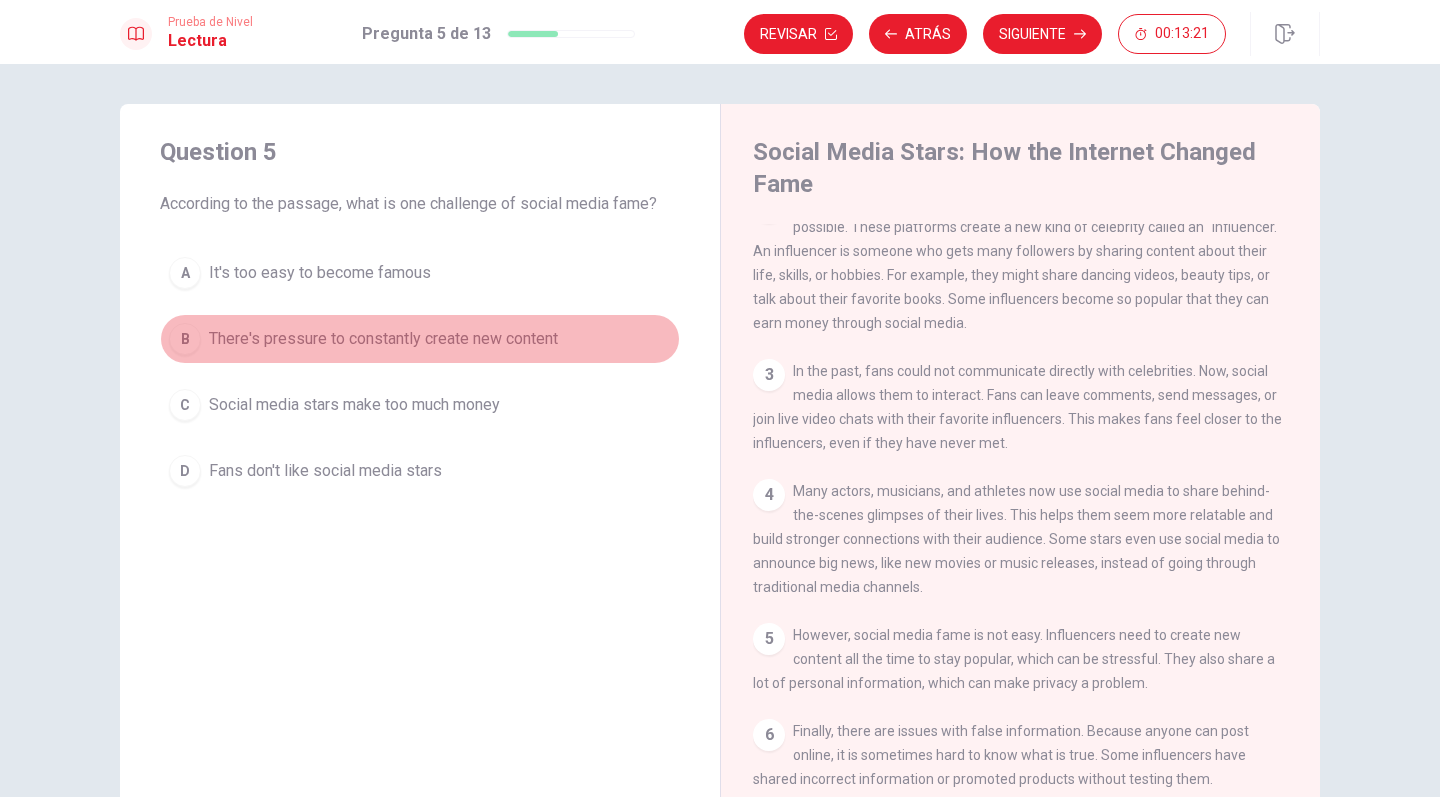 click on "B" at bounding box center (185, 339) 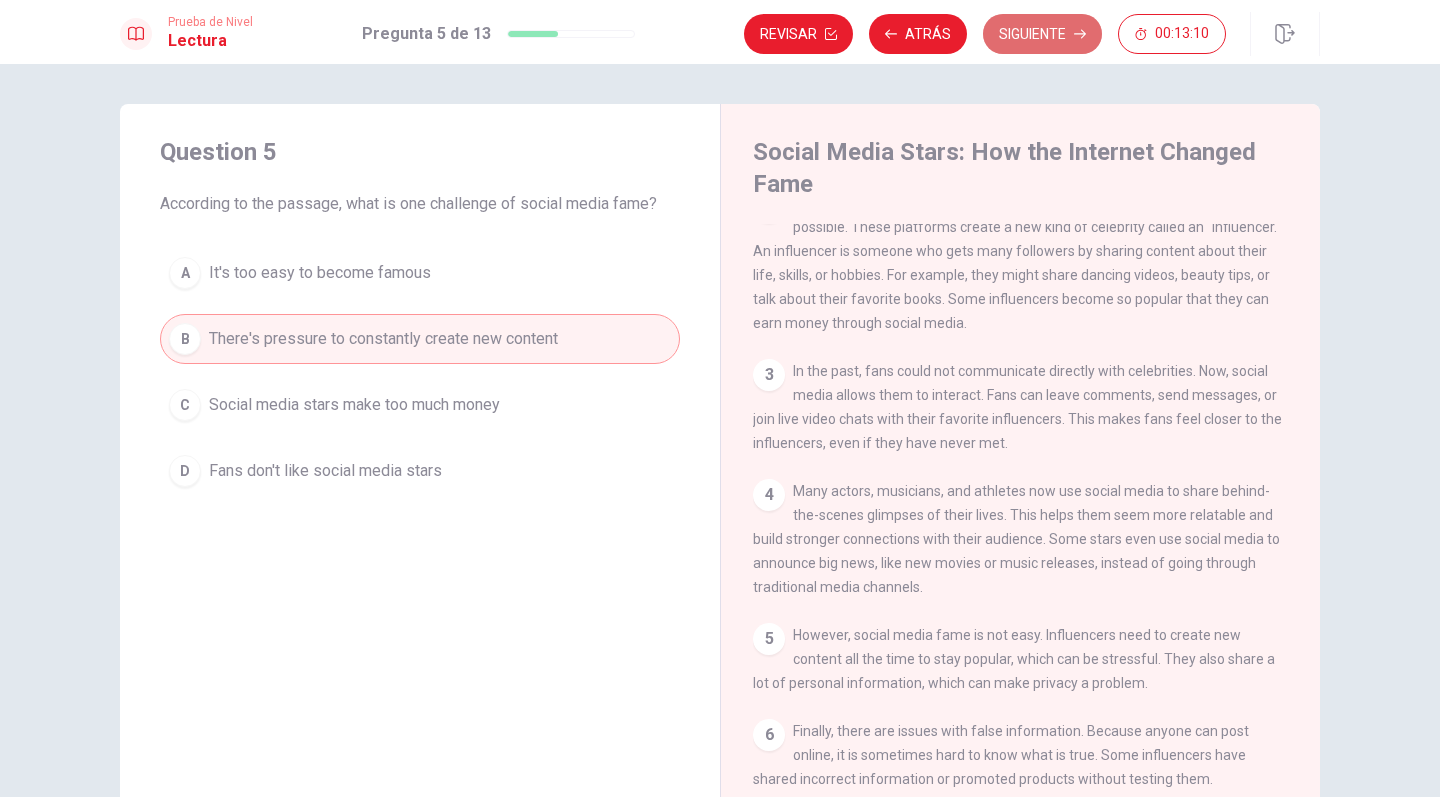 click on "Siguiente" at bounding box center (1042, 34) 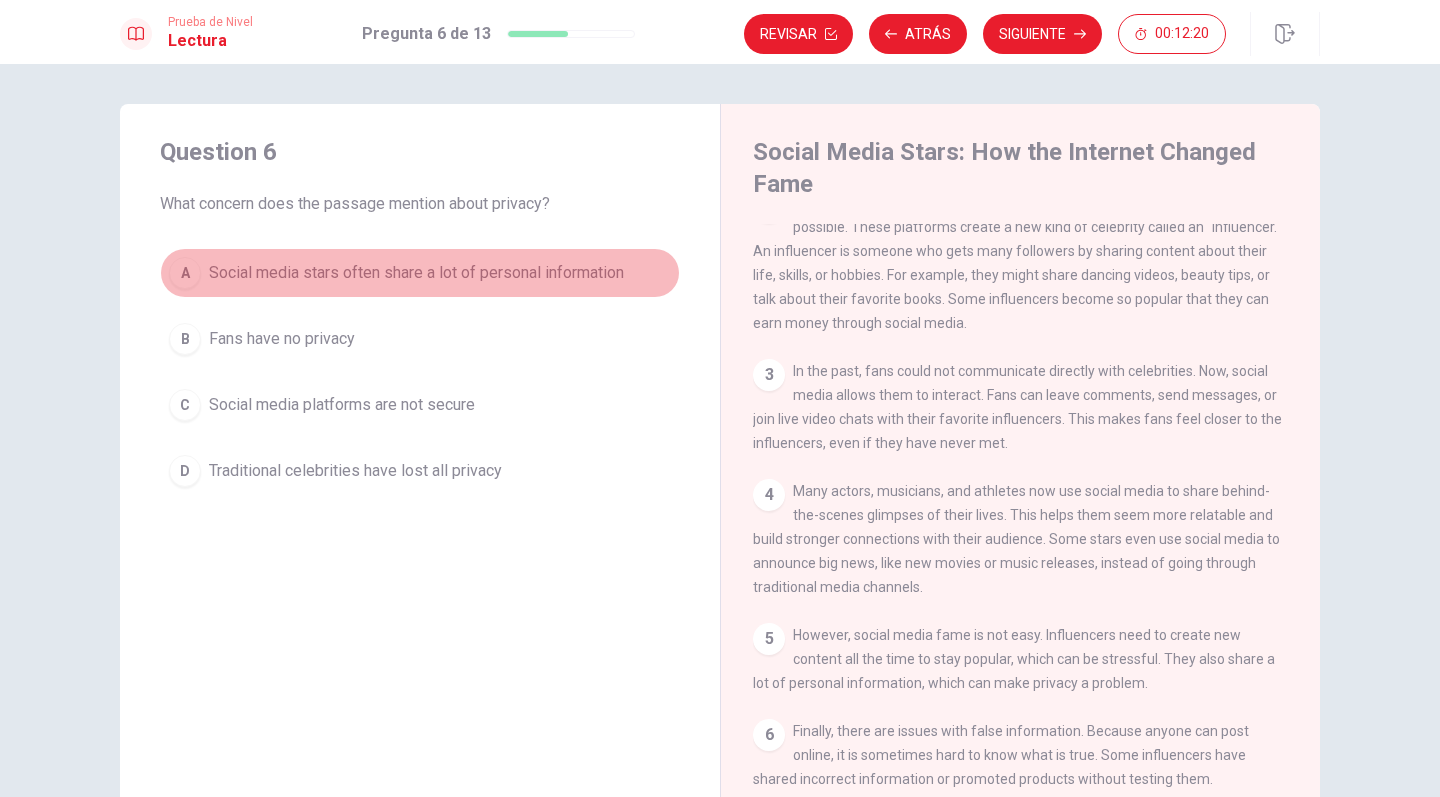 click on "A" at bounding box center [185, 273] 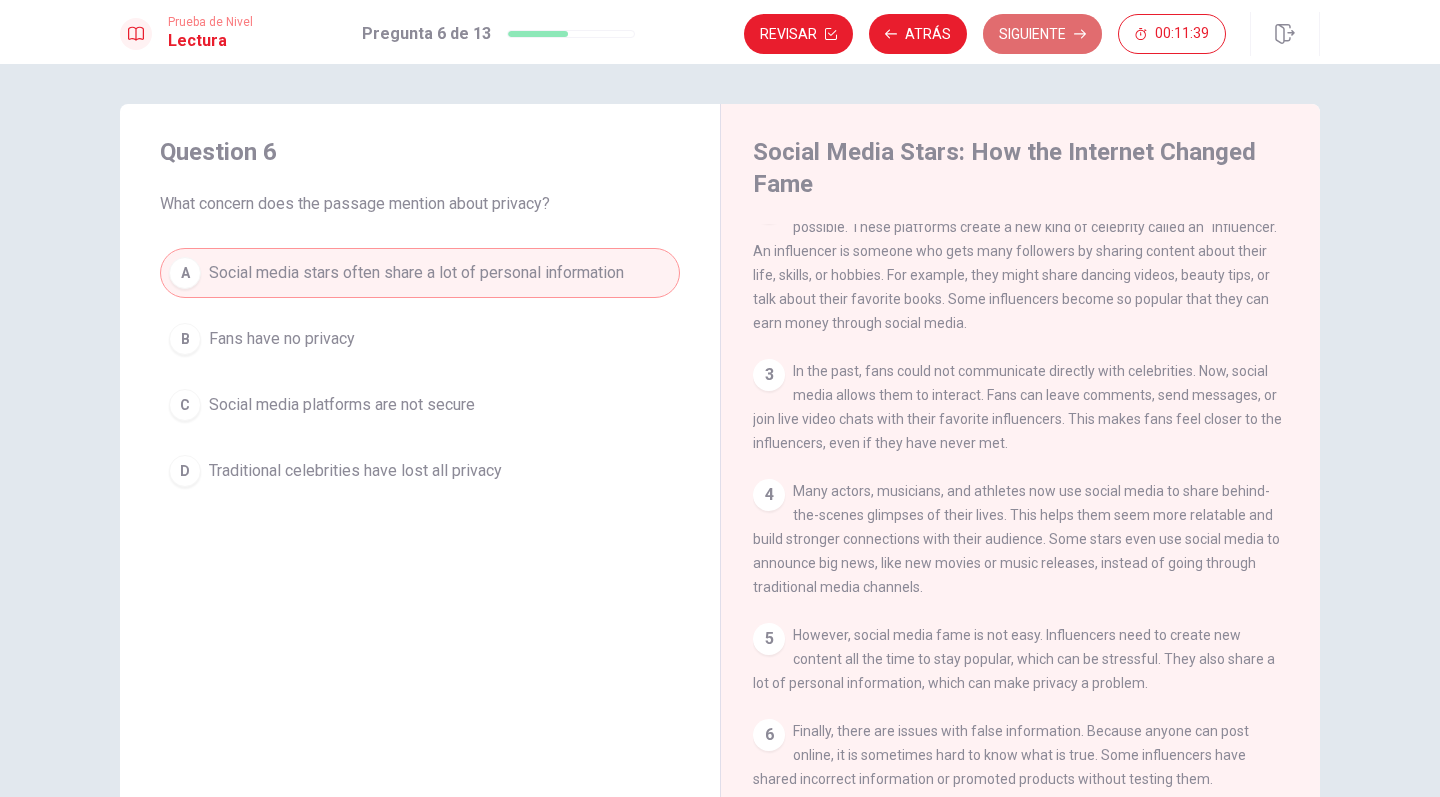 click on "Siguiente" at bounding box center (1042, 34) 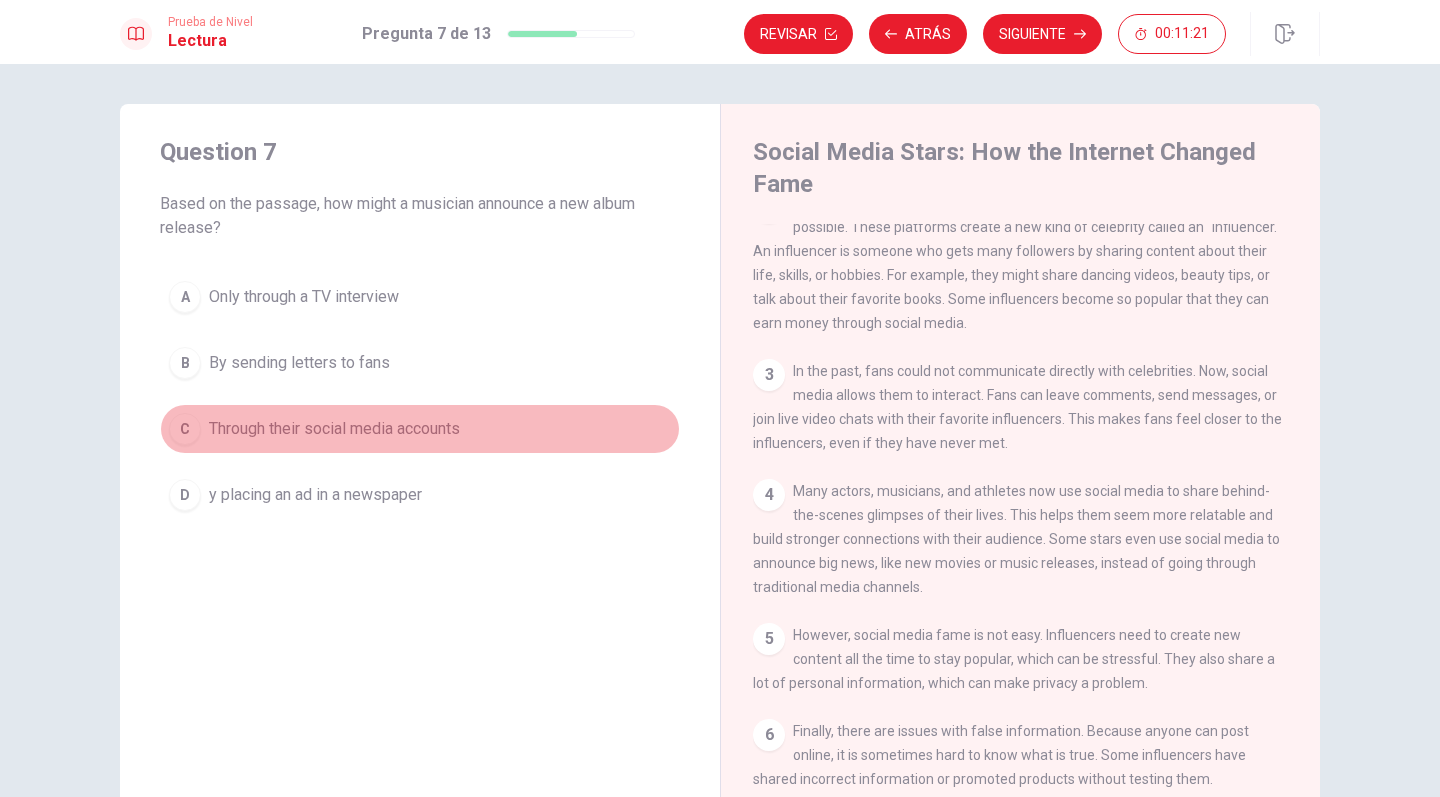 click on "C" at bounding box center [185, 429] 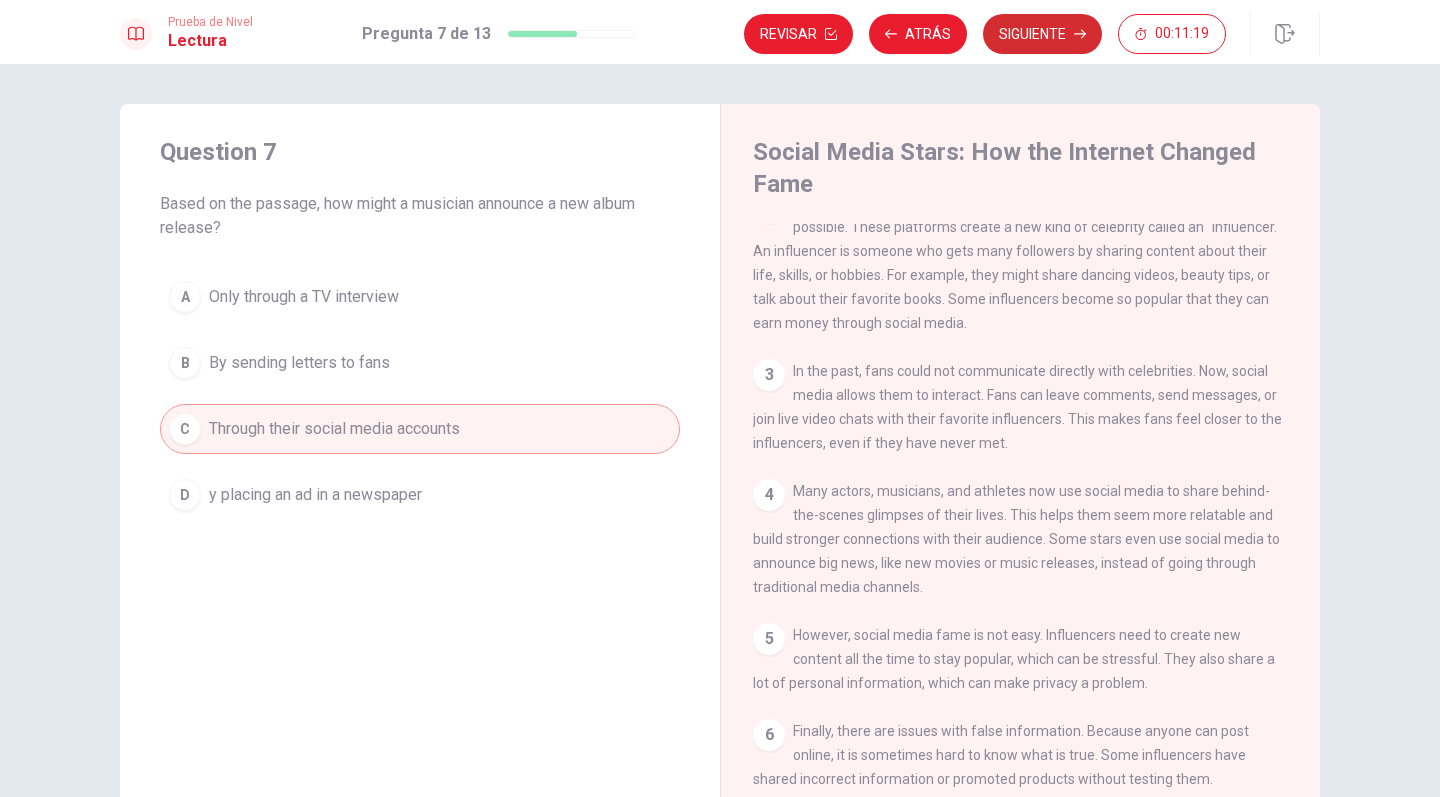 click on "Siguiente" at bounding box center (1042, 34) 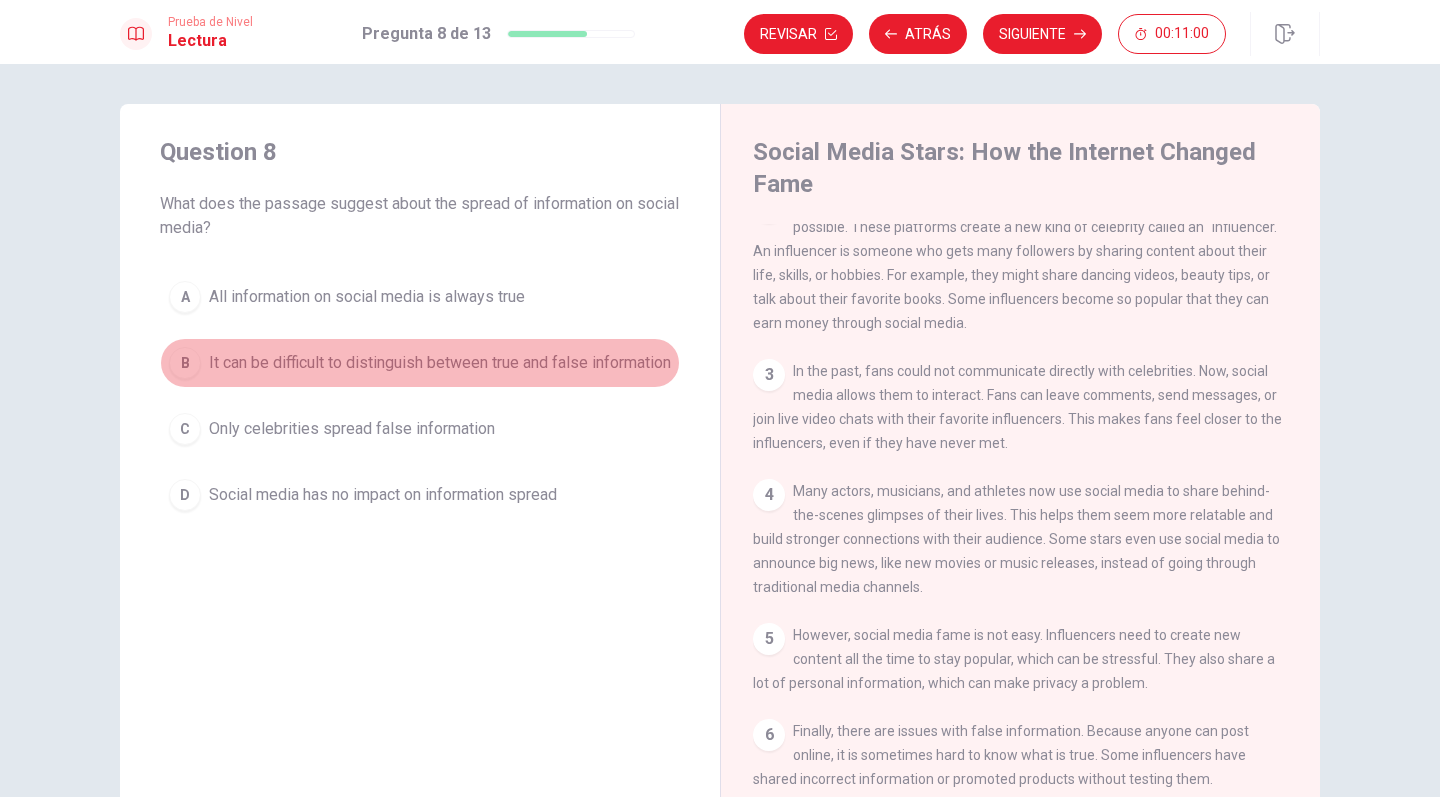 click on "B" at bounding box center [185, 363] 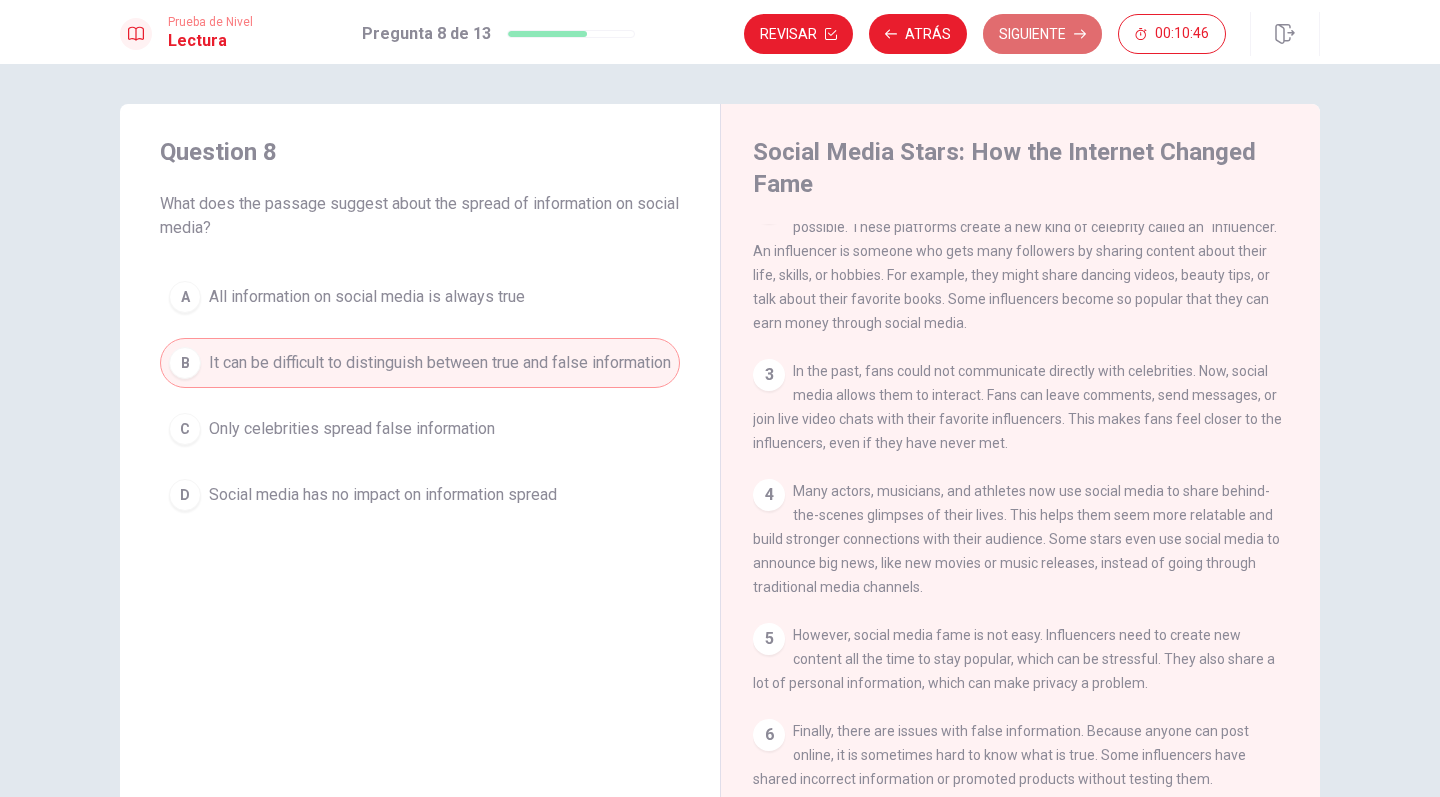 click on "Siguiente" at bounding box center [1042, 34] 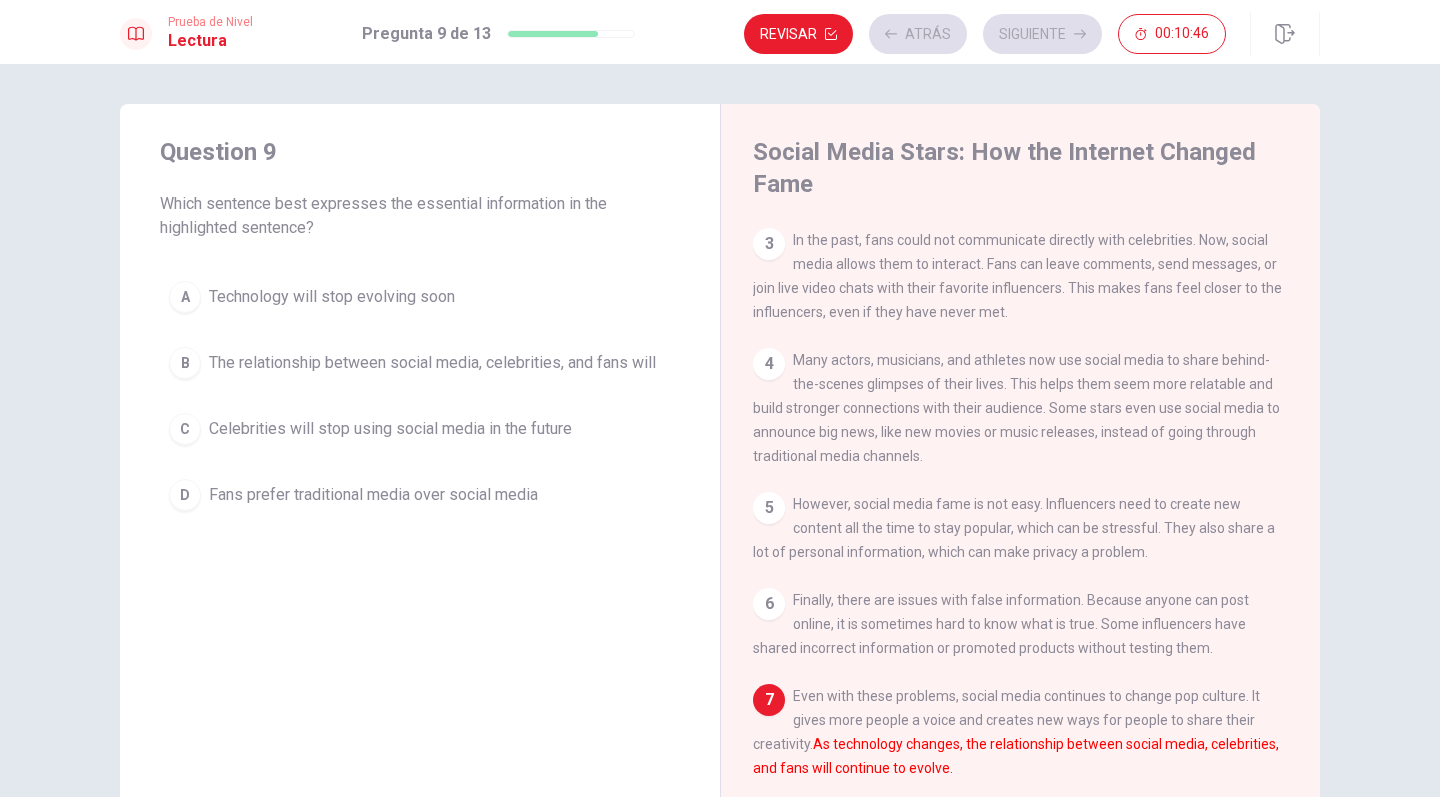 scroll, scrollTop: 265, scrollLeft: 0, axis: vertical 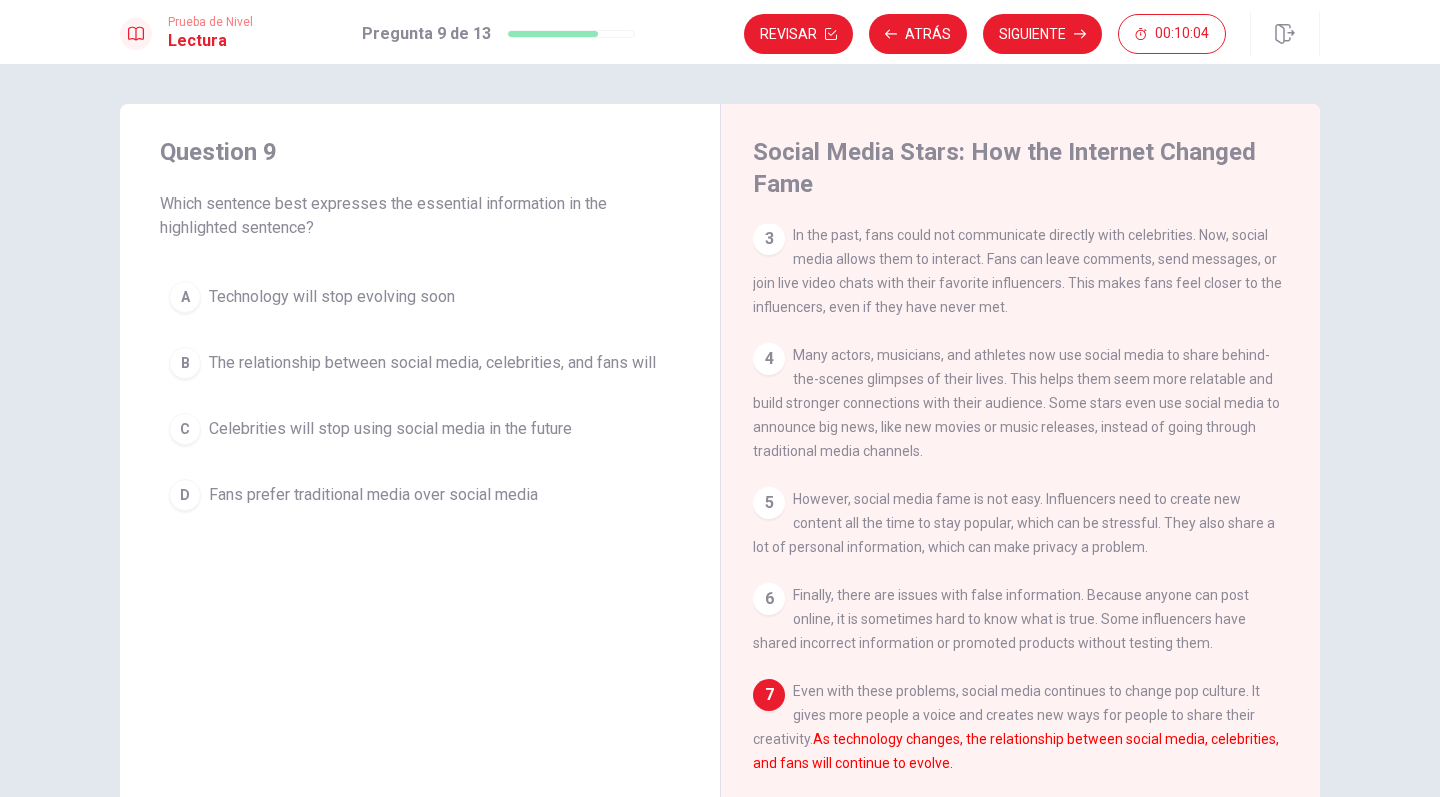 click on "B" at bounding box center [185, 363] 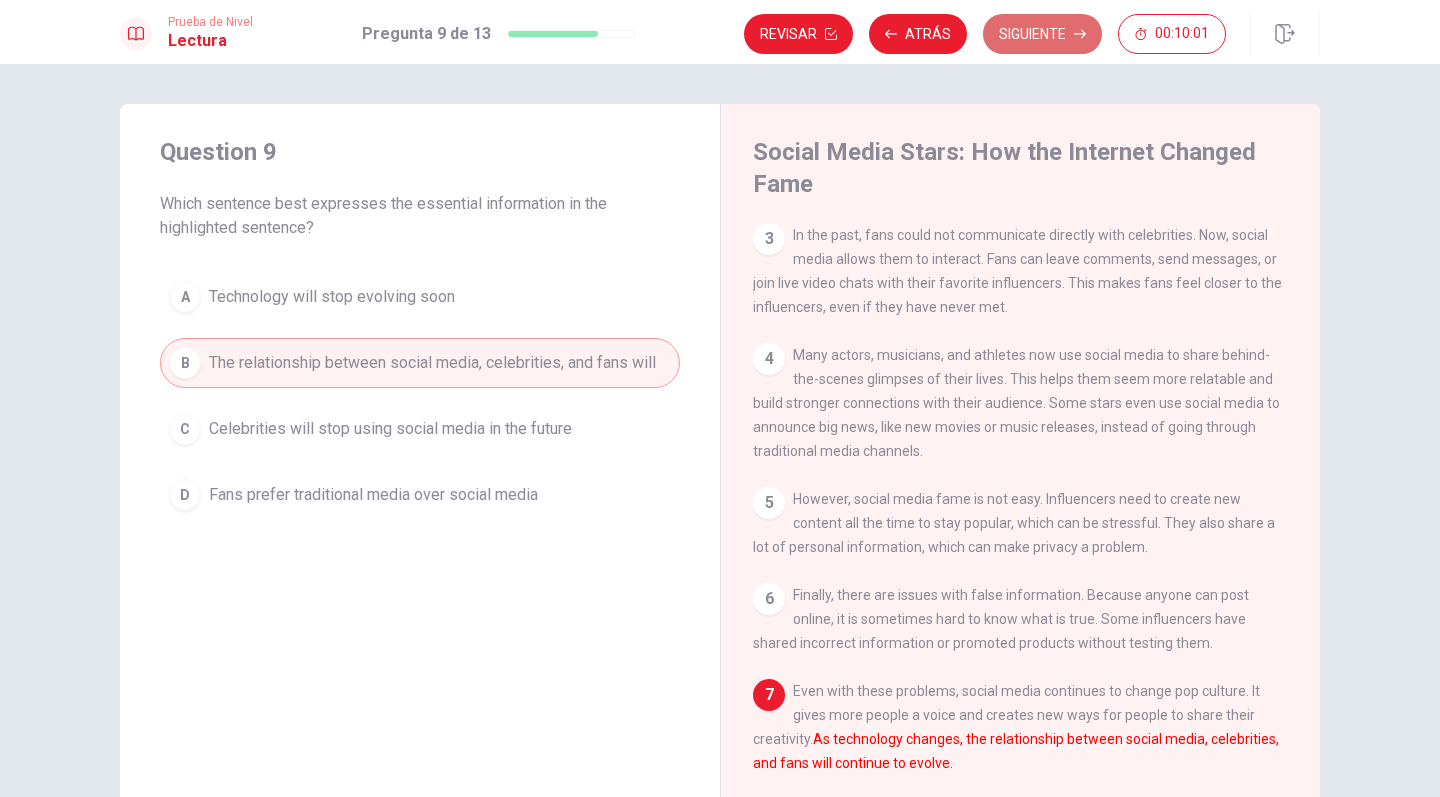 click on "Siguiente" at bounding box center (1042, 34) 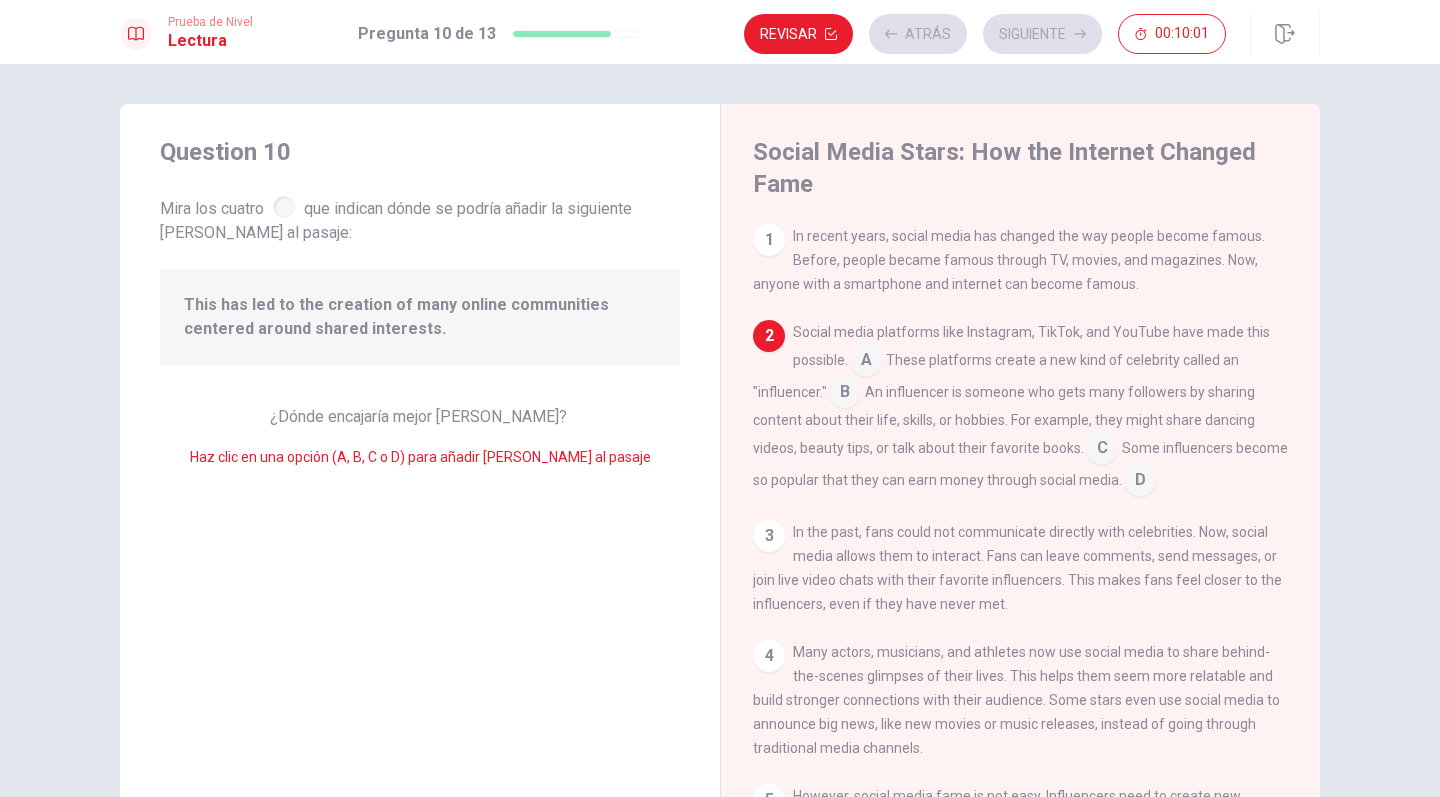 scroll, scrollTop: 96, scrollLeft: 0, axis: vertical 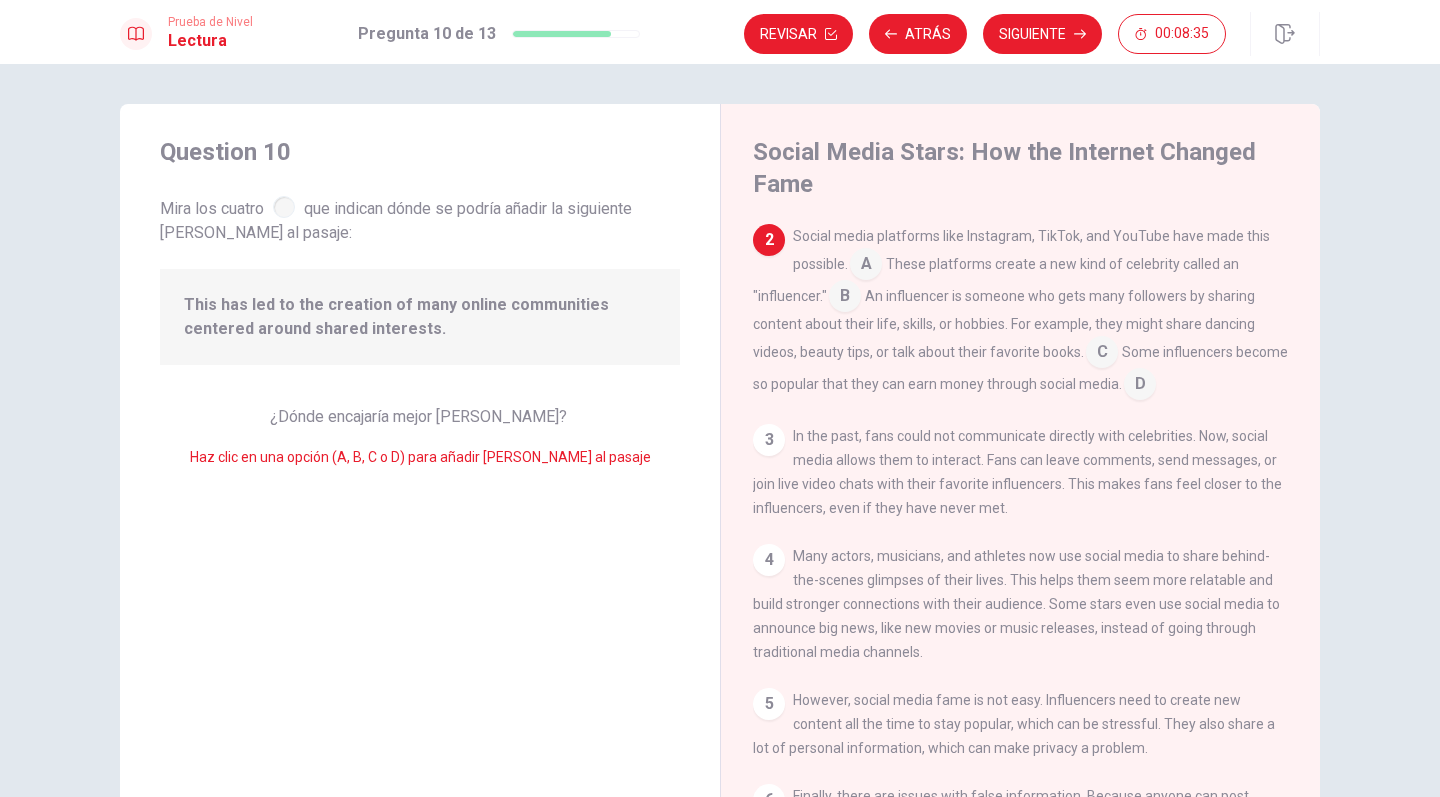 click at bounding box center (845, 298) 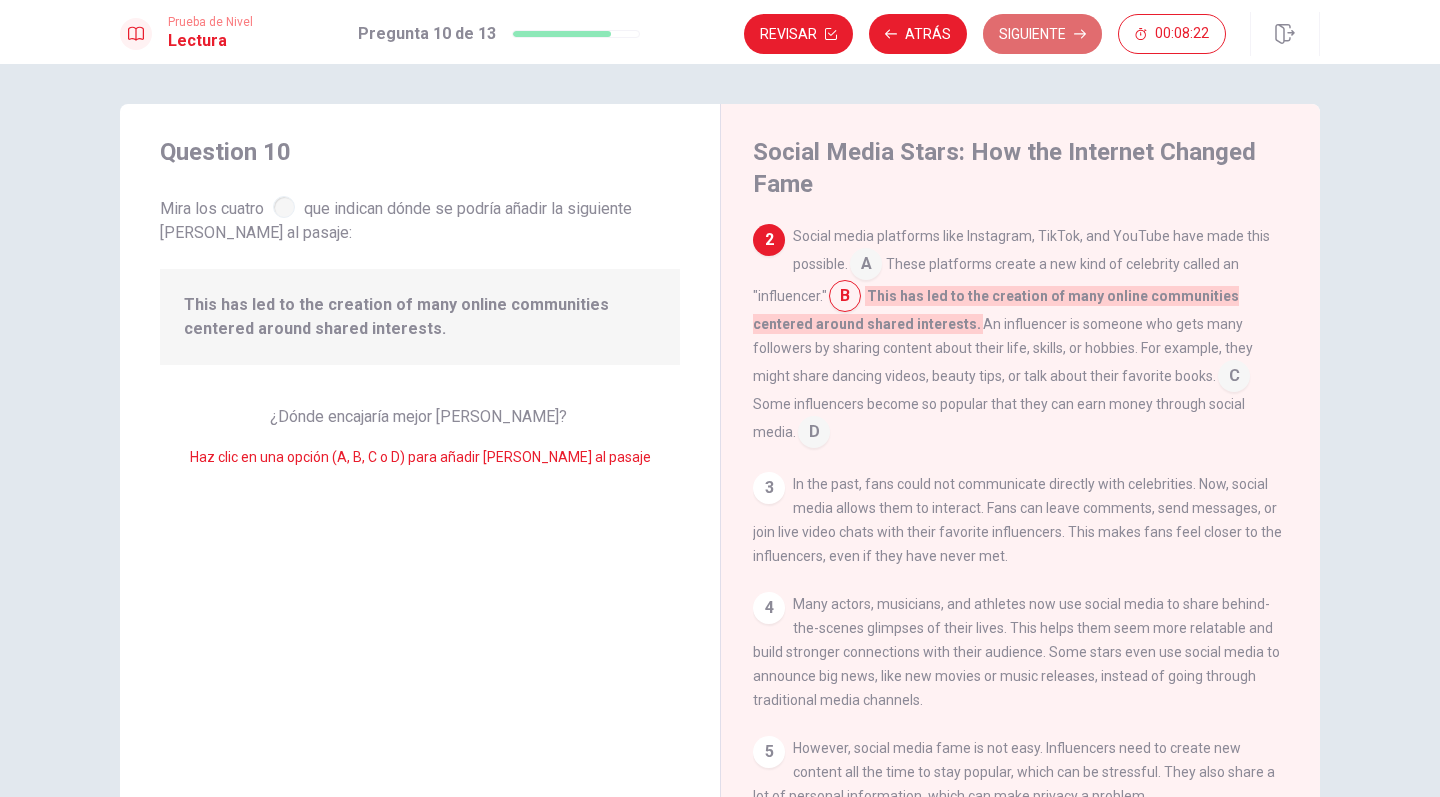 click on "Siguiente" at bounding box center (1042, 34) 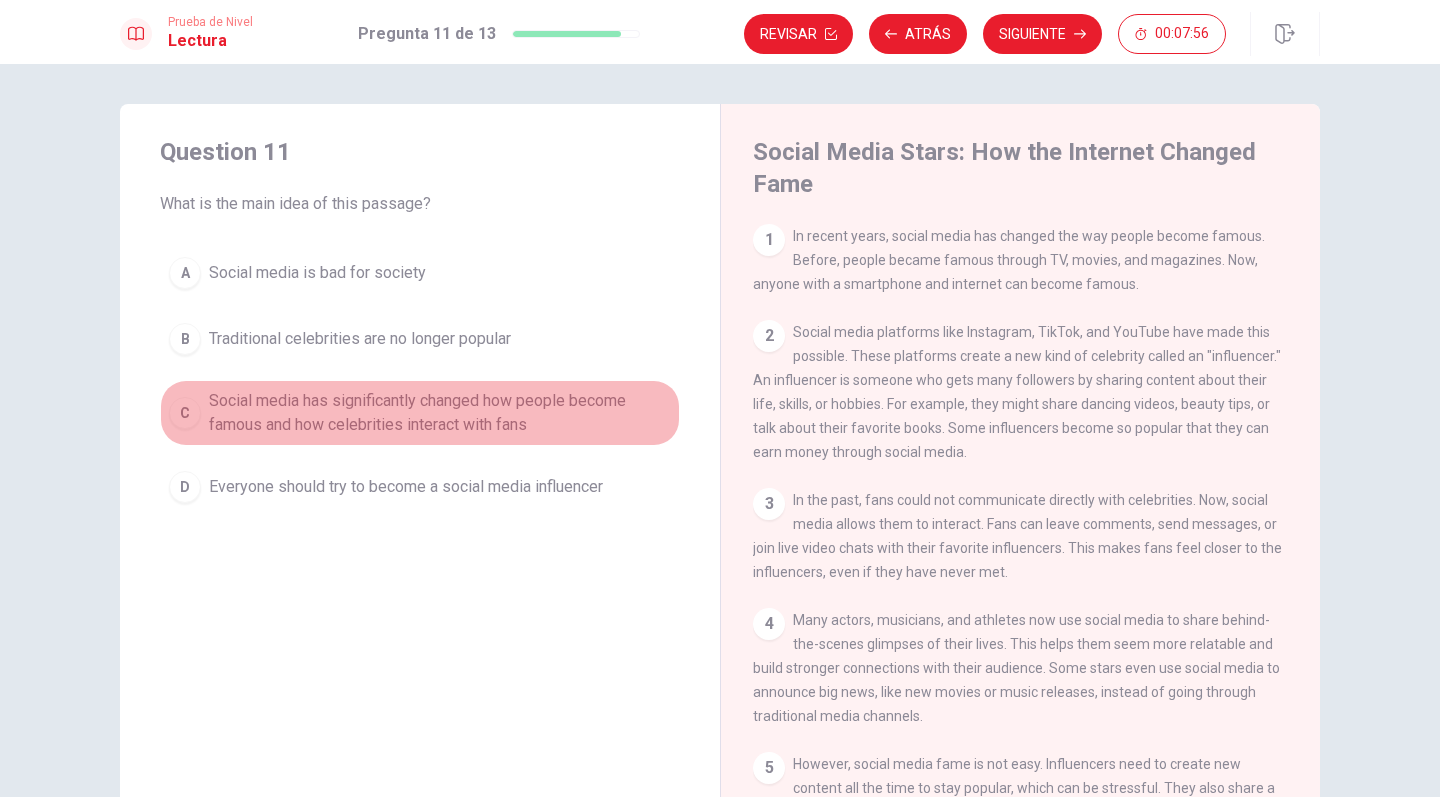 click on "C" at bounding box center (185, 413) 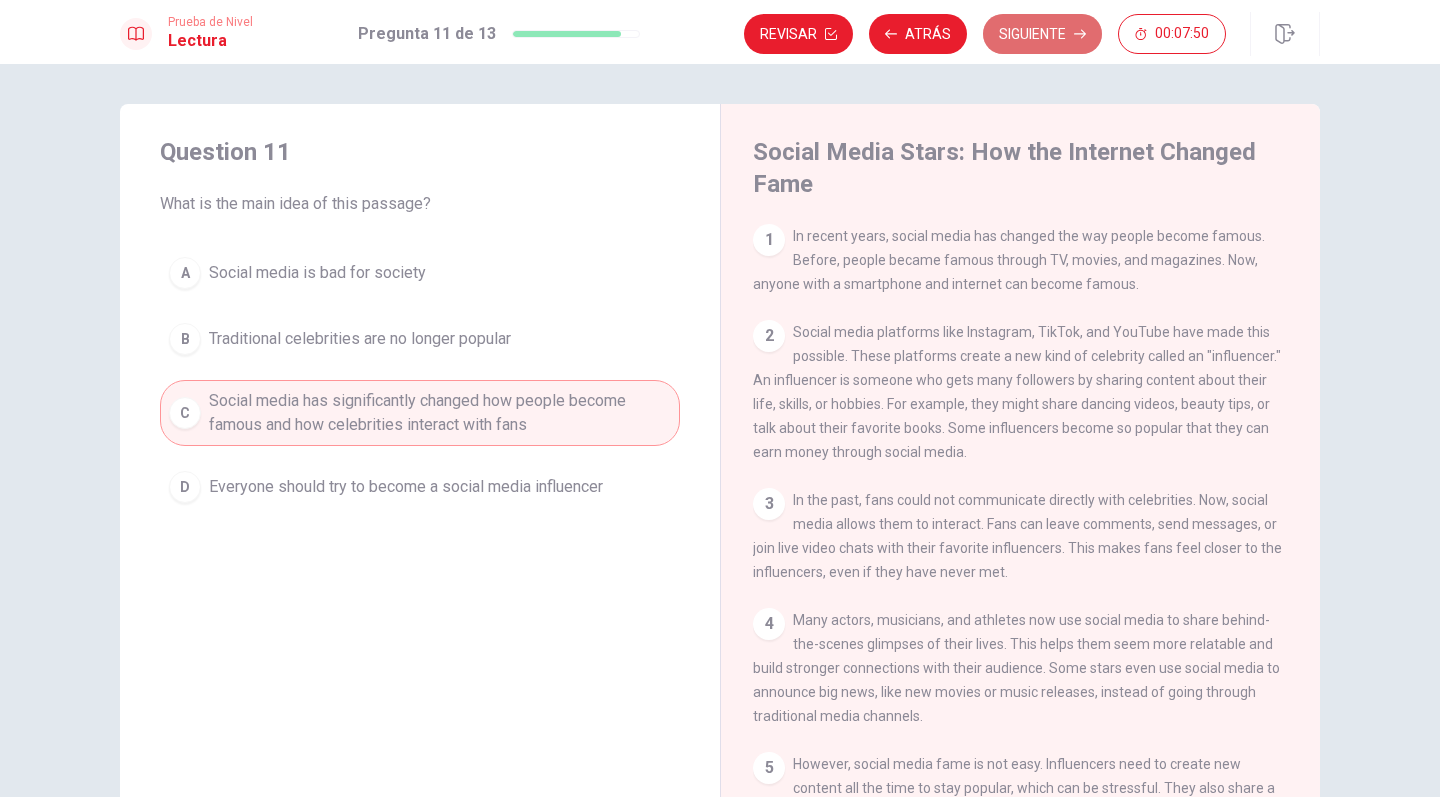 click on "Siguiente" at bounding box center (1042, 34) 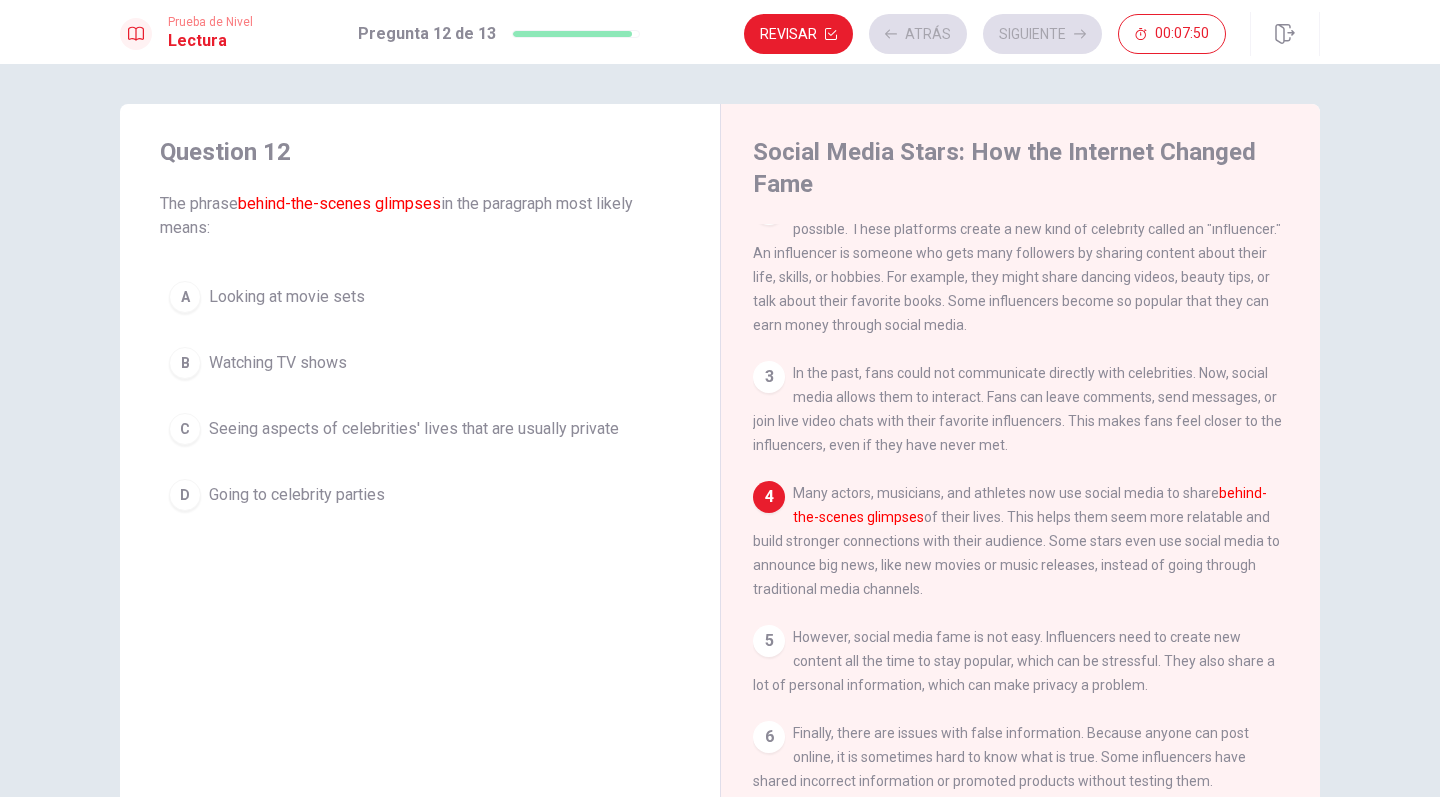 scroll, scrollTop: 129, scrollLeft: 0, axis: vertical 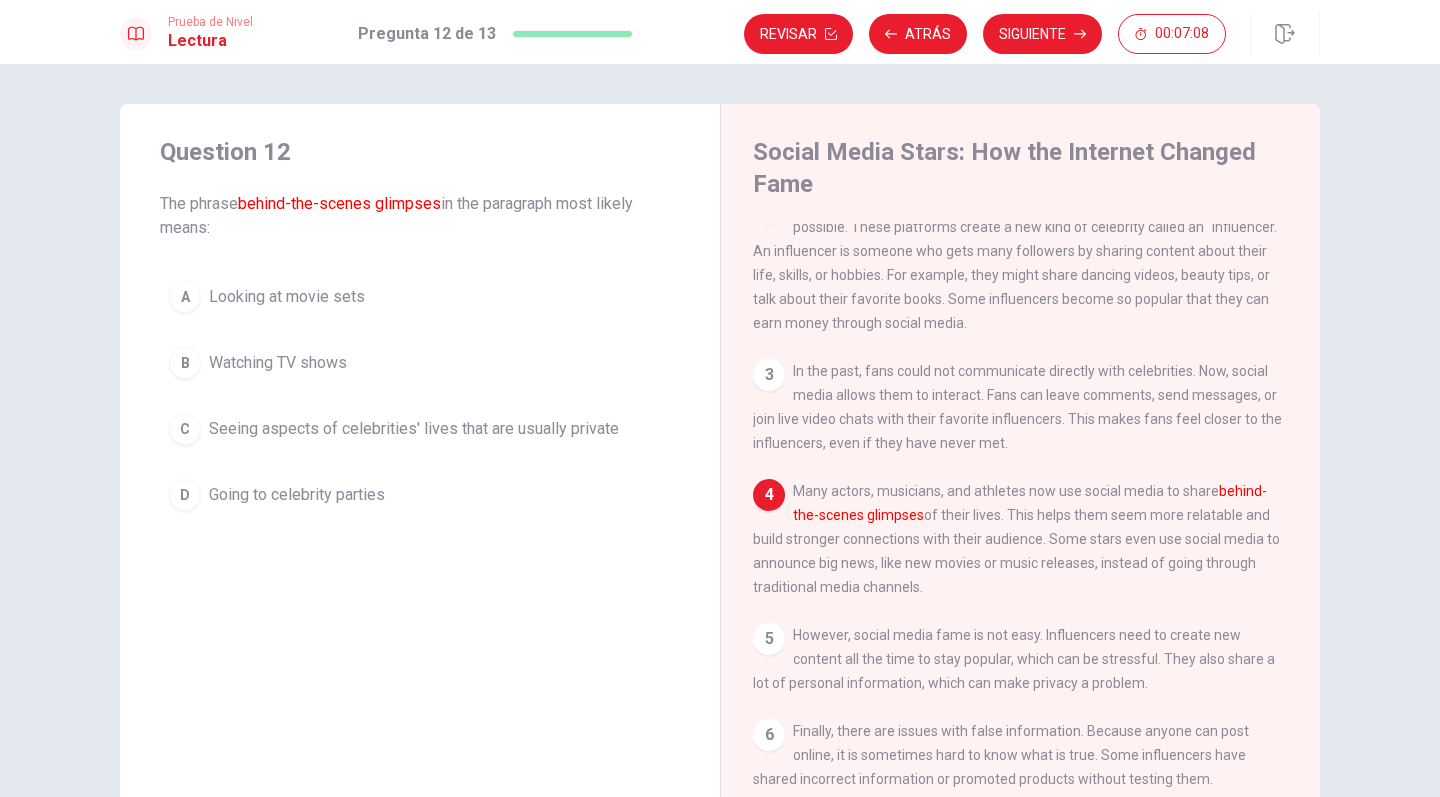 click on "C" at bounding box center (185, 429) 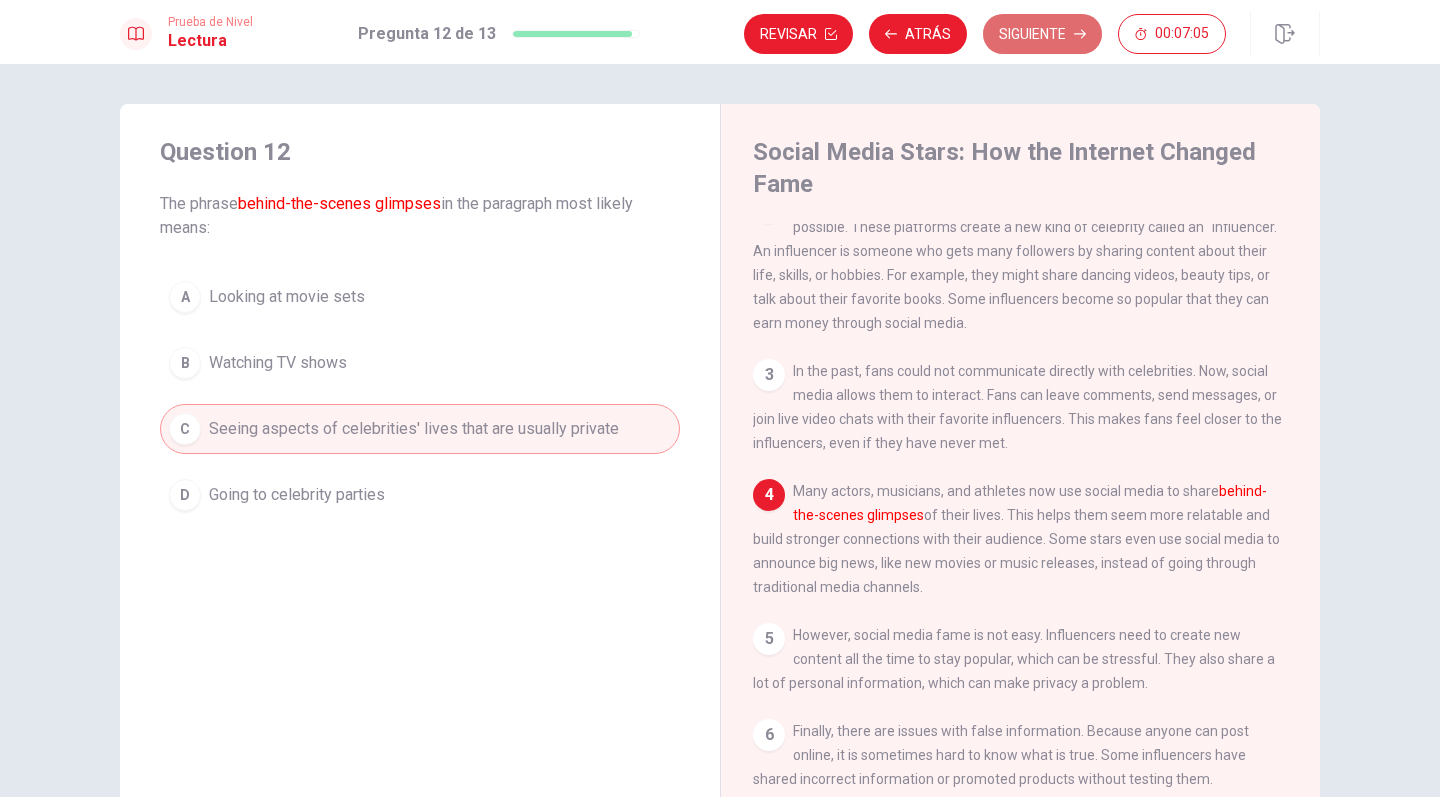 click on "Siguiente" at bounding box center [1042, 34] 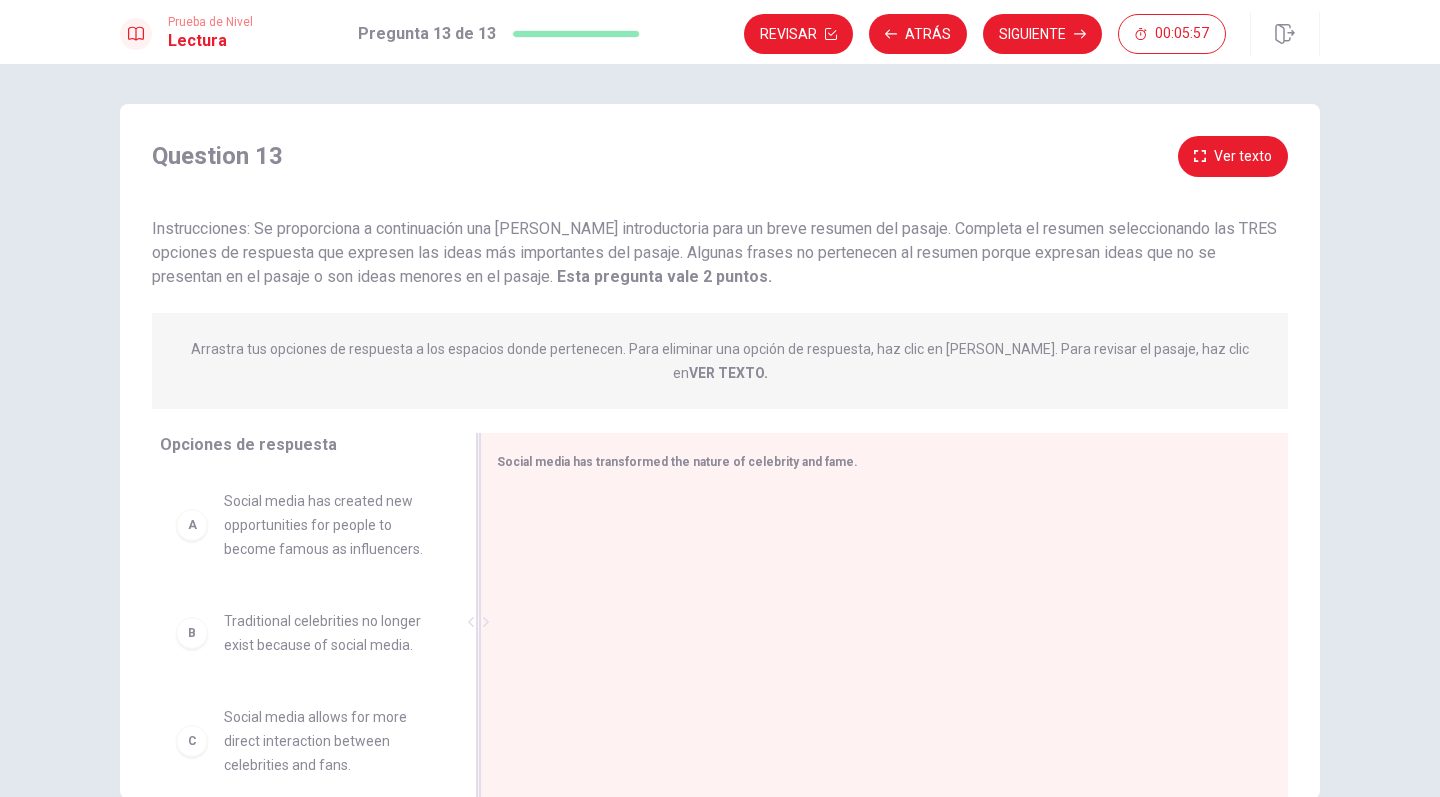 click at bounding box center (876, 624) 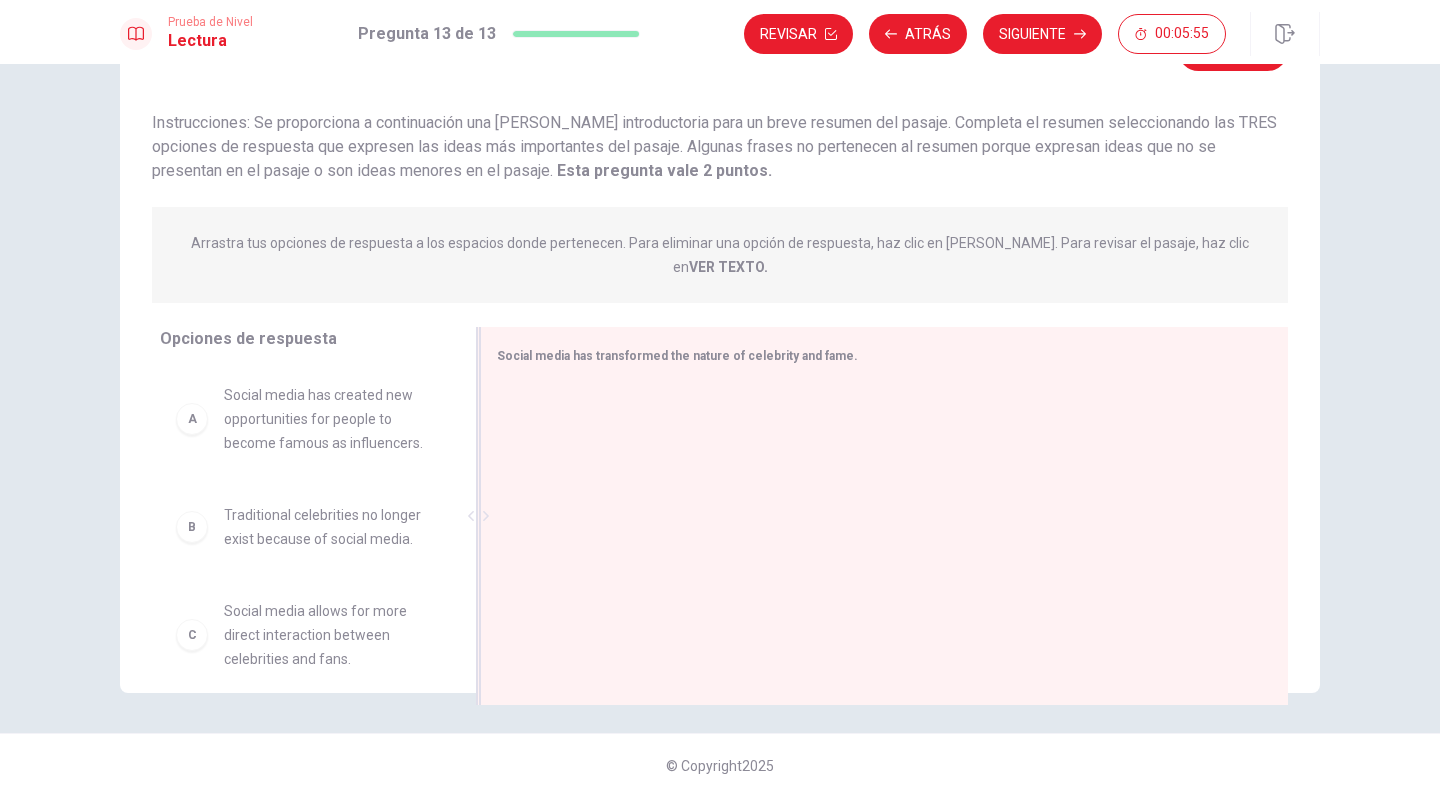 scroll, scrollTop: 106, scrollLeft: 0, axis: vertical 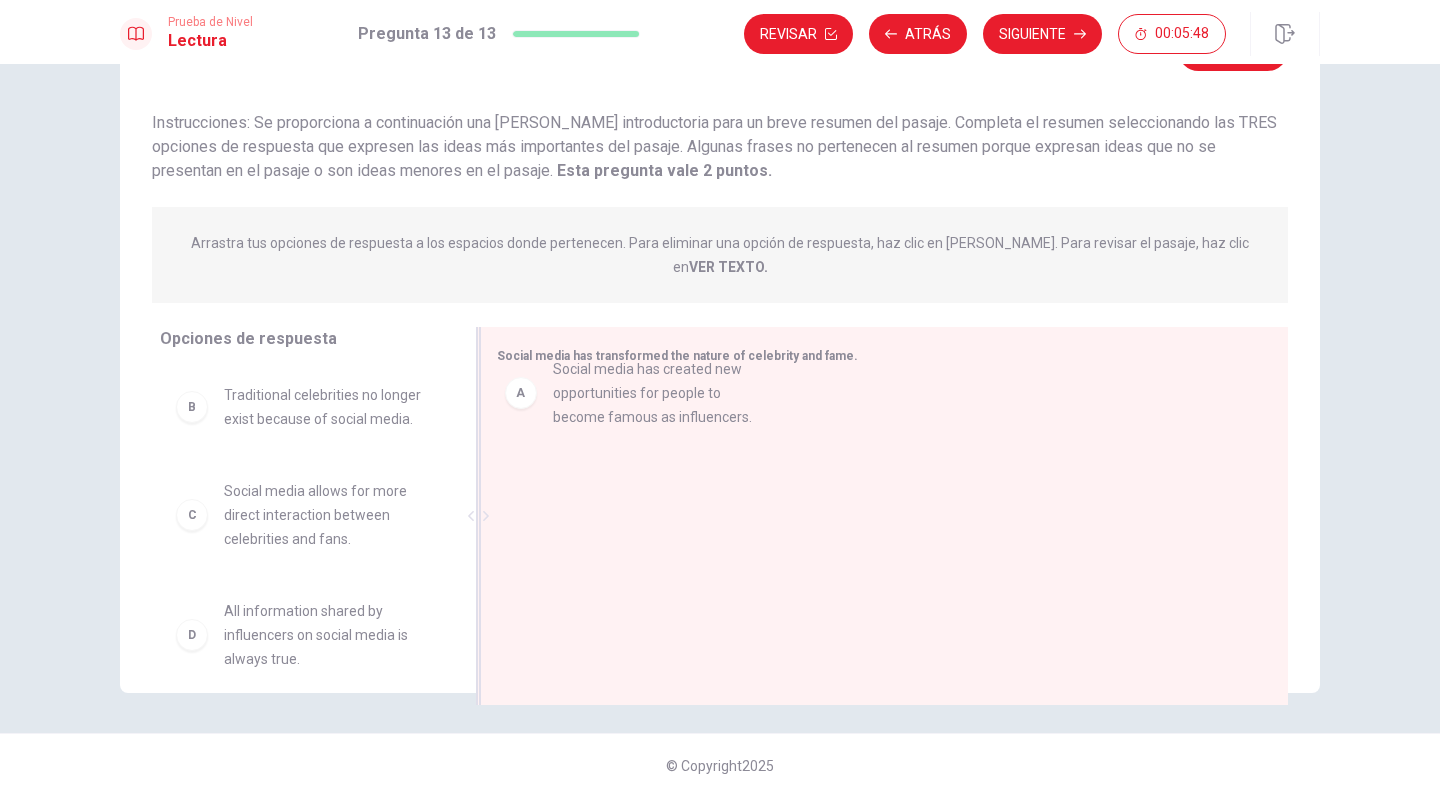 drag, startPoint x: 332, startPoint y: 394, endPoint x: 667, endPoint y: 392, distance: 335.00598 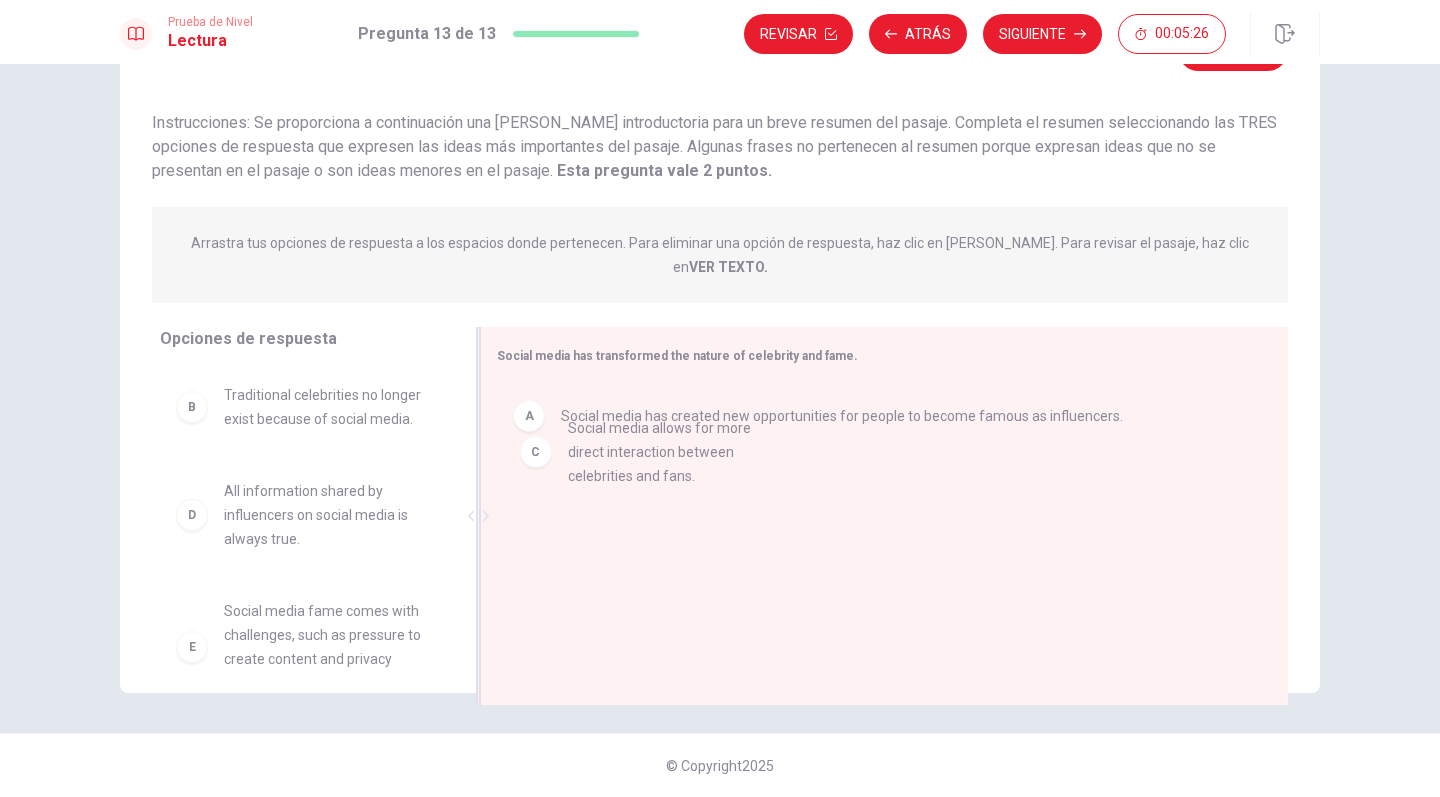 drag, startPoint x: 249, startPoint y: 485, endPoint x: 600, endPoint y: 447, distance: 353.051 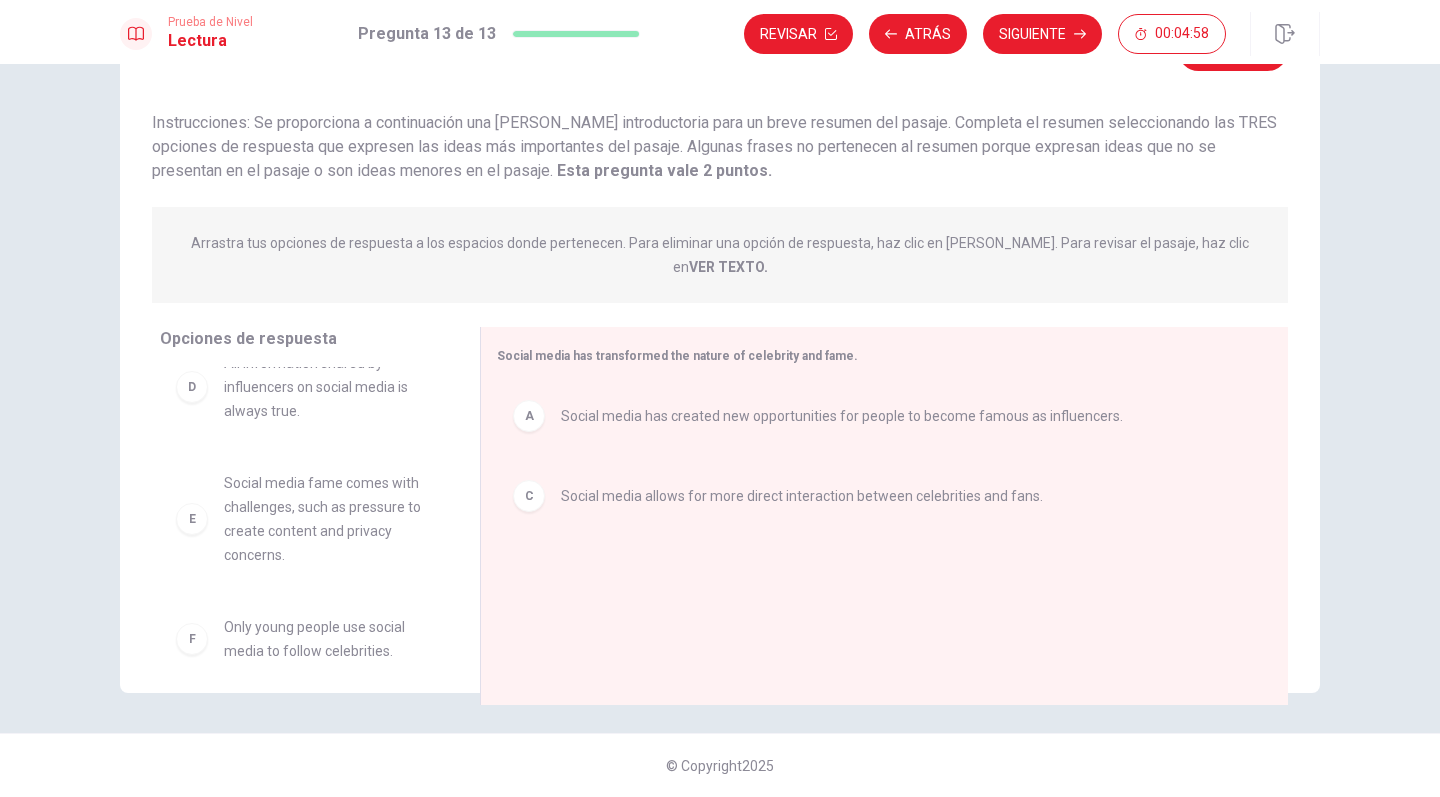 scroll, scrollTop: 132, scrollLeft: 0, axis: vertical 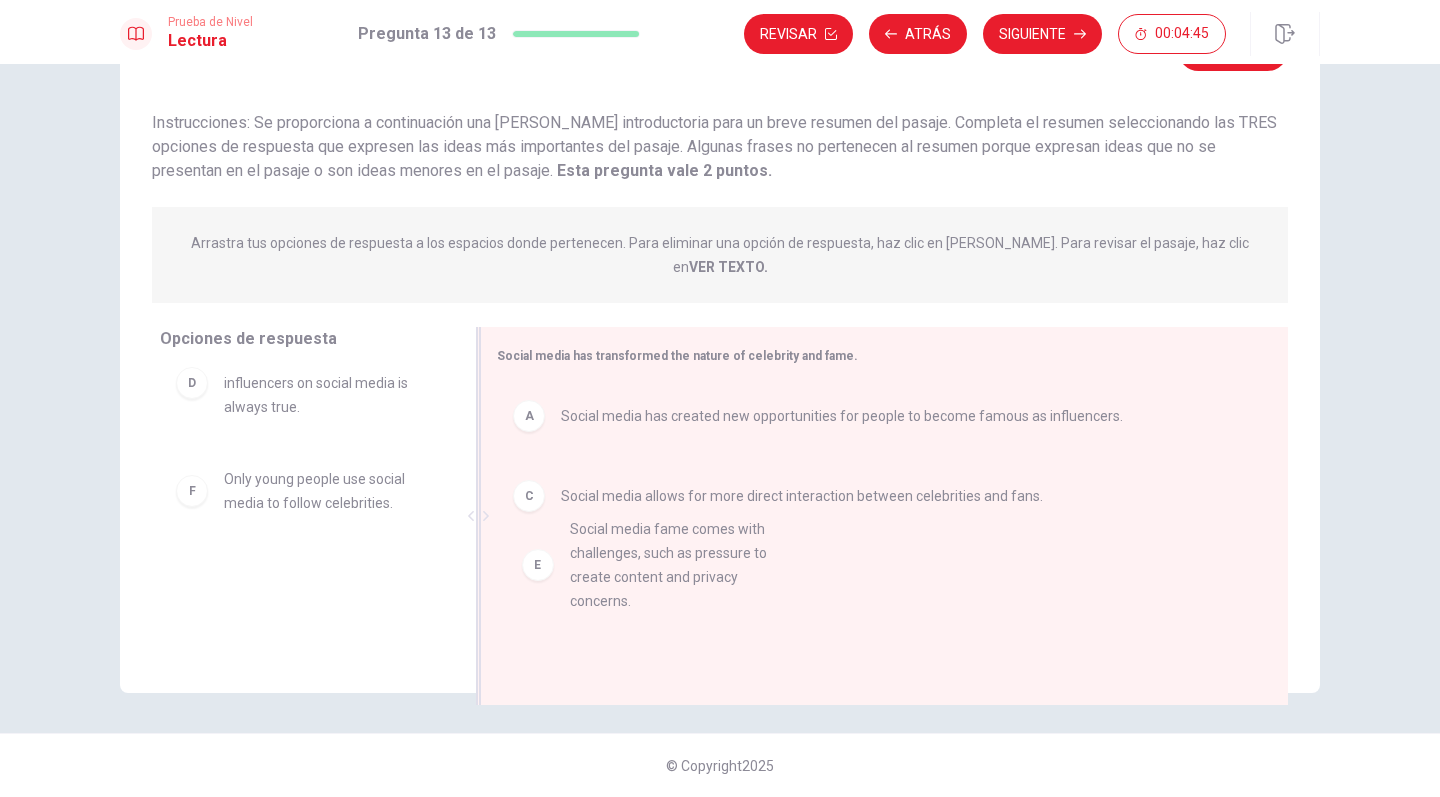 drag, startPoint x: 317, startPoint y: 490, endPoint x: 665, endPoint y: 562, distance: 355.37024 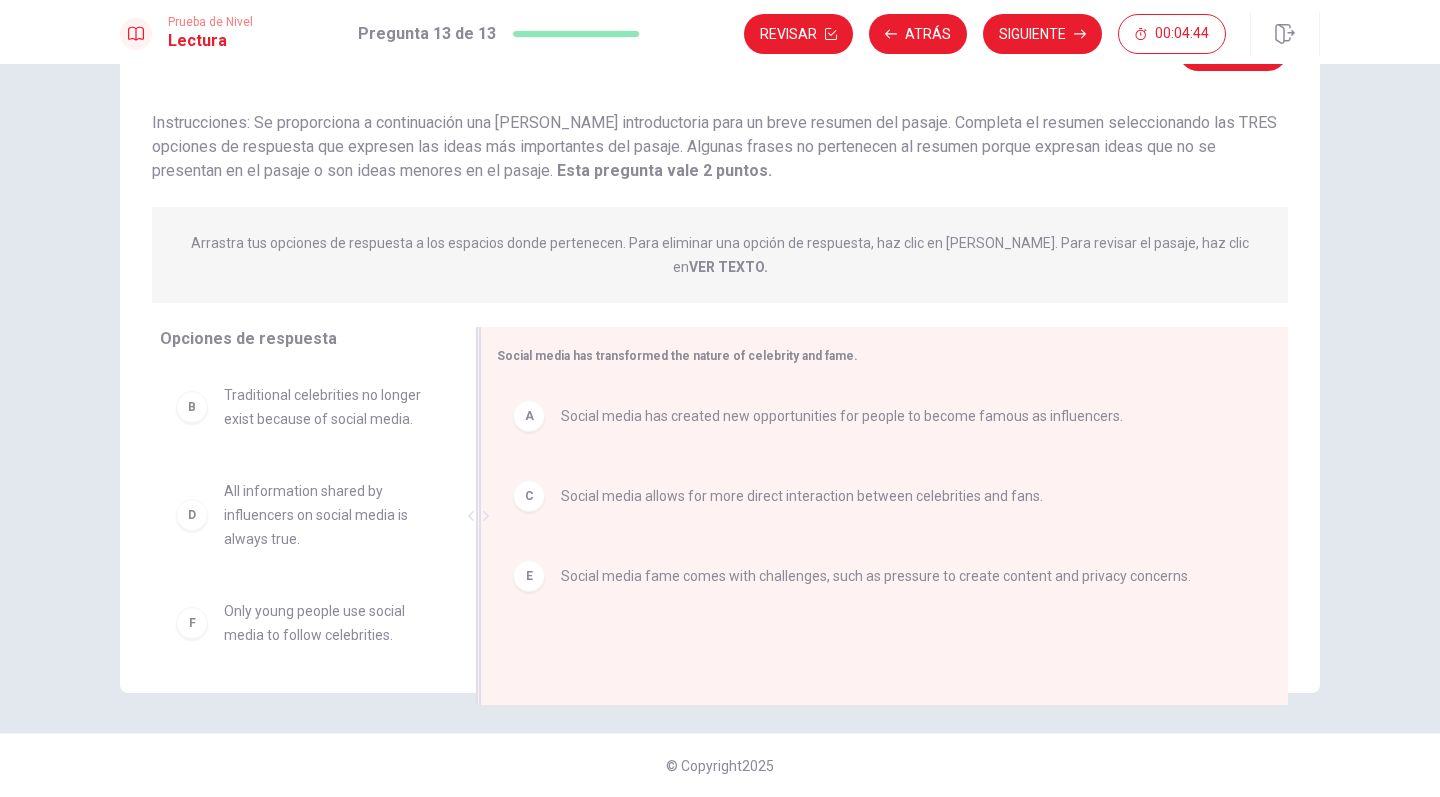 scroll, scrollTop: 0, scrollLeft: 0, axis: both 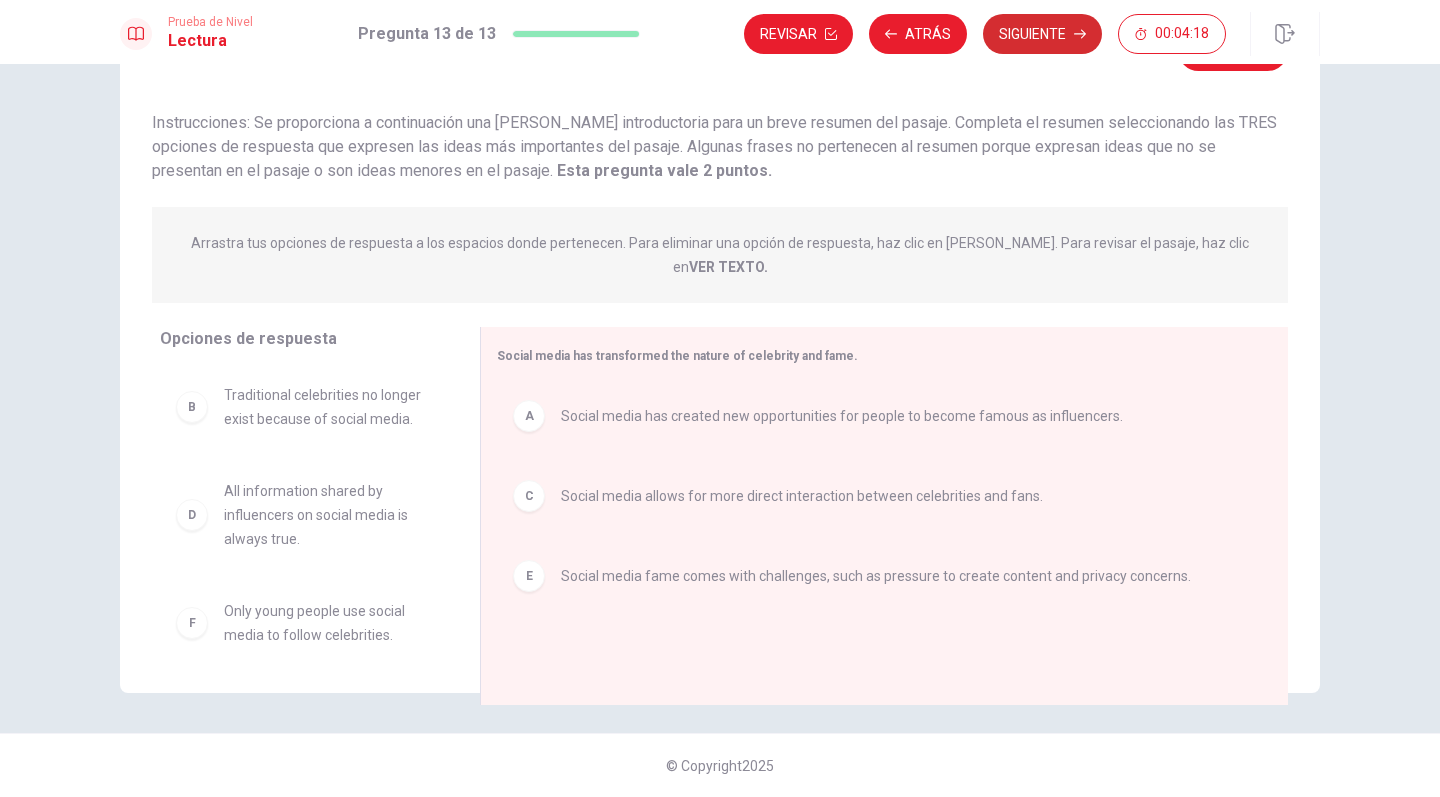 click on "Siguiente" at bounding box center (1042, 34) 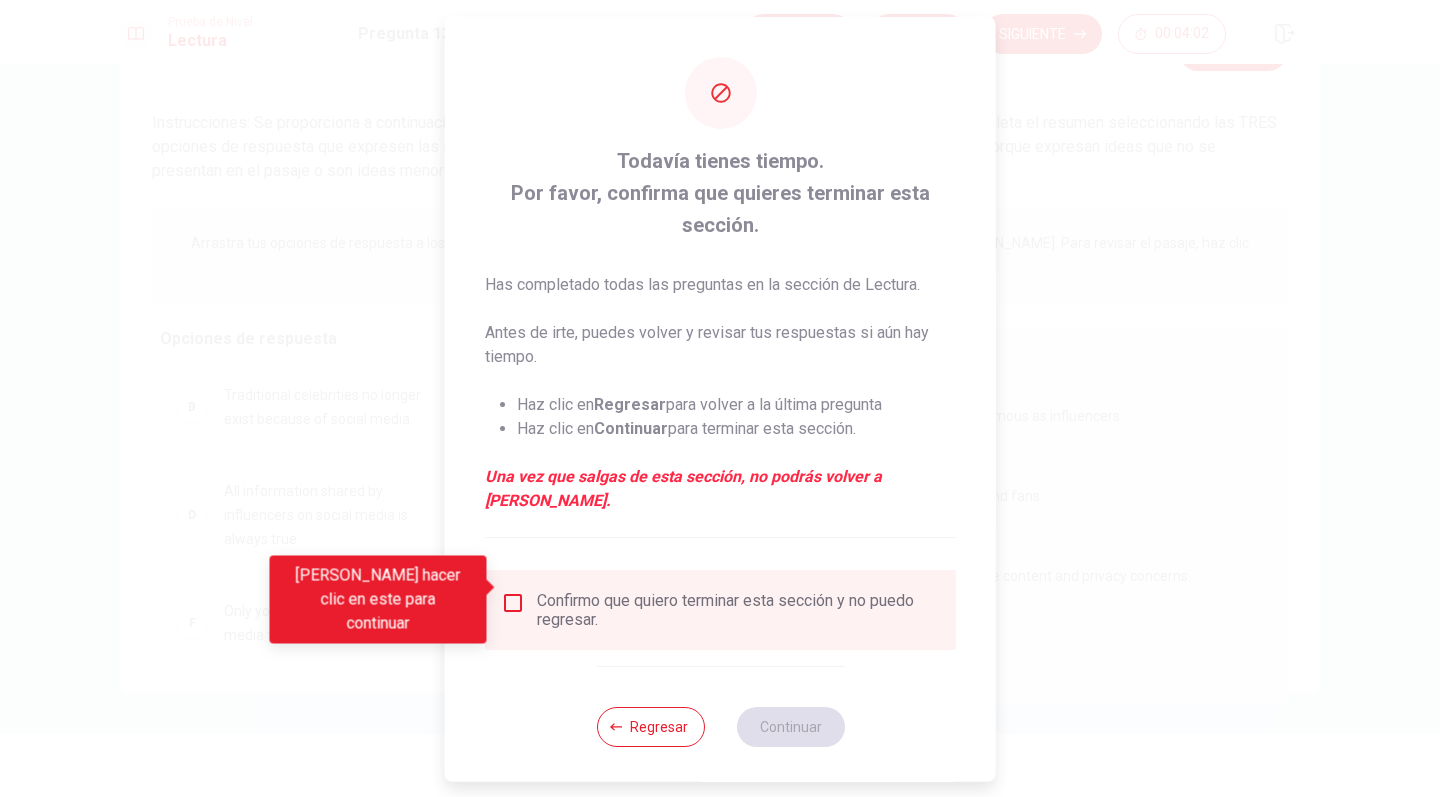 click at bounding box center [513, 602] 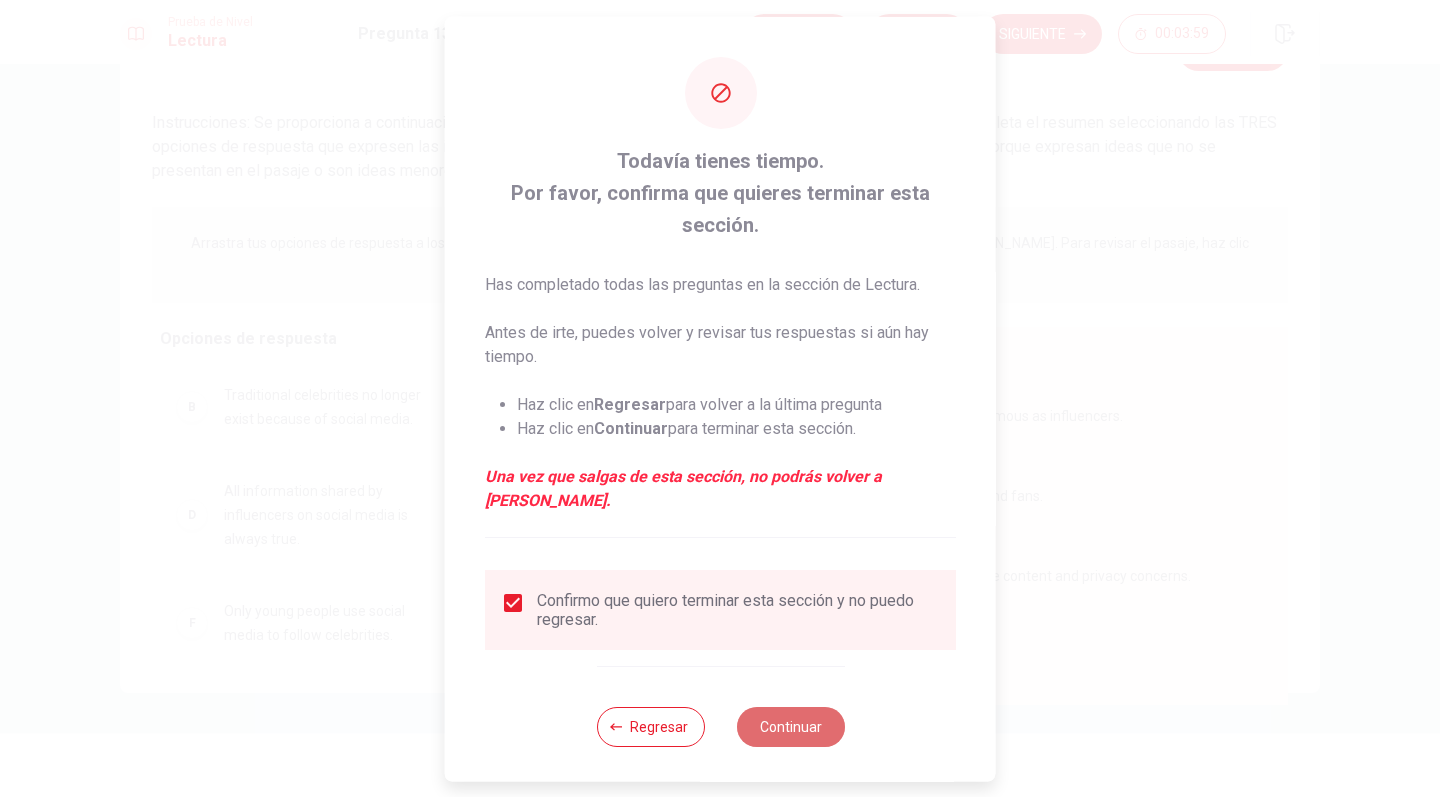 click on "Continuar" at bounding box center [790, 726] 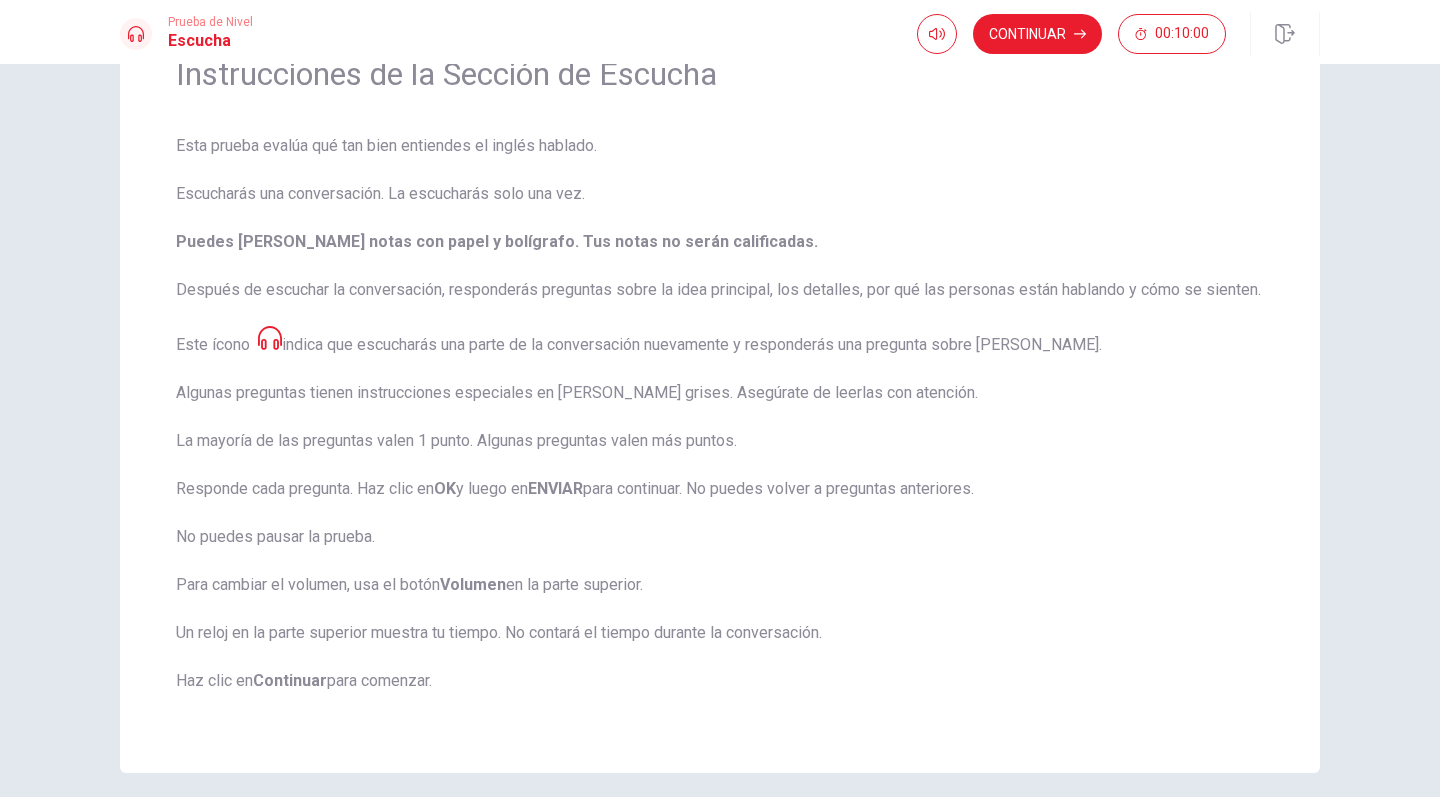 click on "Esta prueba evalúa qué tan bien entiendes el inglés hablado.
Escucharás una conversación. La escucharás solo una vez.
Puedes [PERSON_NAME] notas con papel y bolígrafo. Tus notas no serán calificadas.
Después de escuchar la conversación, responderás preguntas sobre la idea principal, los detalles, por qué las personas están hablando y cómo se sienten.
Este ícono   indica que escucharás una parte de la conversación nuevamente y responderás una pregunta sobre [PERSON_NAME].
Algunas preguntas tienen instrucciones especiales en [PERSON_NAME] grises. Asegúrate de leerlas con atención.
La mayoría de las preguntas valen 1 punto. Algunas preguntas valen más puntos.
Responde cada pregunta. Haz clic en  OK  y luego en  ENVIAR  para continuar. No puedes volver a preguntas anteriores.
No puedes pausar la prueba.
Para cambiar el volumen, usa el botón  Volumen  en la parte superior.
Un reloj en la parte superior muestra tu tiempo. No contará el tiempo durante la conversación.
Haz clic en  Continuar" at bounding box center [720, 425] 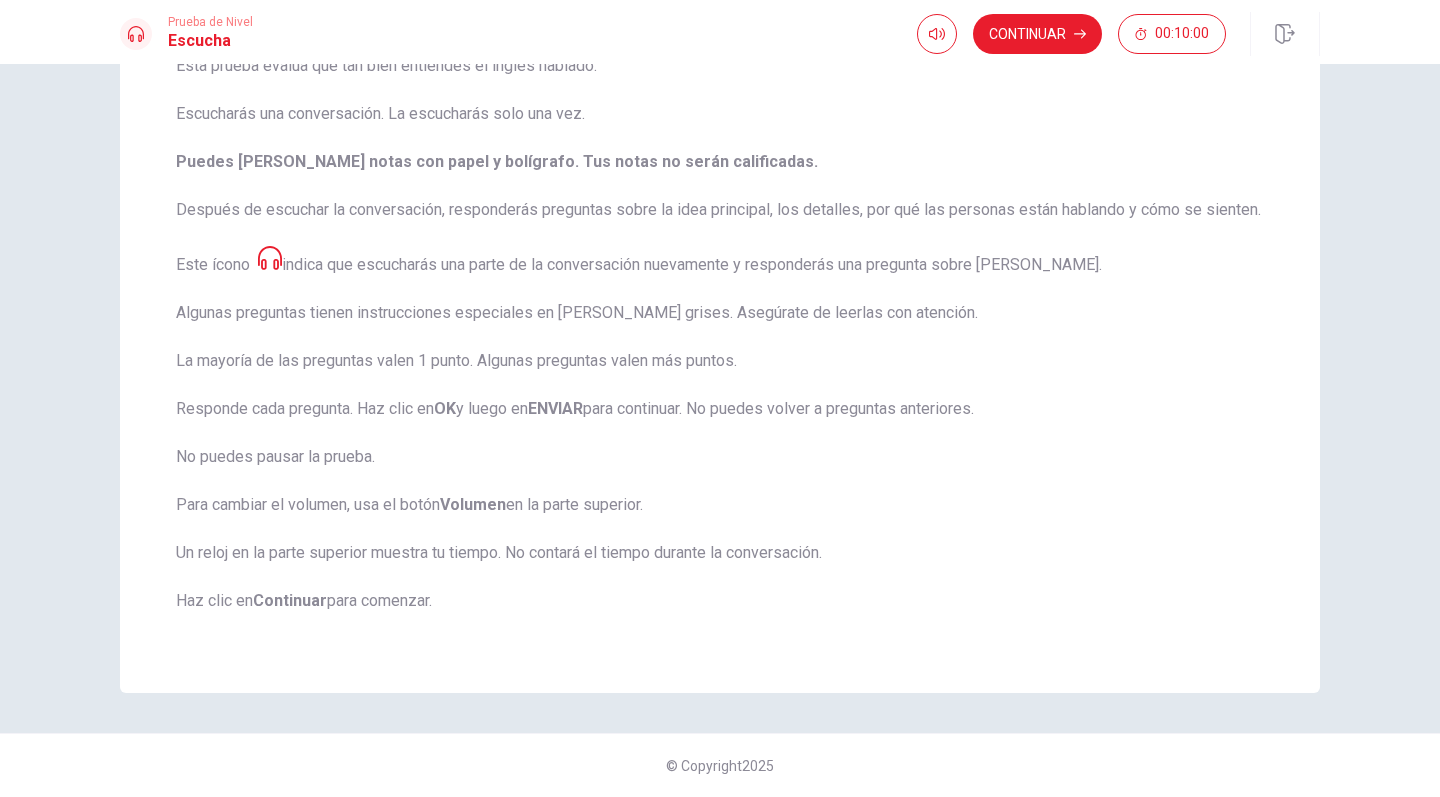 scroll, scrollTop: 210, scrollLeft: 0, axis: vertical 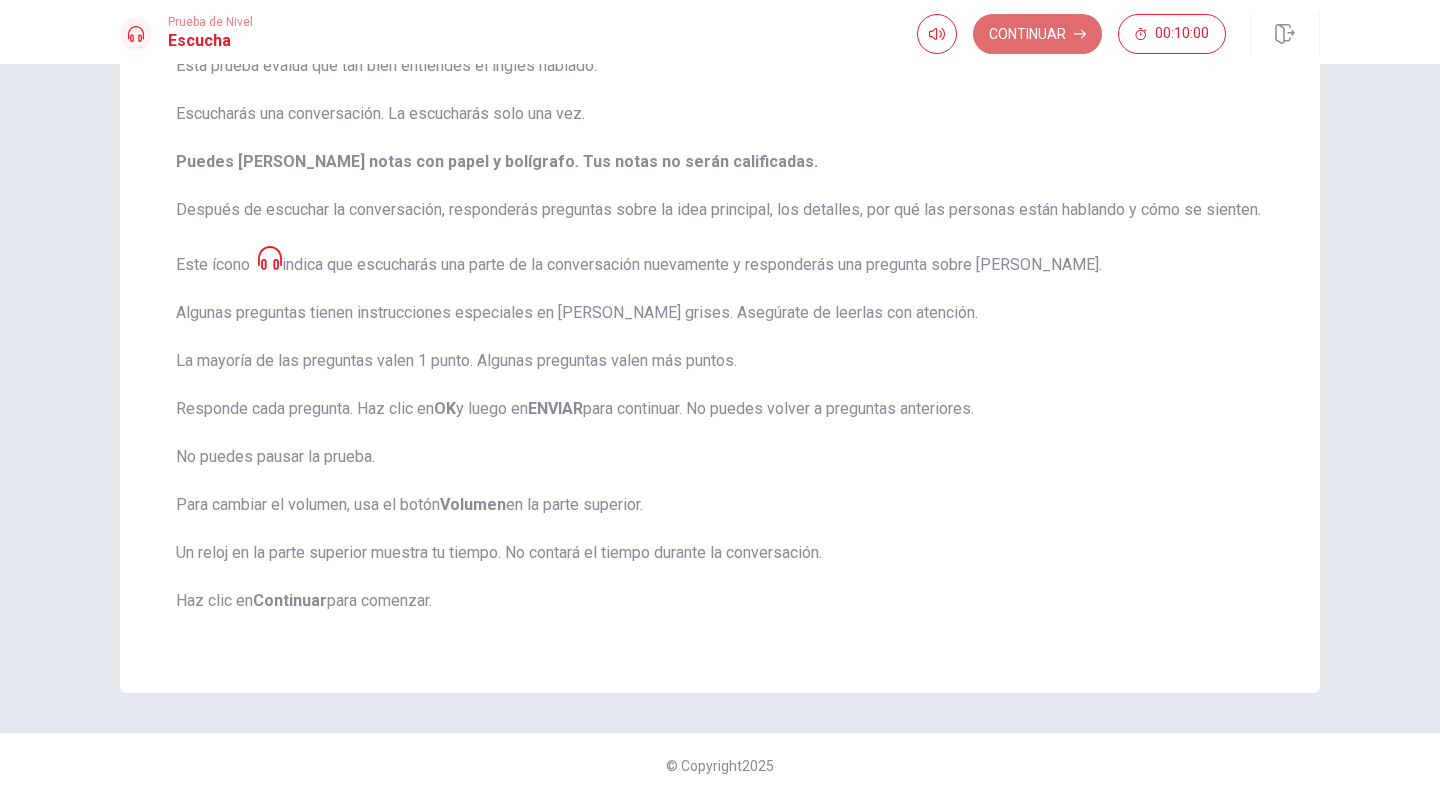 click on "Continuar" at bounding box center [1037, 34] 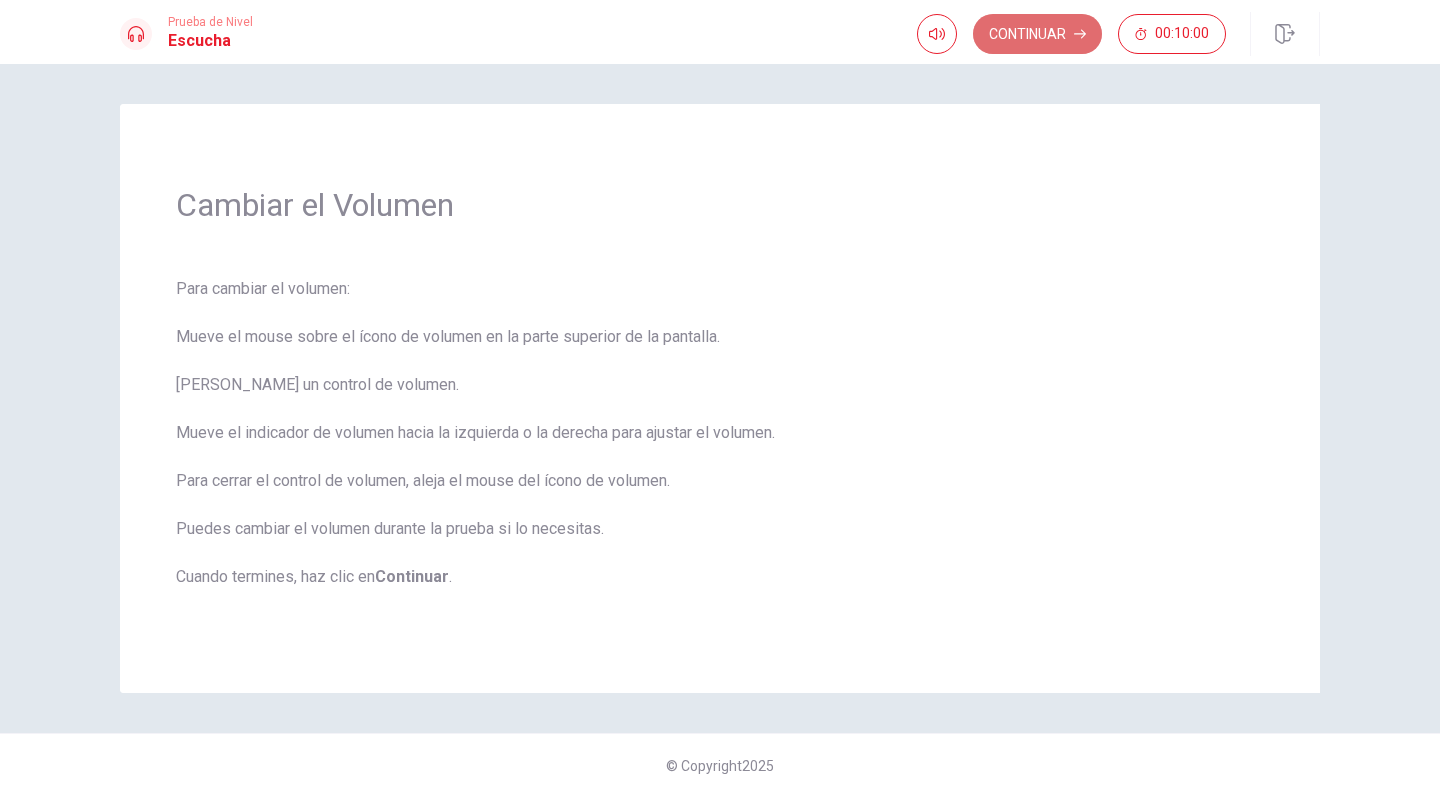 click on "Continuar" at bounding box center [1037, 34] 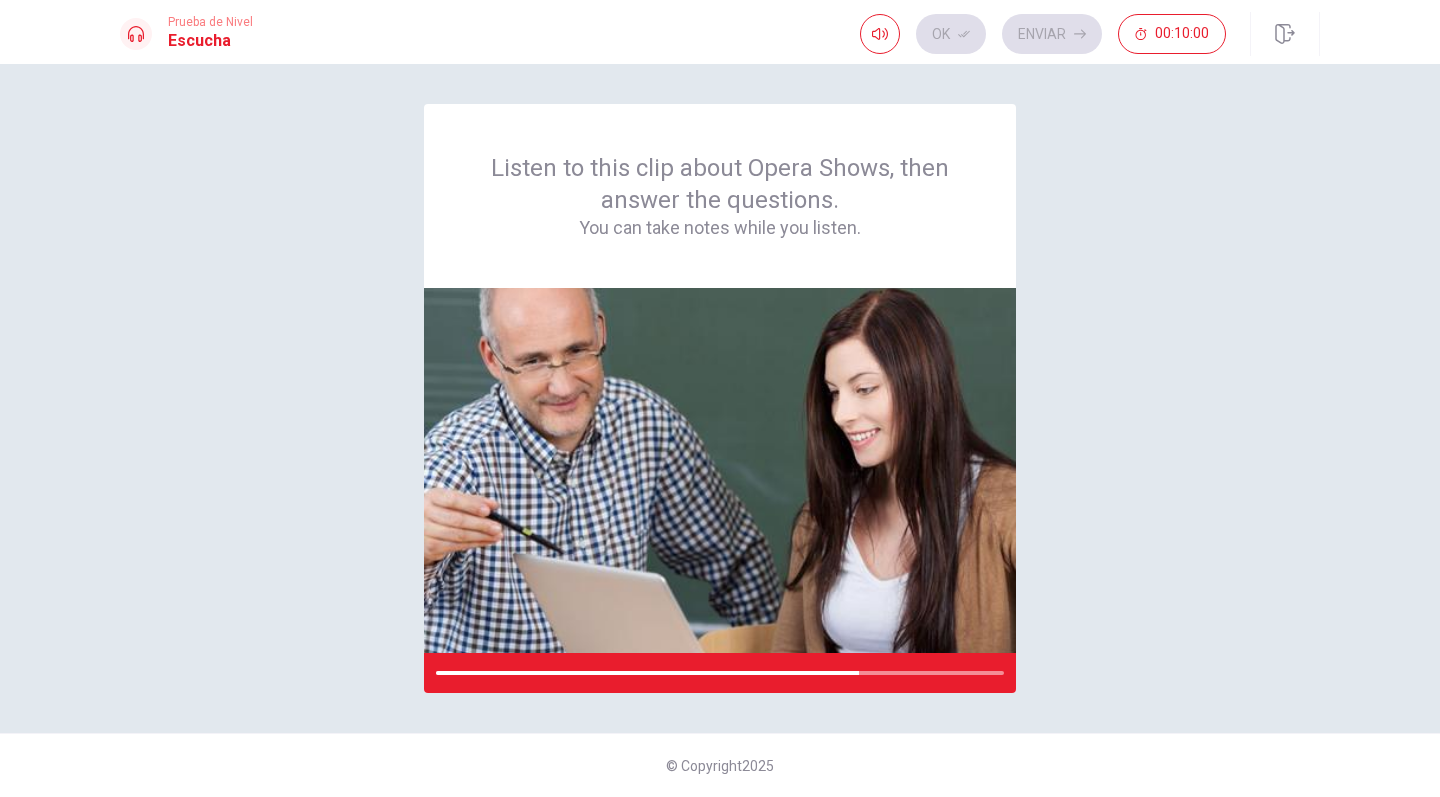 click on "Ok Enviar 00:10:00" at bounding box center [1043, 34] 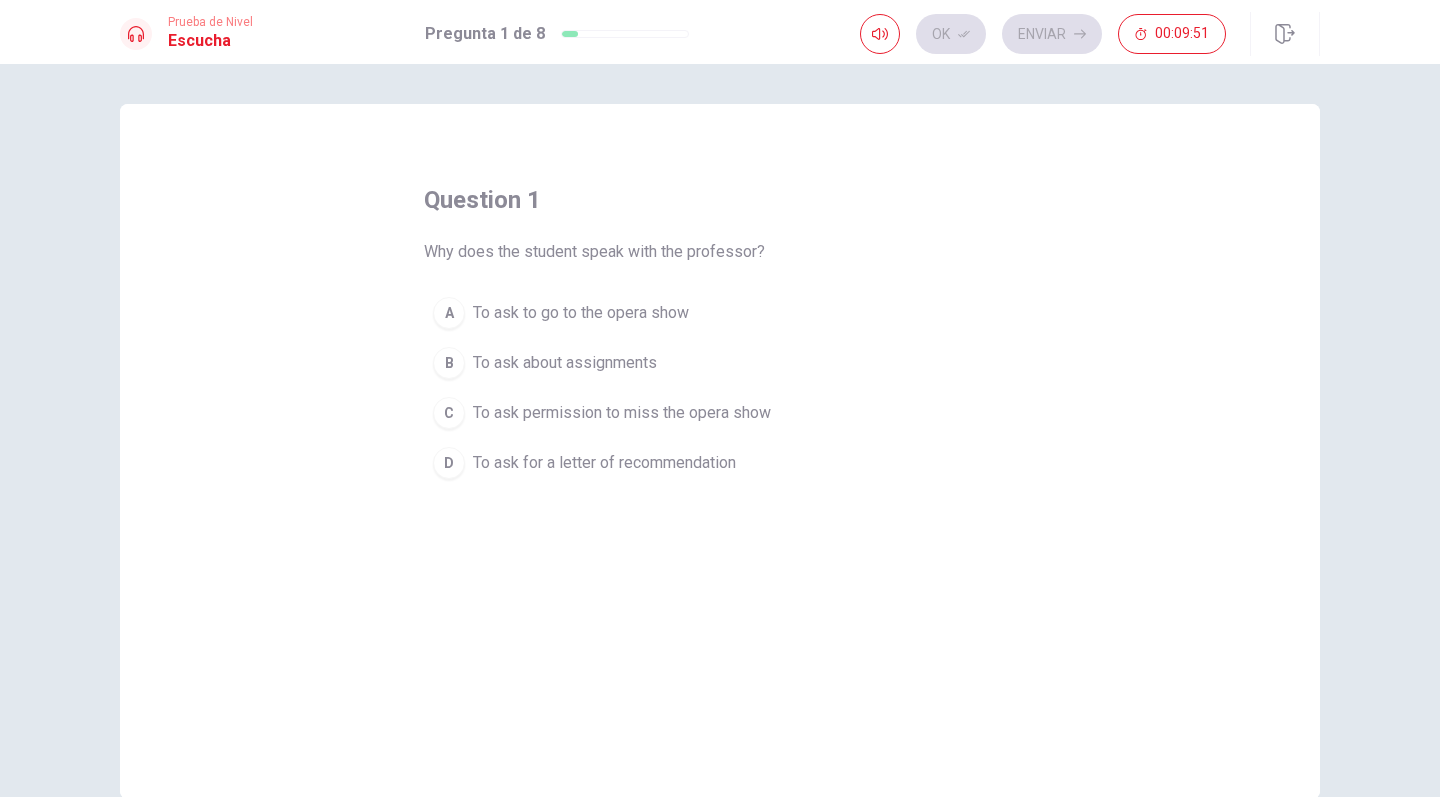 click on "A" at bounding box center [449, 313] 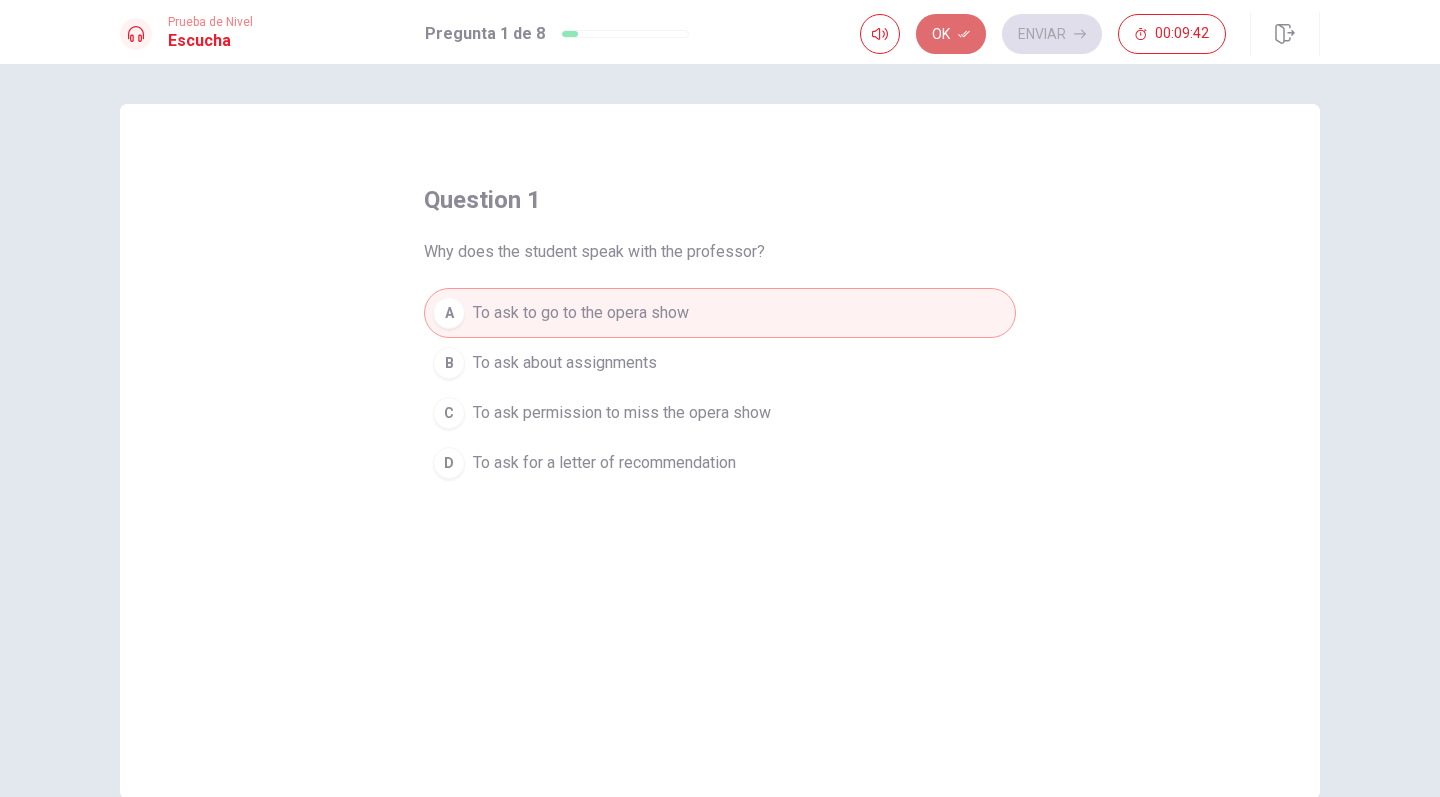 click on "Ok" at bounding box center [951, 34] 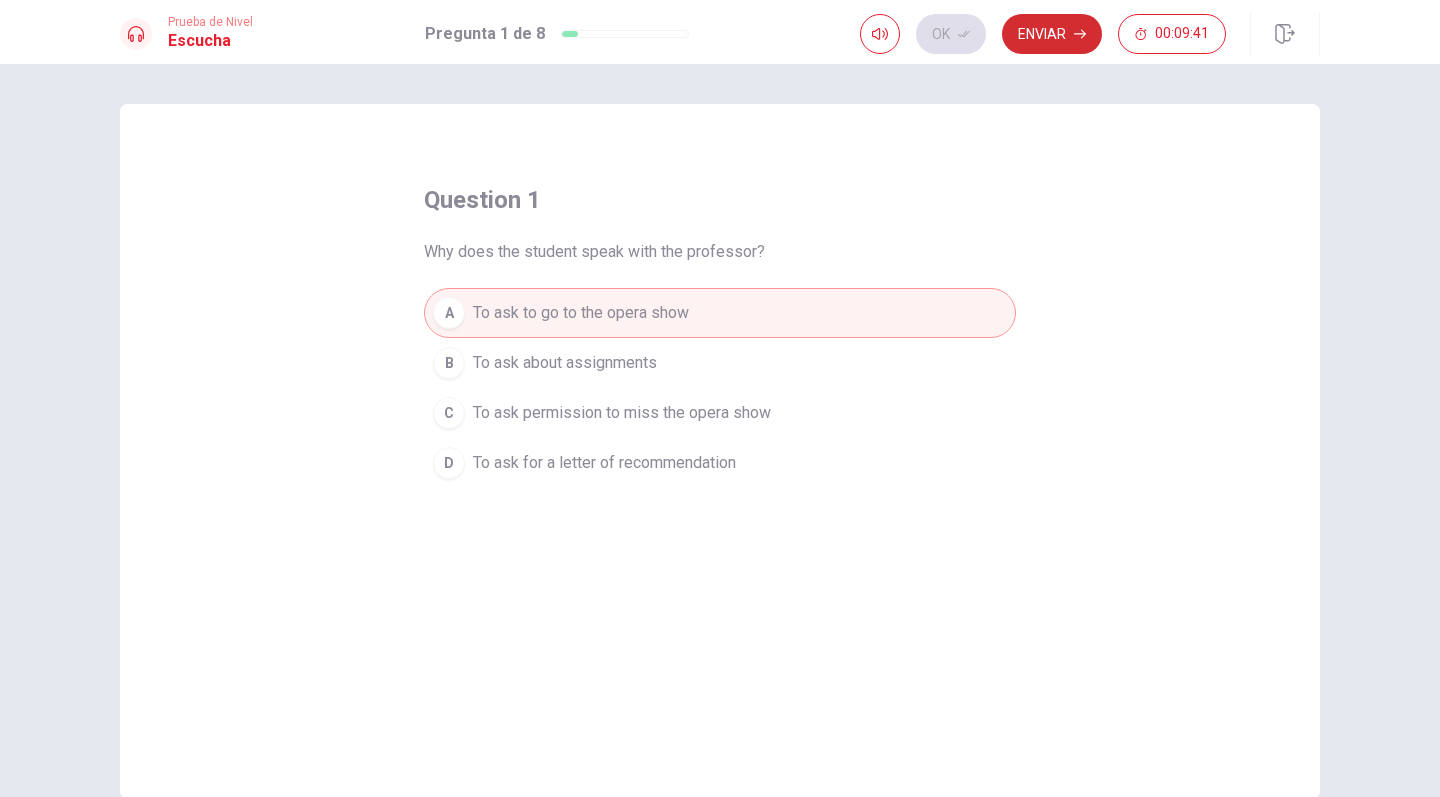 click on "Enviar" at bounding box center (1052, 34) 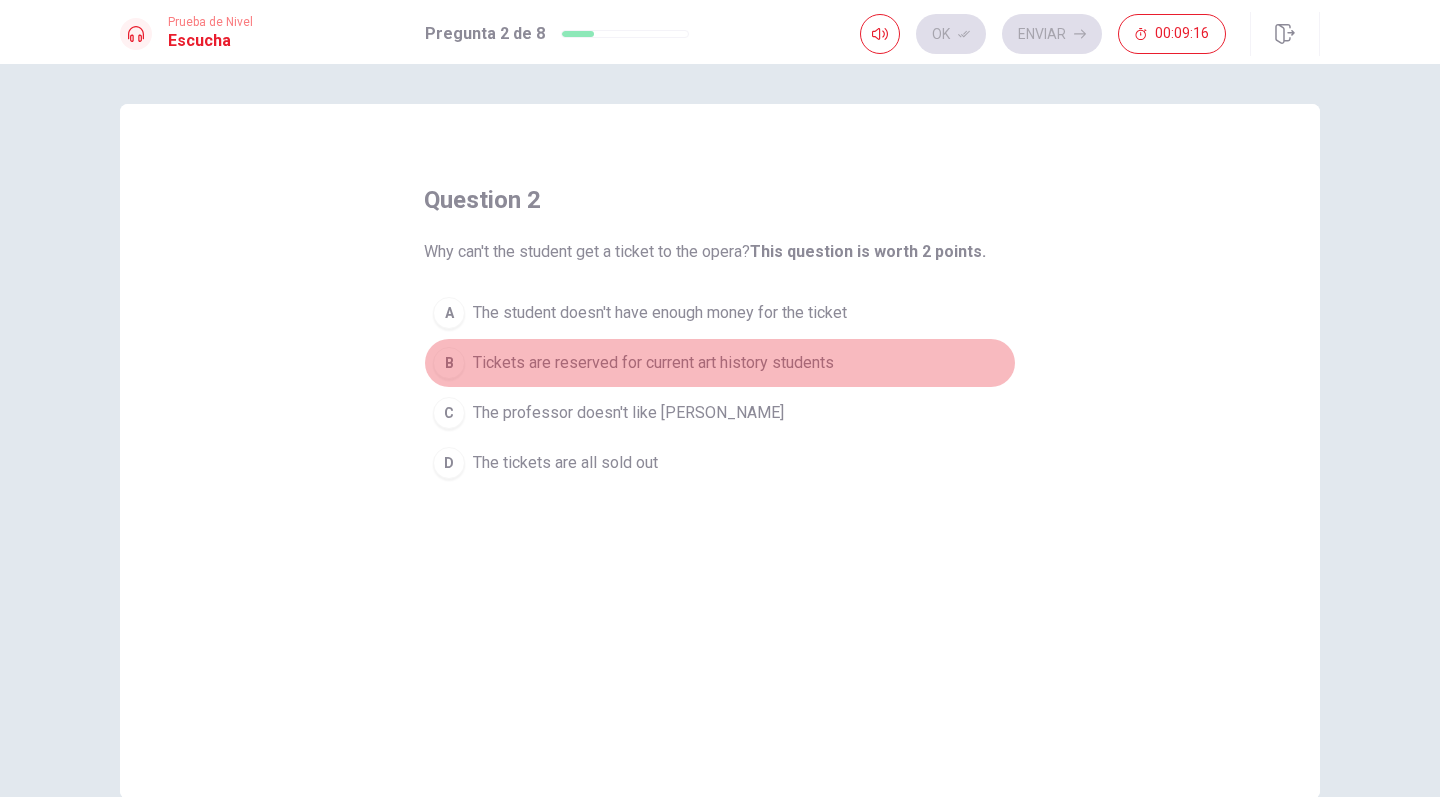 click on "Tickets are reserved for current art history students" at bounding box center (653, 363) 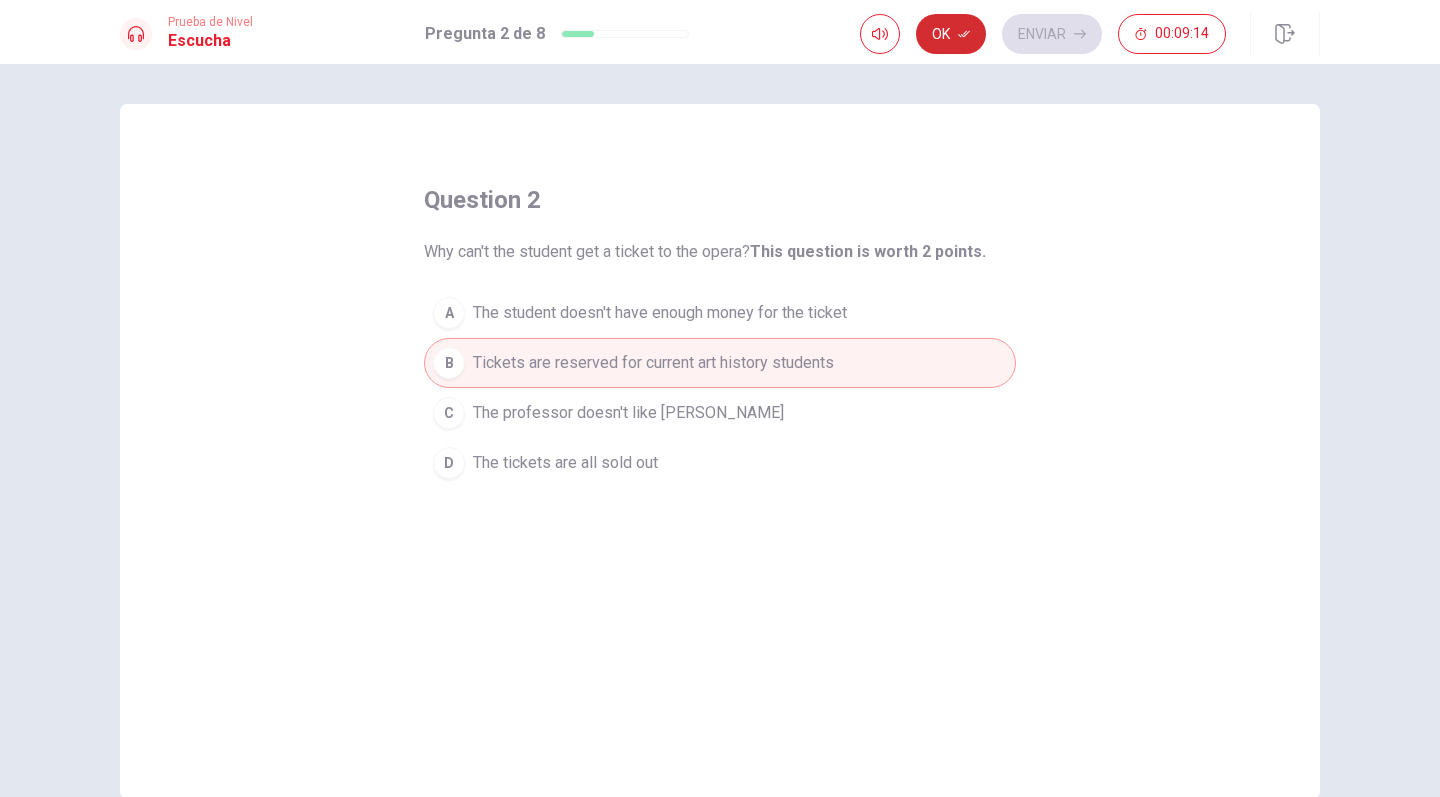 click on "Ok" at bounding box center [951, 34] 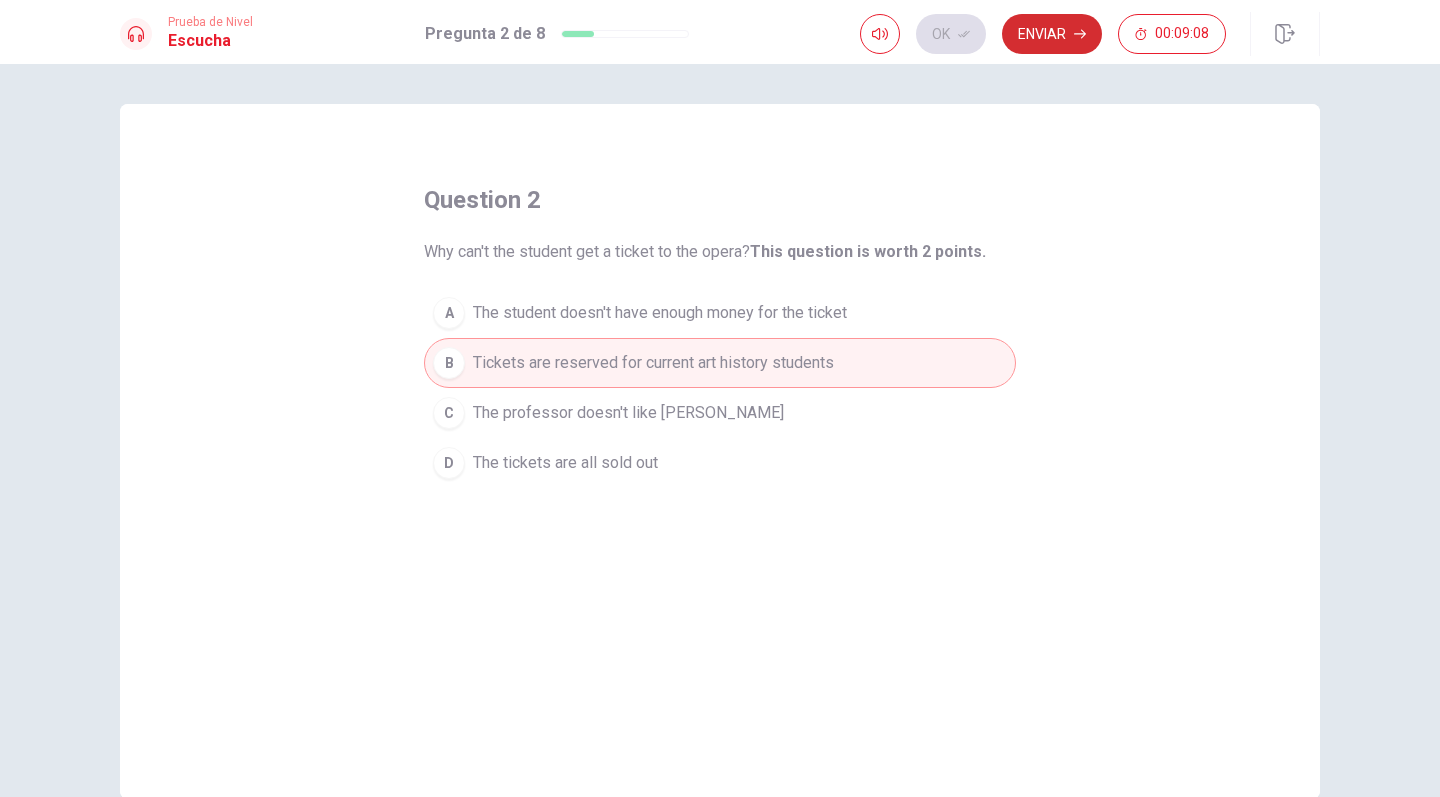 click on "Enviar" at bounding box center [1052, 34] 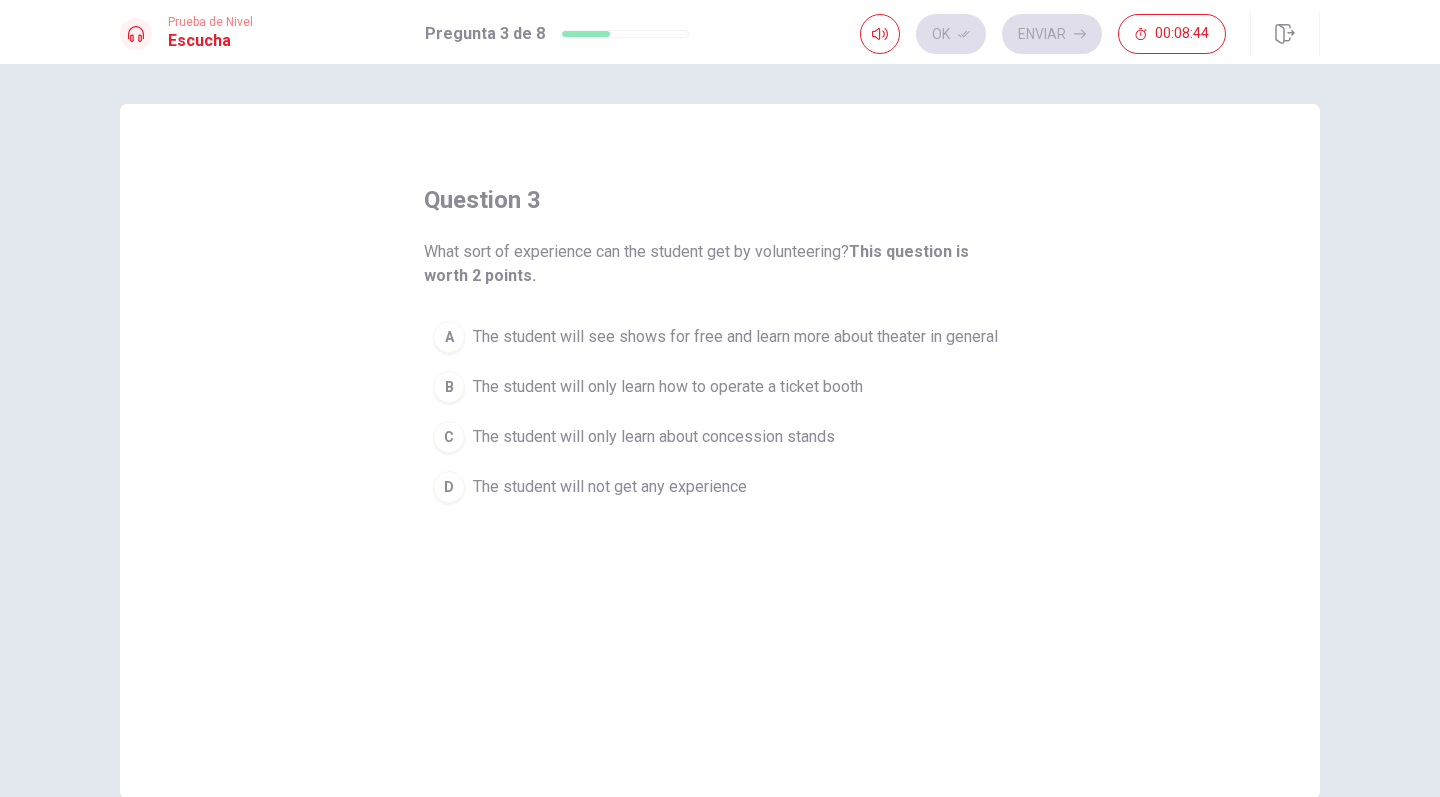 click on "A" at bounding box center [449, 337] 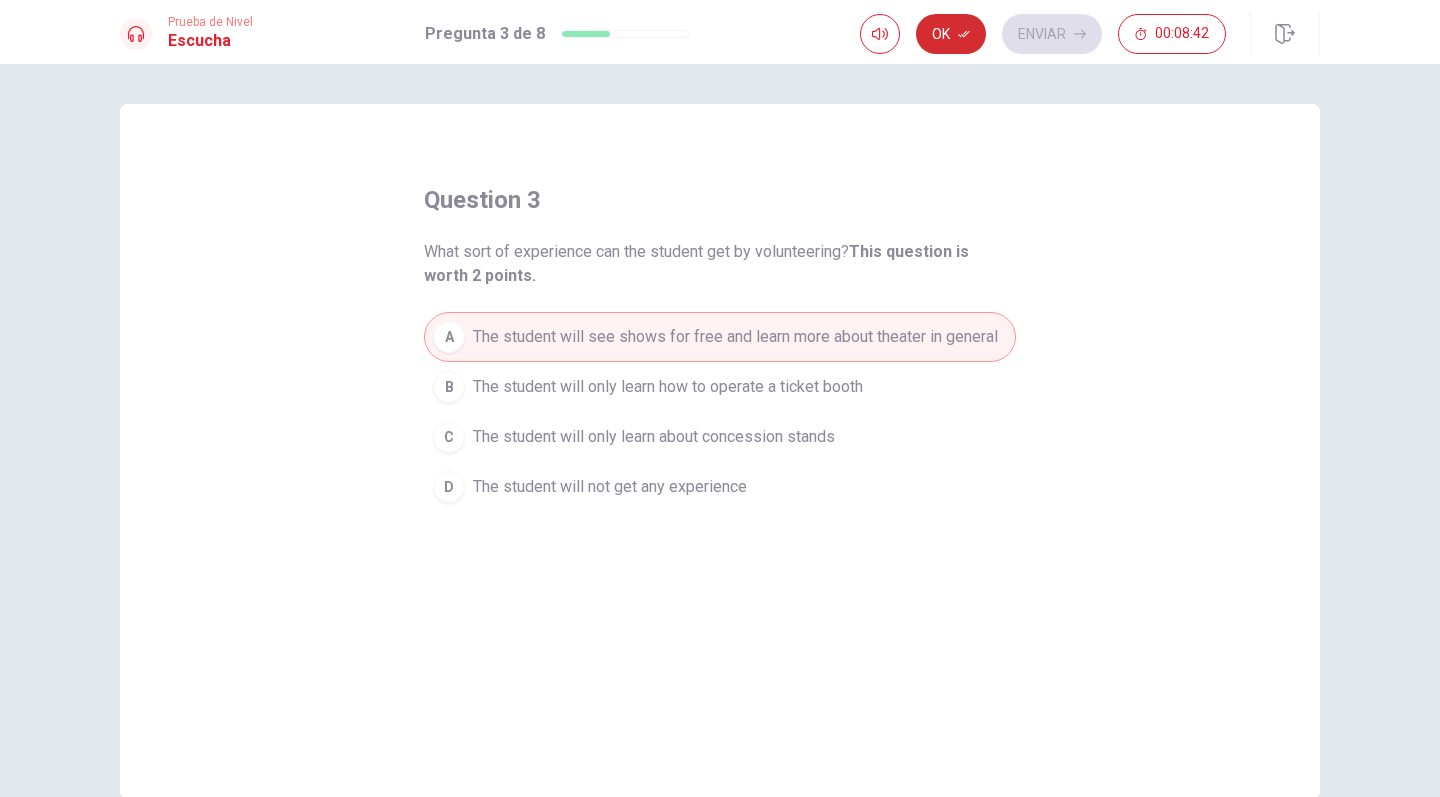 click on "Ok" at bounding box center (951, 34) 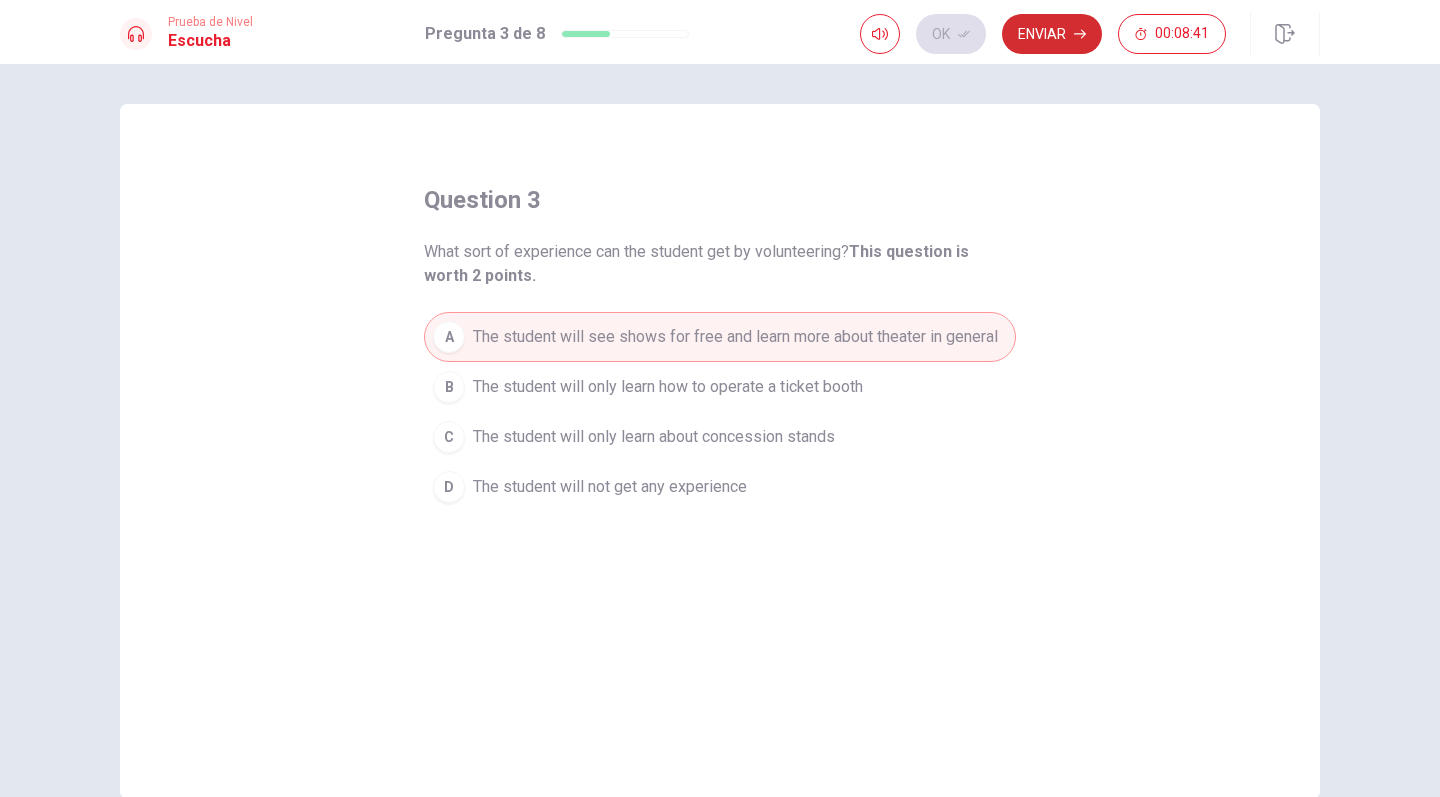 click on "Enviar" at bounding box center (1052, 34) 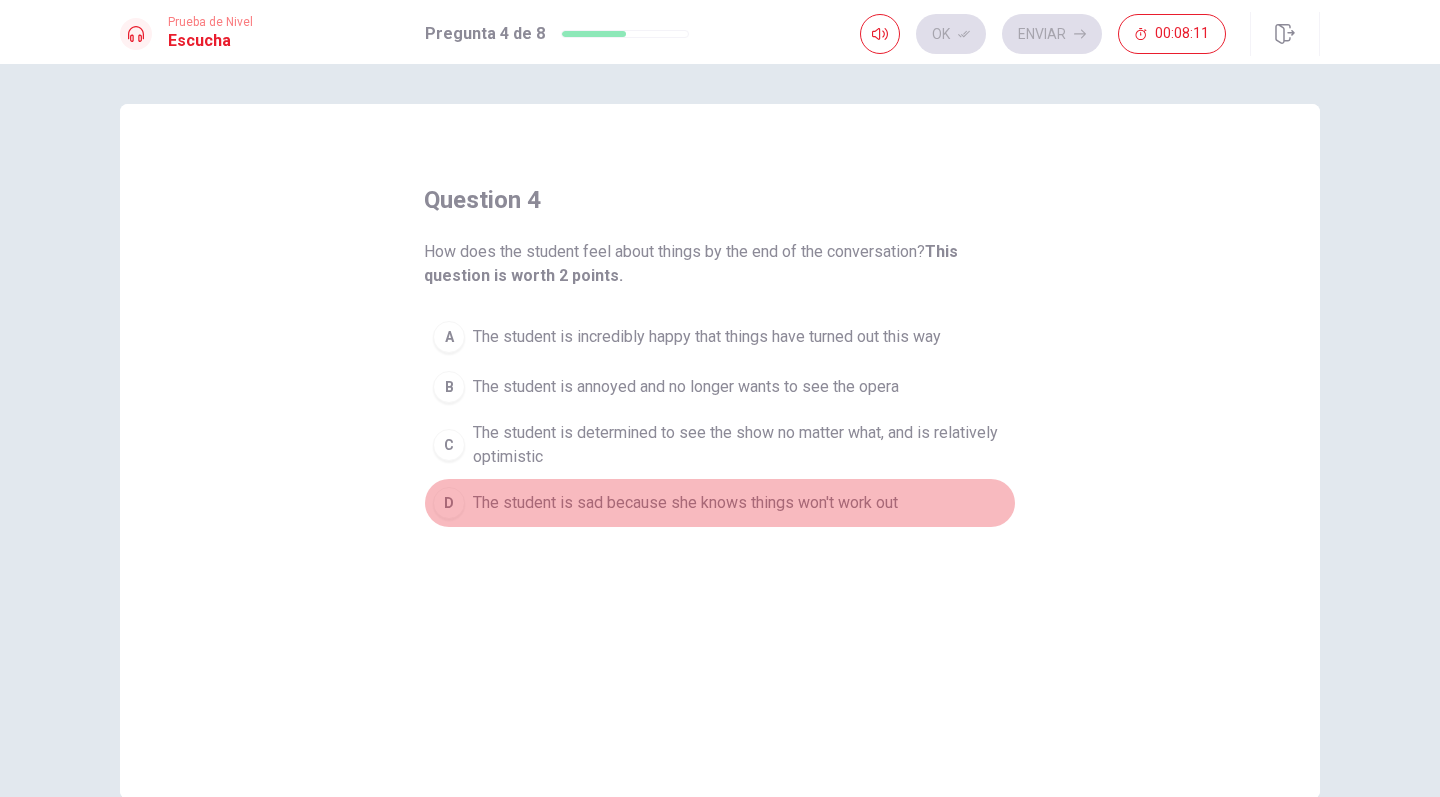 click on "The student is sad because she knows things won't work out" at bounding box center [685, 503] 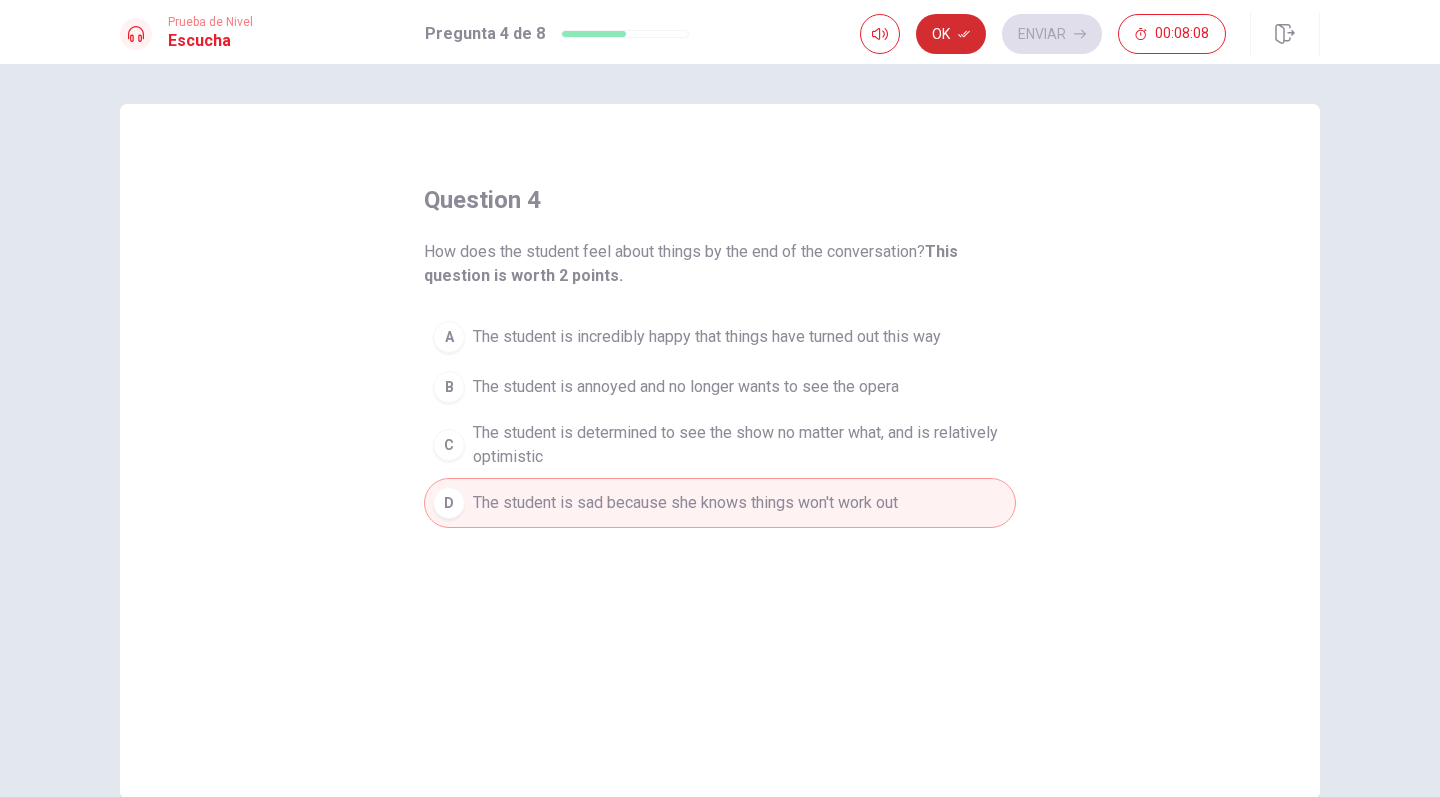 click on "Ok" at bounding box center (951, 34) 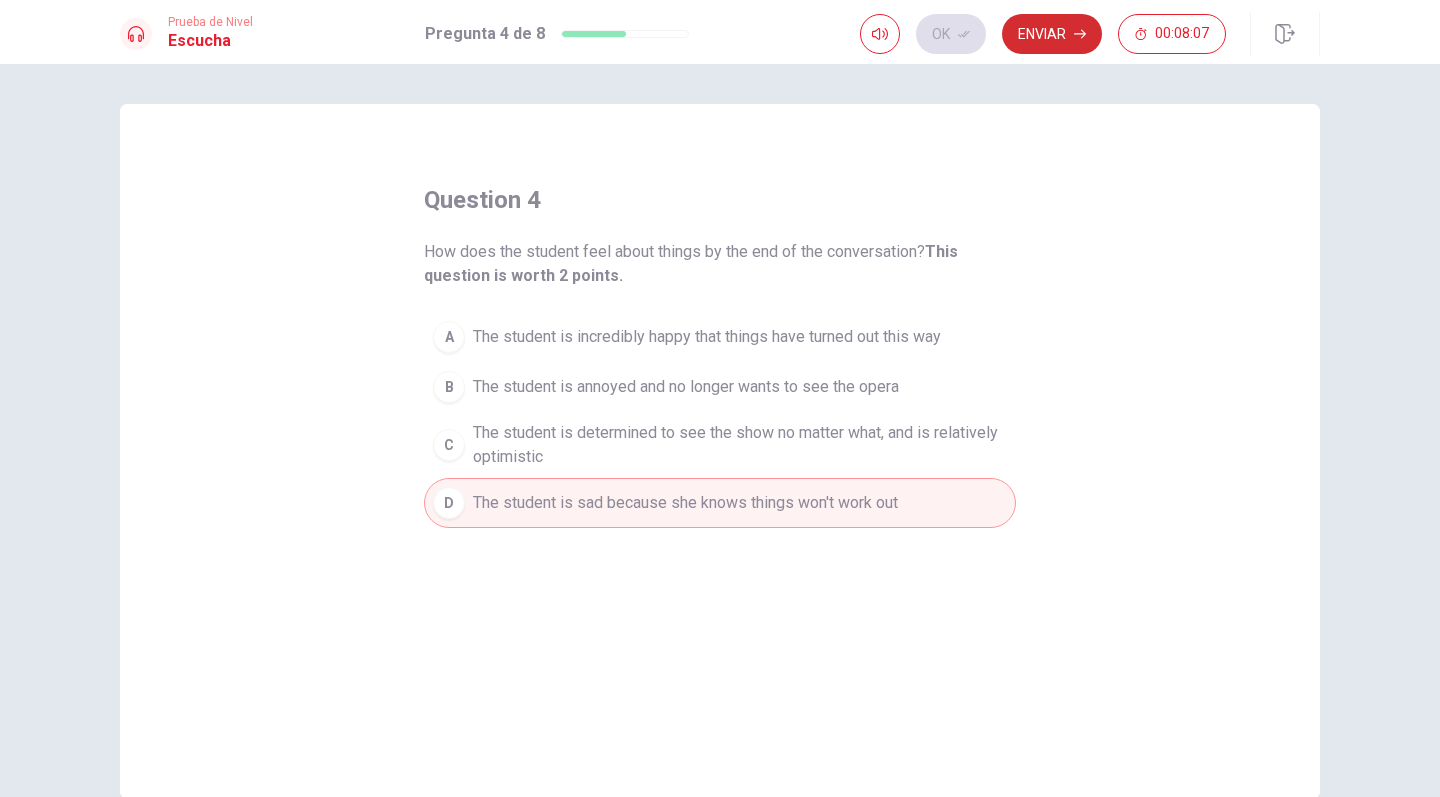 click on "Enviar" at bounding box center (1052, 34) 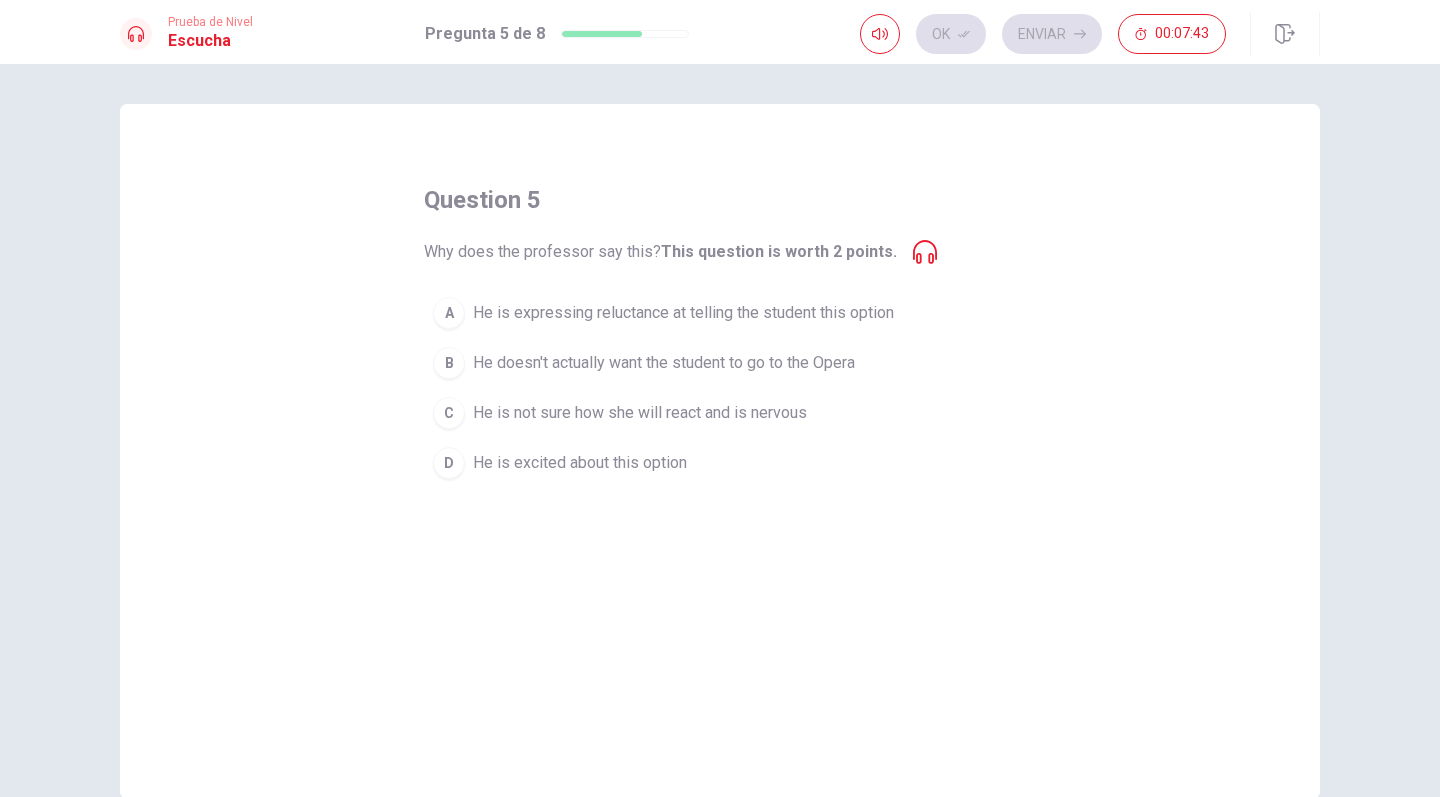 click on "He is expressing reluctance at telling the student this option" at bounding box center (683, 313) 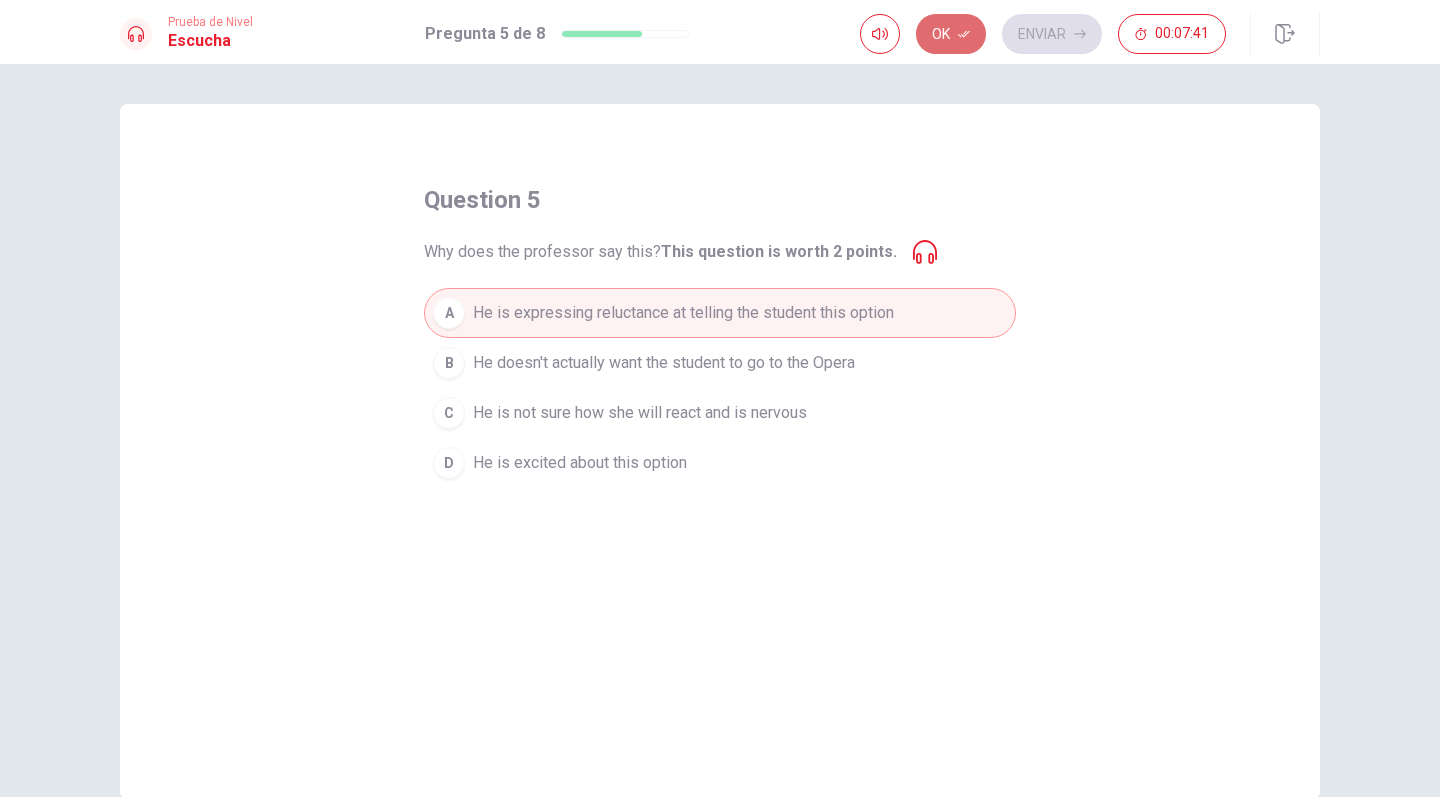 click on "Ok" at bounding box center (951, 34) 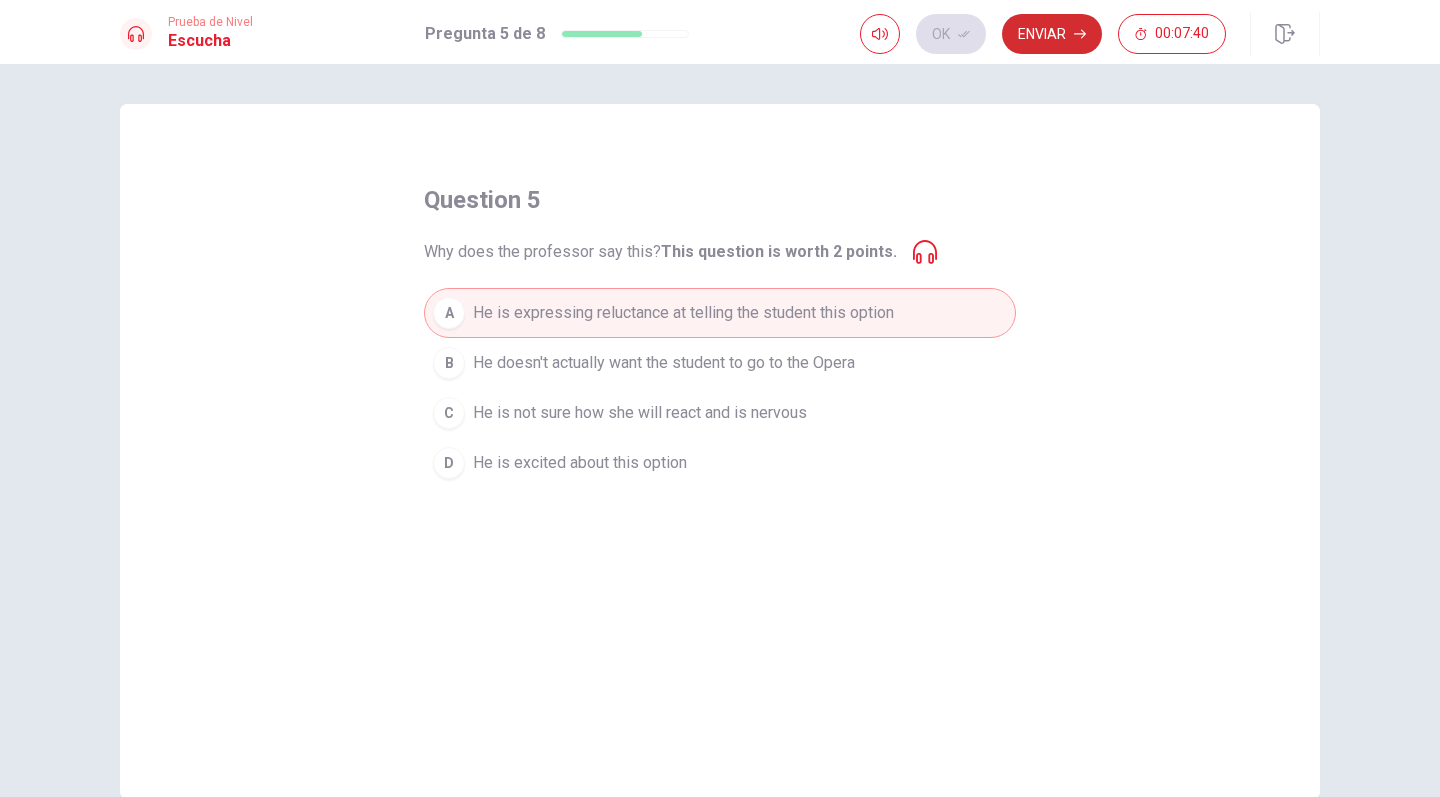 click on "Enviar" at bounding box center (1052, 34) 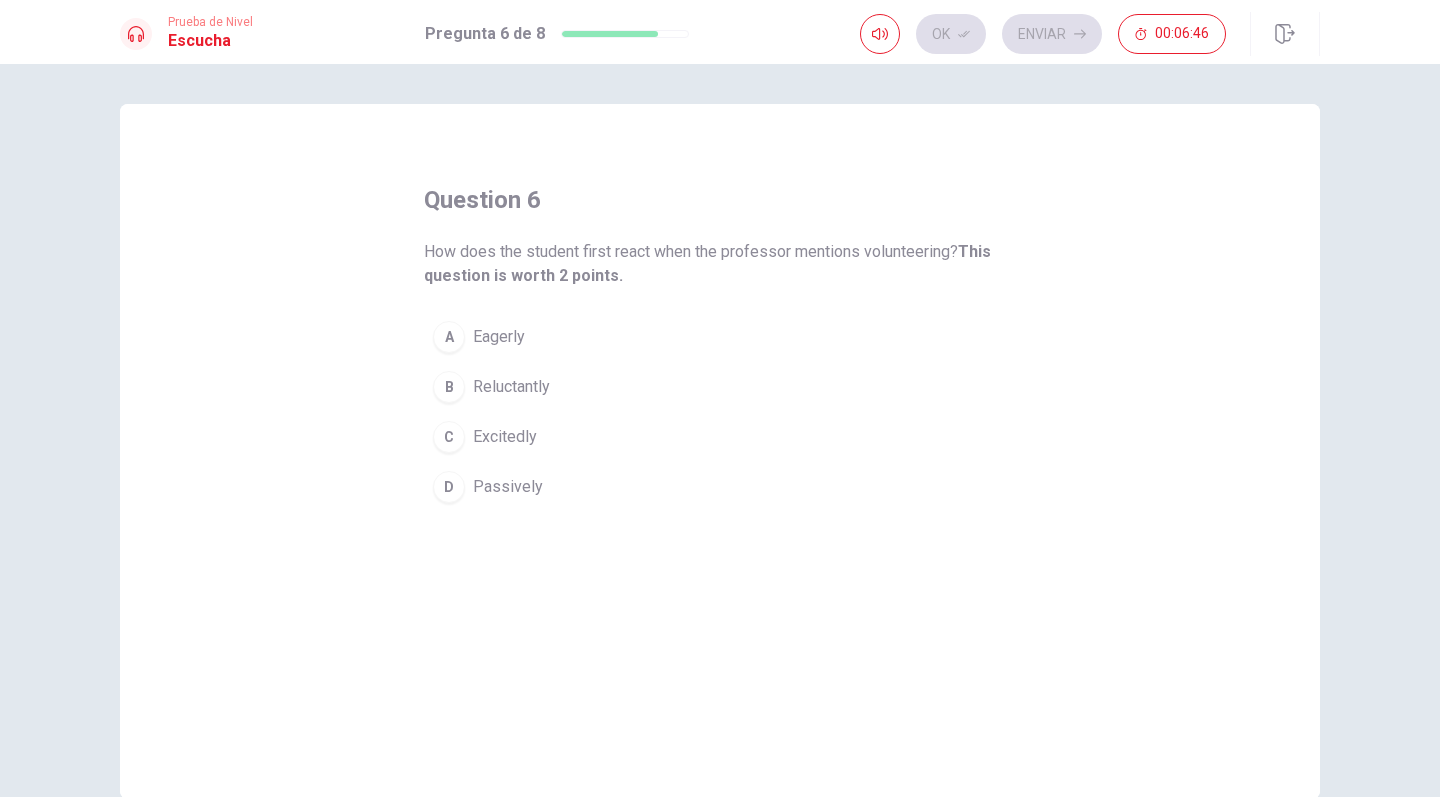 click on "Reluctantly" at bounding box center [511, 387] 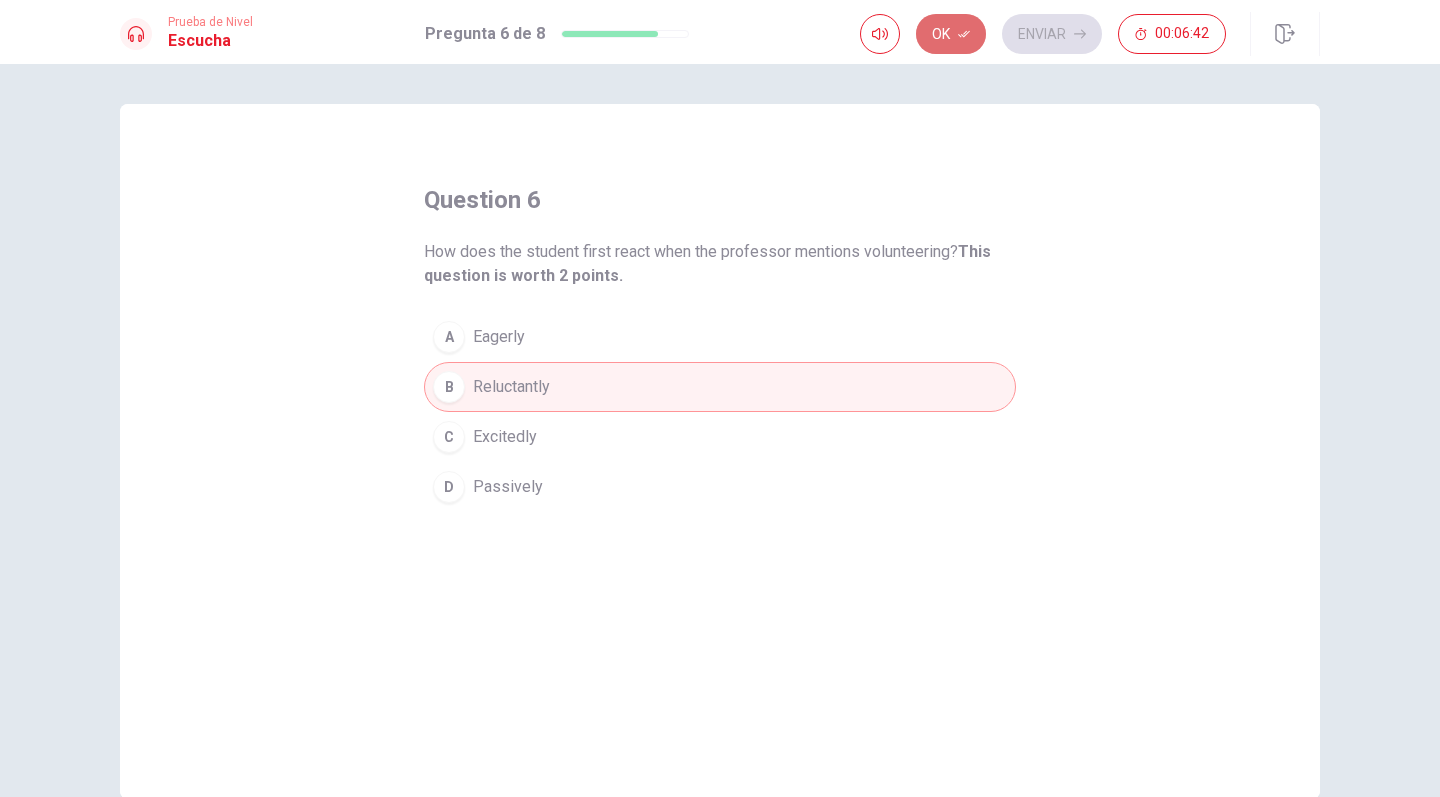 click on "Ok" at bounding box center [951, 34] 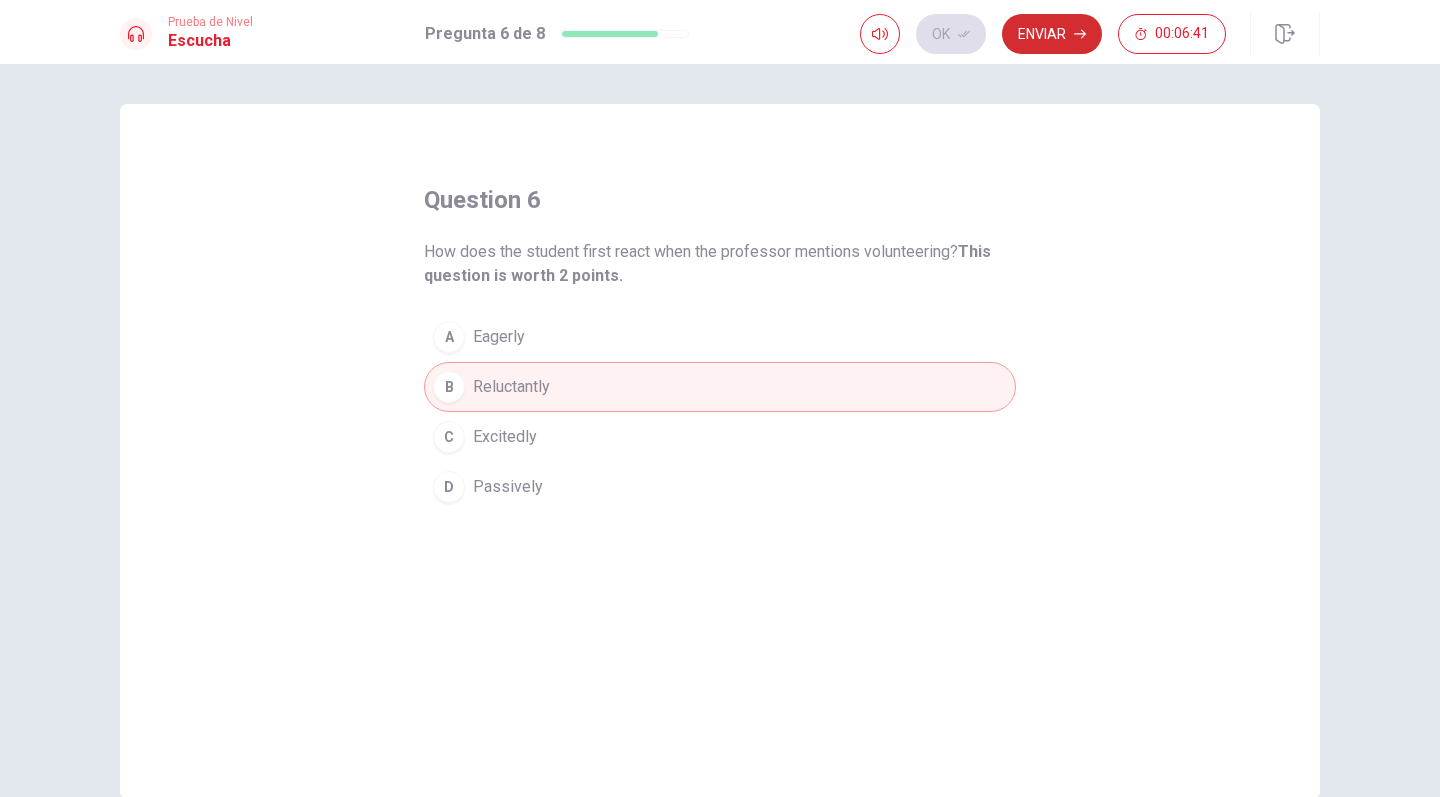 click on "Enviar" at bounding box center (1052, 34) 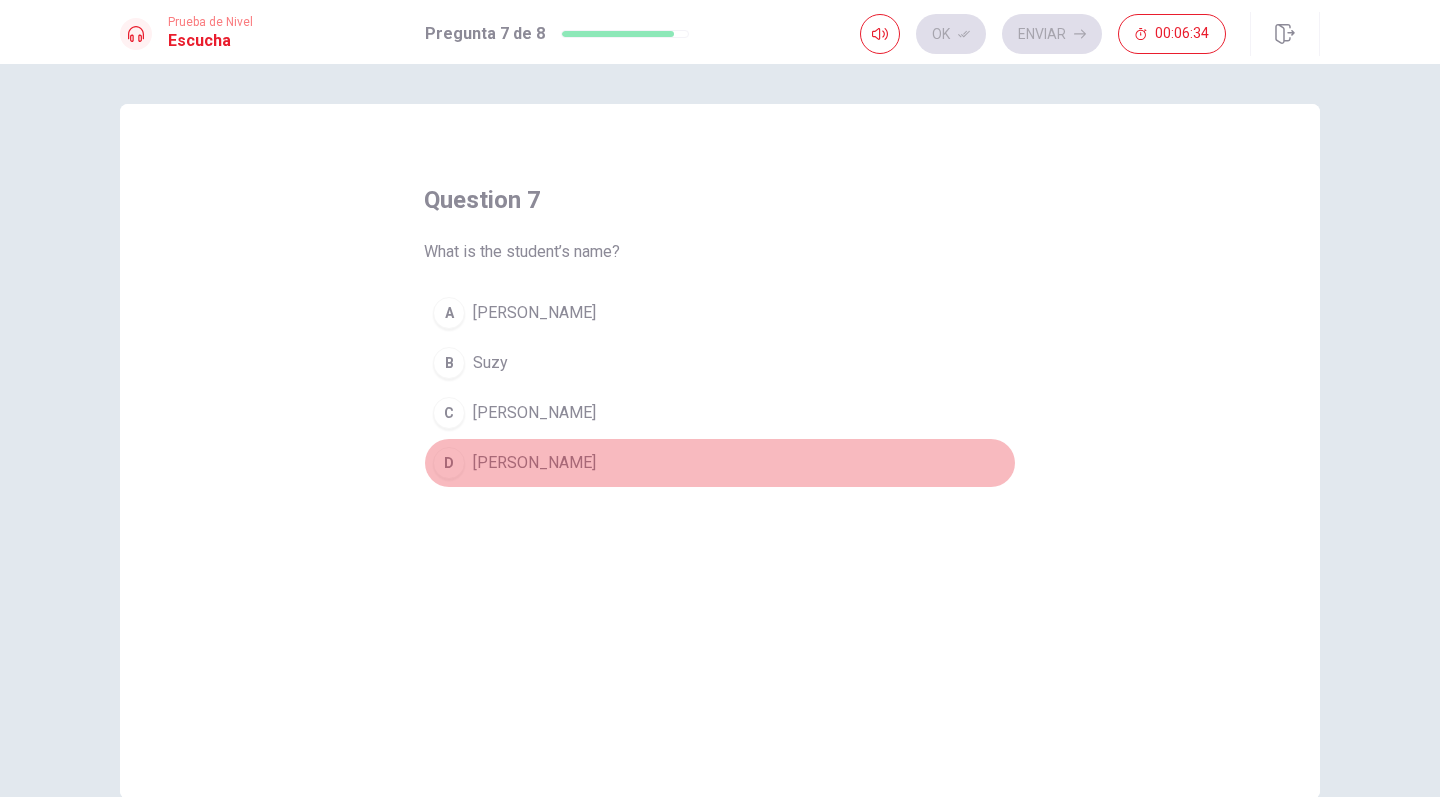 click on "D [PERSON_NAME]" at bounding box center (720, 463) 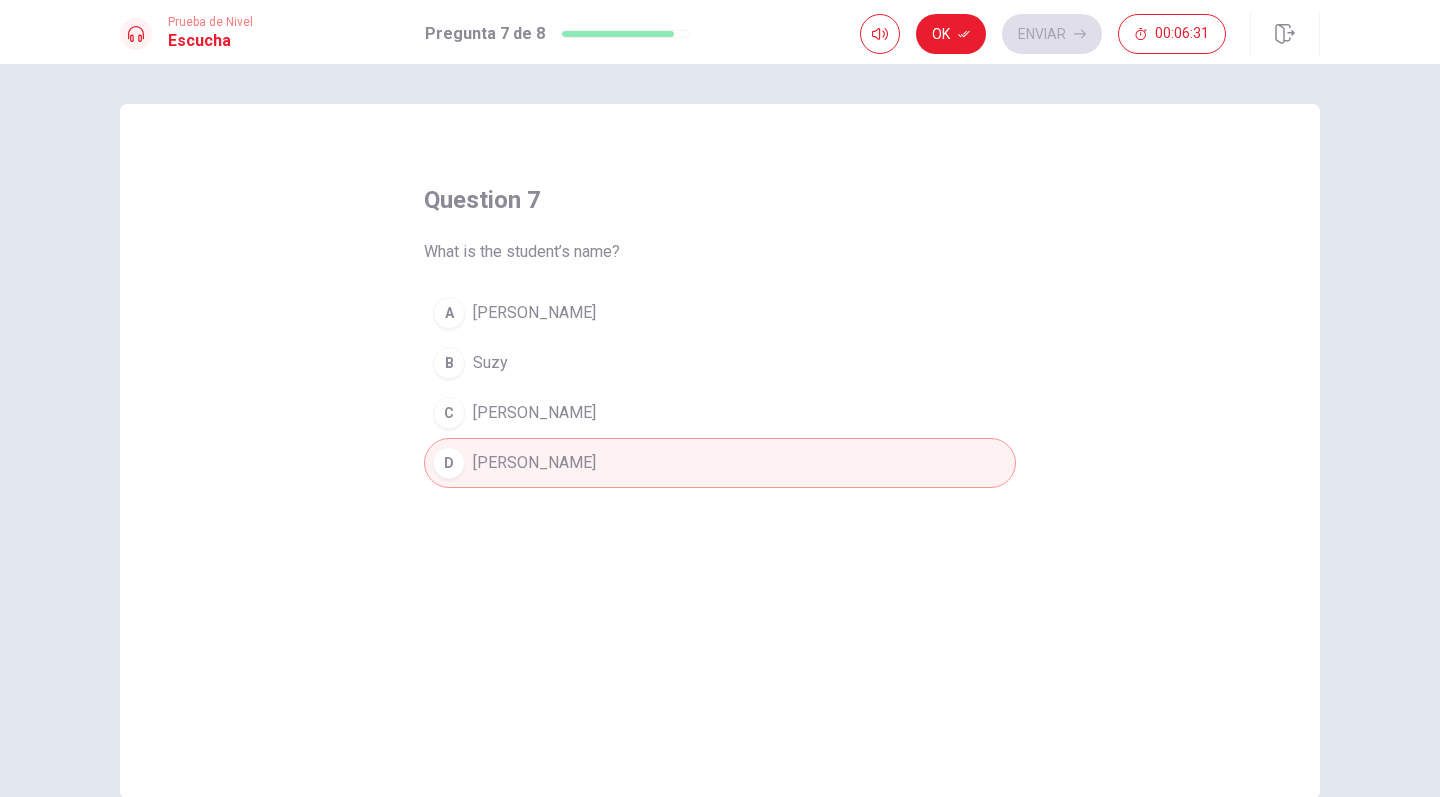 click on "Ok" at bounding box center [951, 34] 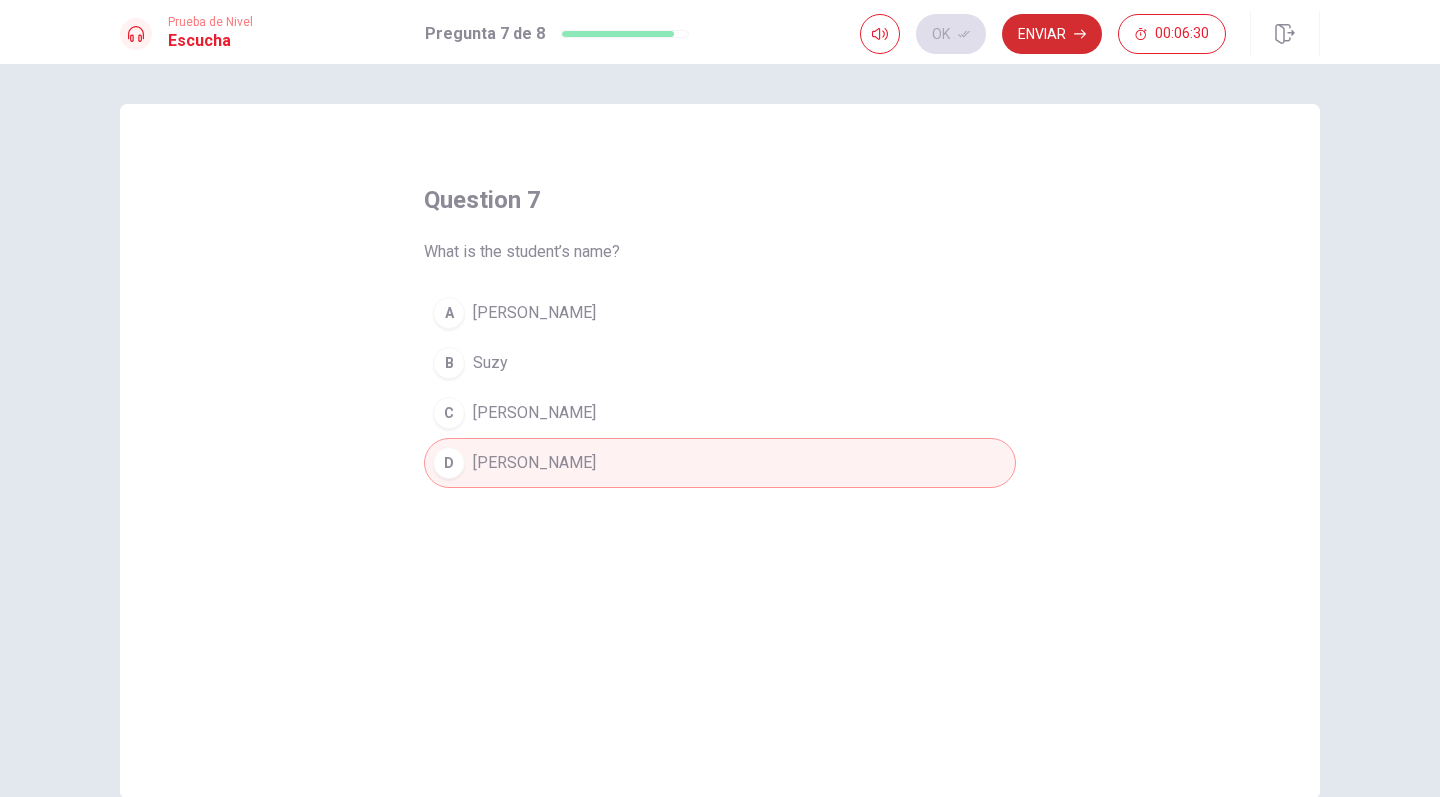 click on "Enviar" at bounding box center [1052, 34] 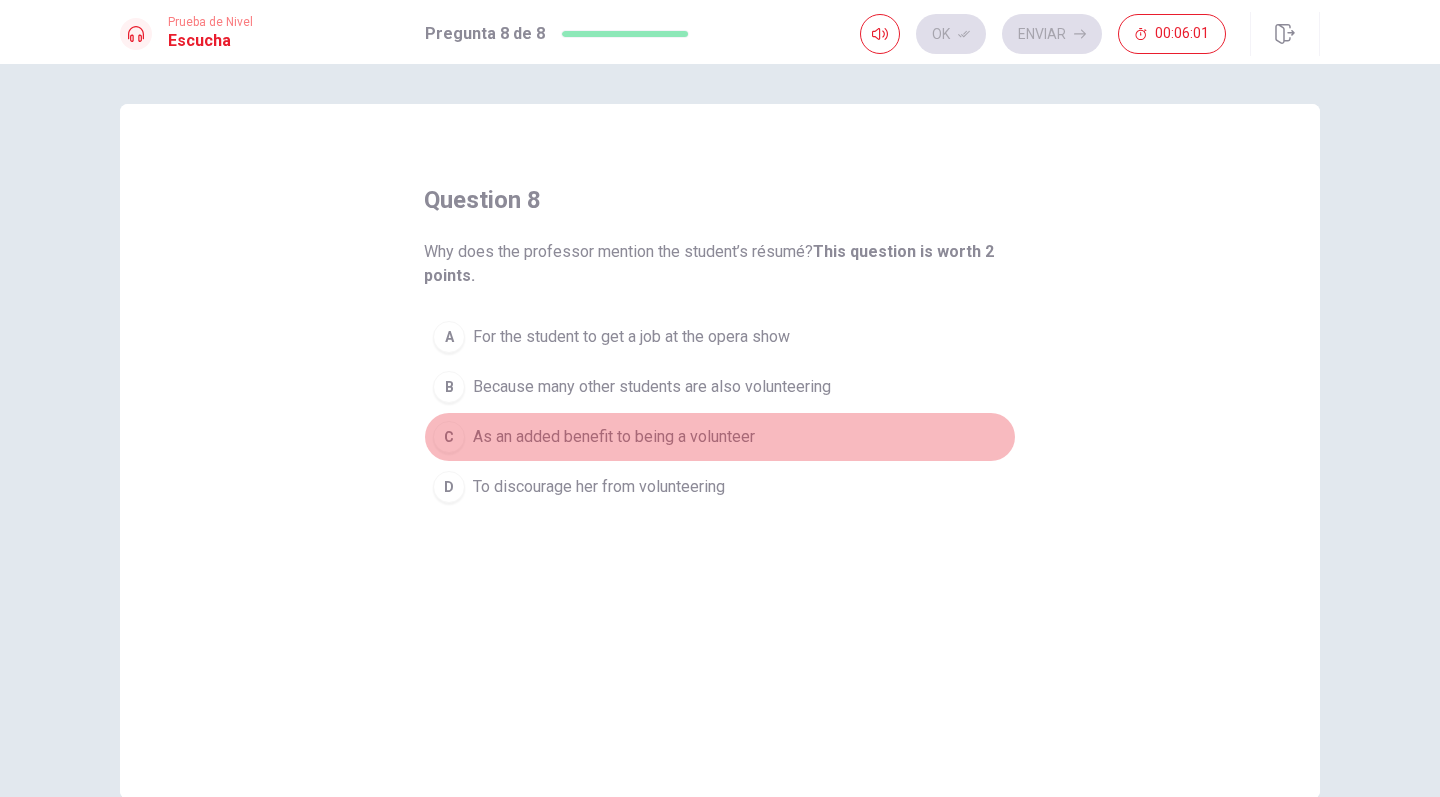 click on "As an added benefit to being a volunteer" at bounding box center [614, 437] 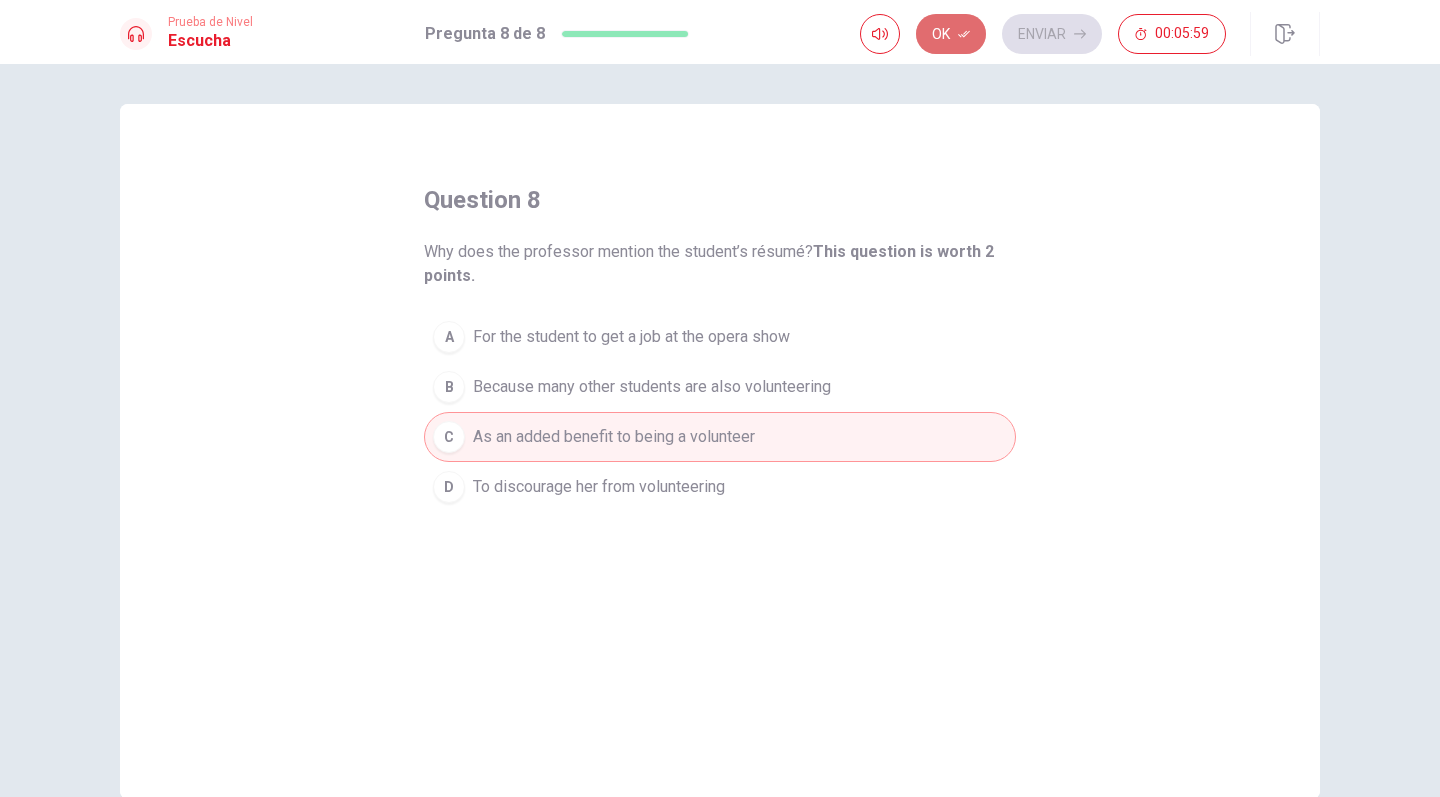 click on "Ok" at bounding box center (951, 34) 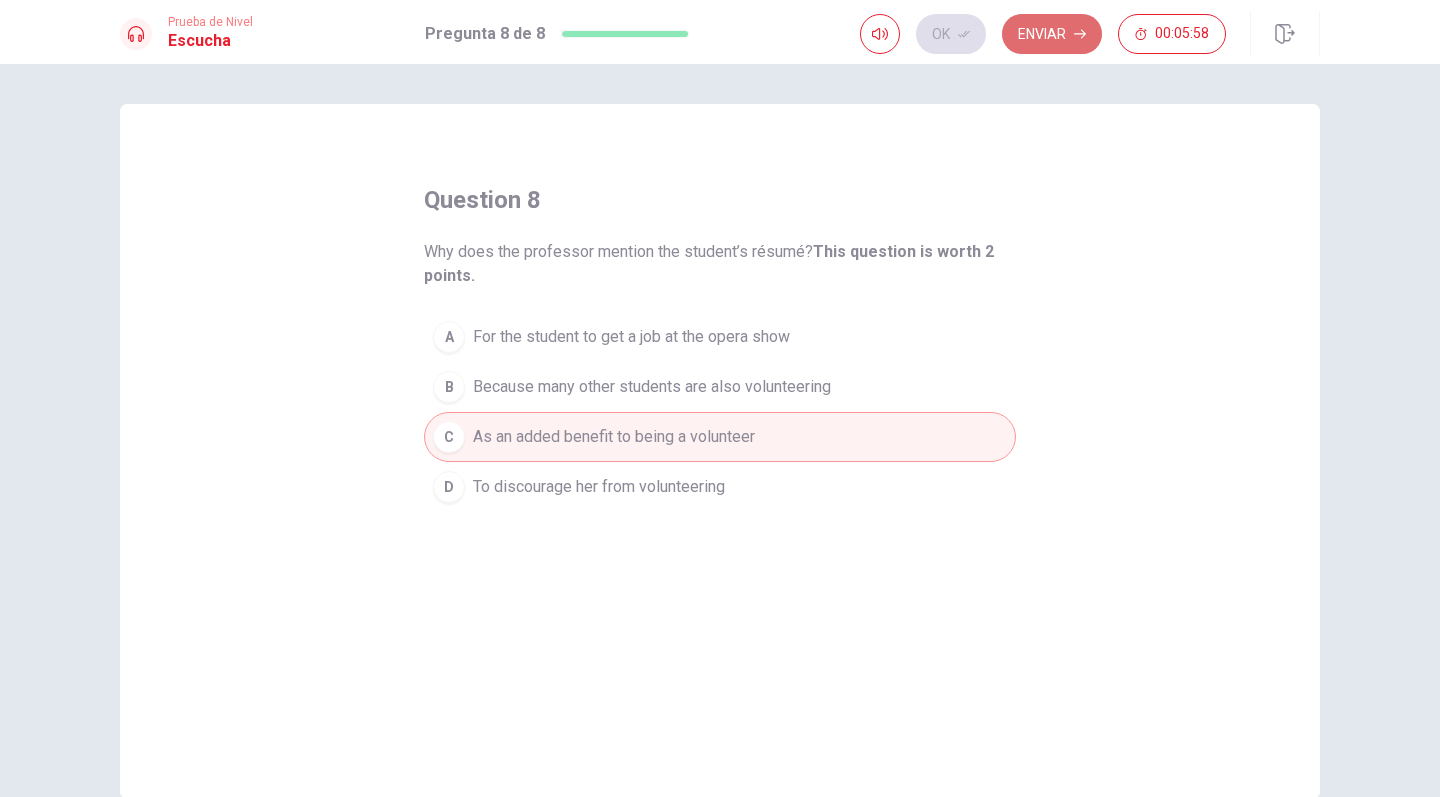 click on "Enviar" at bounding box center (1052, 34) 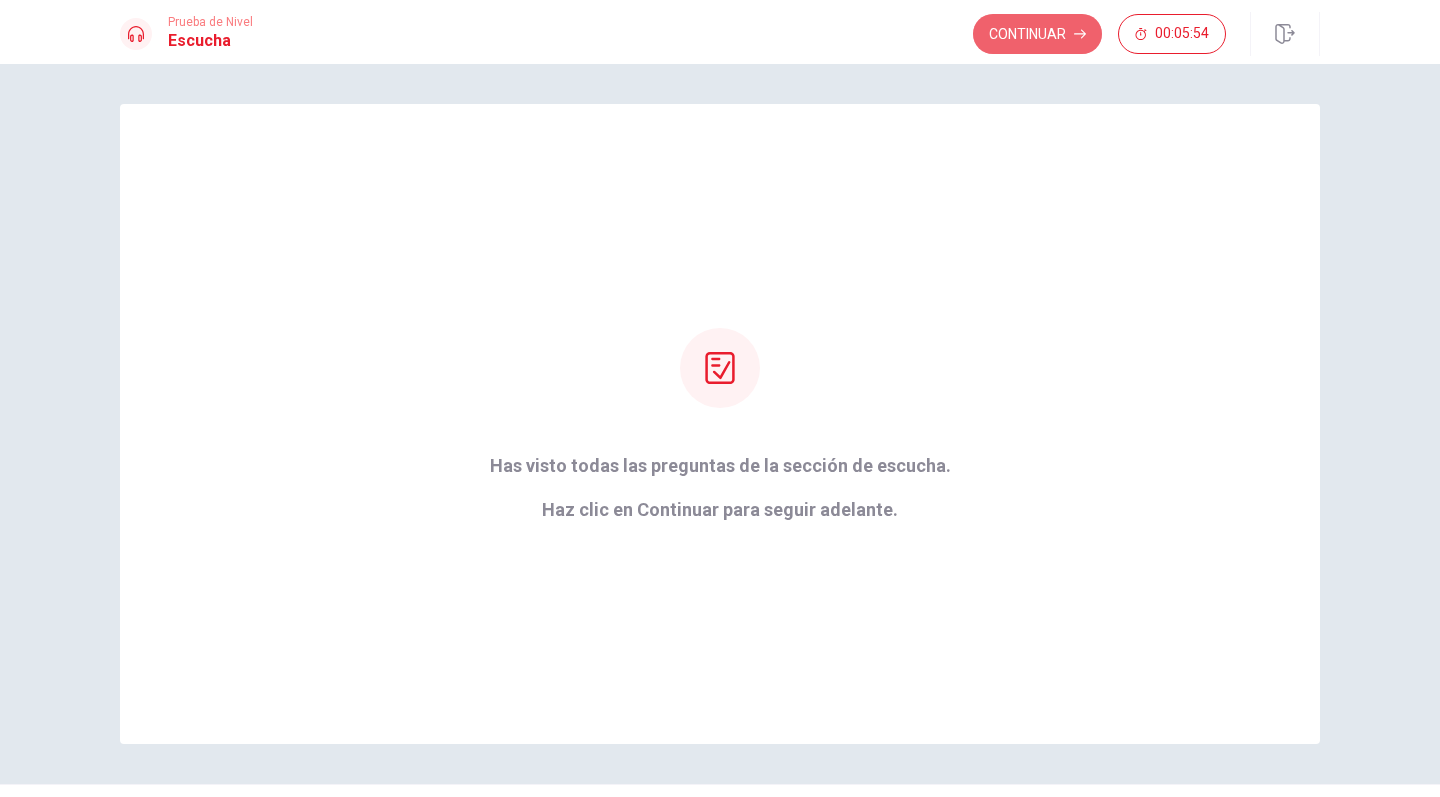 click on "Continuar" at bounding box center (1037, 34) 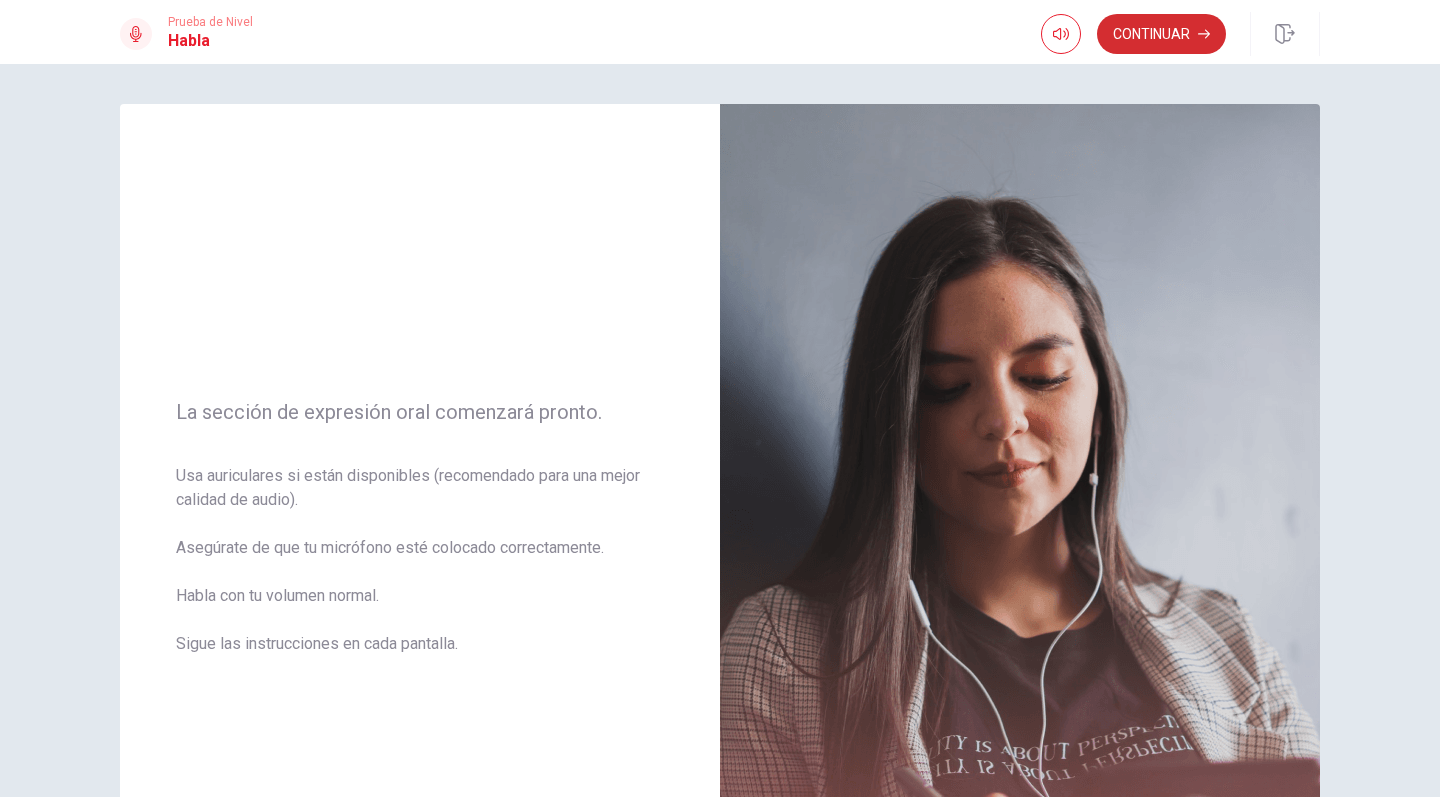click on "Continuar" at bounding box center (1161, 34) 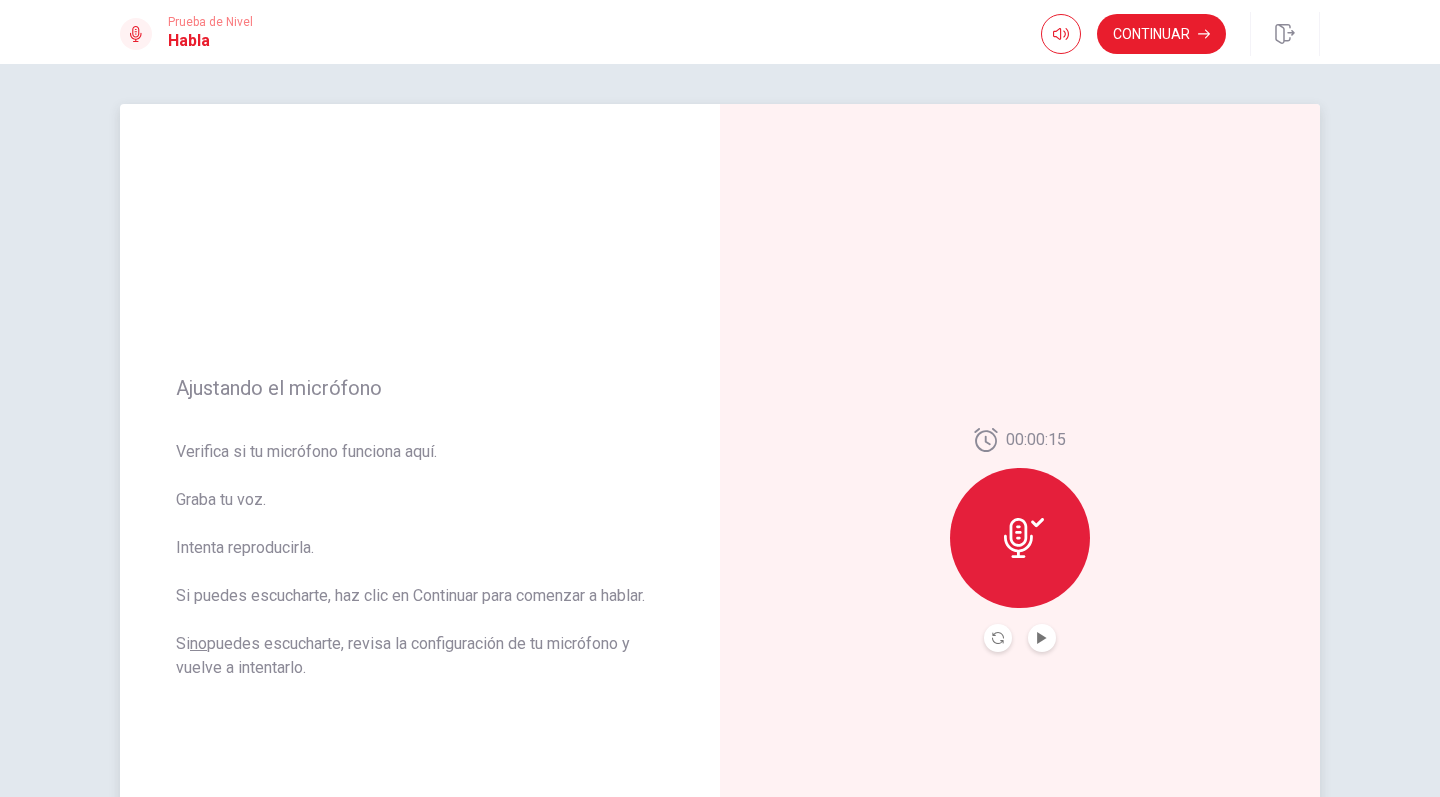 click 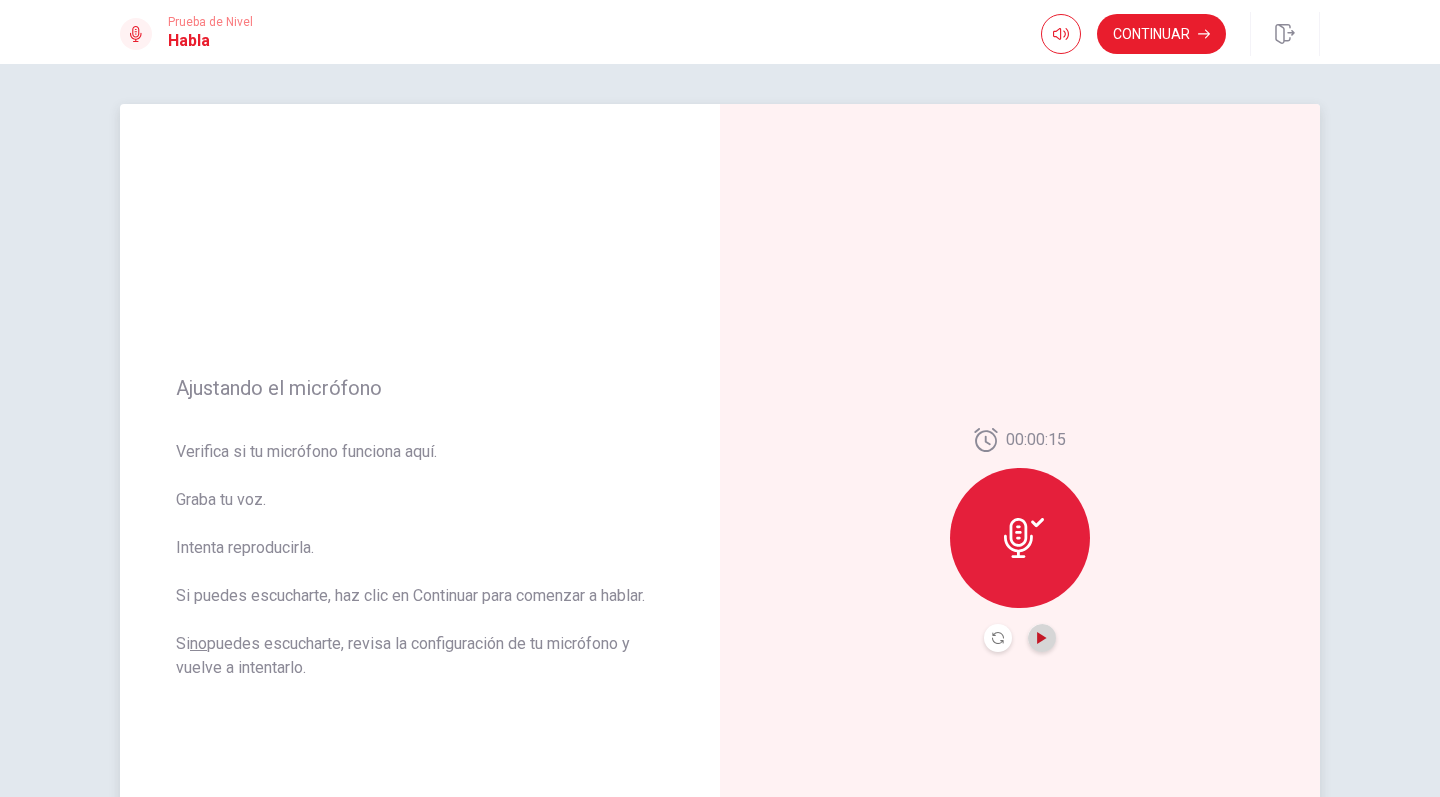 click 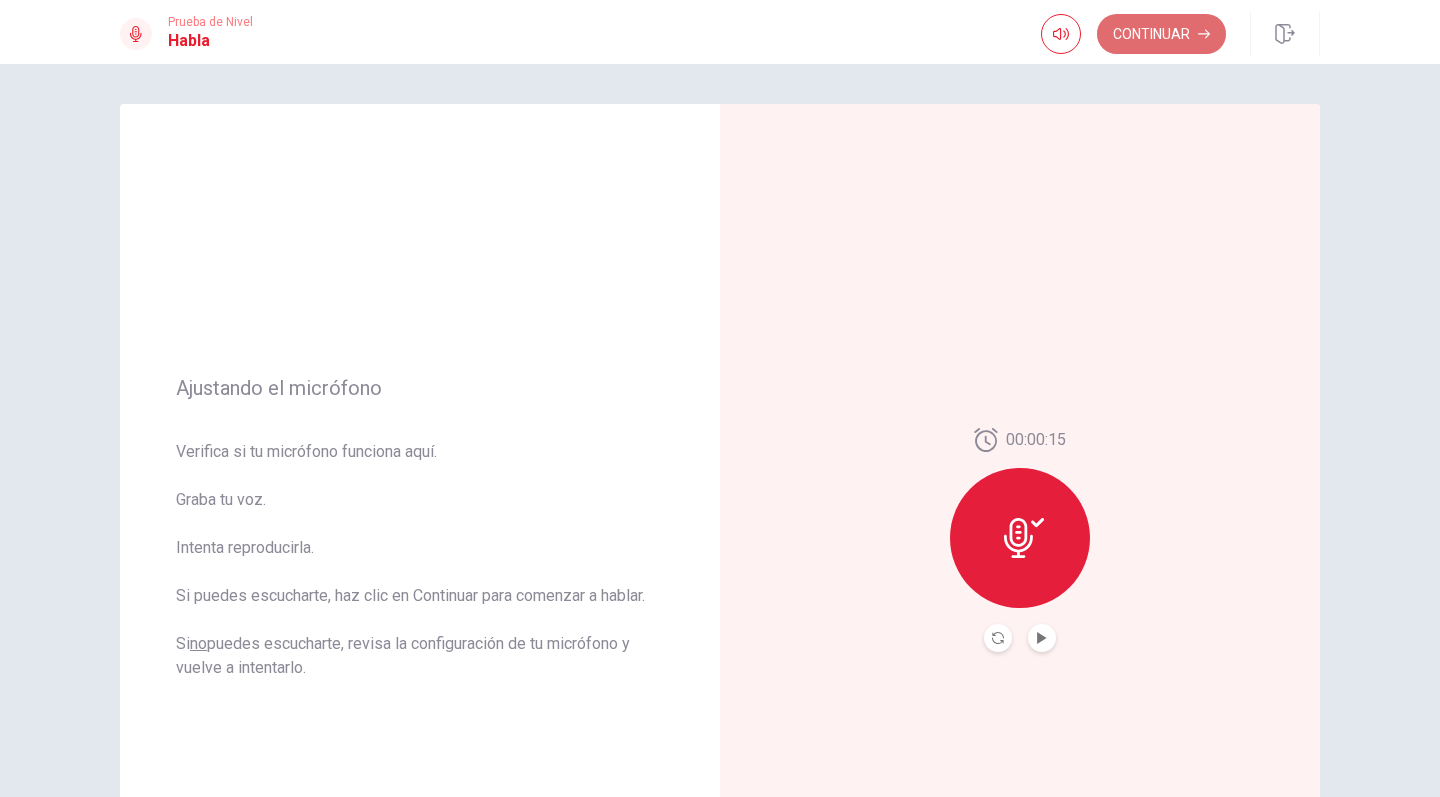 click on "Continuar" at bounding box center (1161, 34) 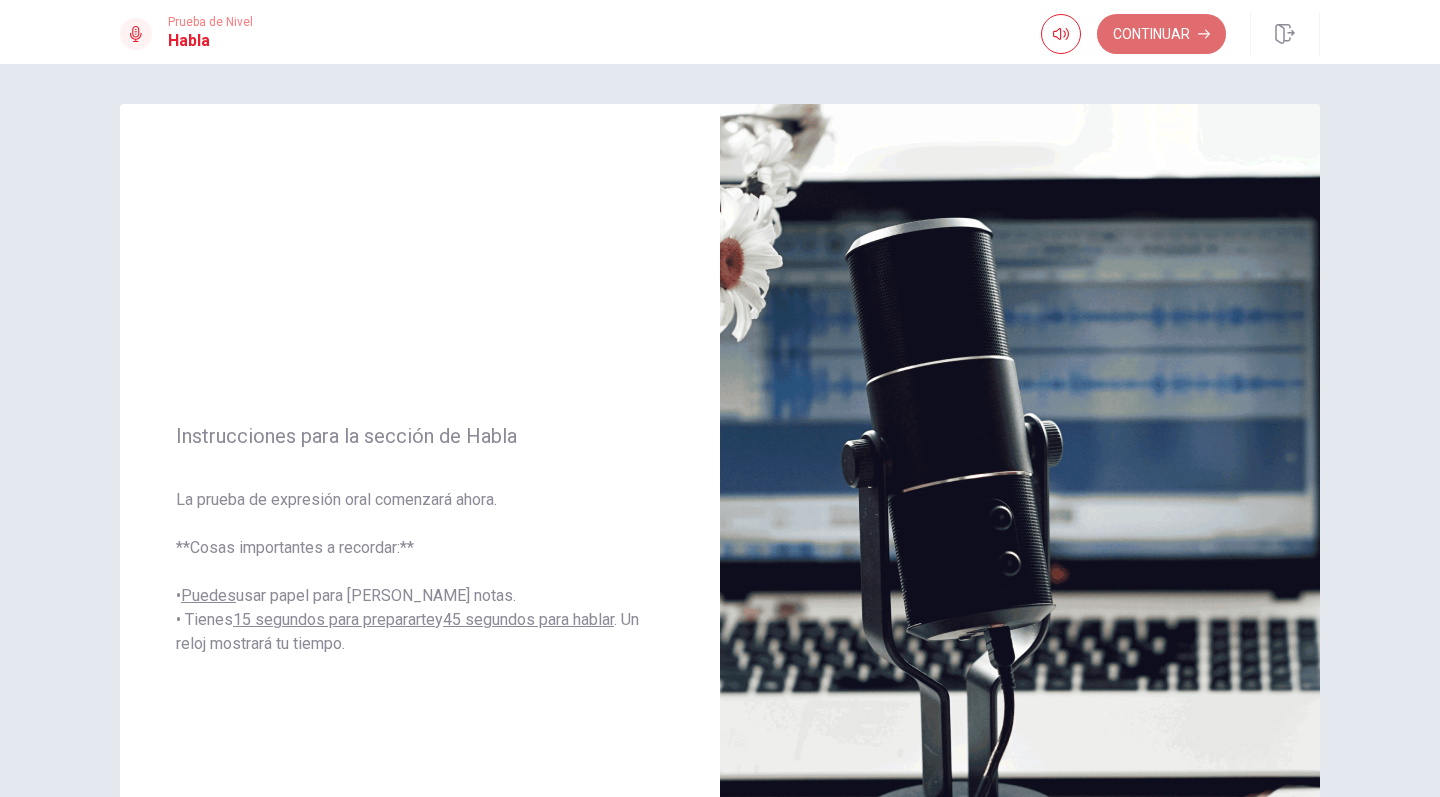 click on "Continuar" at bounding box center [1161, 34] 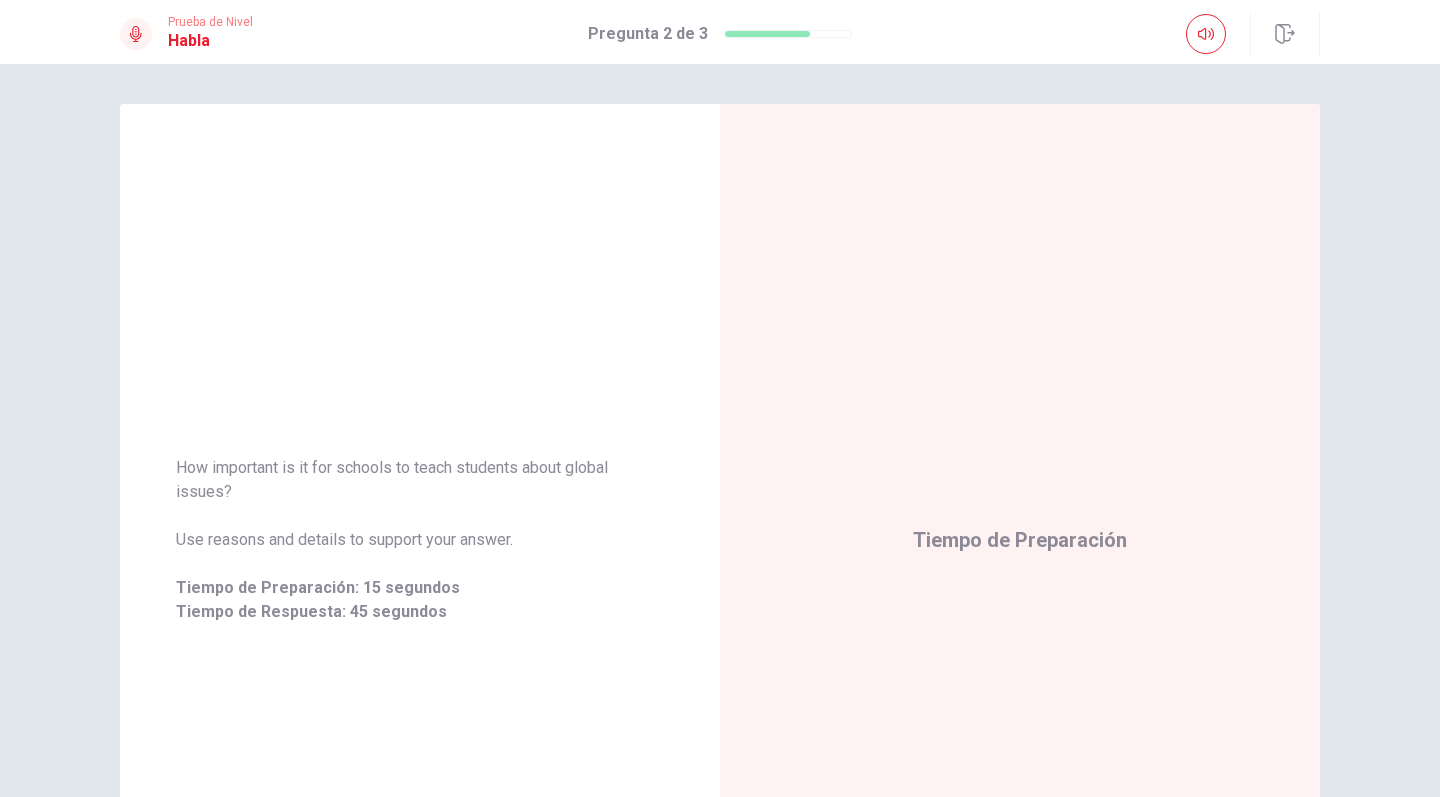 click on "Prueba de Nivel   Habla Pregunta 2 de 3" at bounding box center (720, 34) 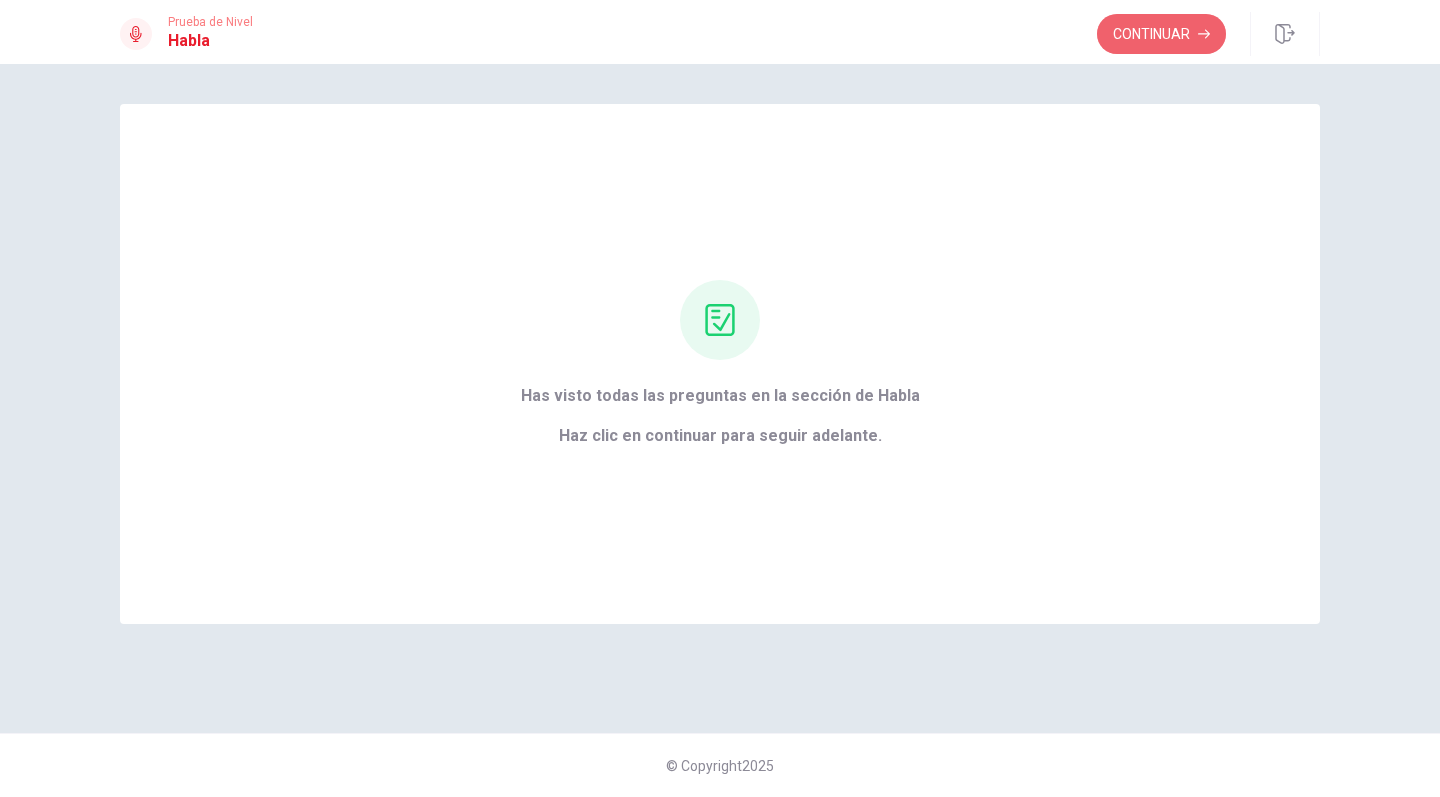 click on "Continuar" at bounding box center [1161, 34] 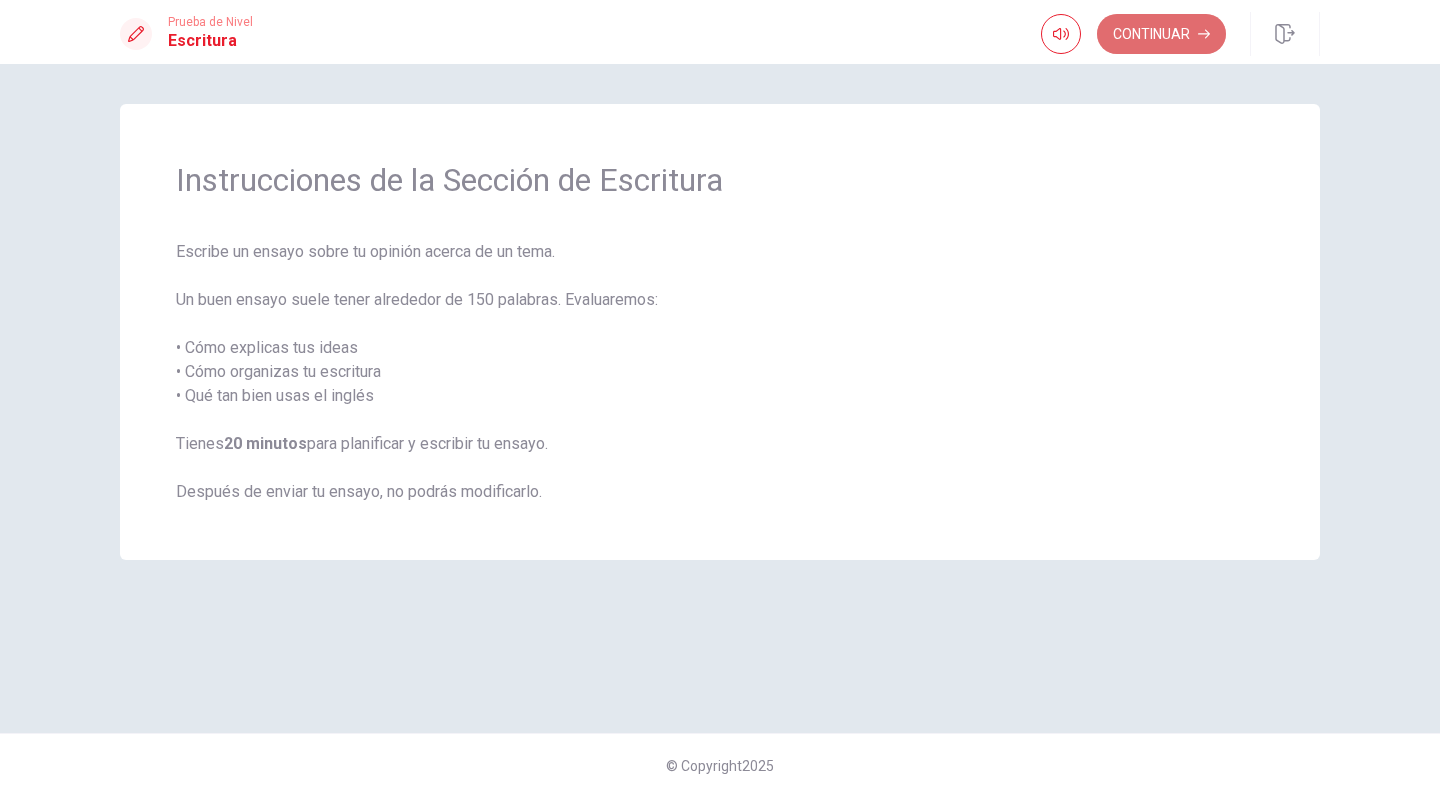 click on "Continuar" at bounding box center [1161, 34] 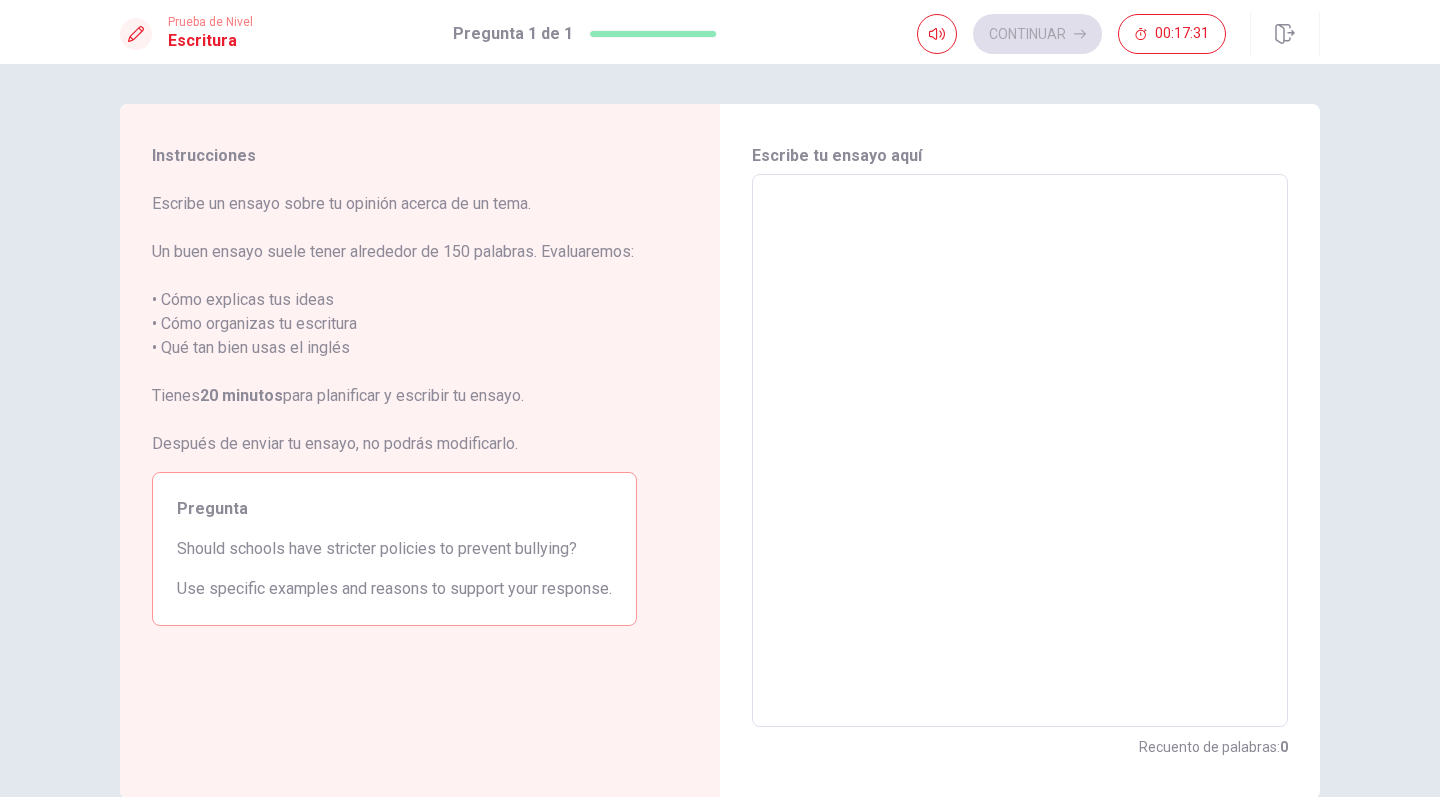 click at bounding box center [1020, 451] 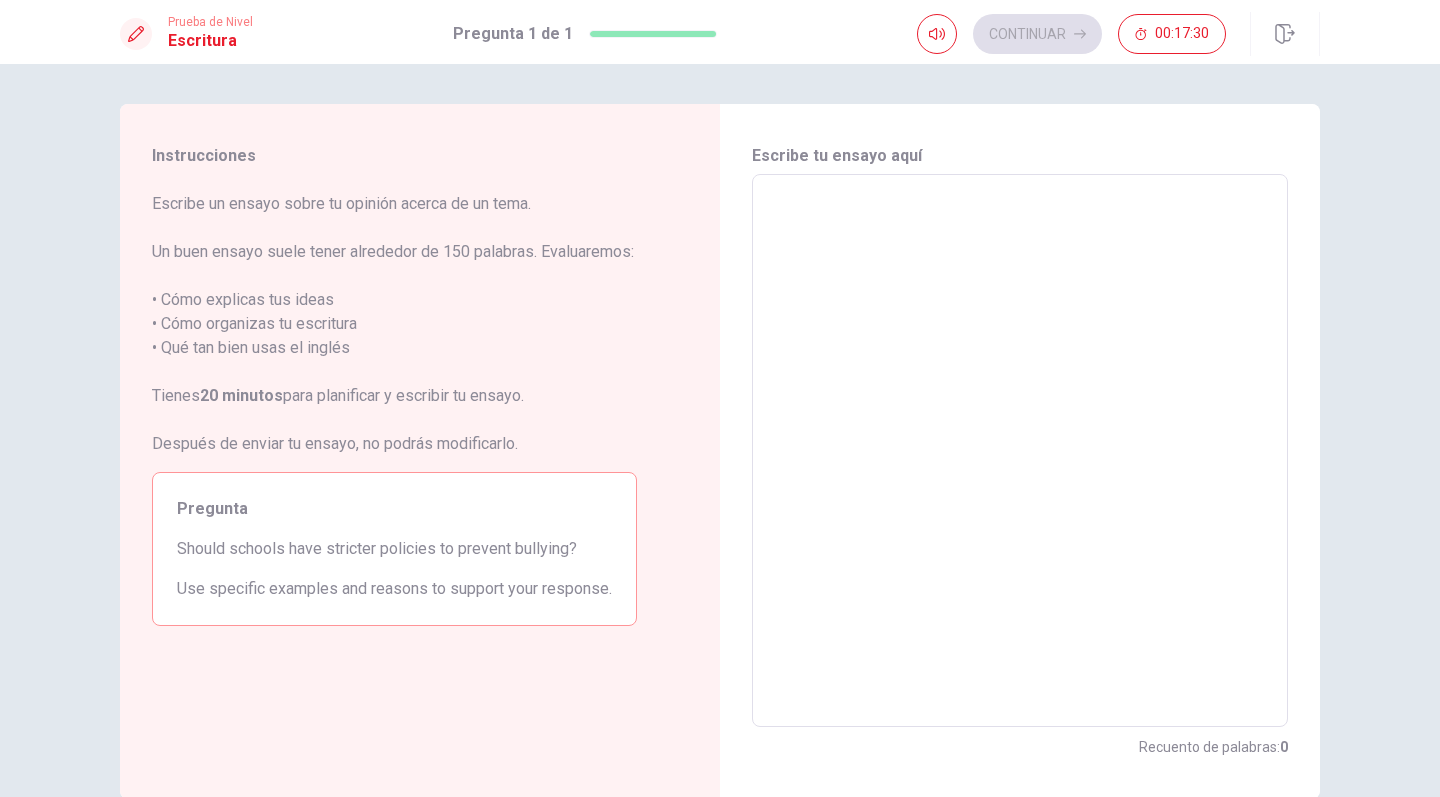 type on "B" 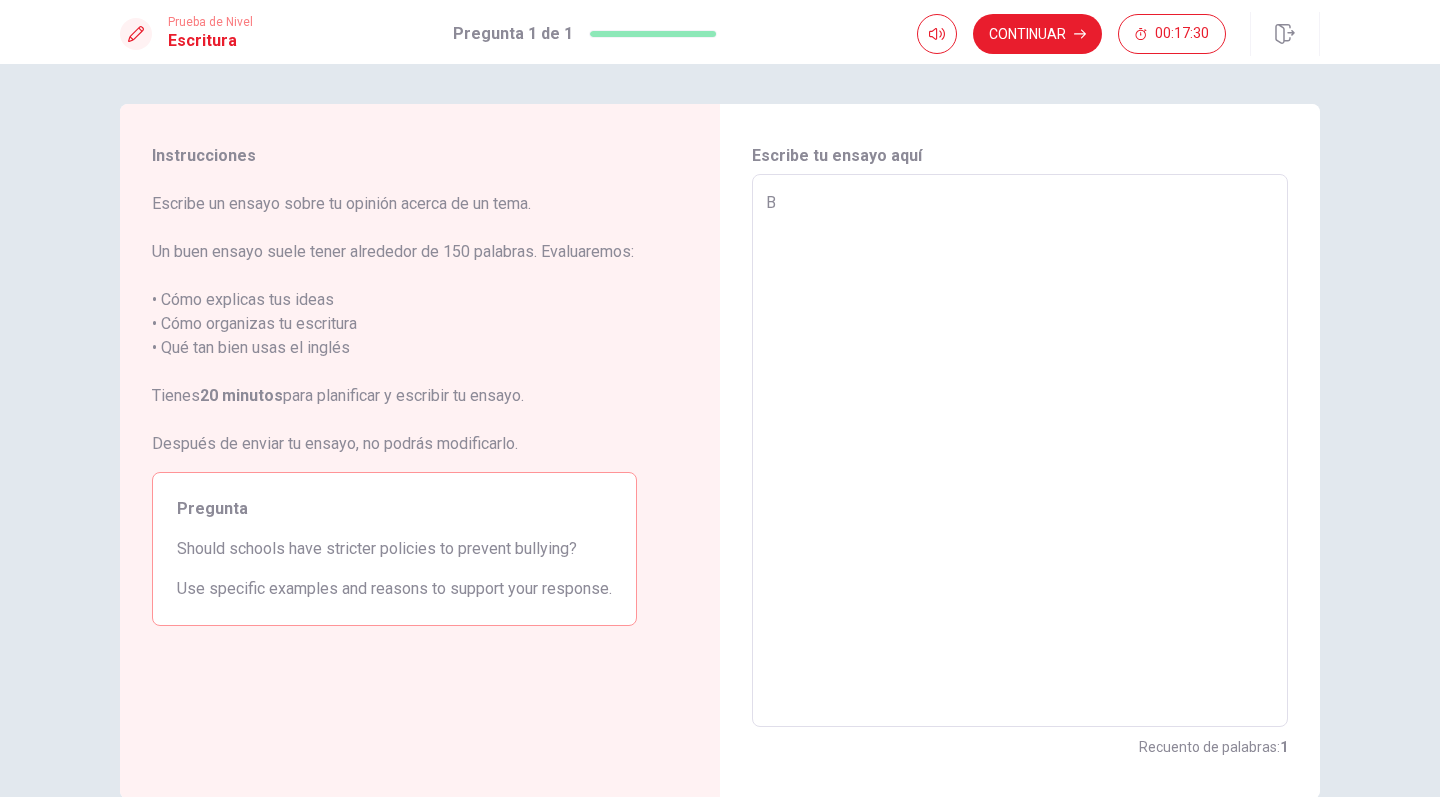 type on "x" 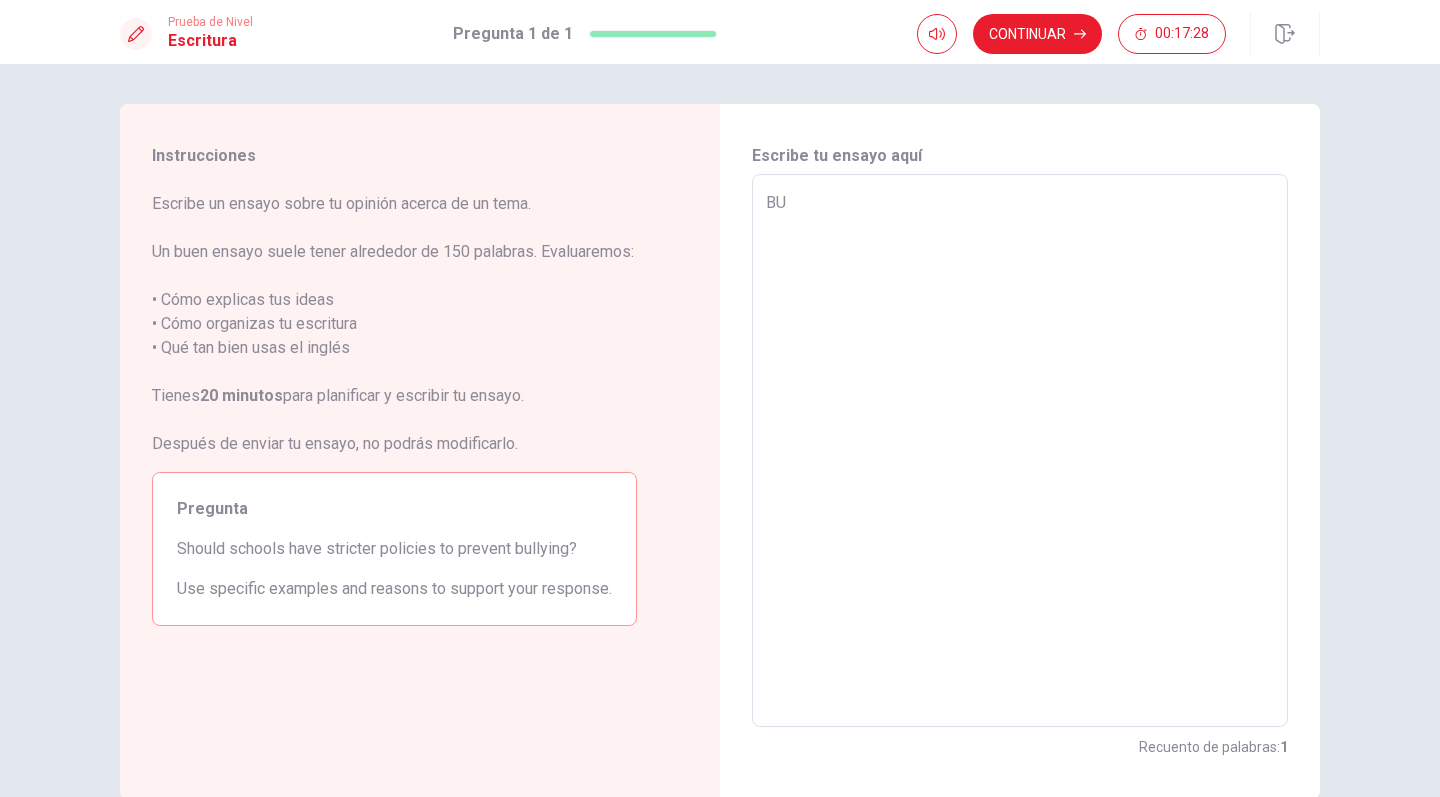 type on "x" 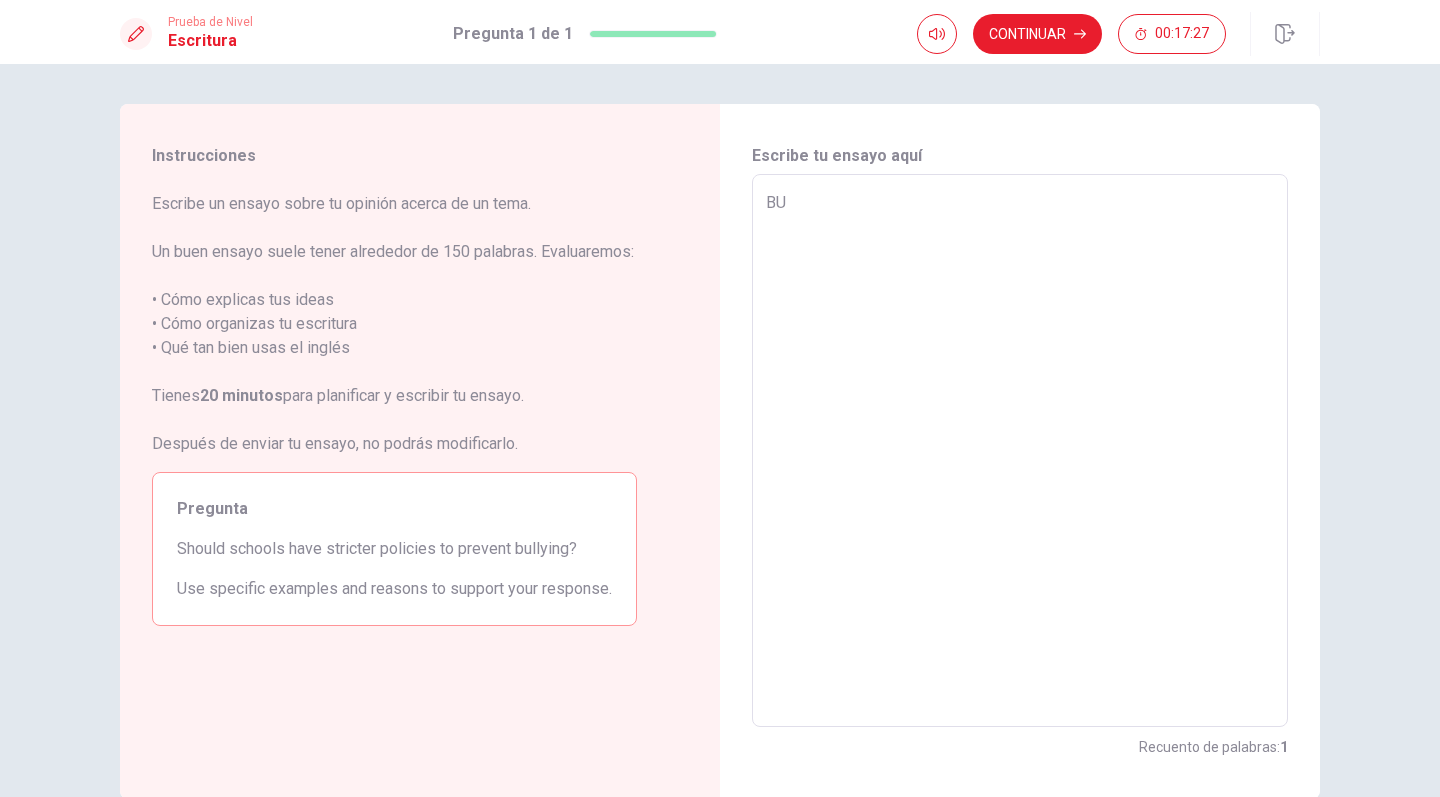 type on "BUL" 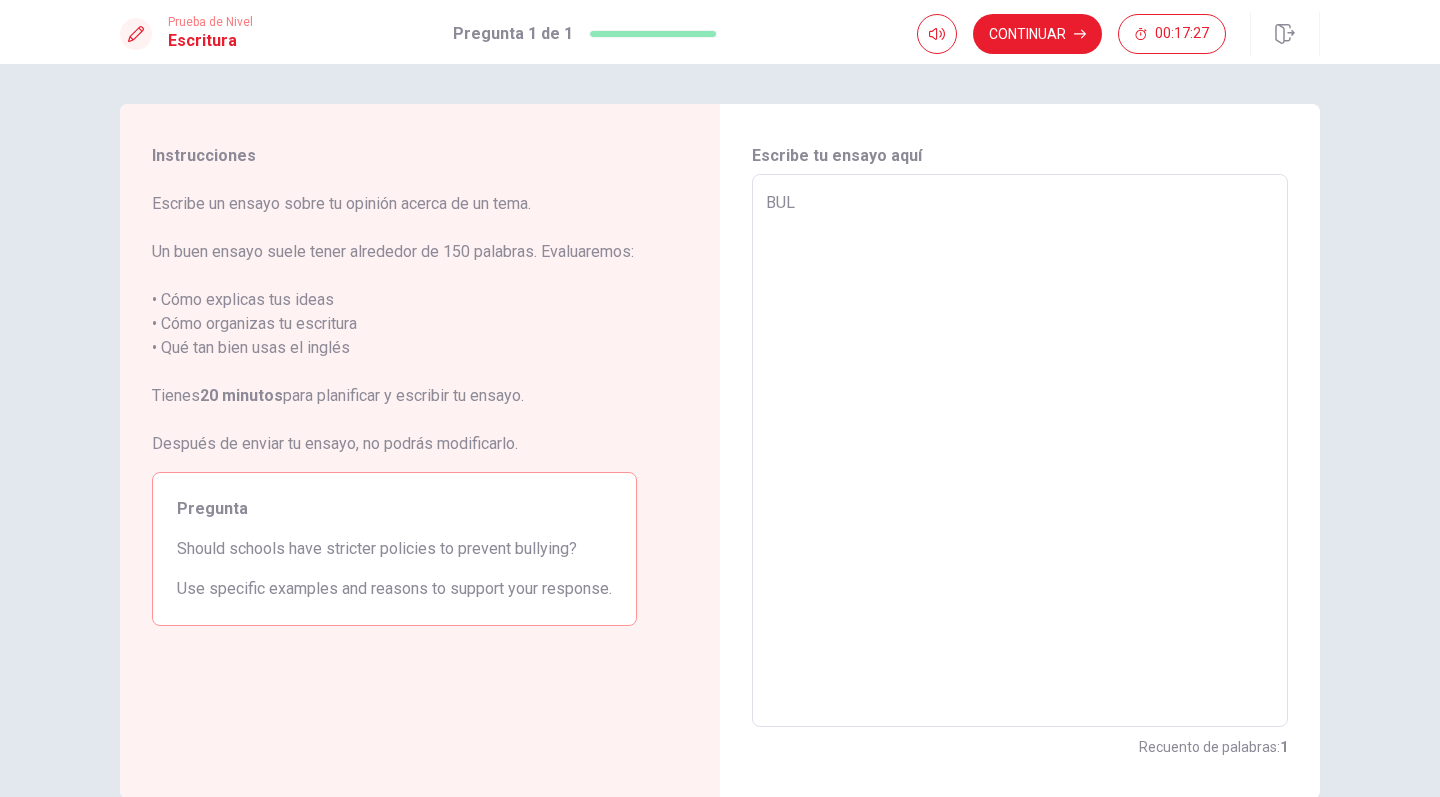 type on "x" 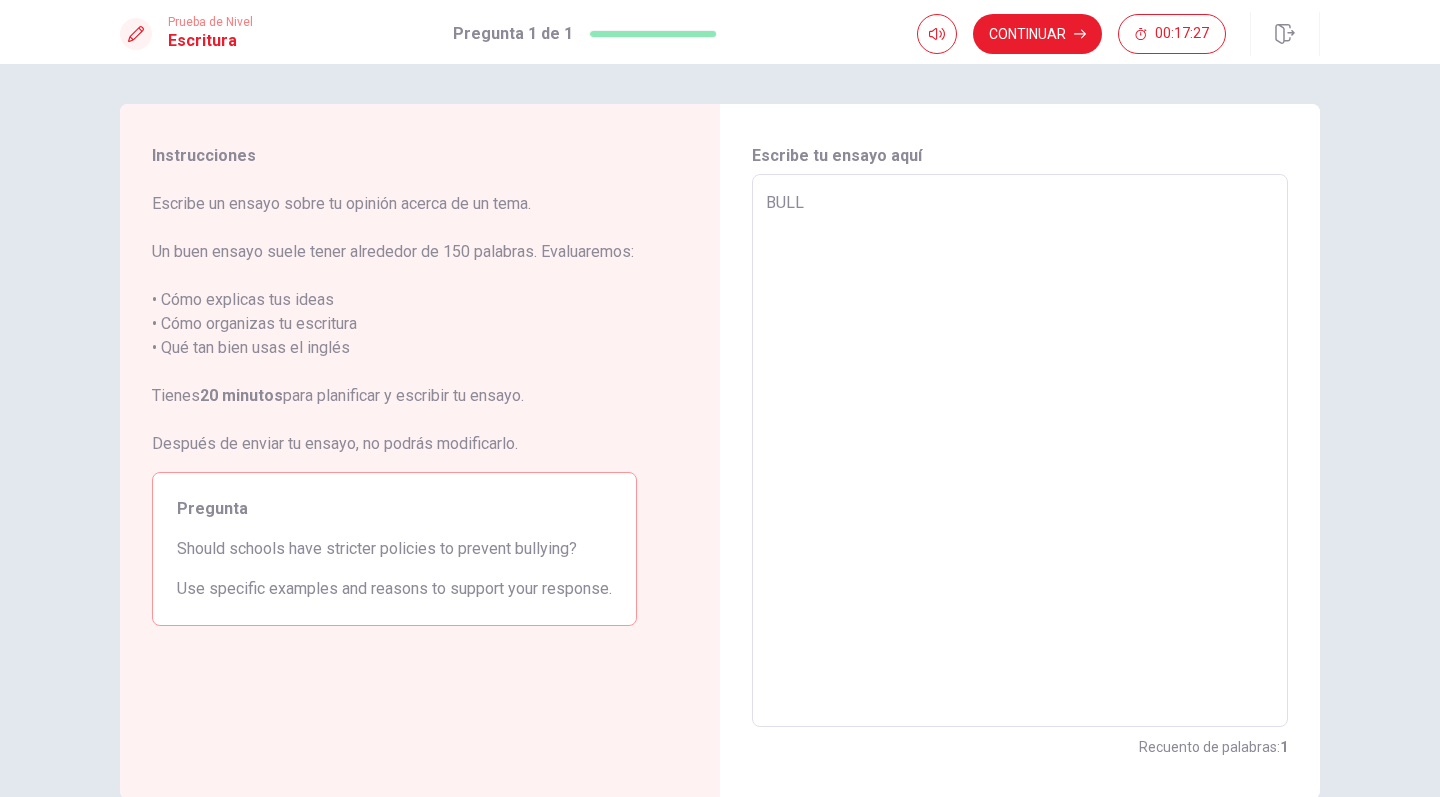 type on "x" 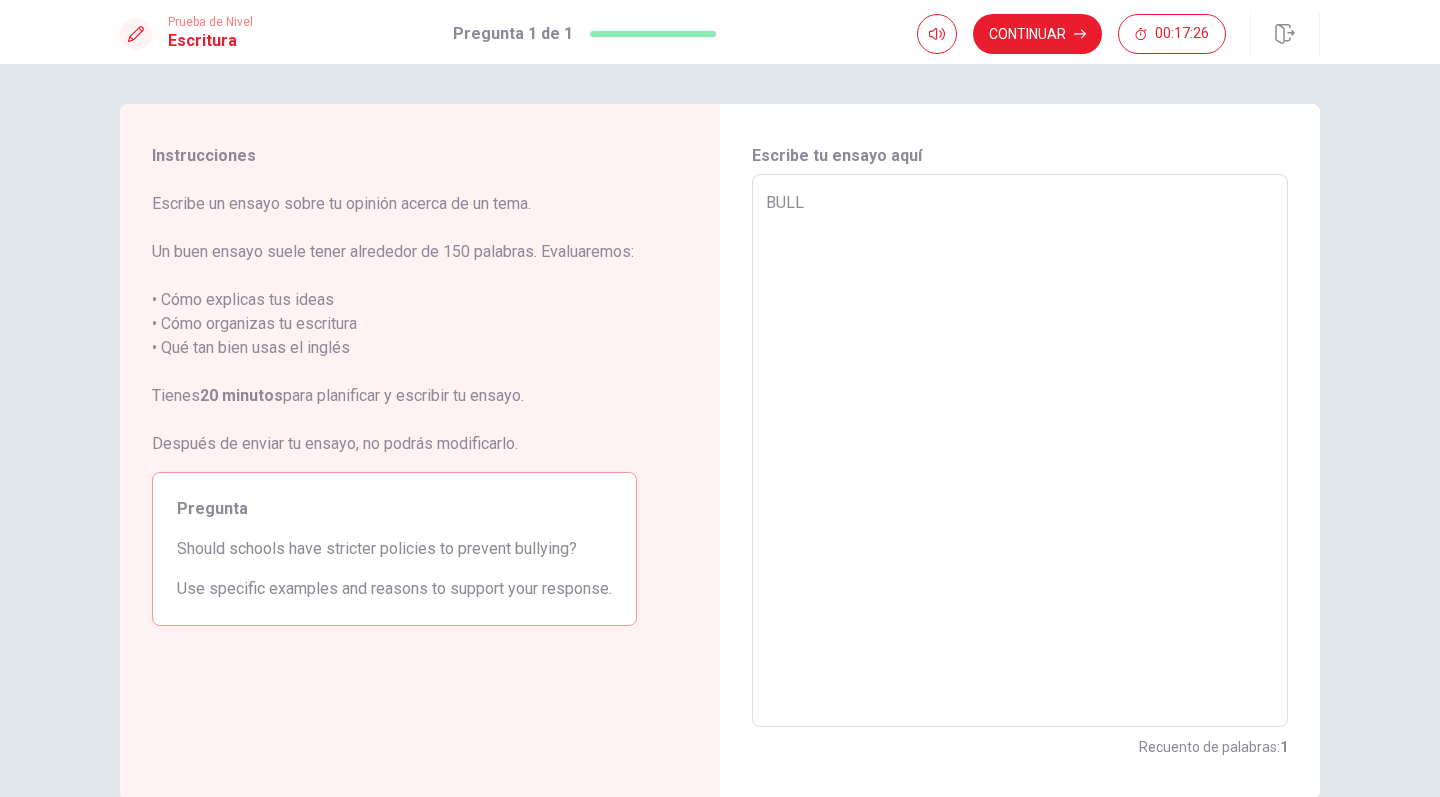 type on "BULLU" 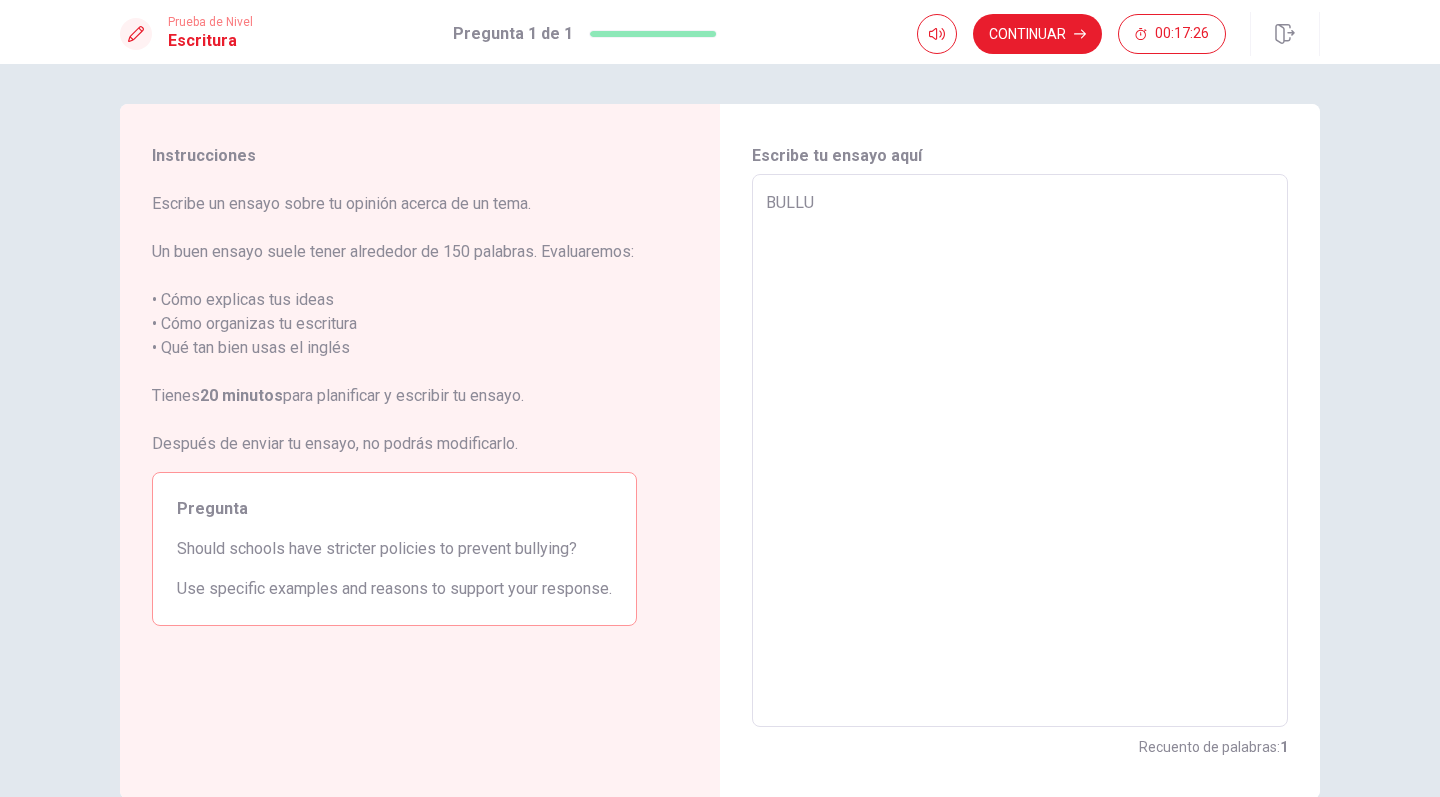 type on "x" 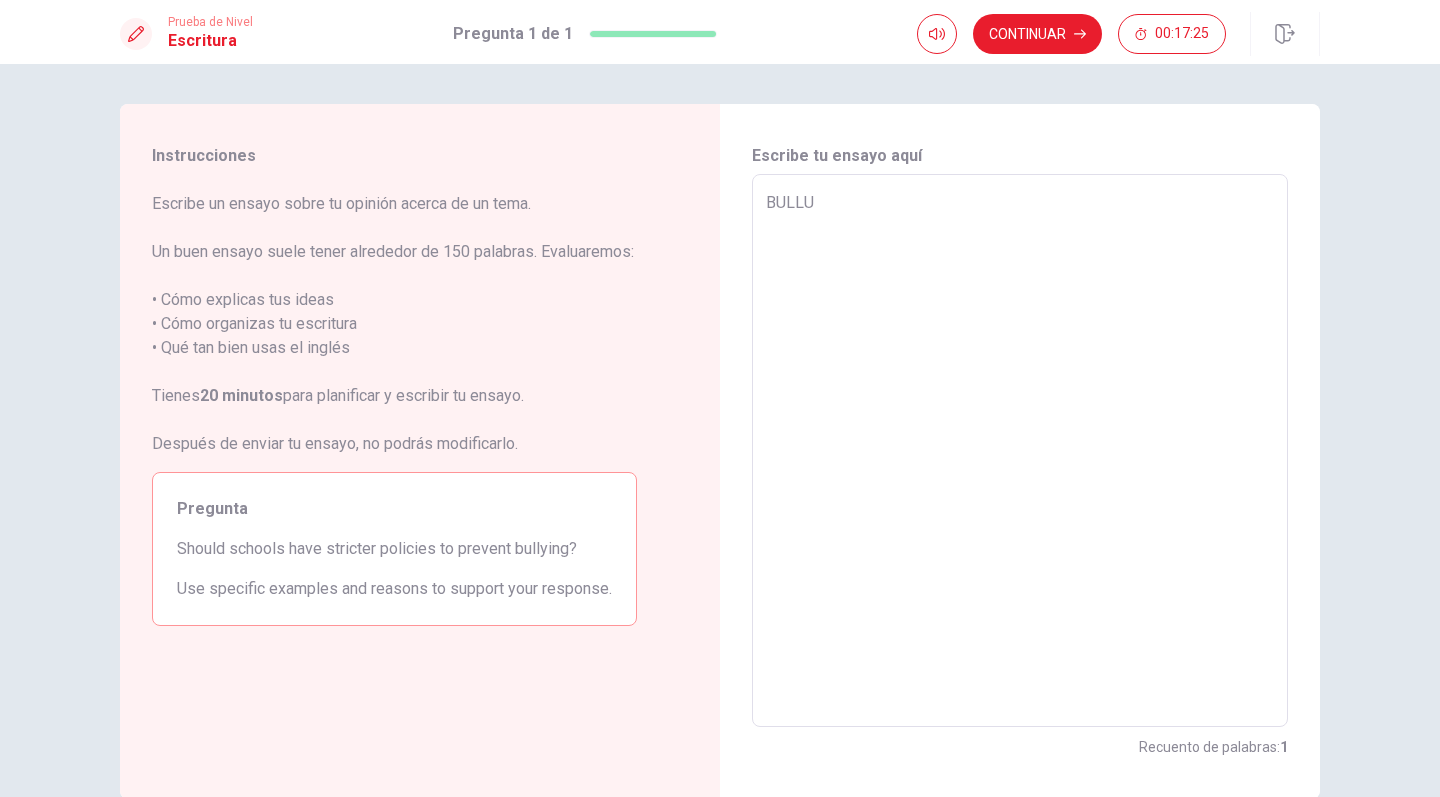 type on "BULLUI" 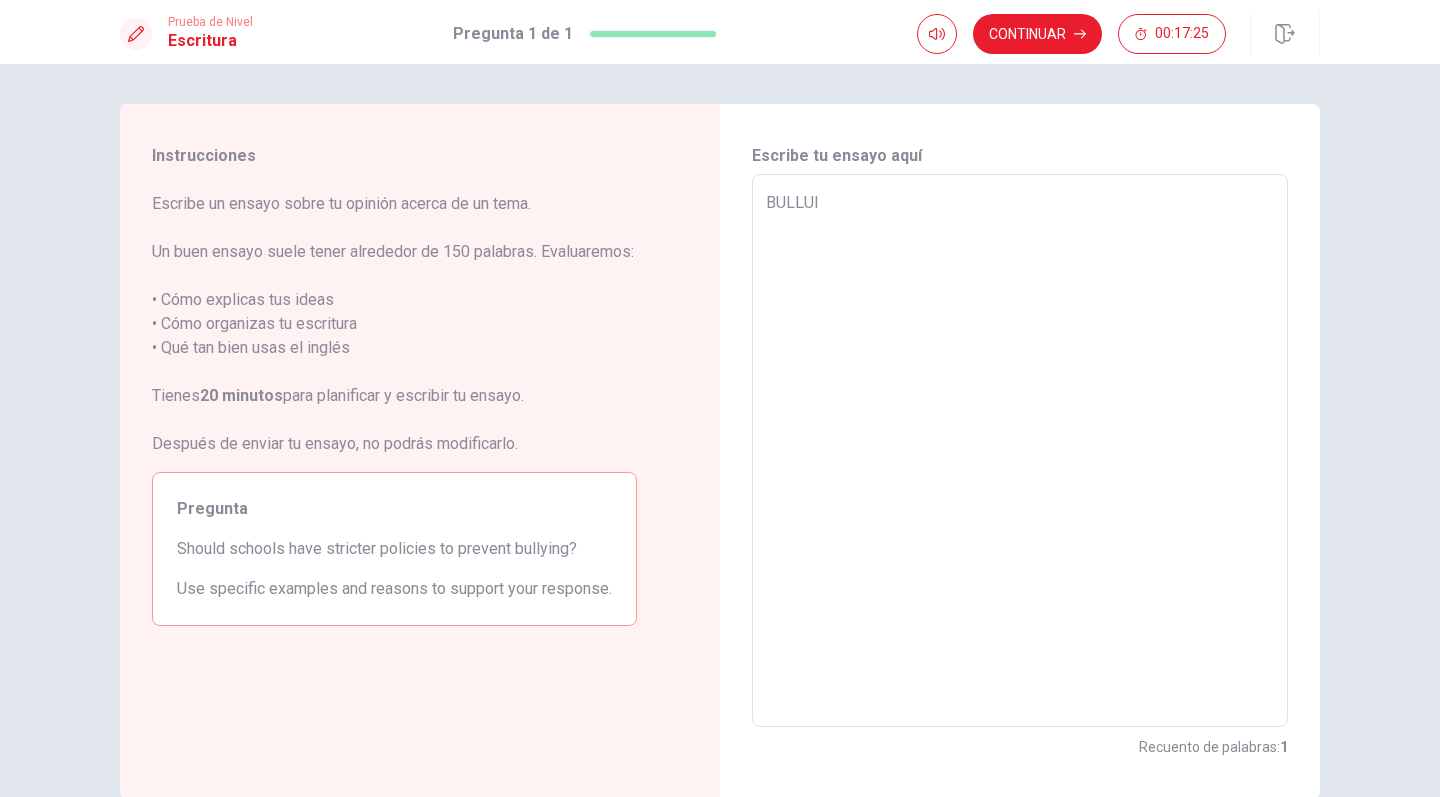 type on "x" 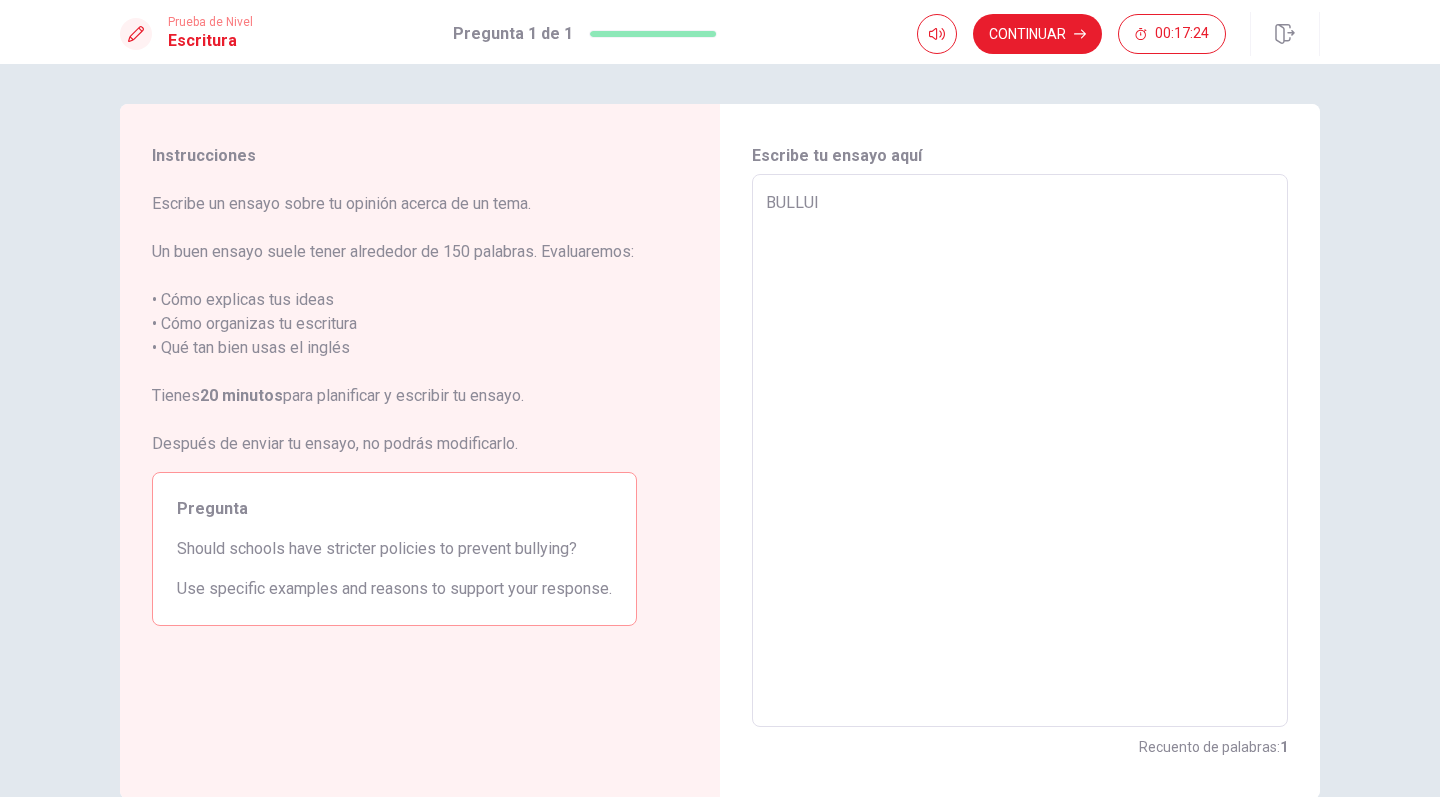 type on "BULLUIN" 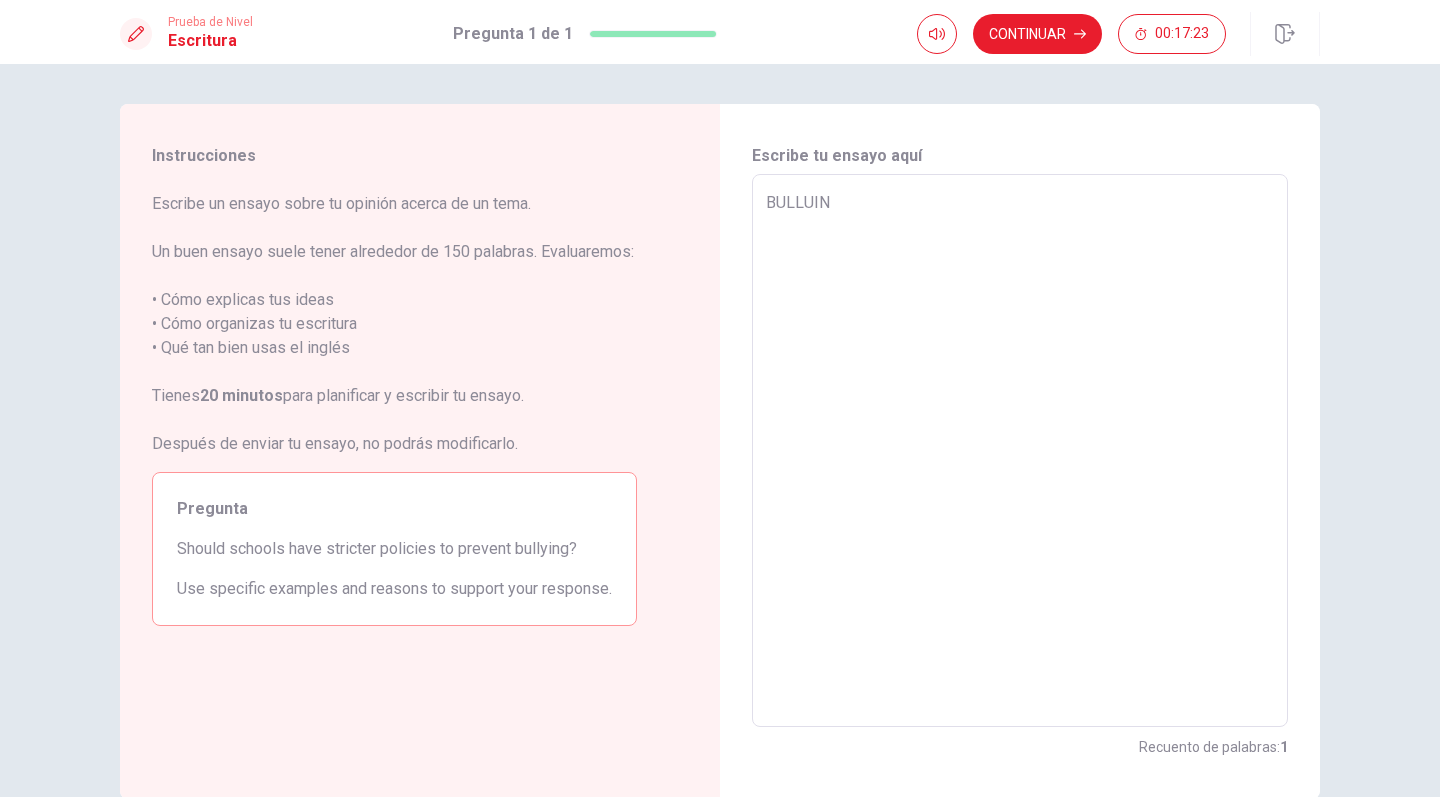 type on "x" 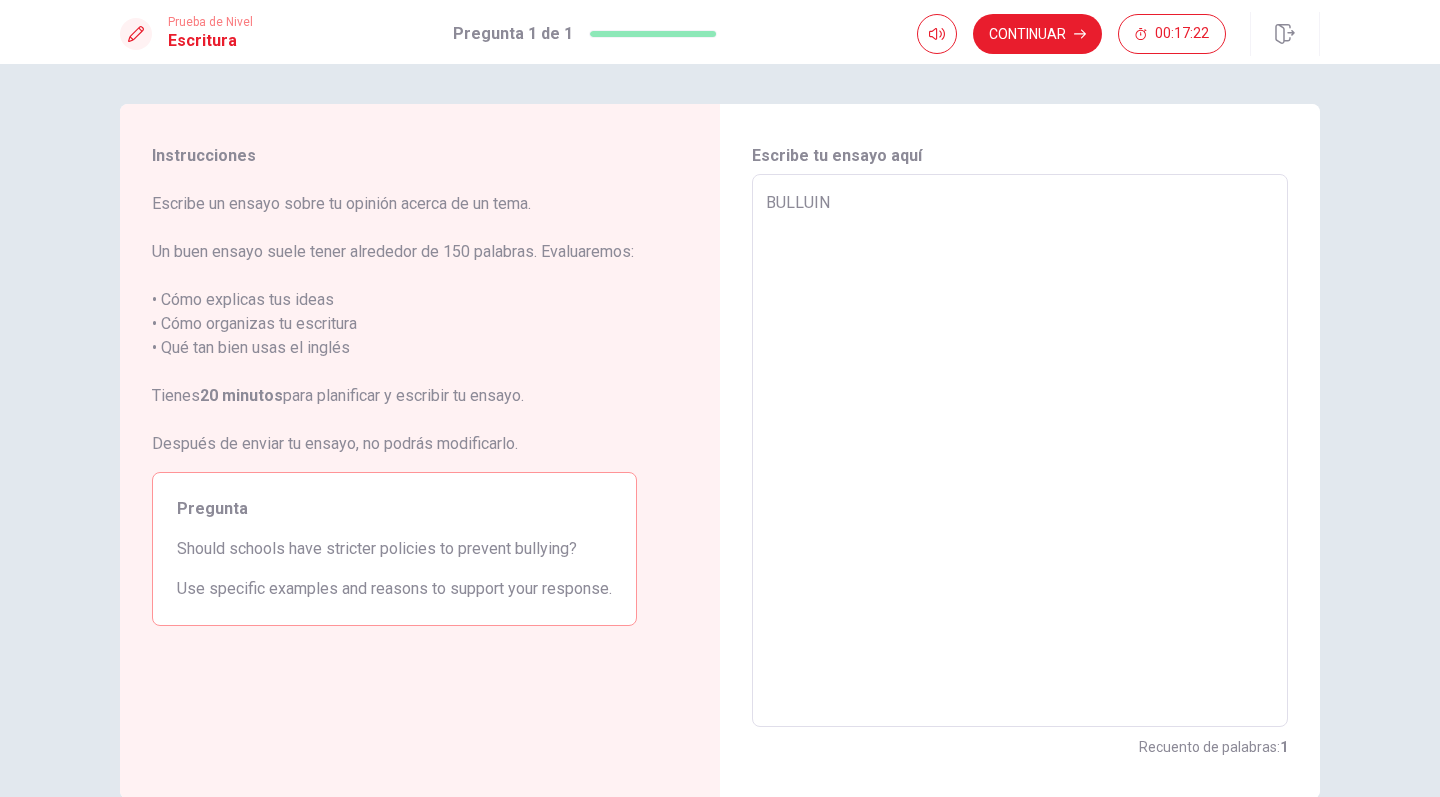 type on "BULLUING" 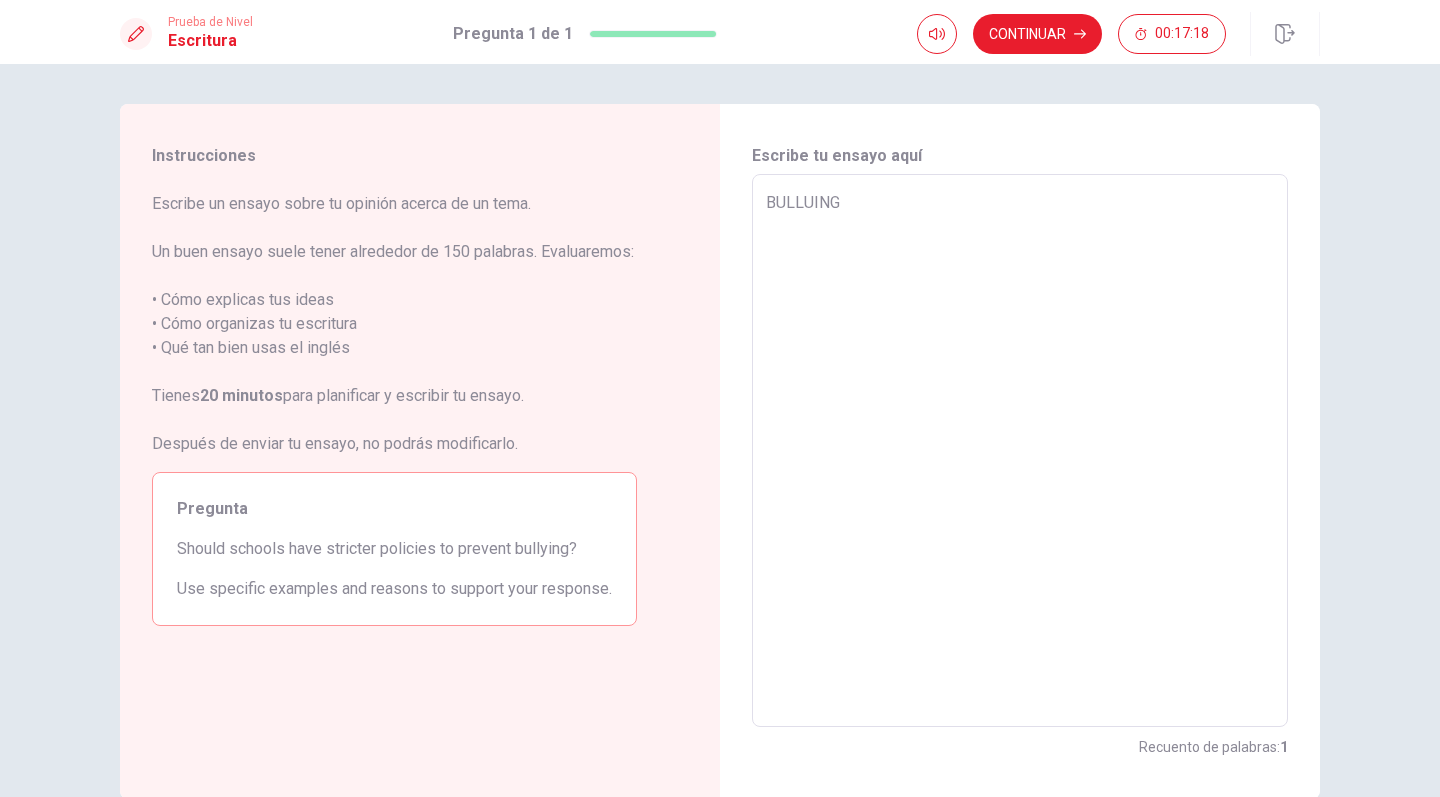 type on "x" 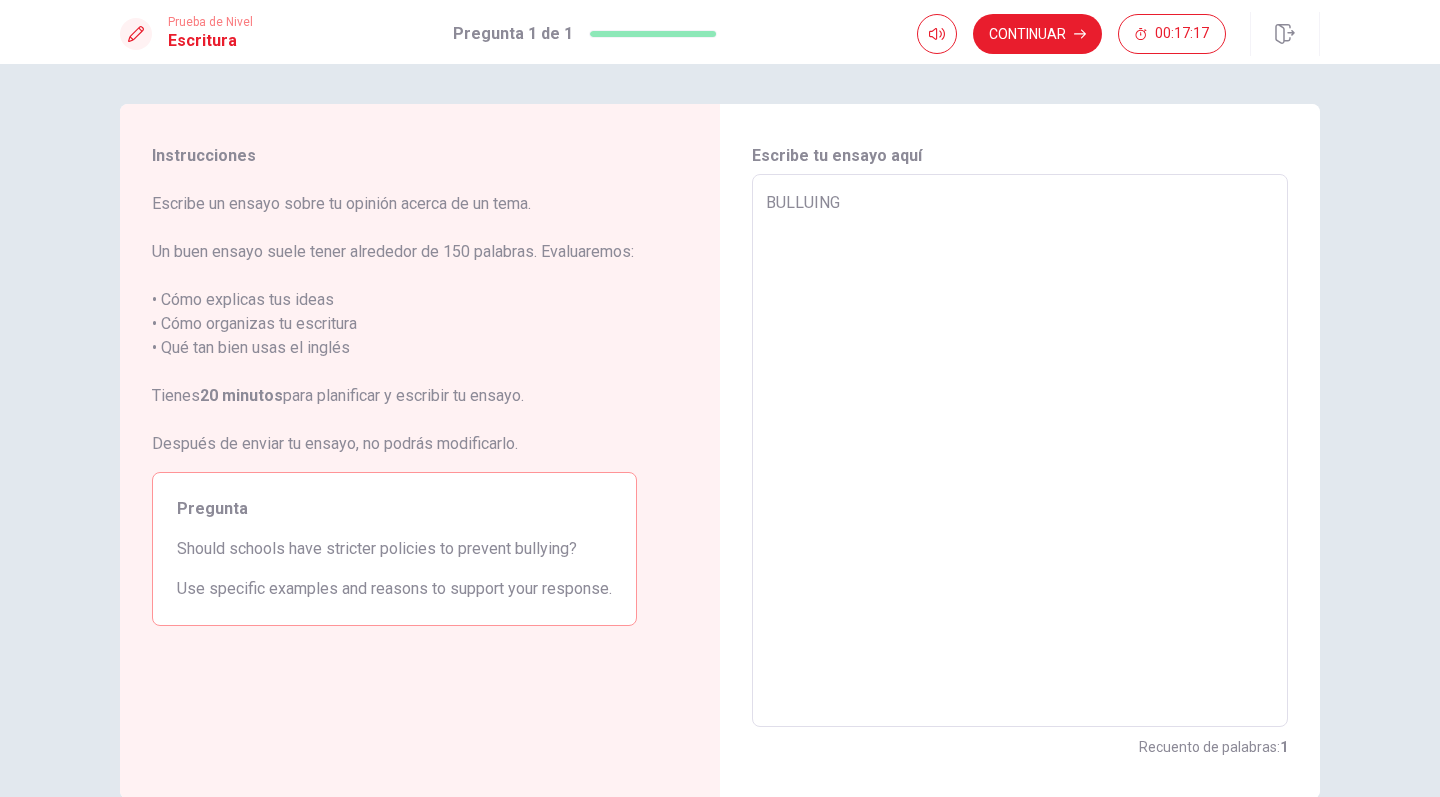 type on "BULLUIN" 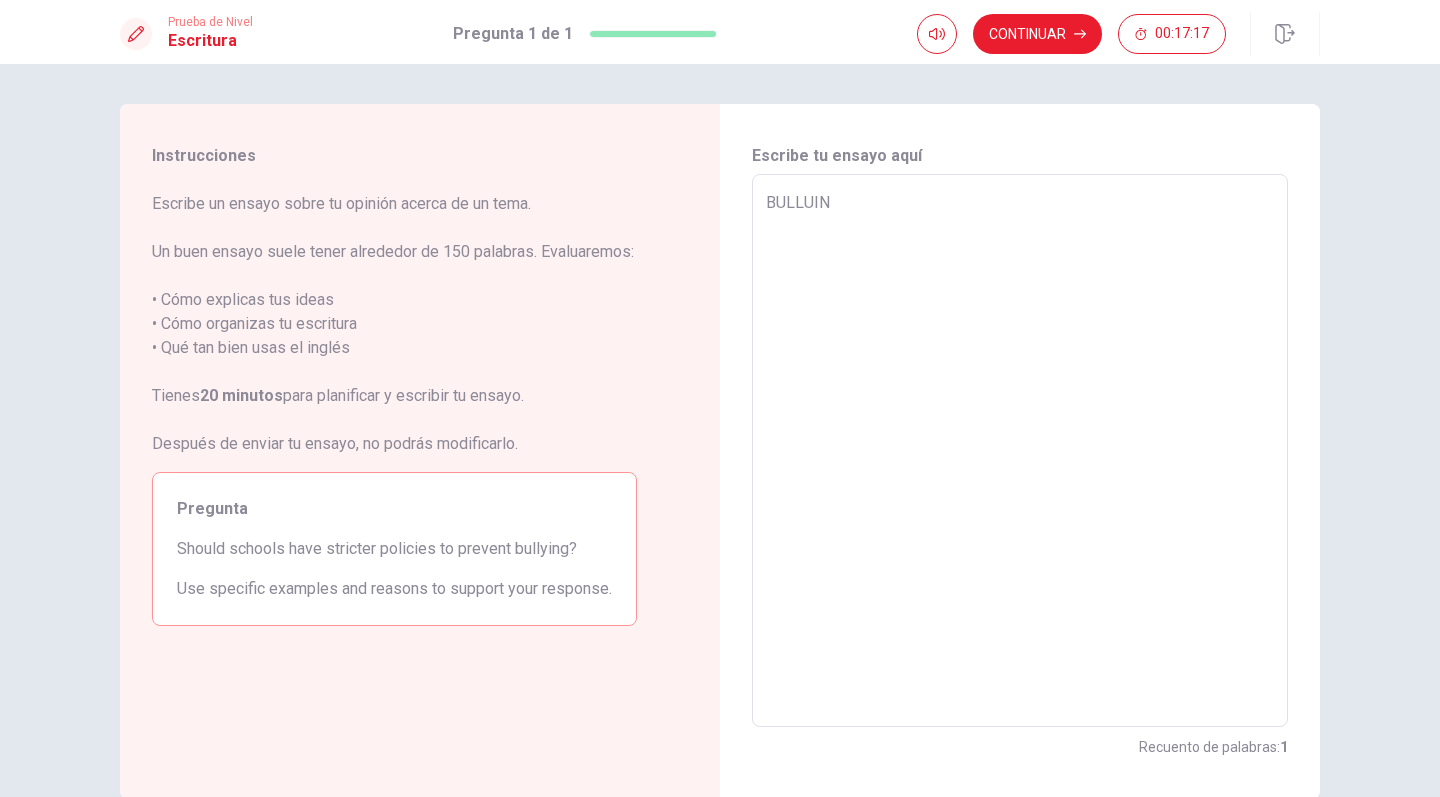 type on "x" 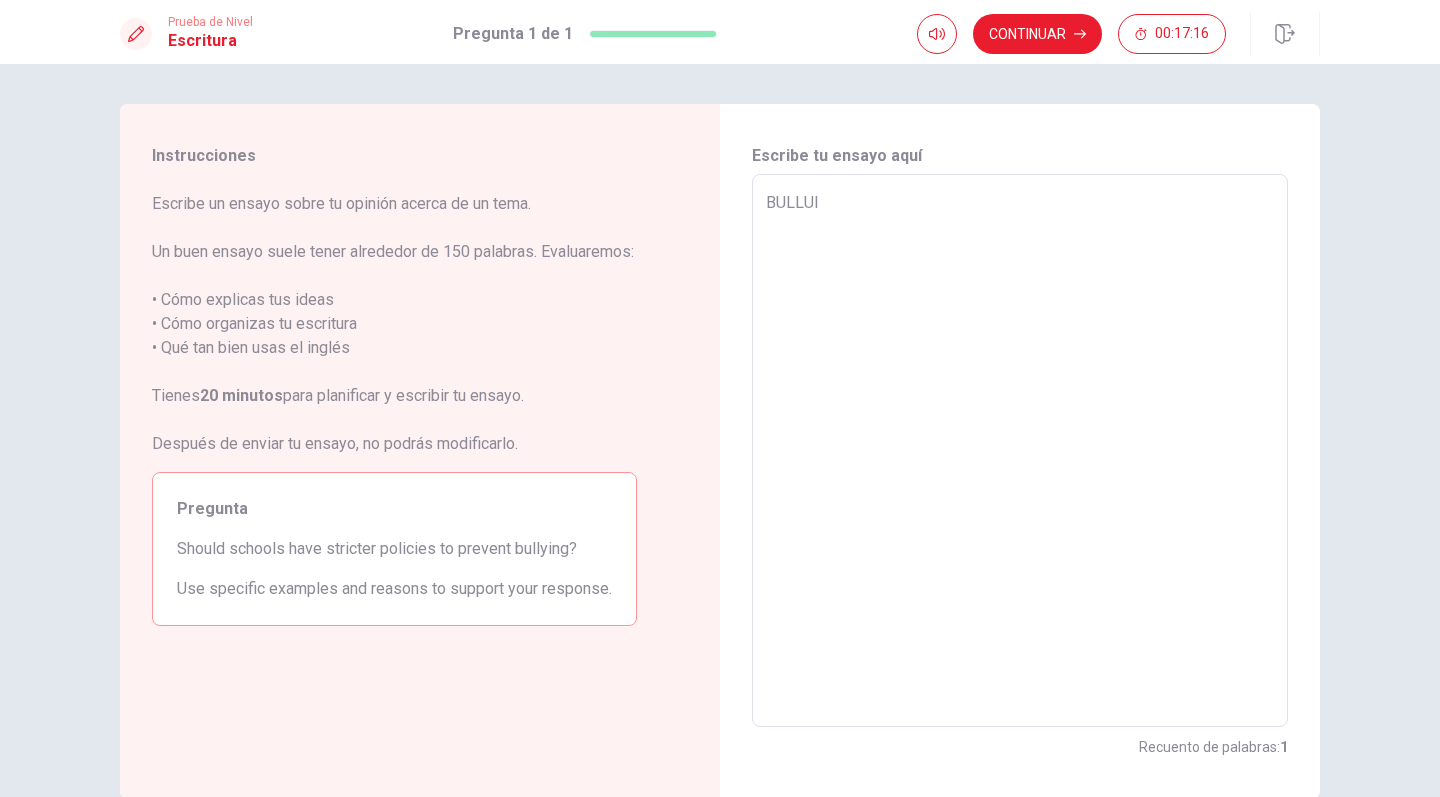 type on "x" 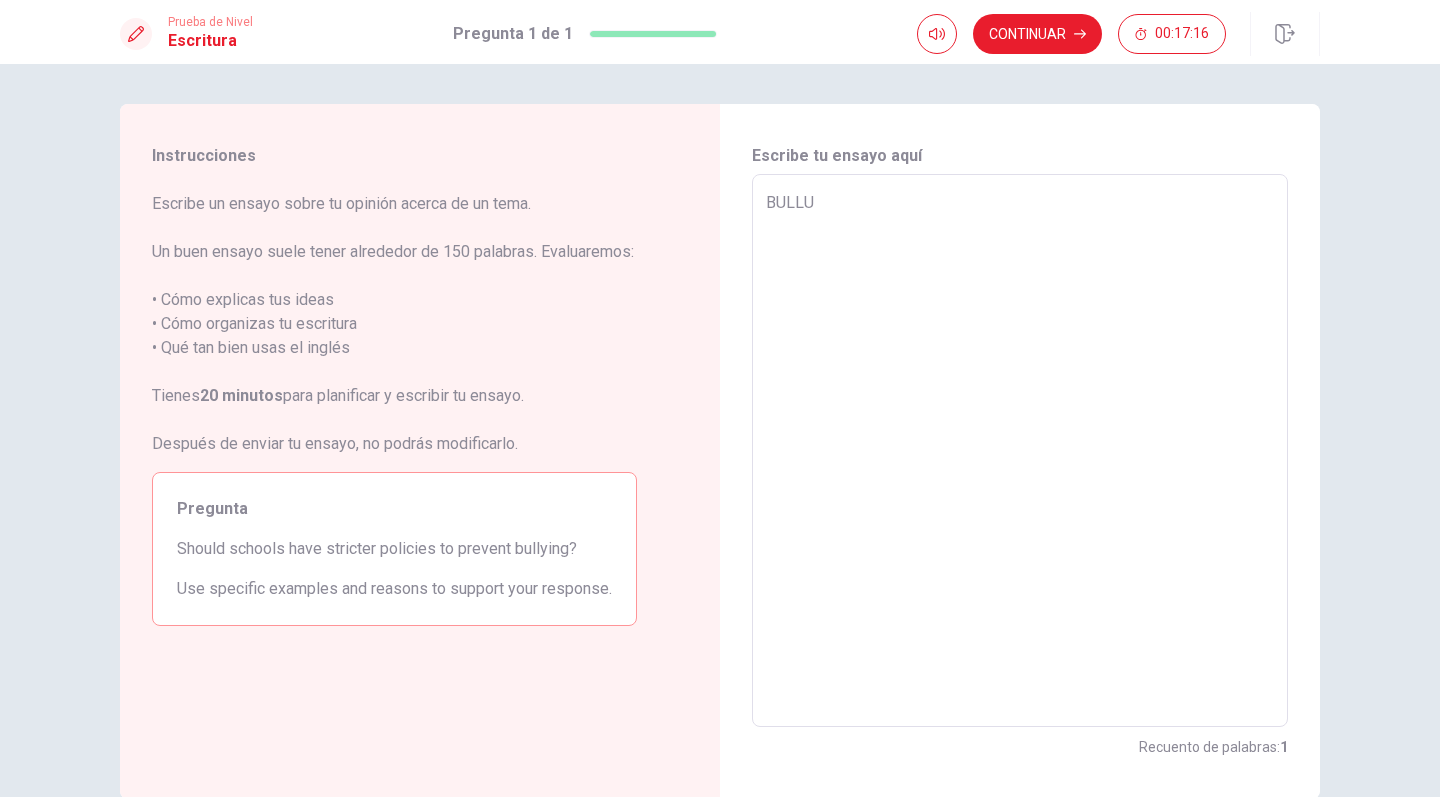 type on "x" 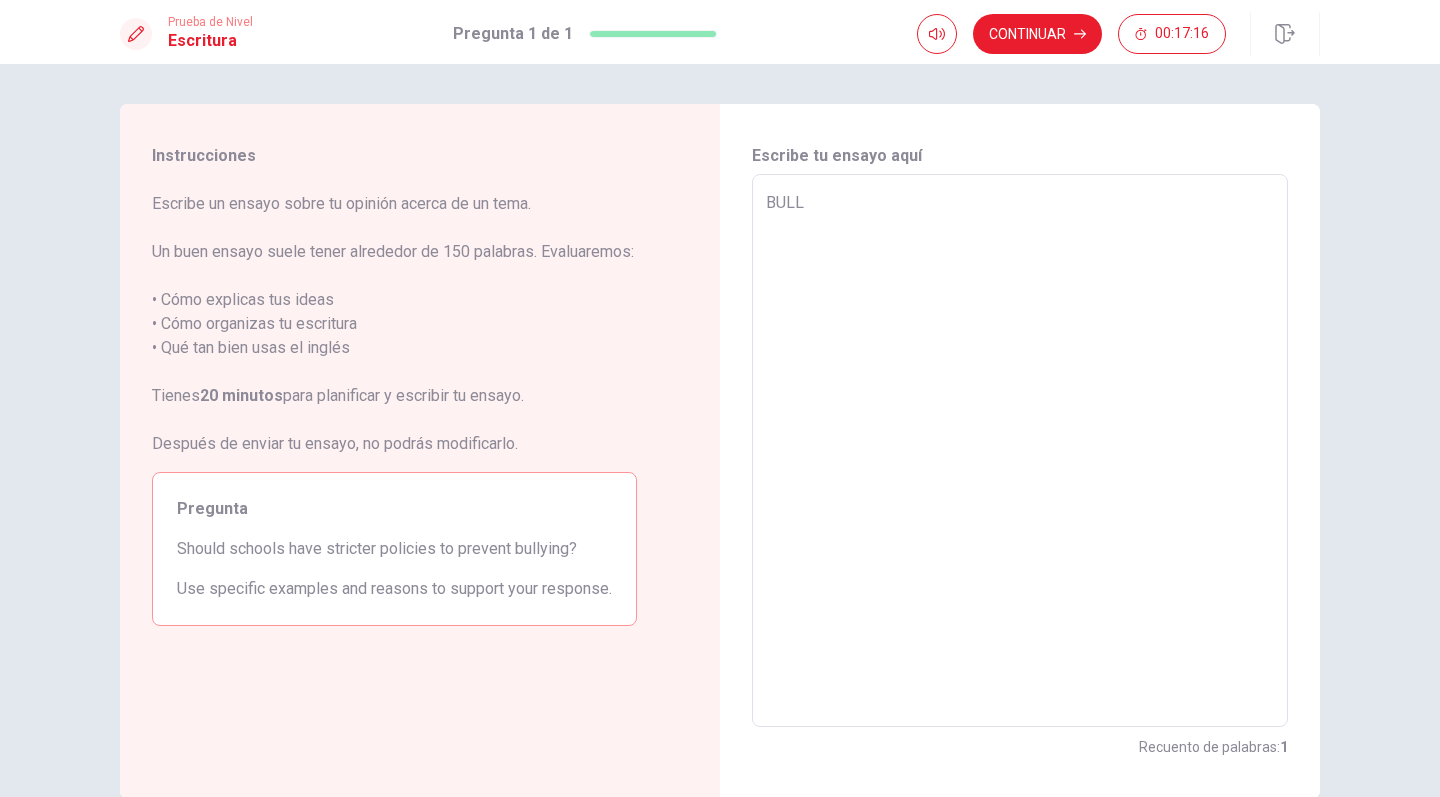 type on "x" 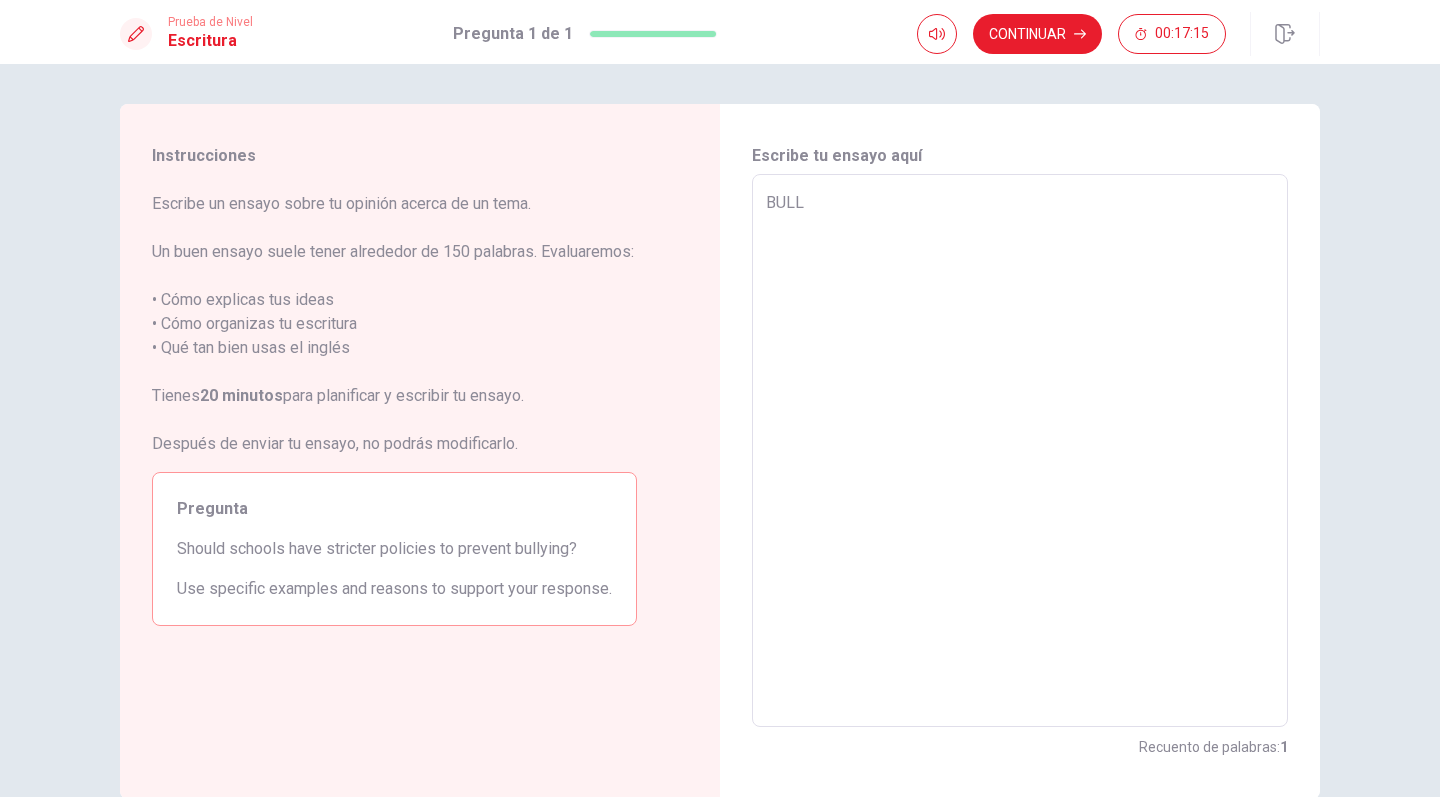type on "BULLY" 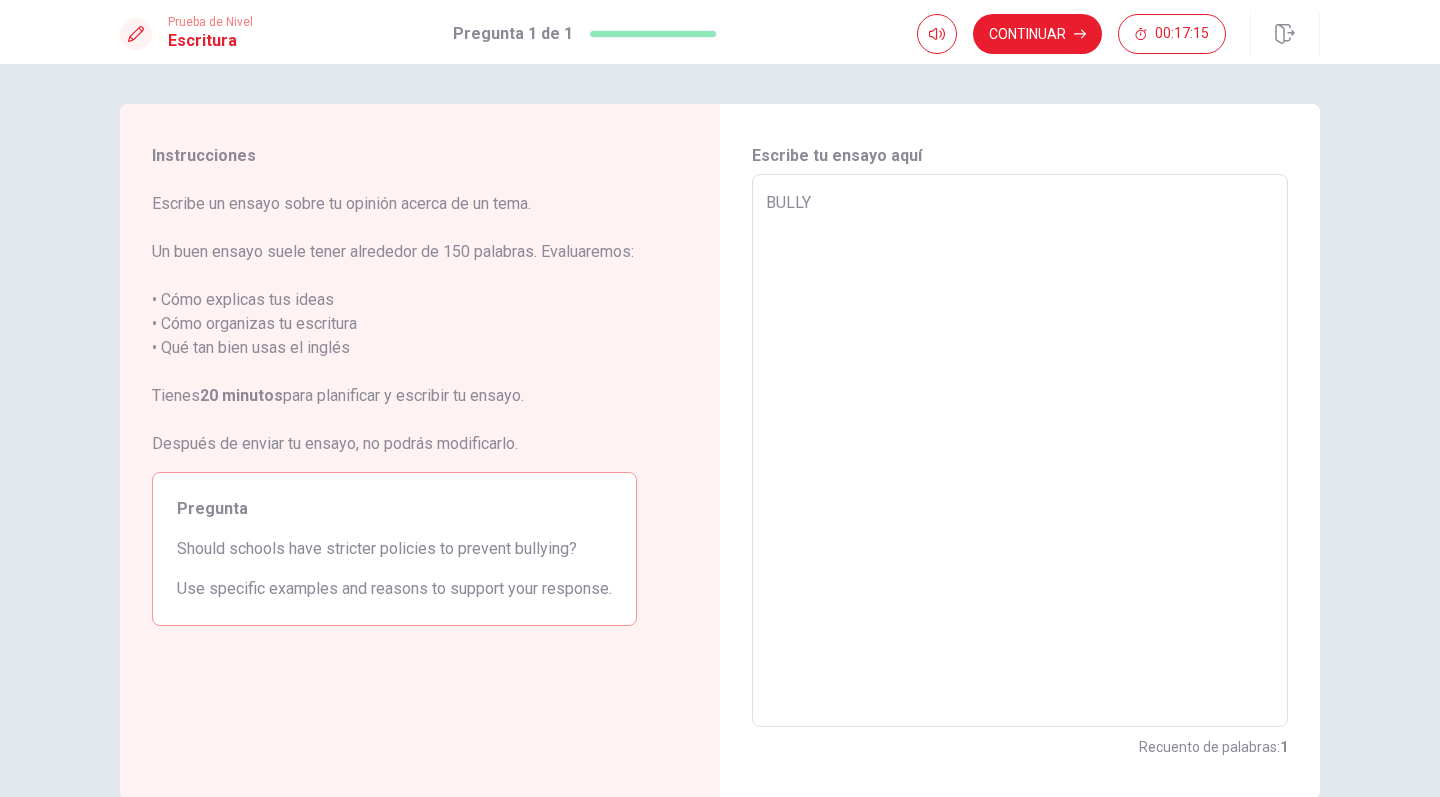 type on "x" 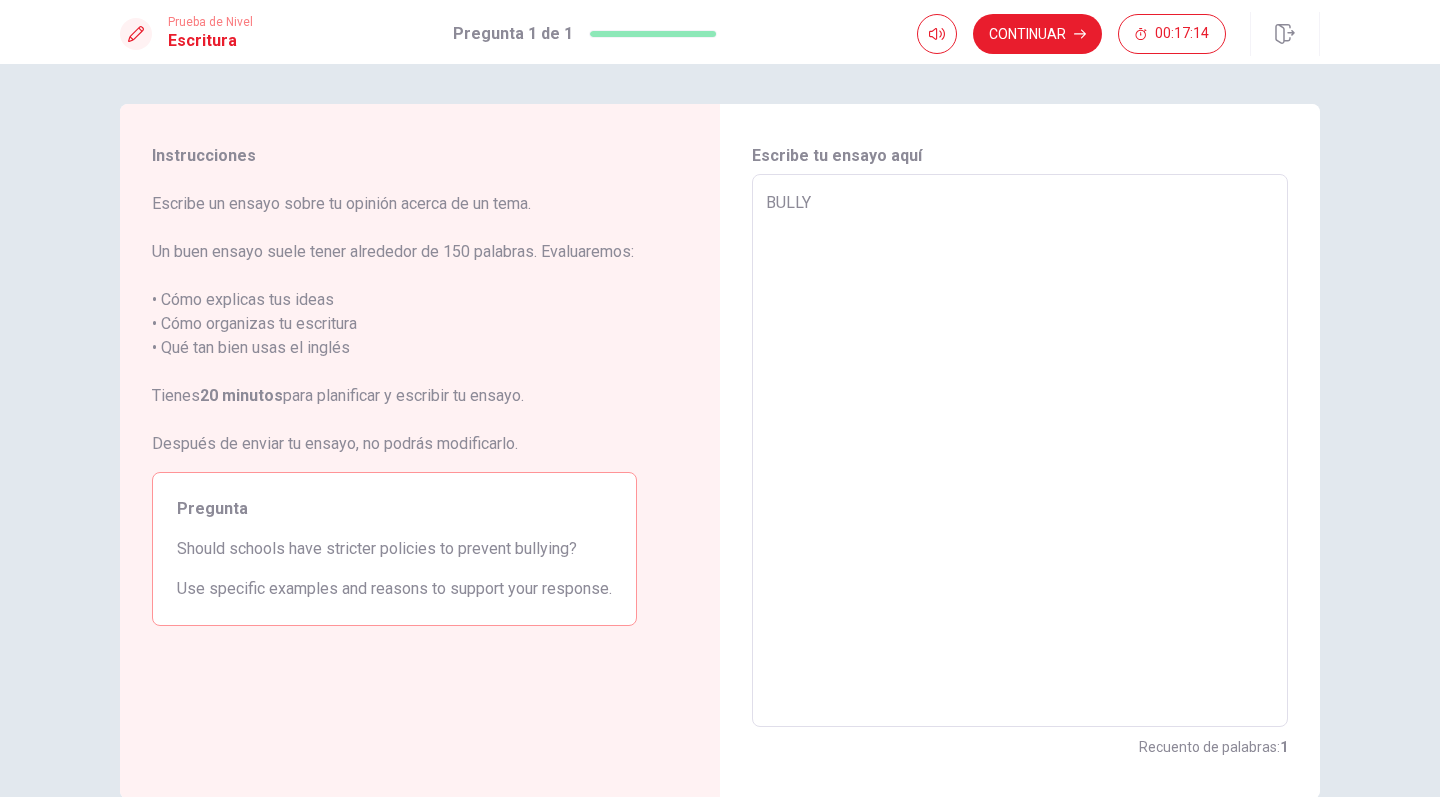 type on "BULLYI" 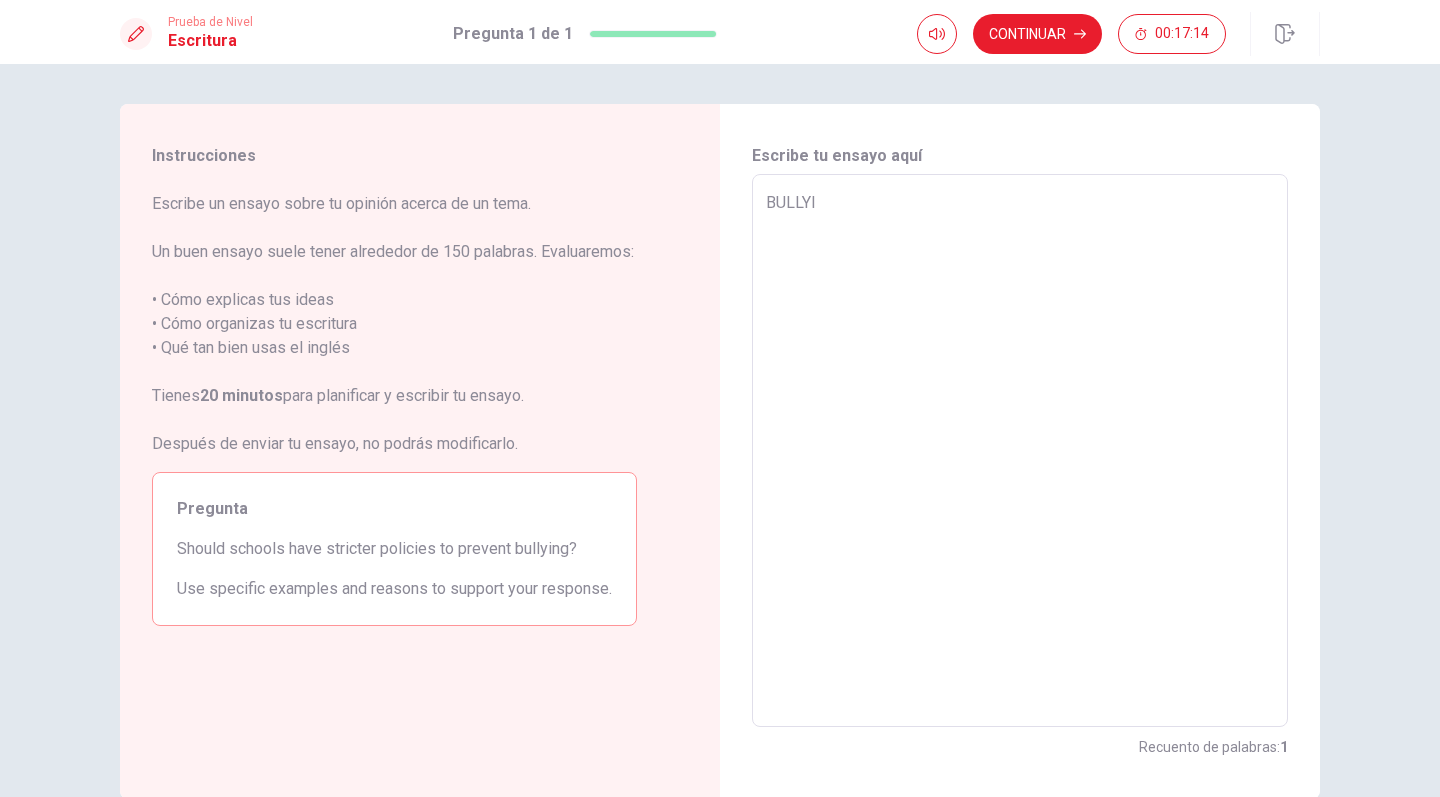 type on "x" 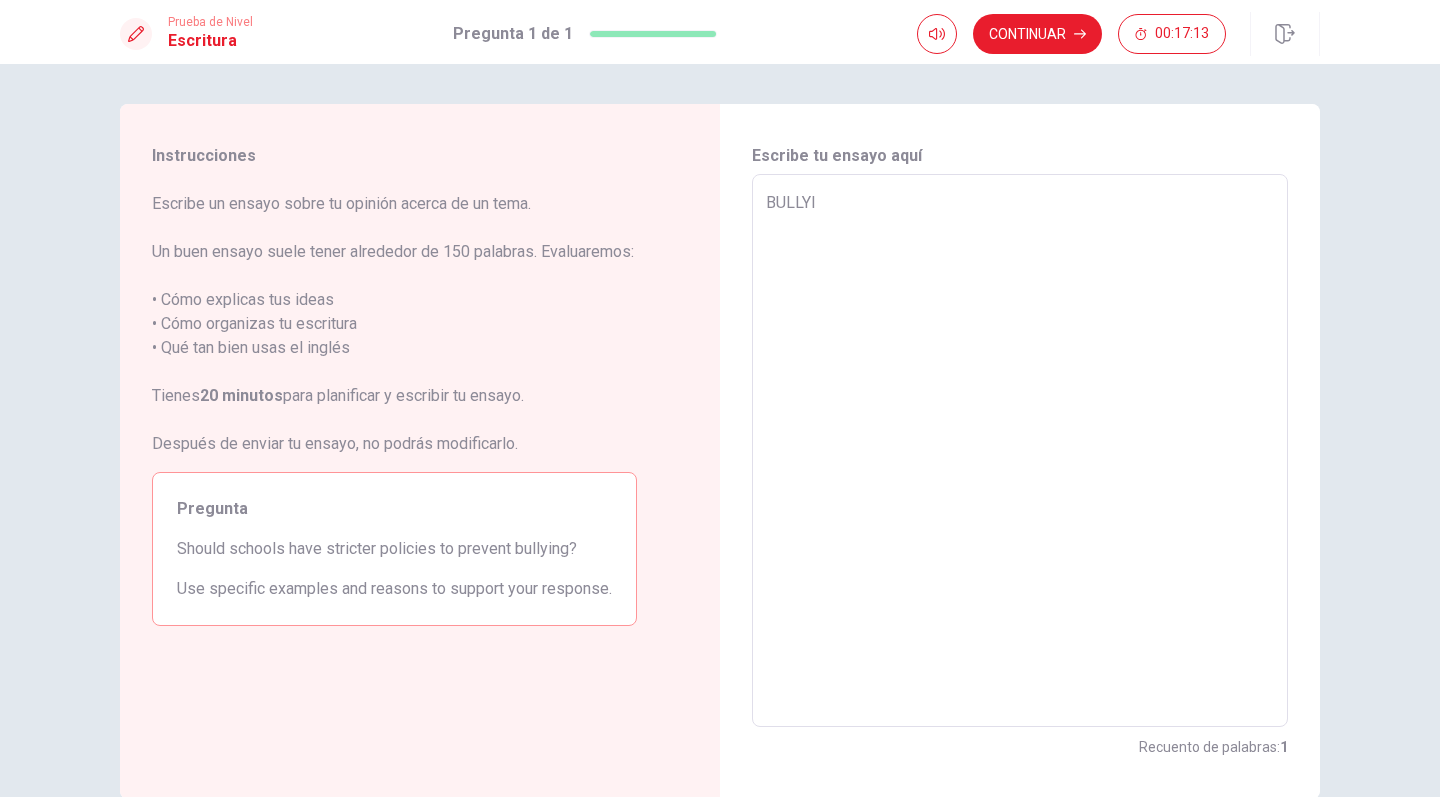 type on "BULLYIN" 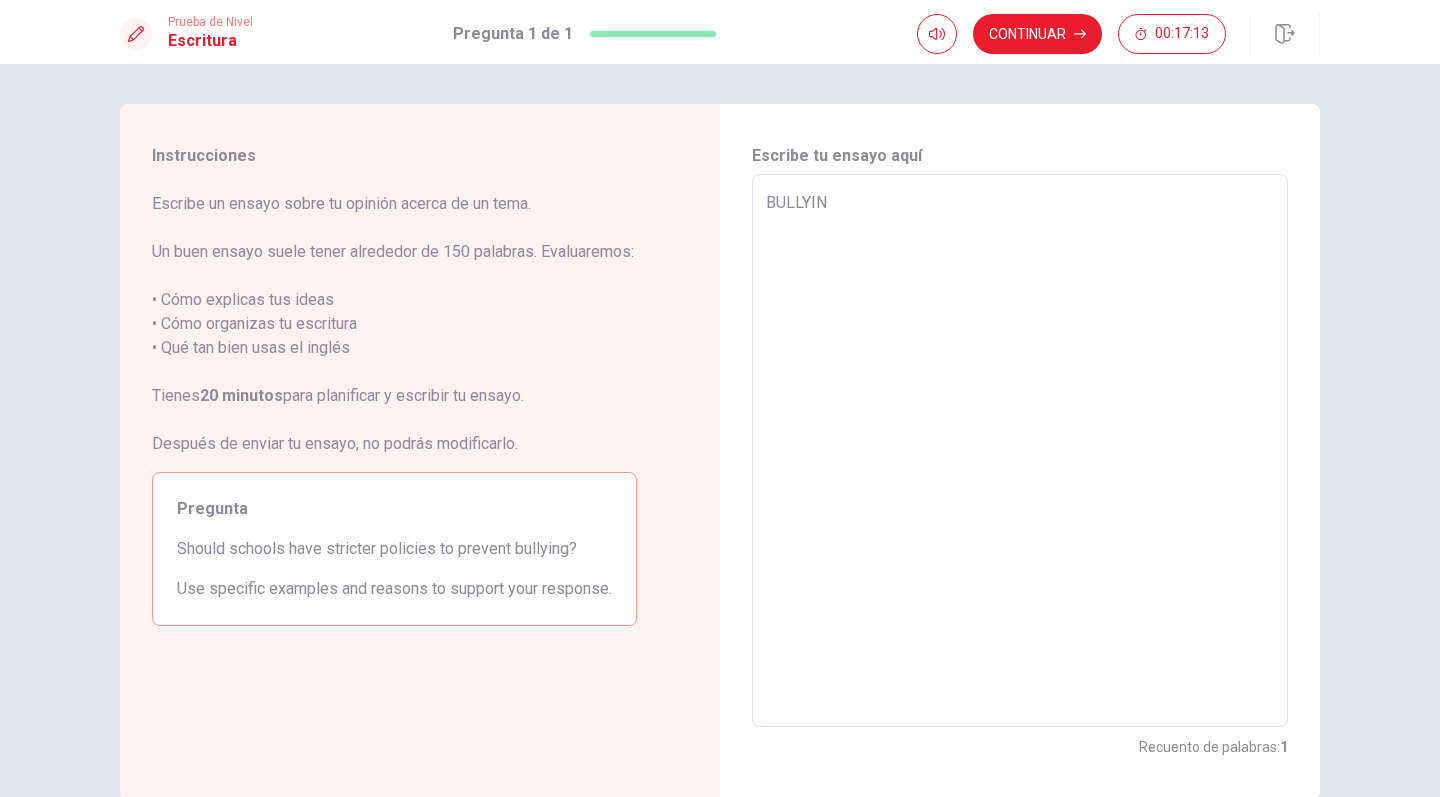 type on "x" 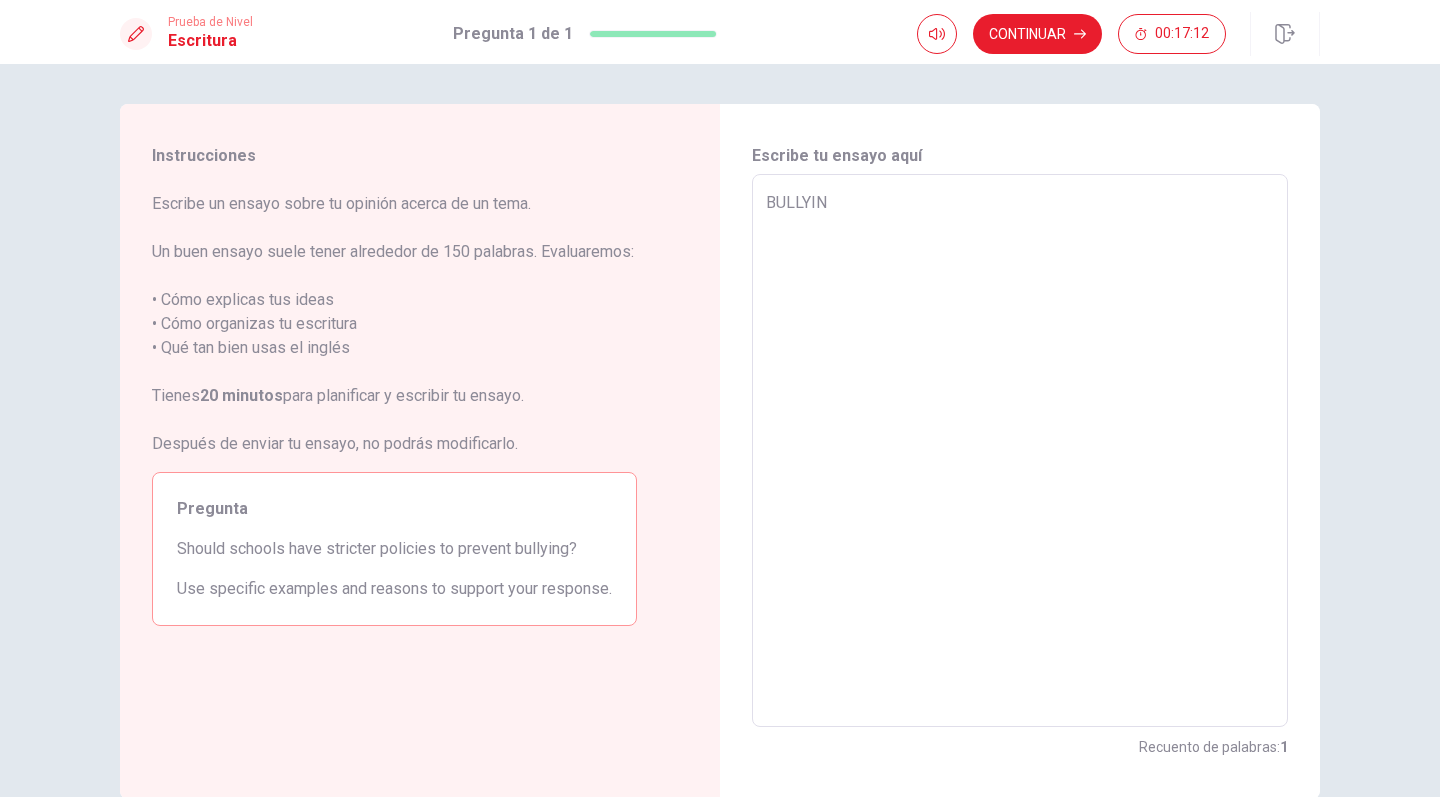 type on "BULLYING" 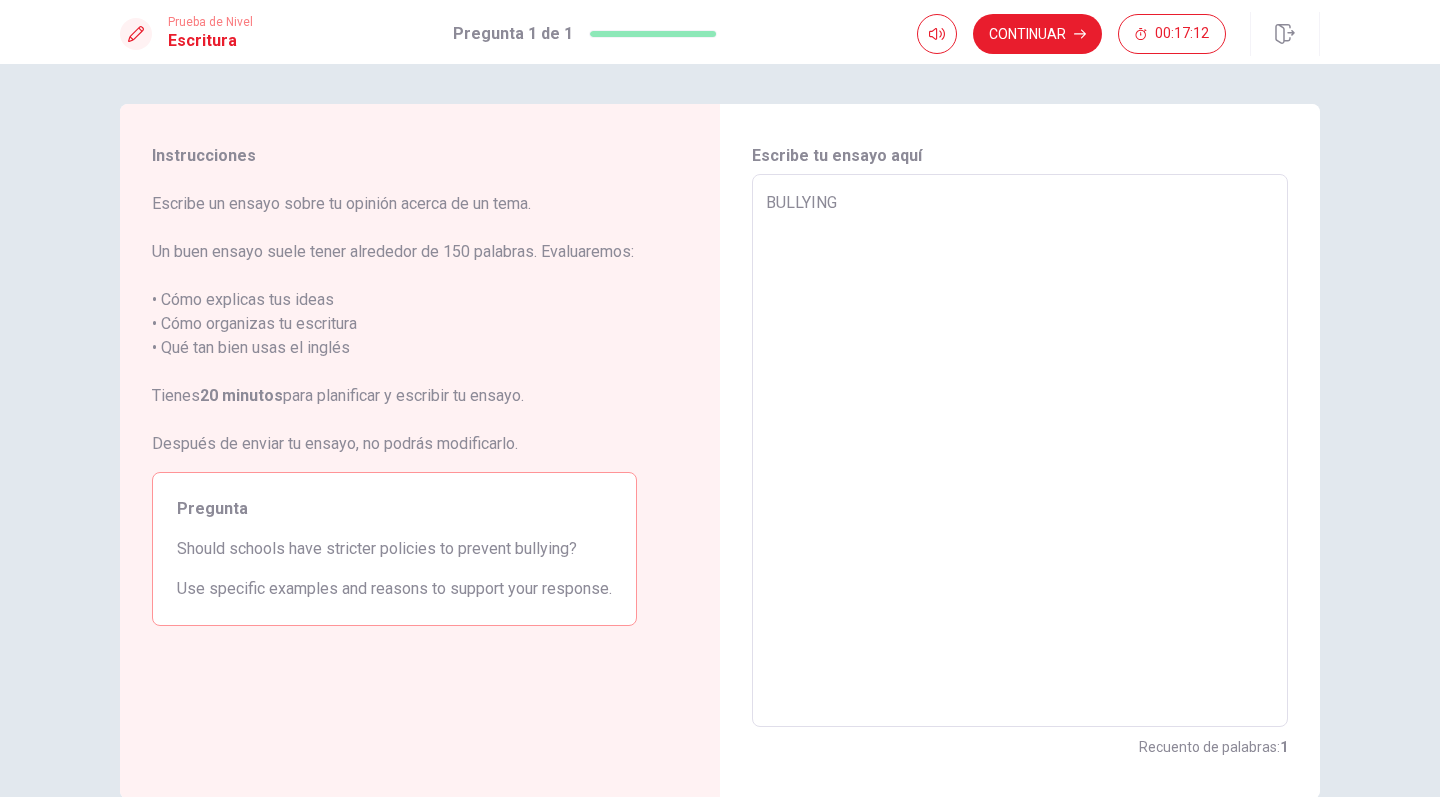 type on "x" 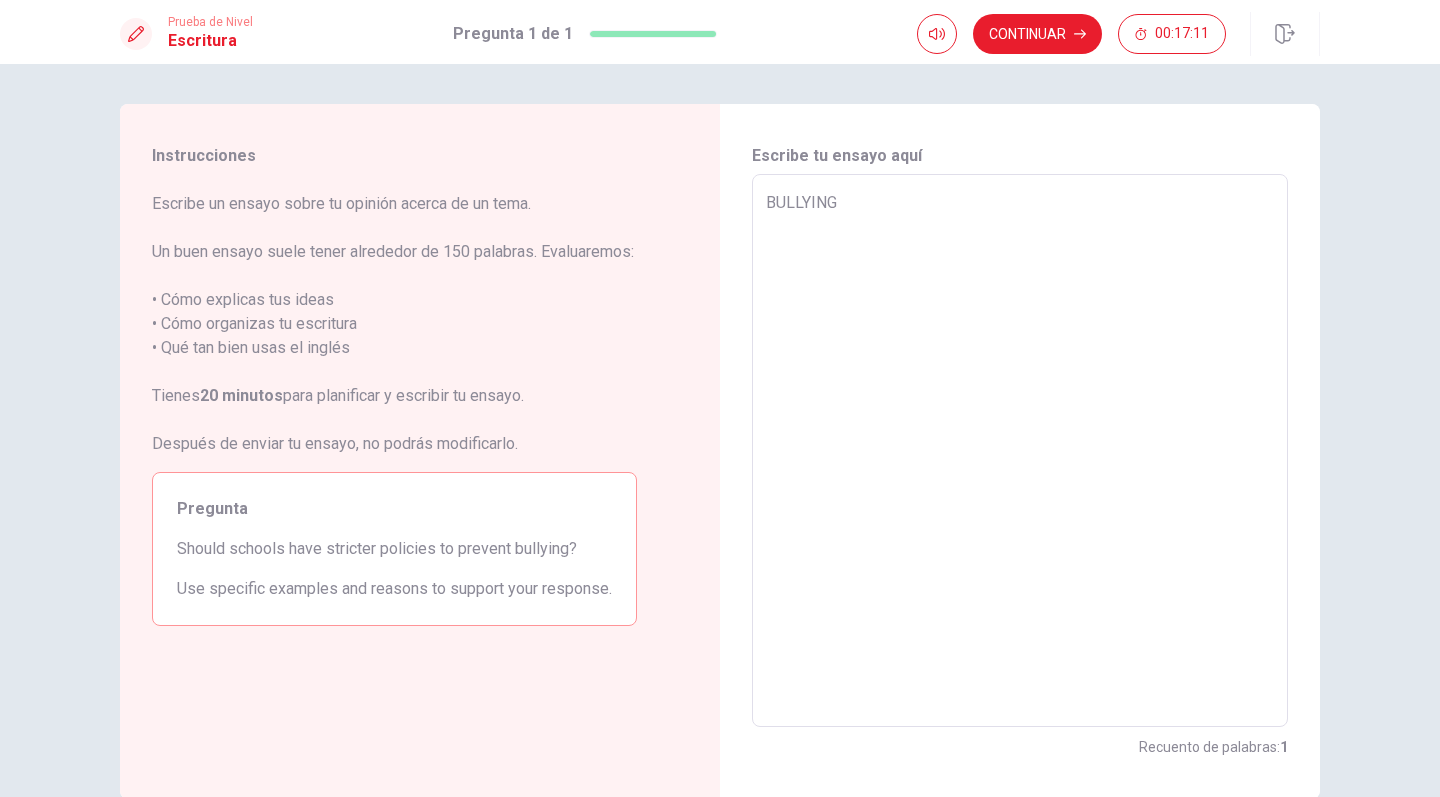 type on "BULLYING" 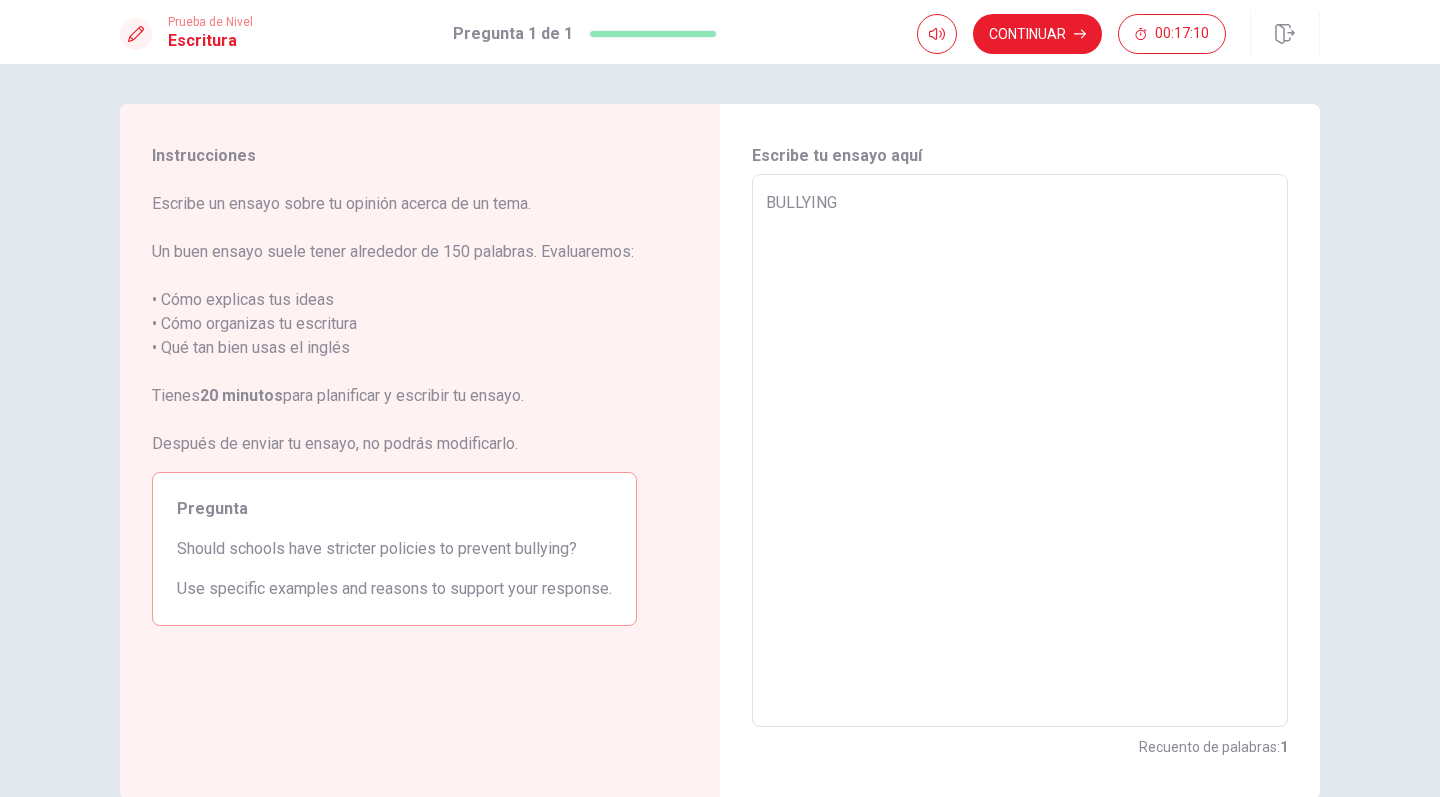 type on "BULLYING" 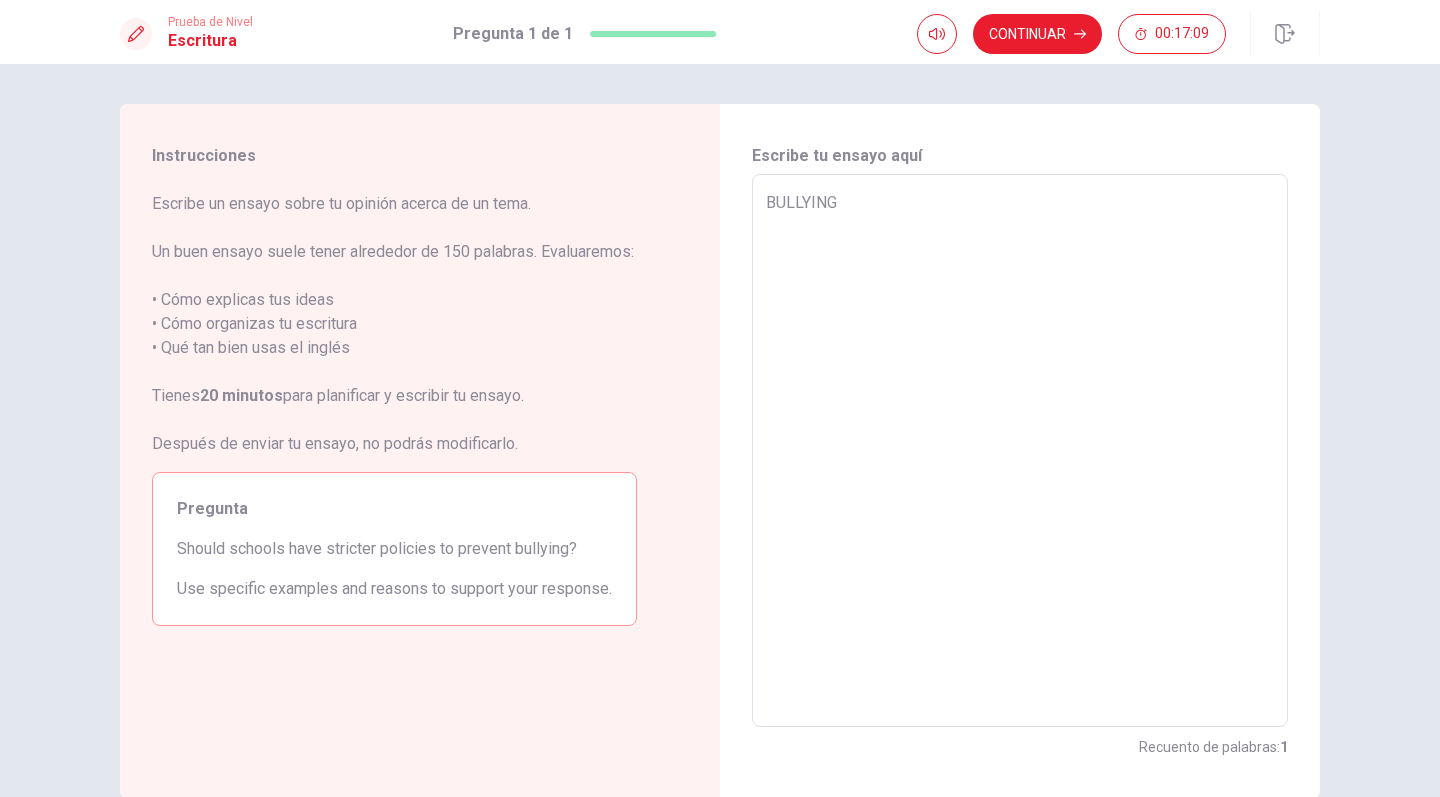 click on "BULLYING" at bounding box center [1020, 451] 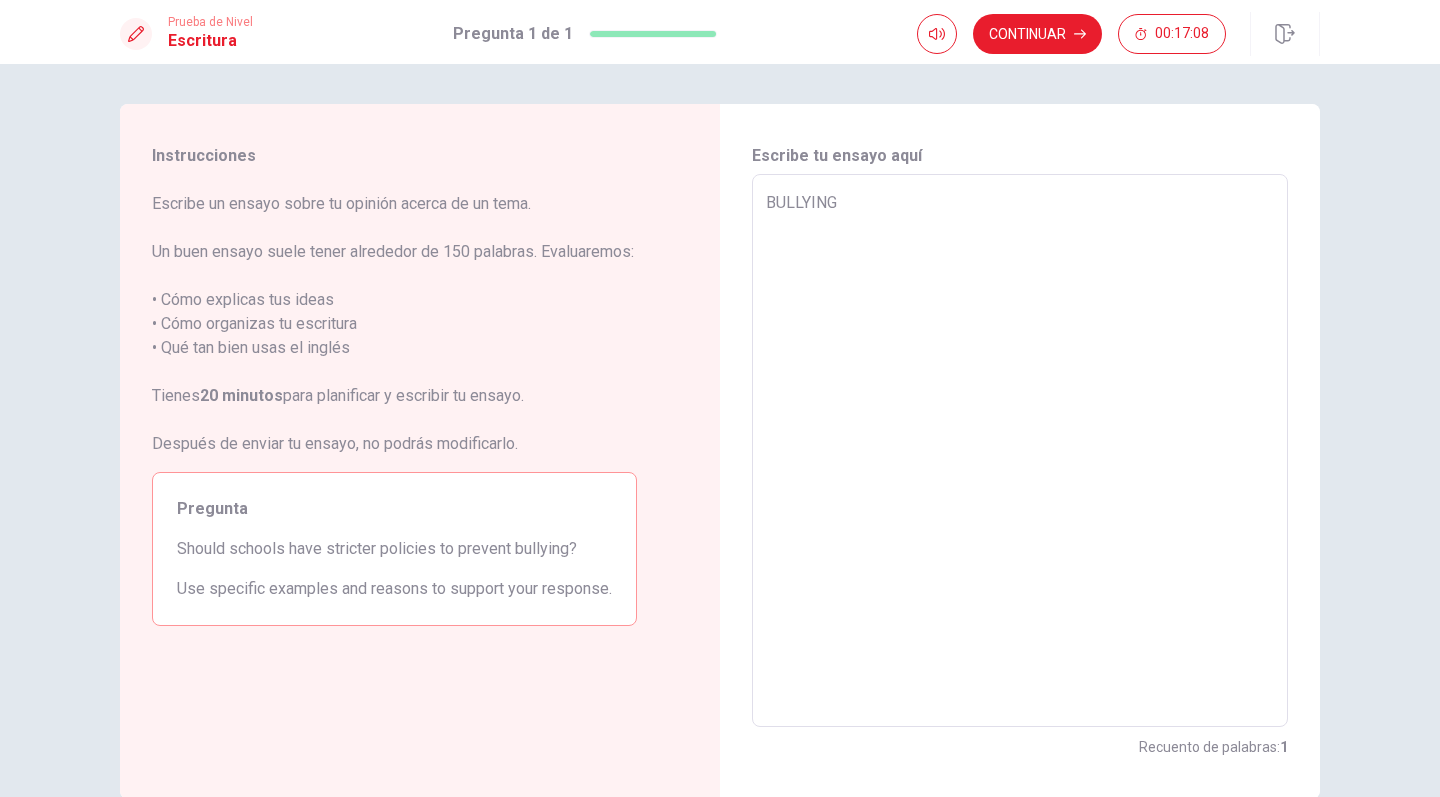 type on "BULLYING" 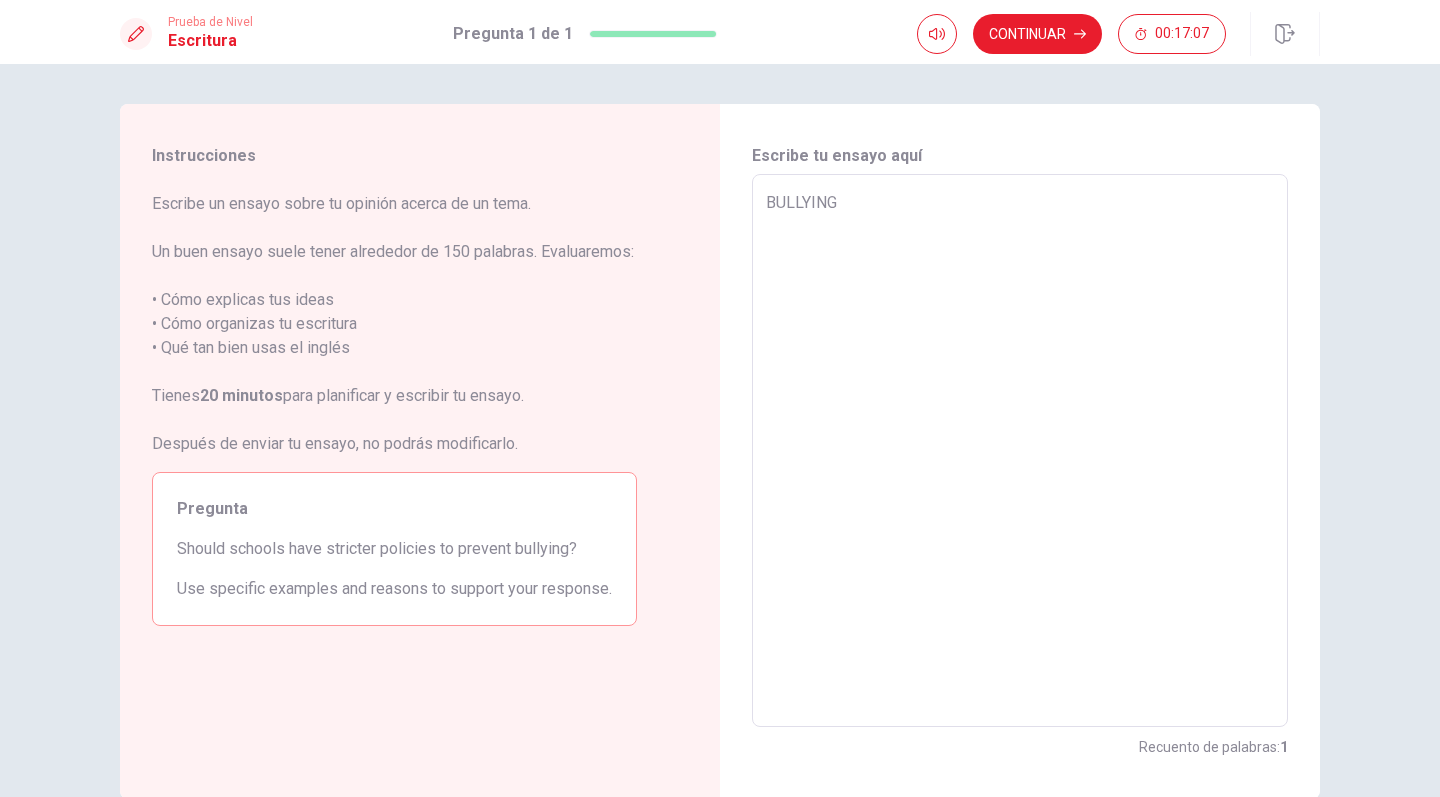 type on "BULLYING" 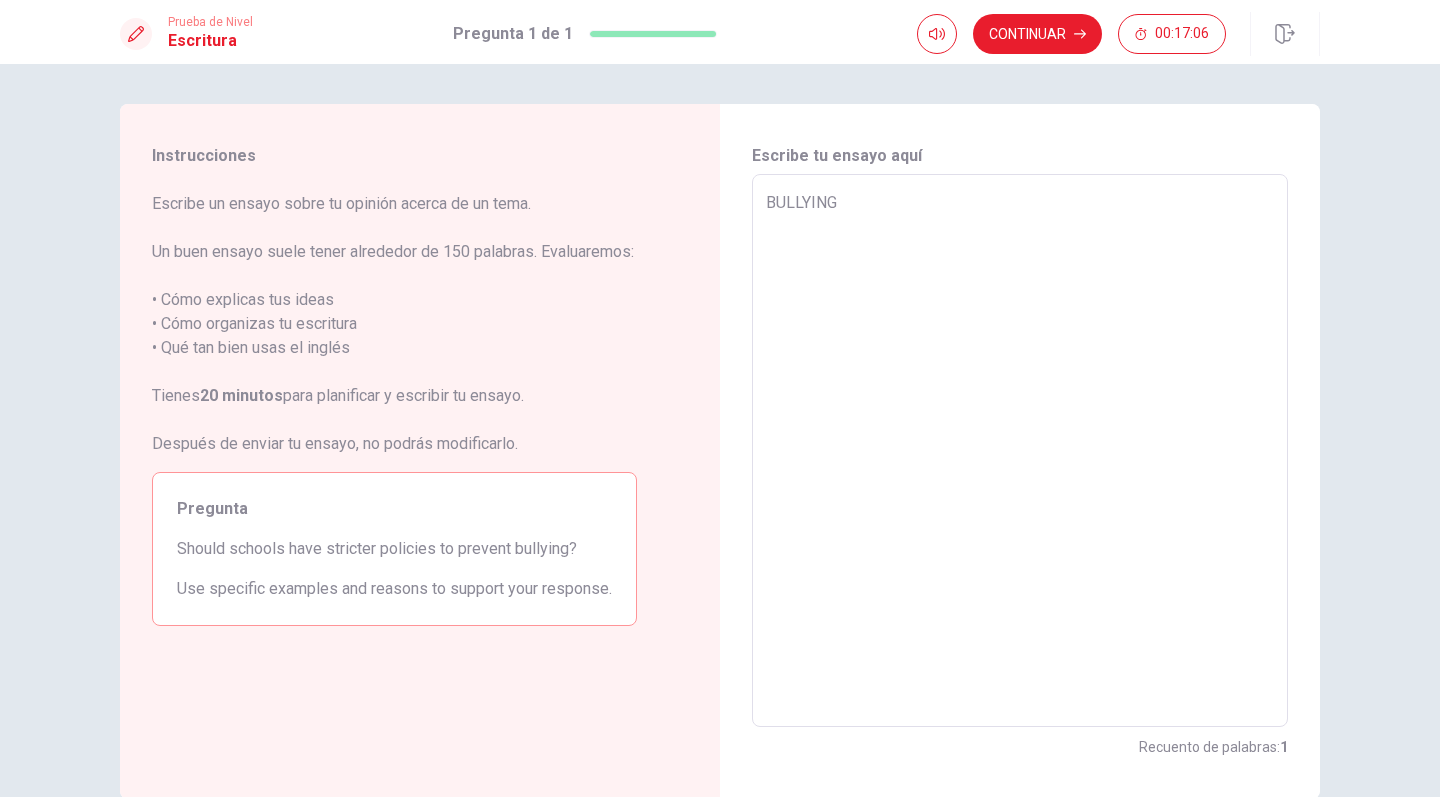 type on "BULLYING" 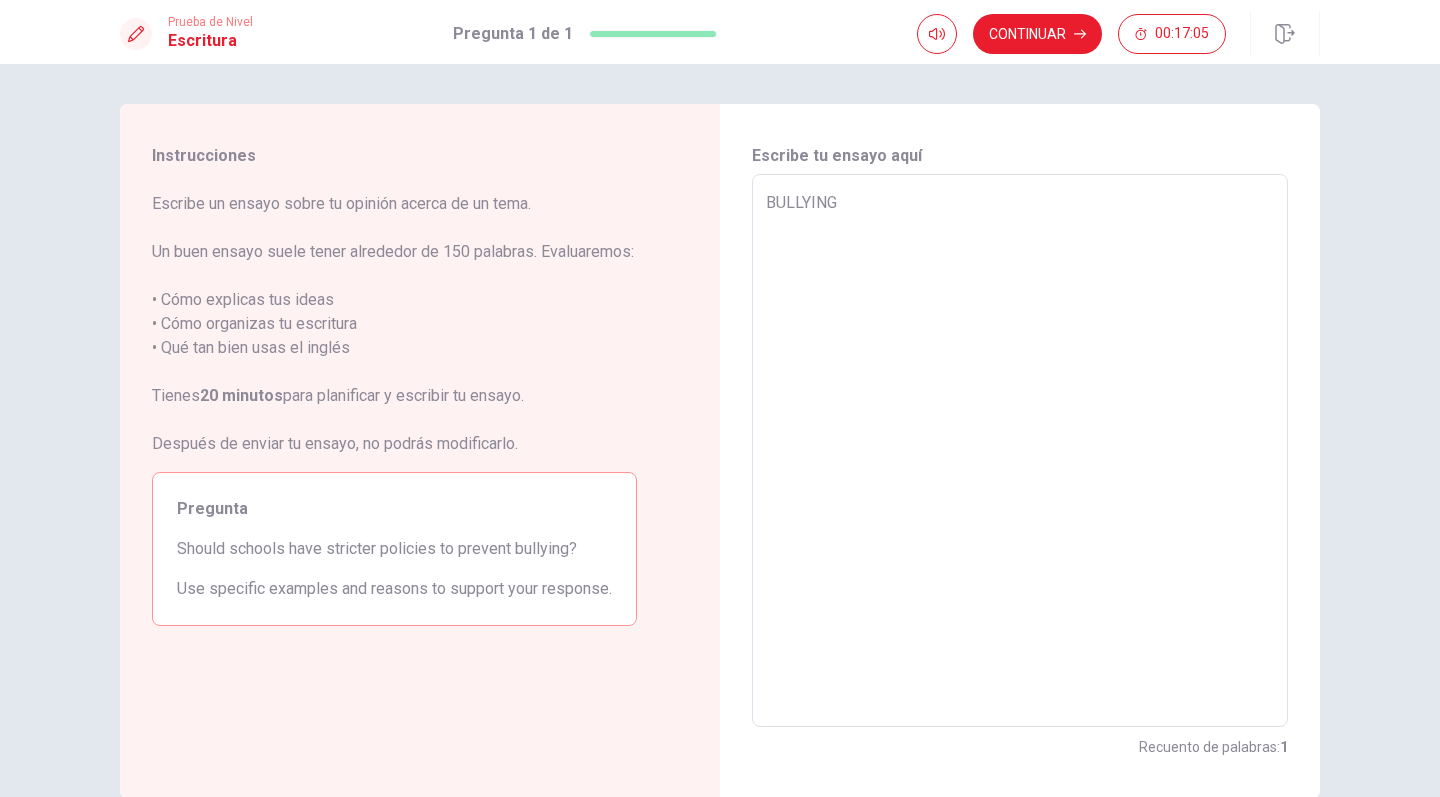 type on "BULLYING" 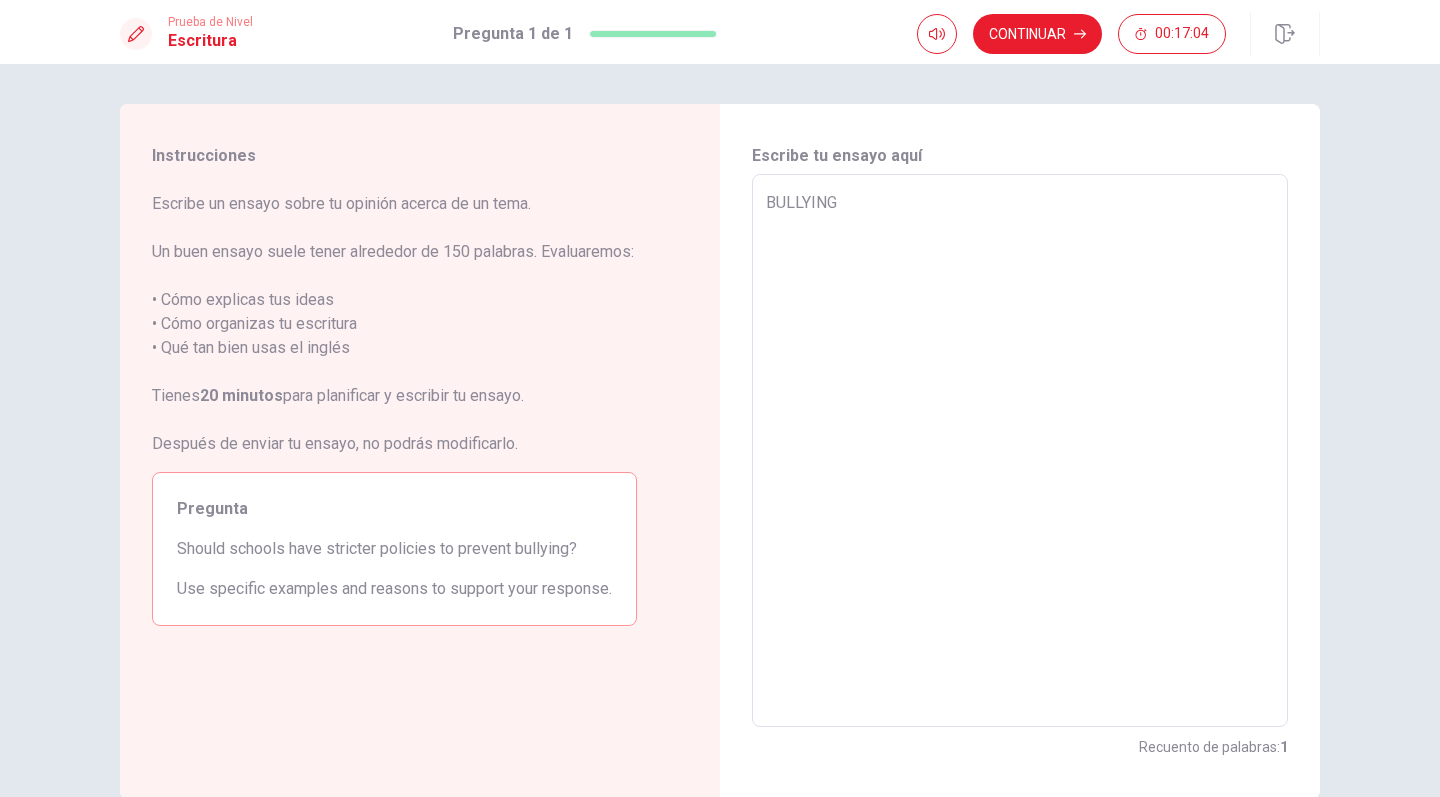 type on "BULLYING" 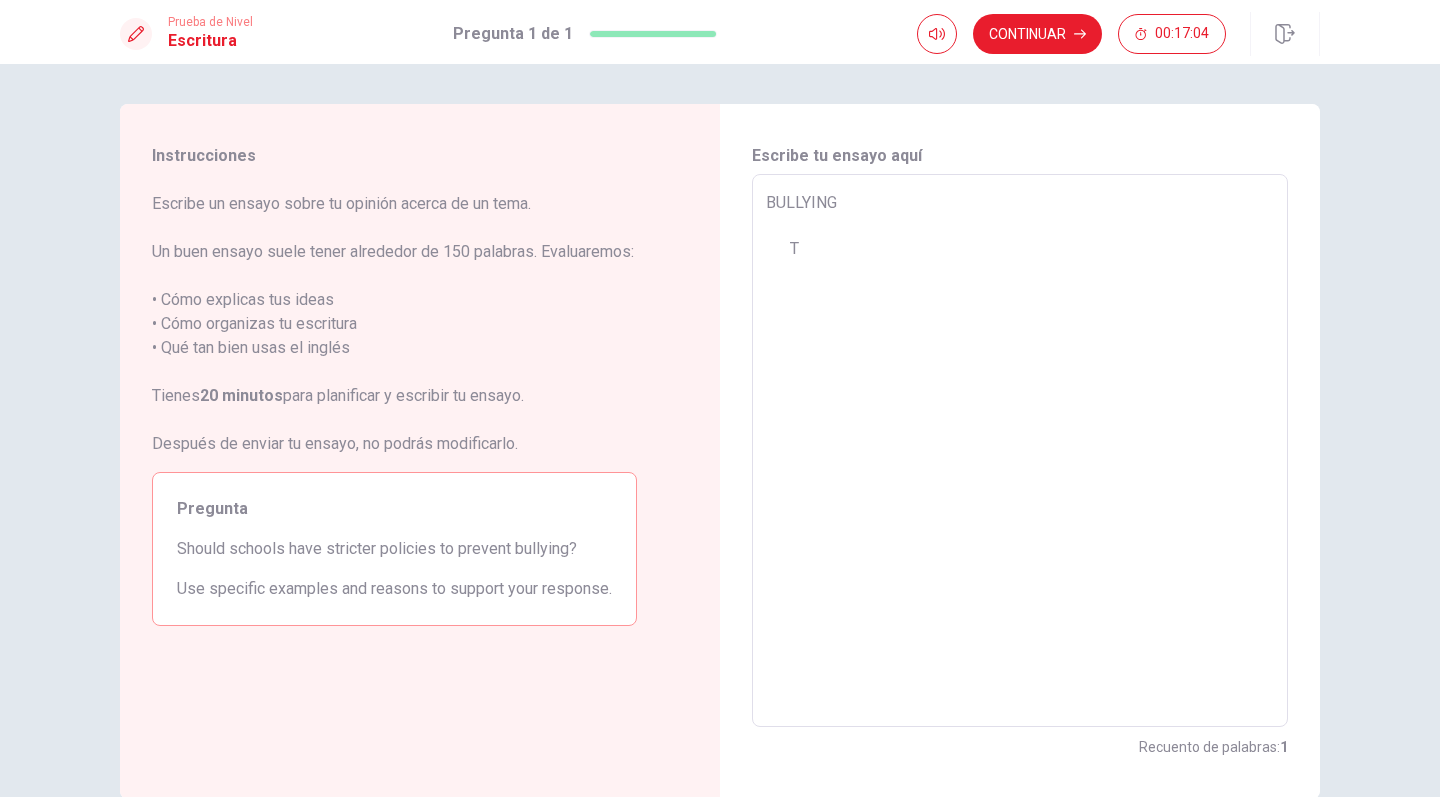 type on "x" 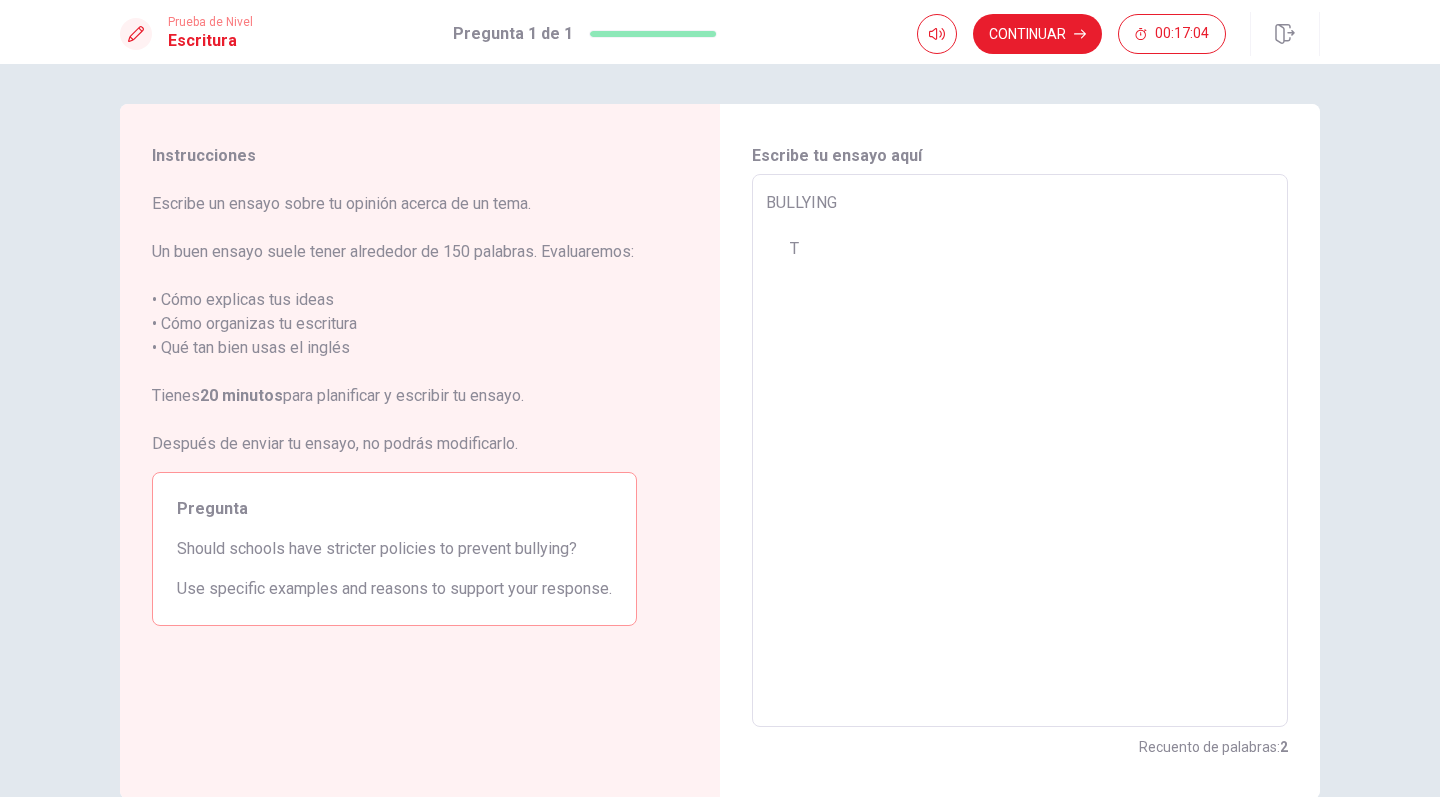 type on "BULLYING
TH" 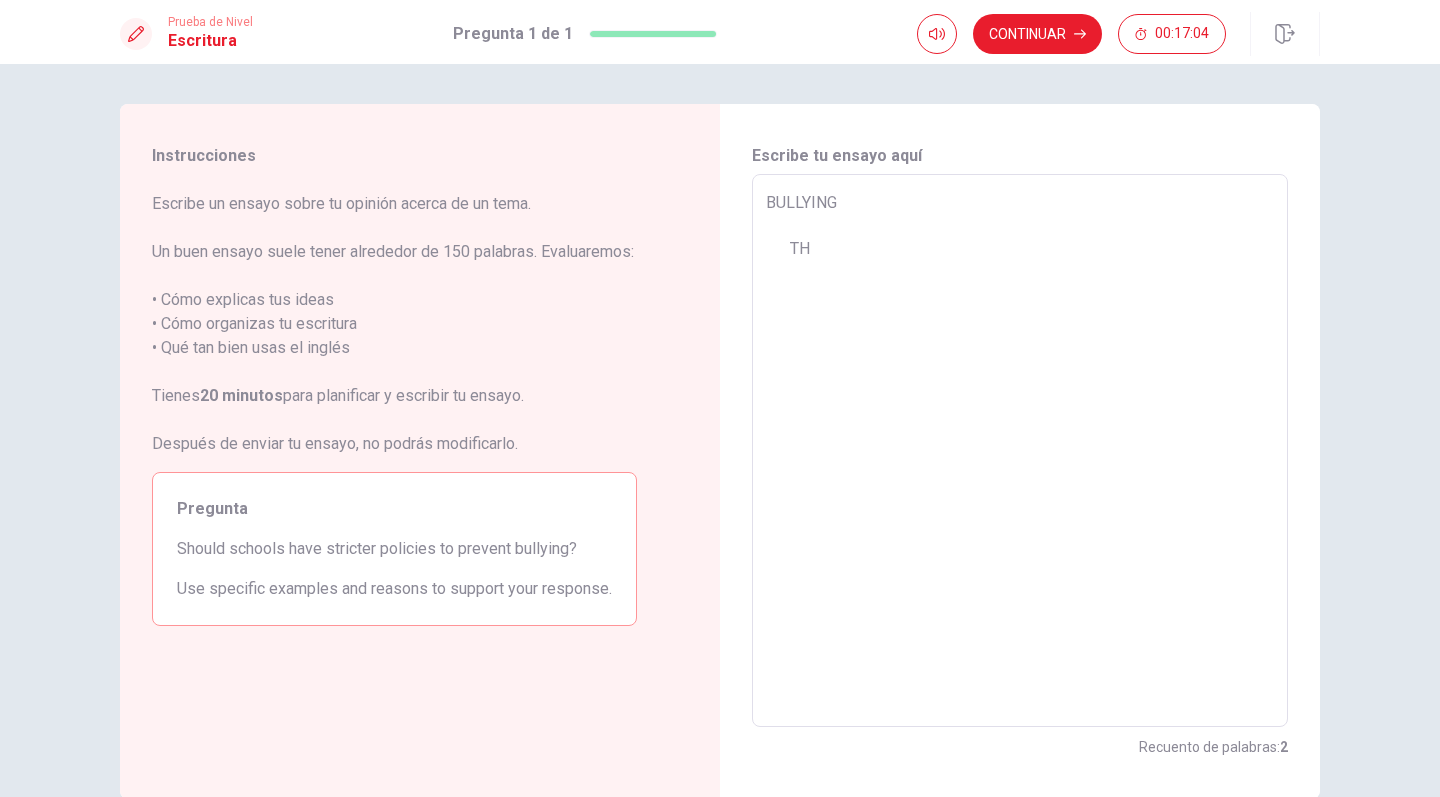 type on "x" 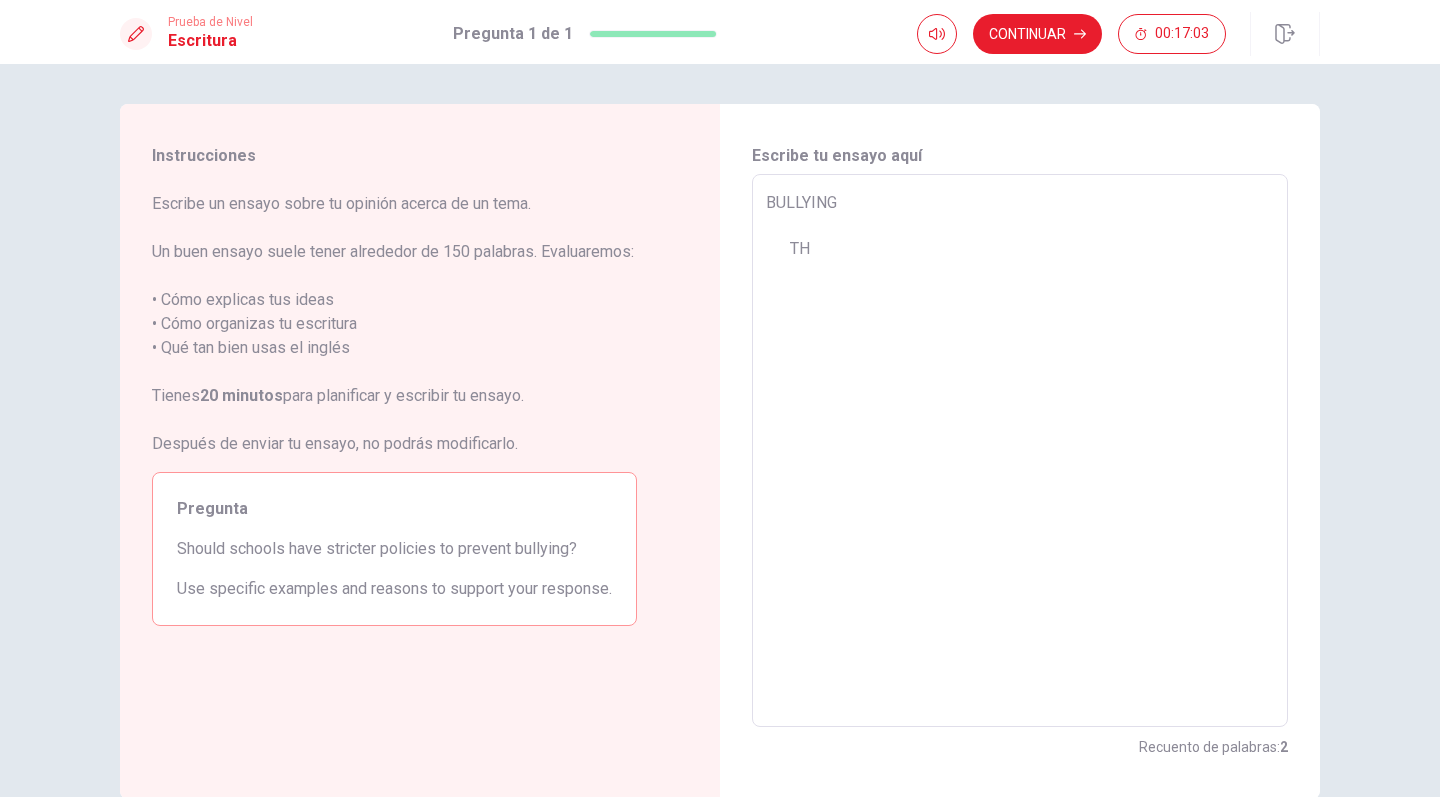 type on "BULLYING
THE" 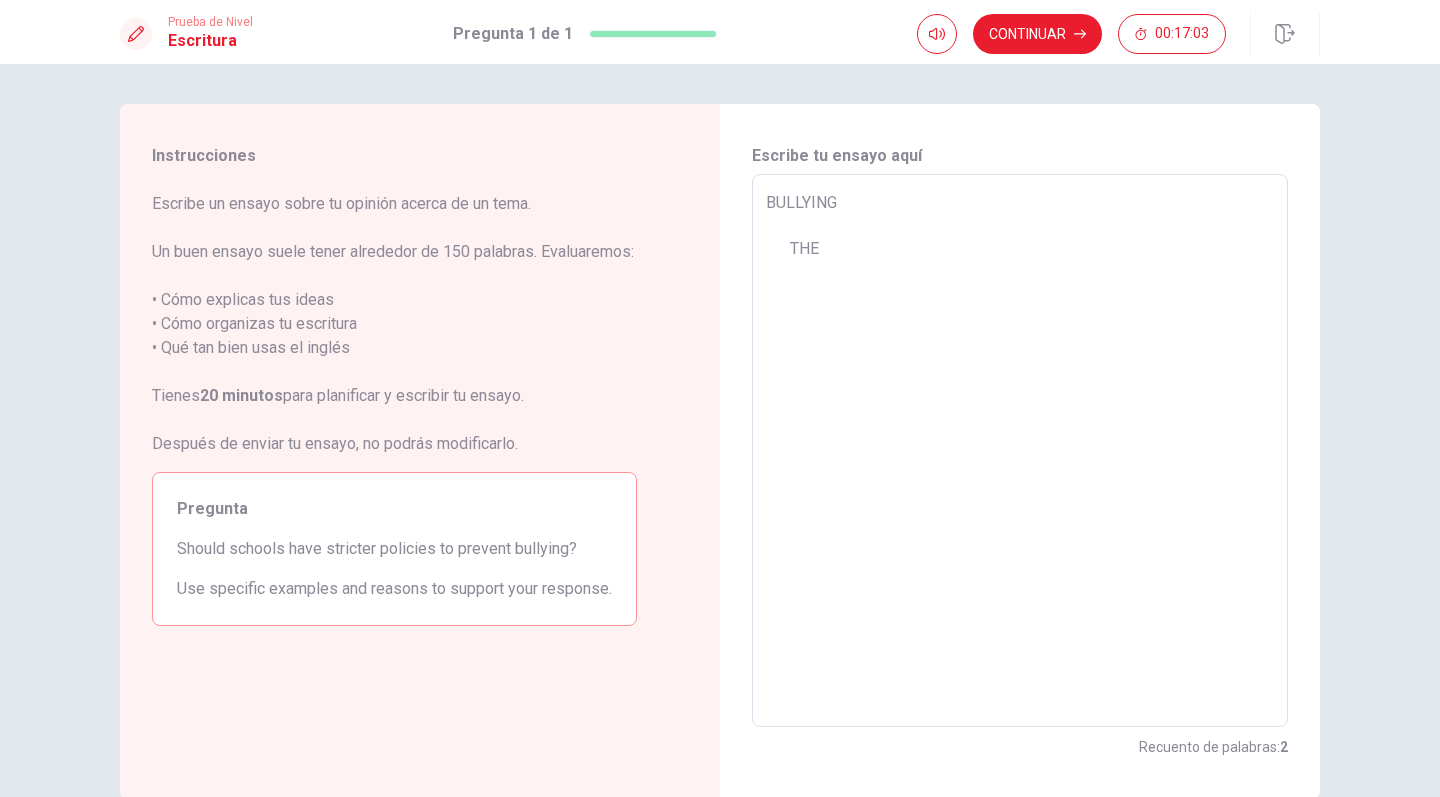 type on "x" 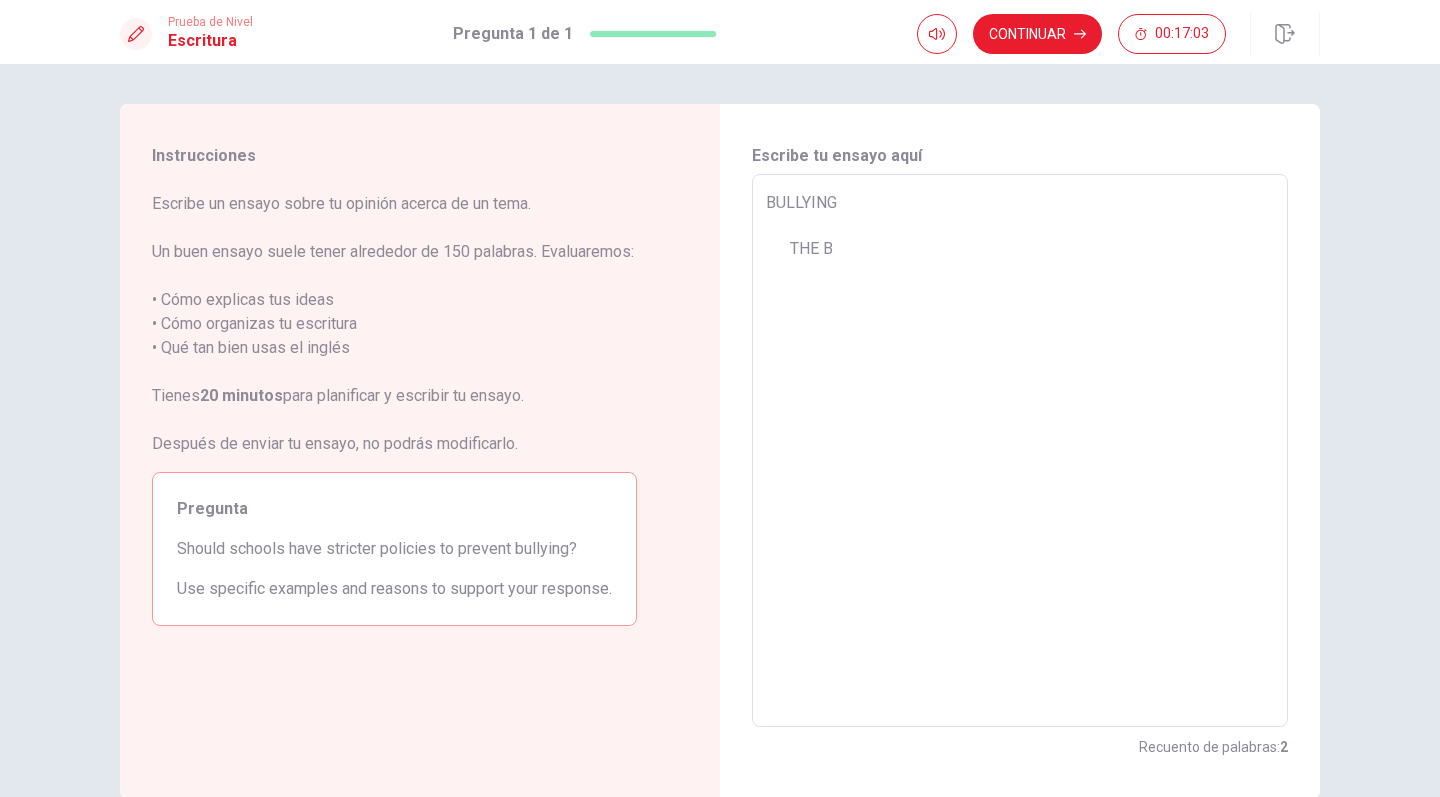 type on "x" 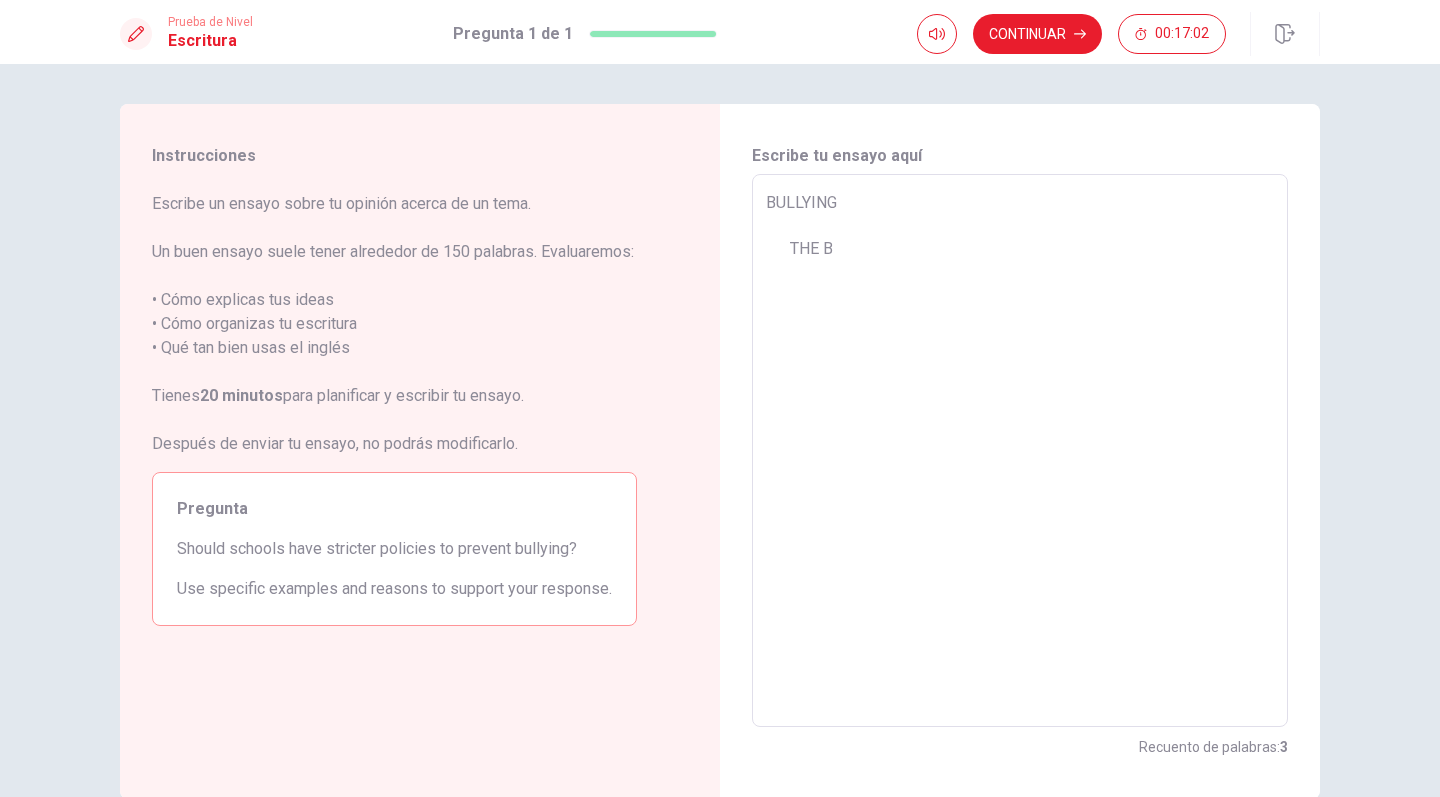 type on "BULLYING
THE BU" 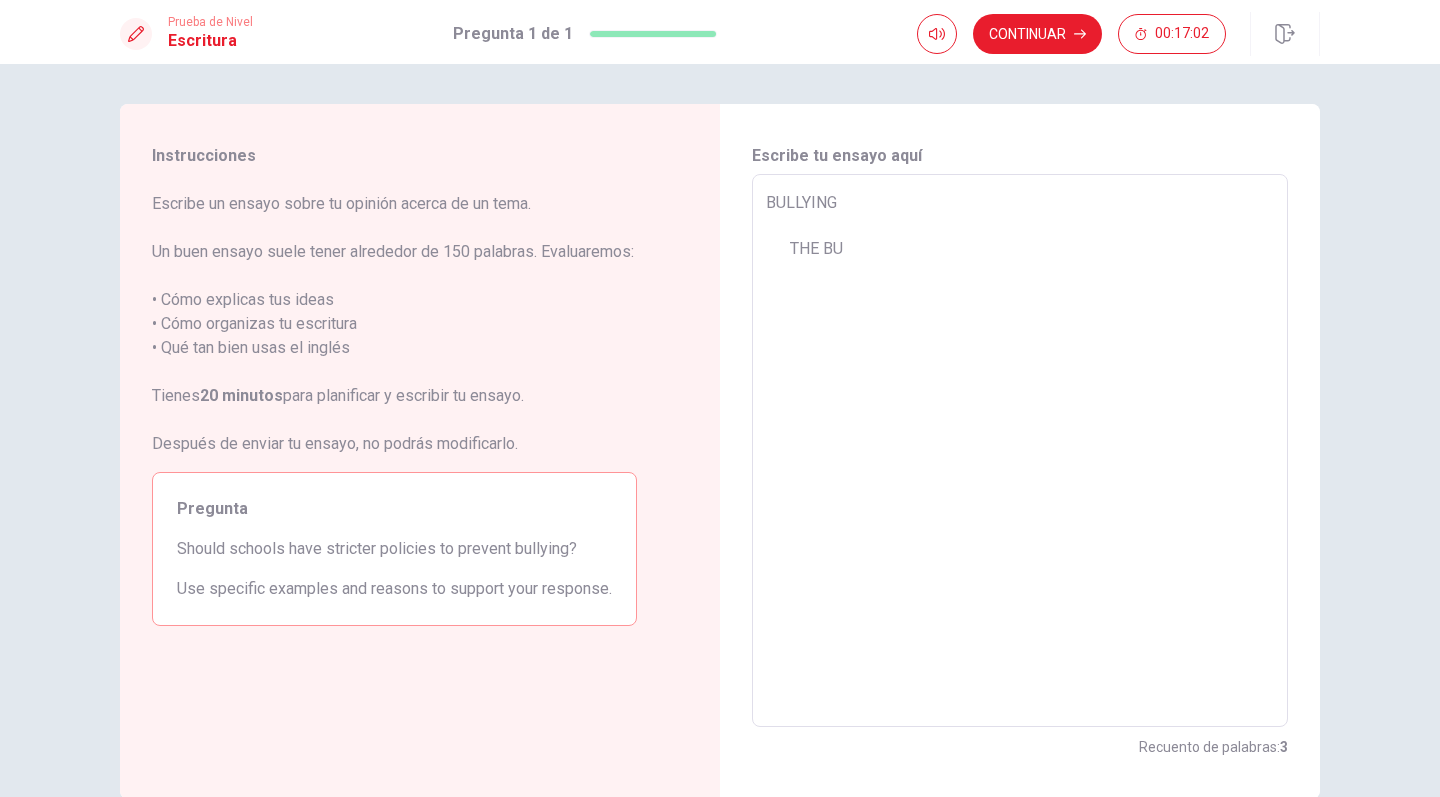 type on "x" 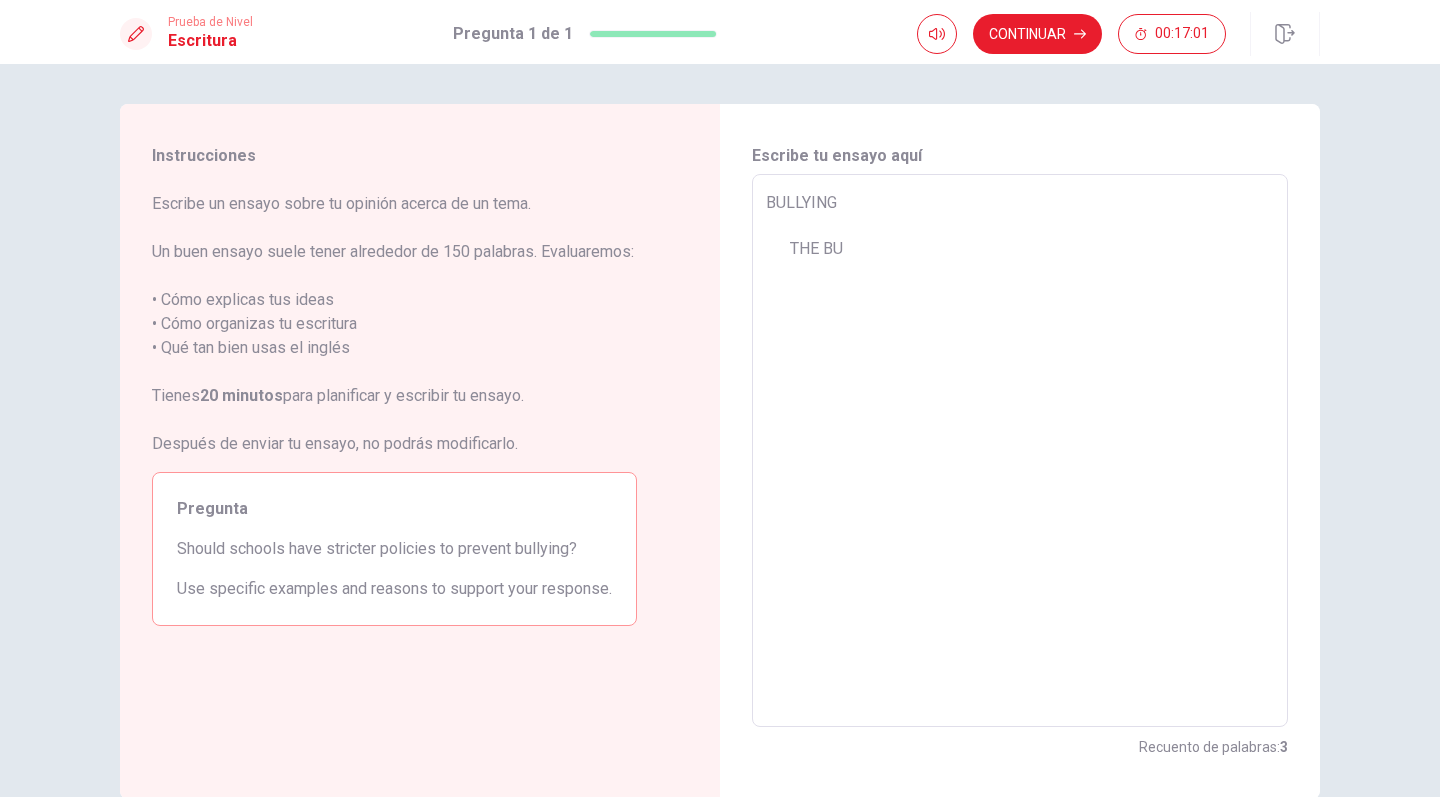 type on "BULLYING
THE B" 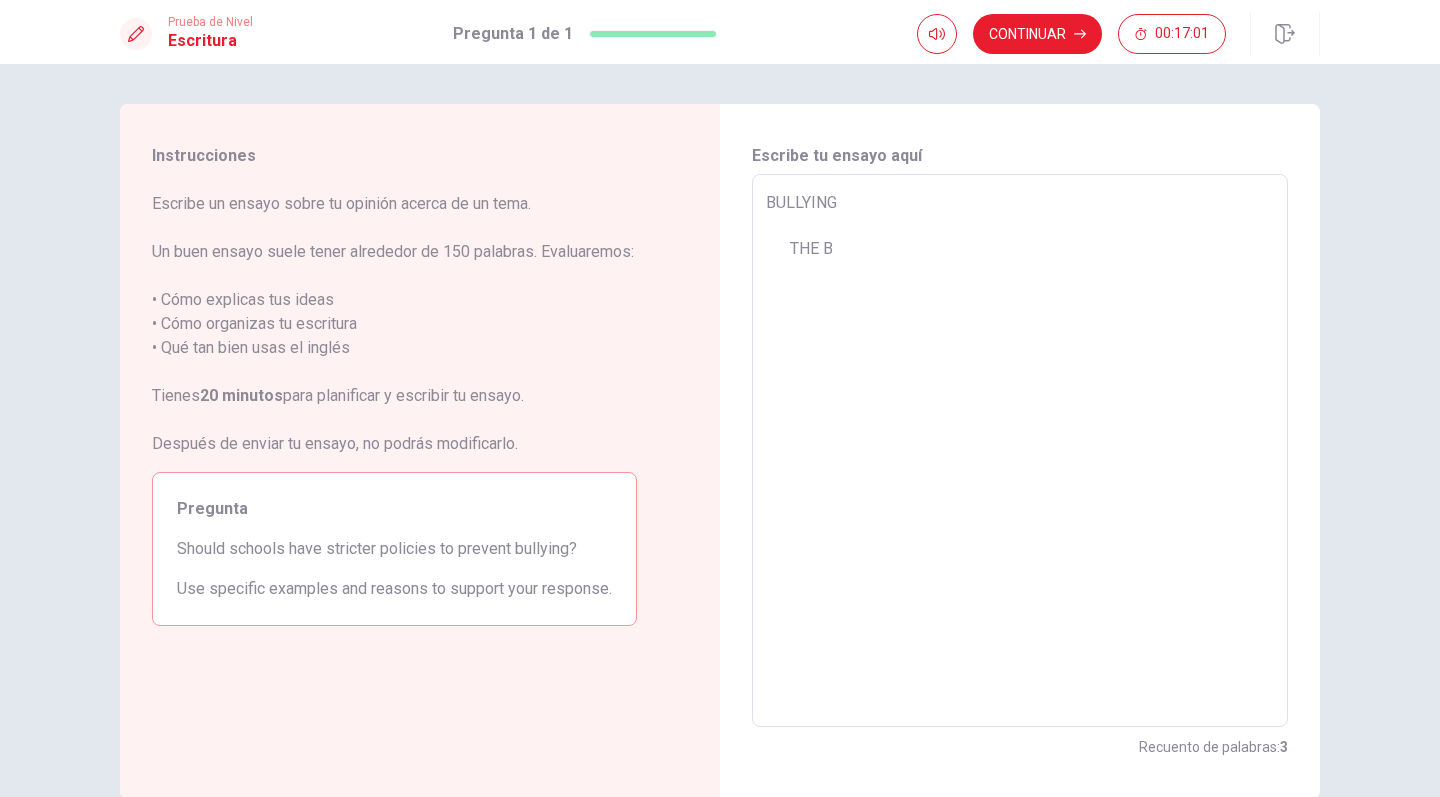 type on "x" 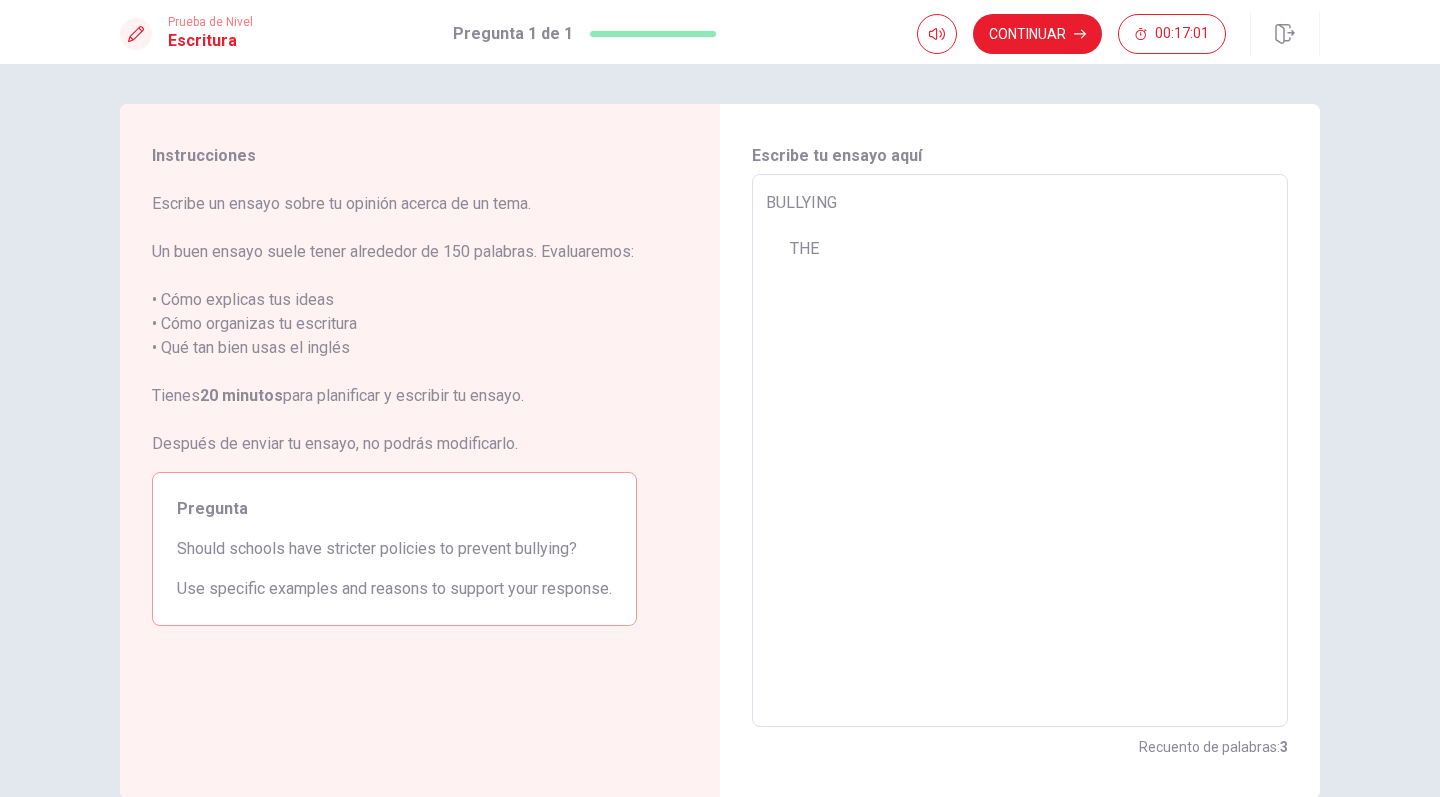 type on "x" 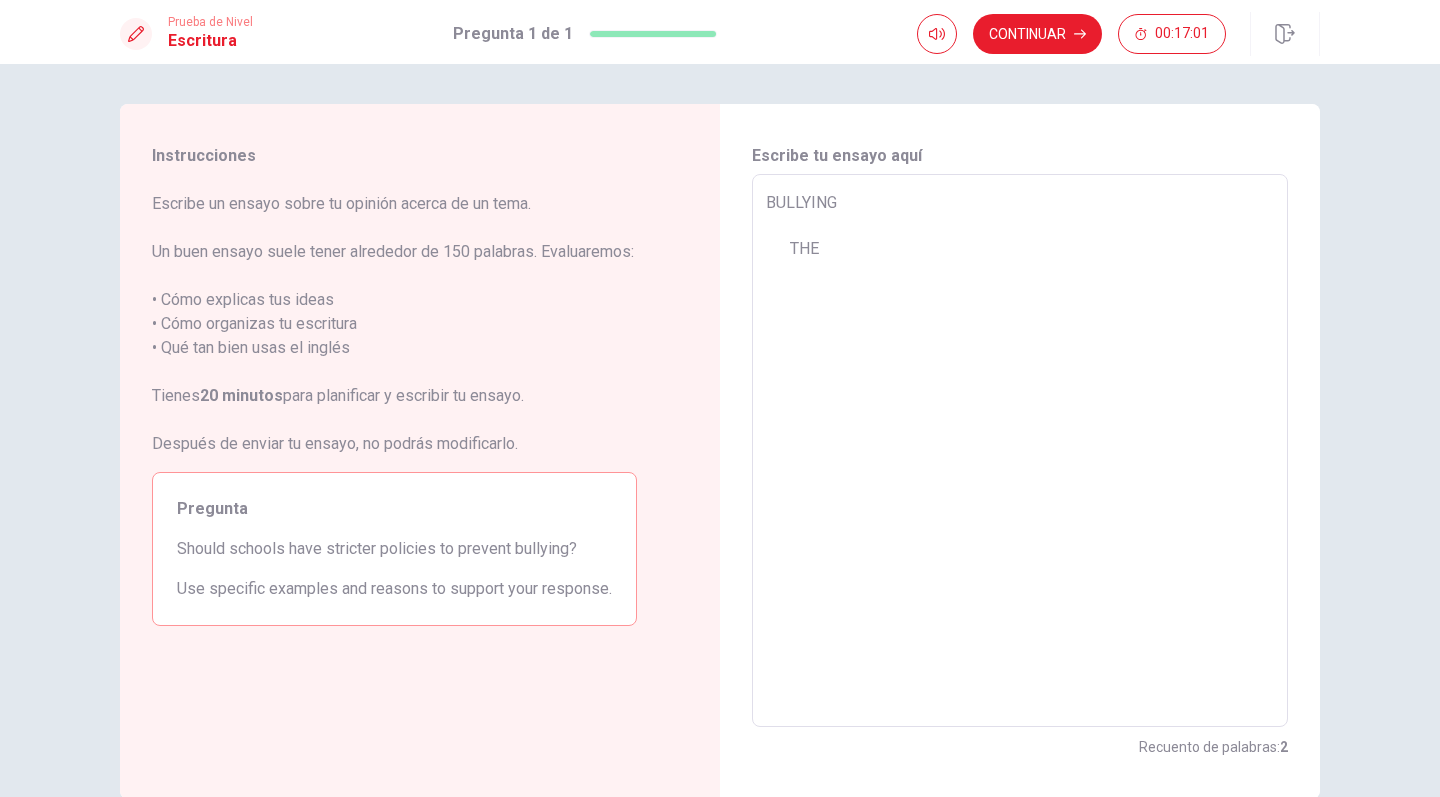 type on "BULLYING
TH" 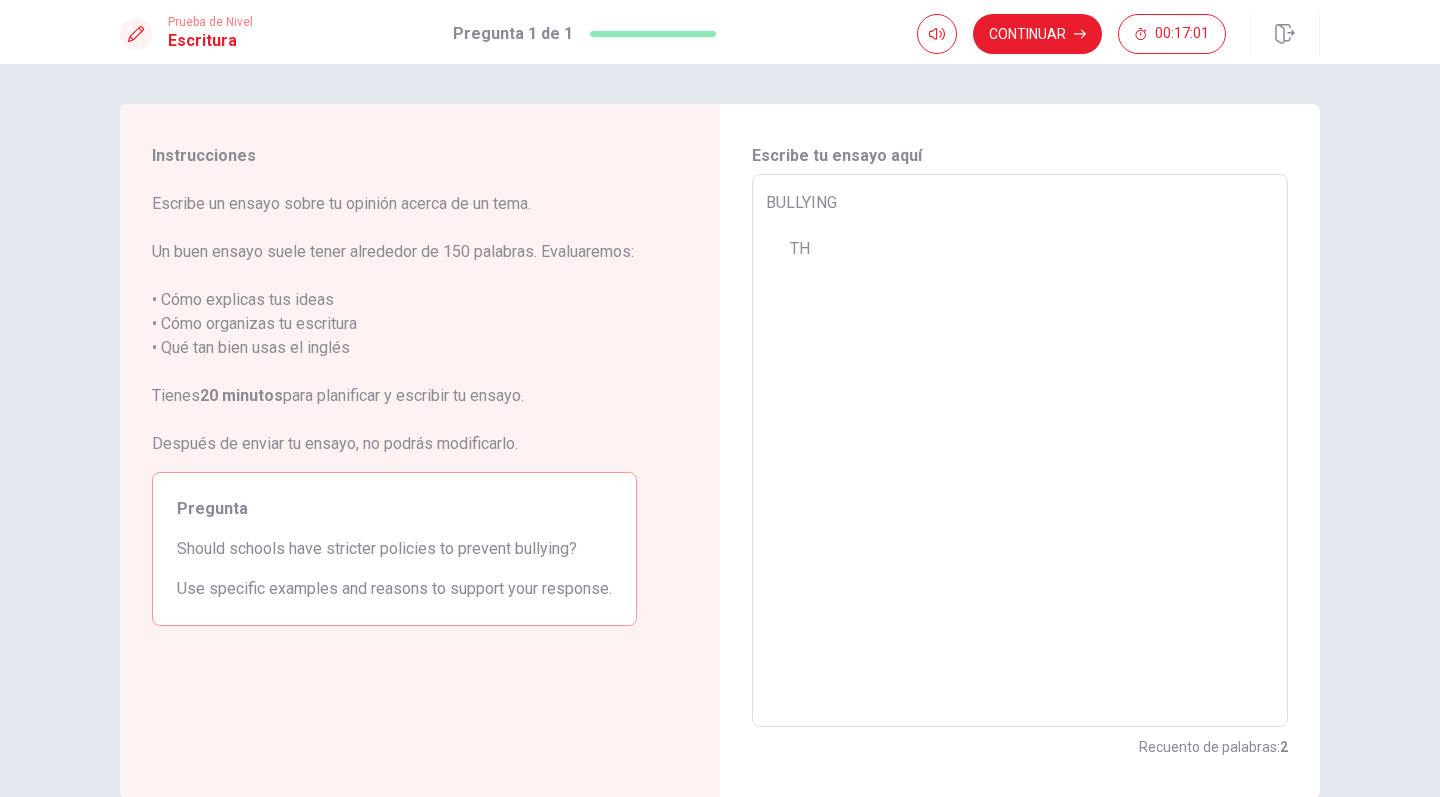 type on "x" 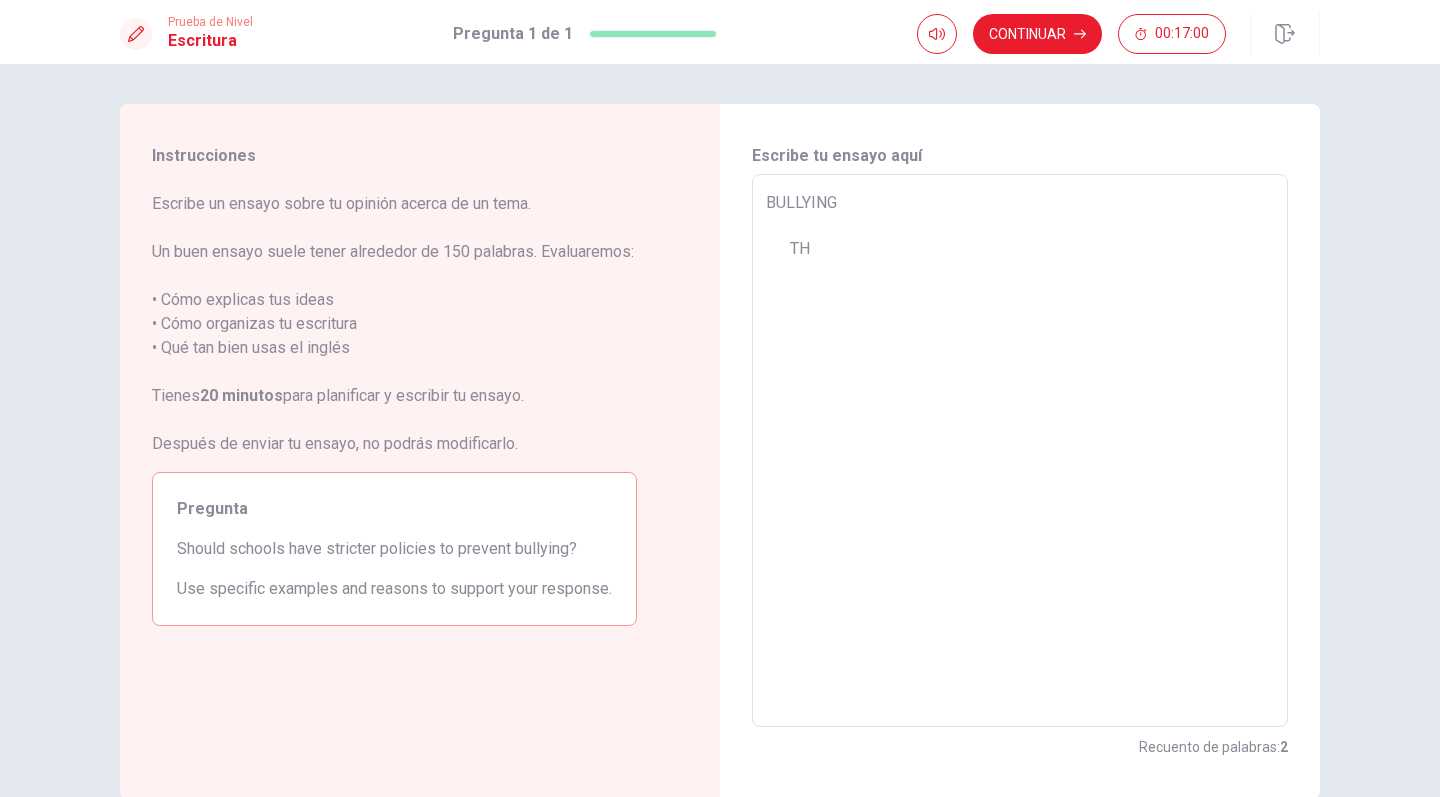 type on "BULLYING
T" 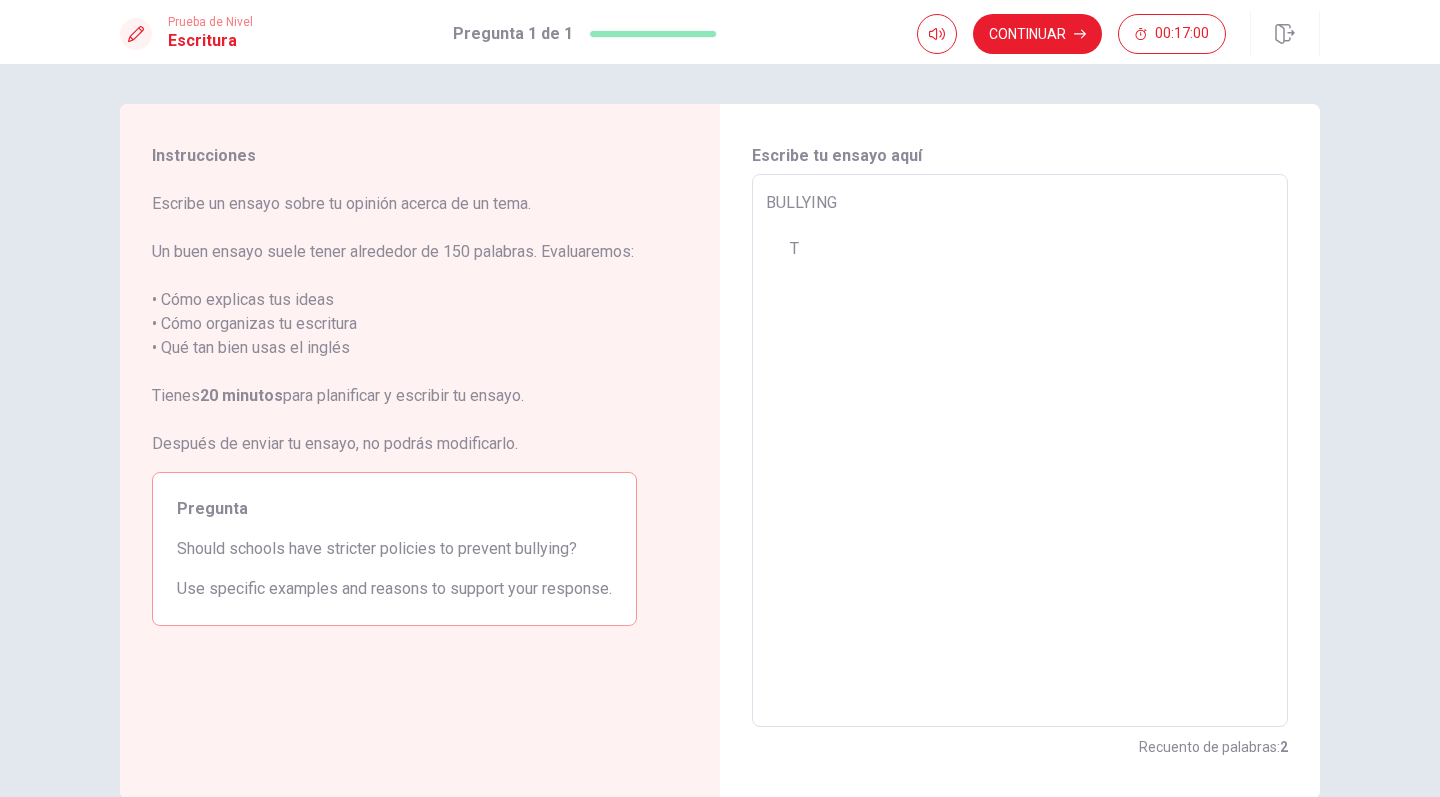 type on "x" 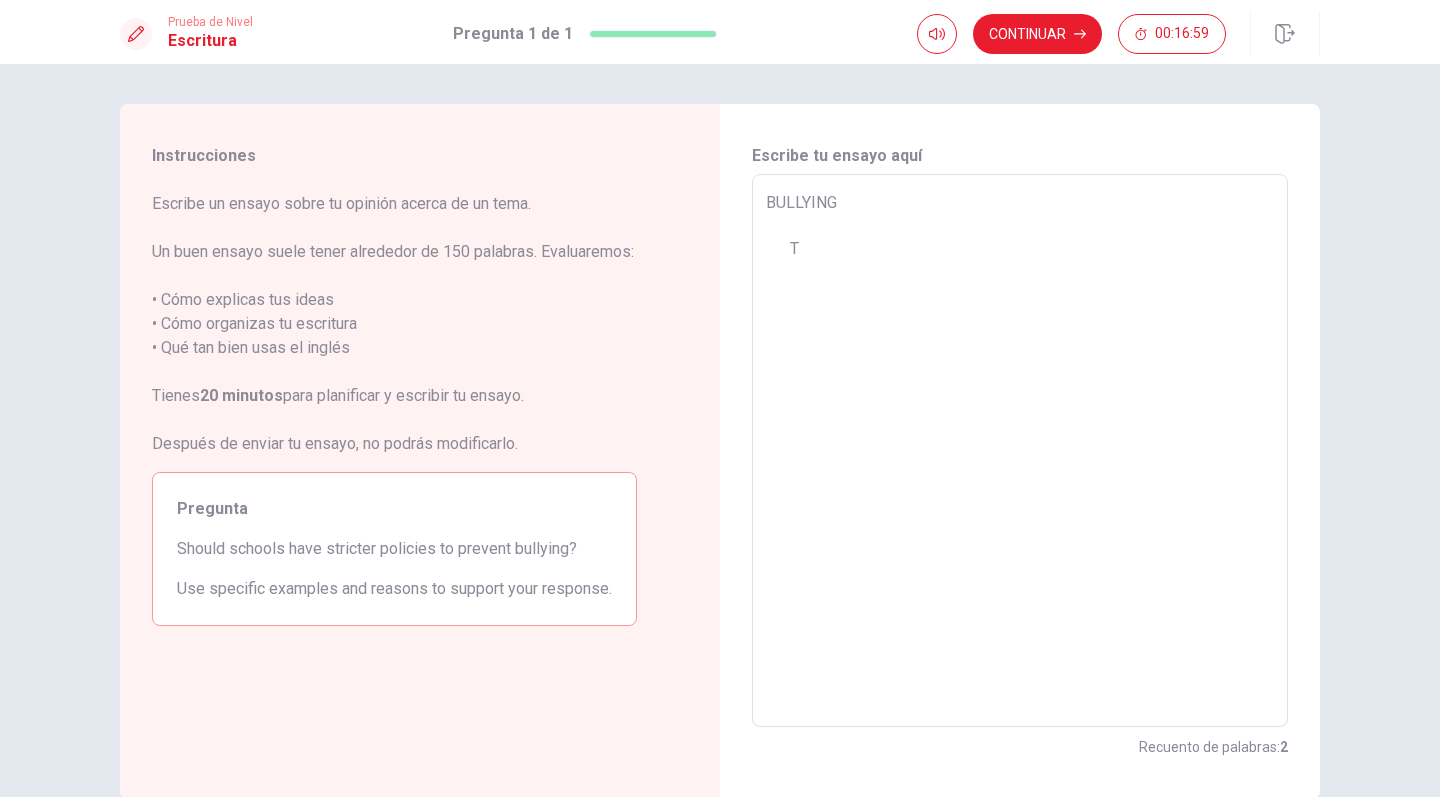type on "BULLYING
Th" 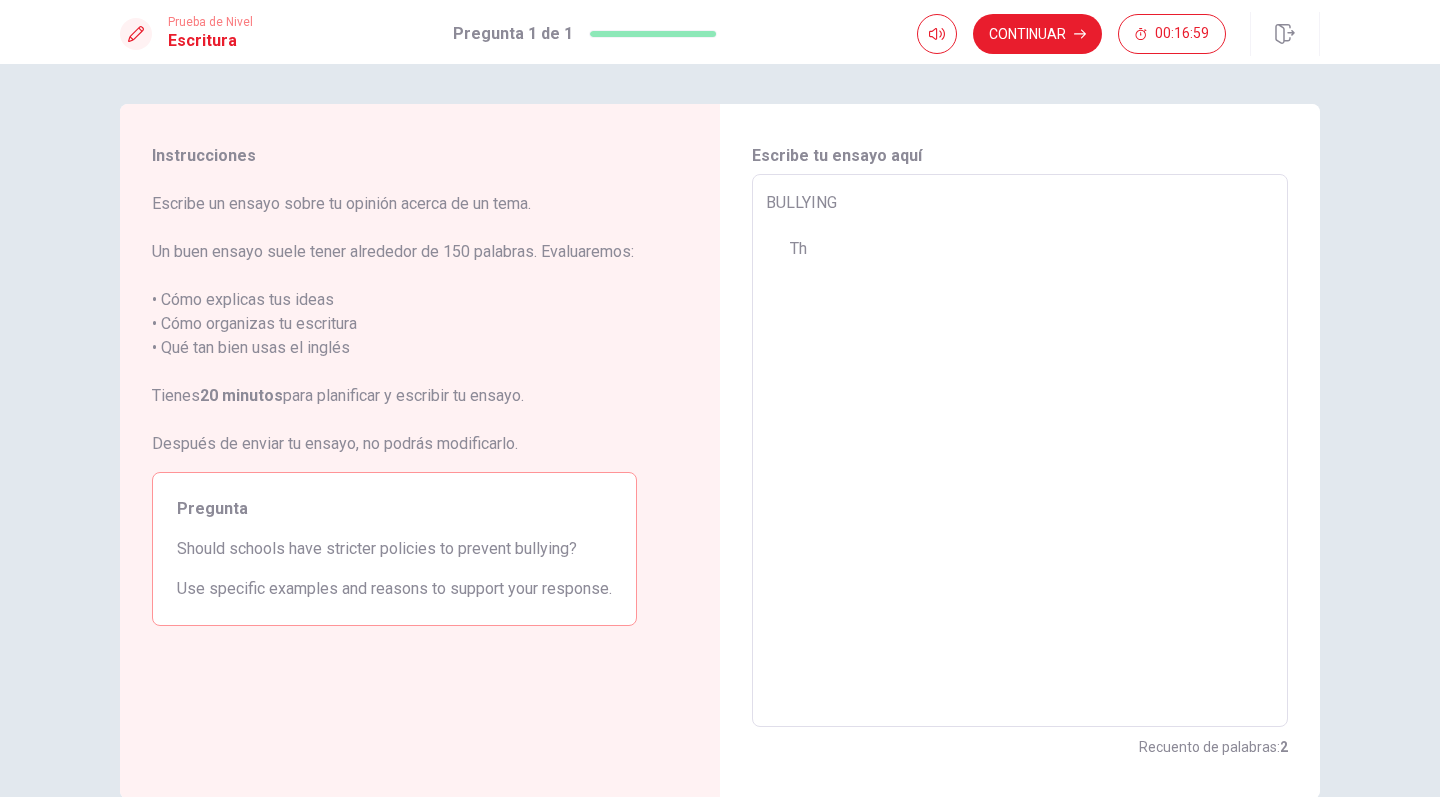 type on "x" 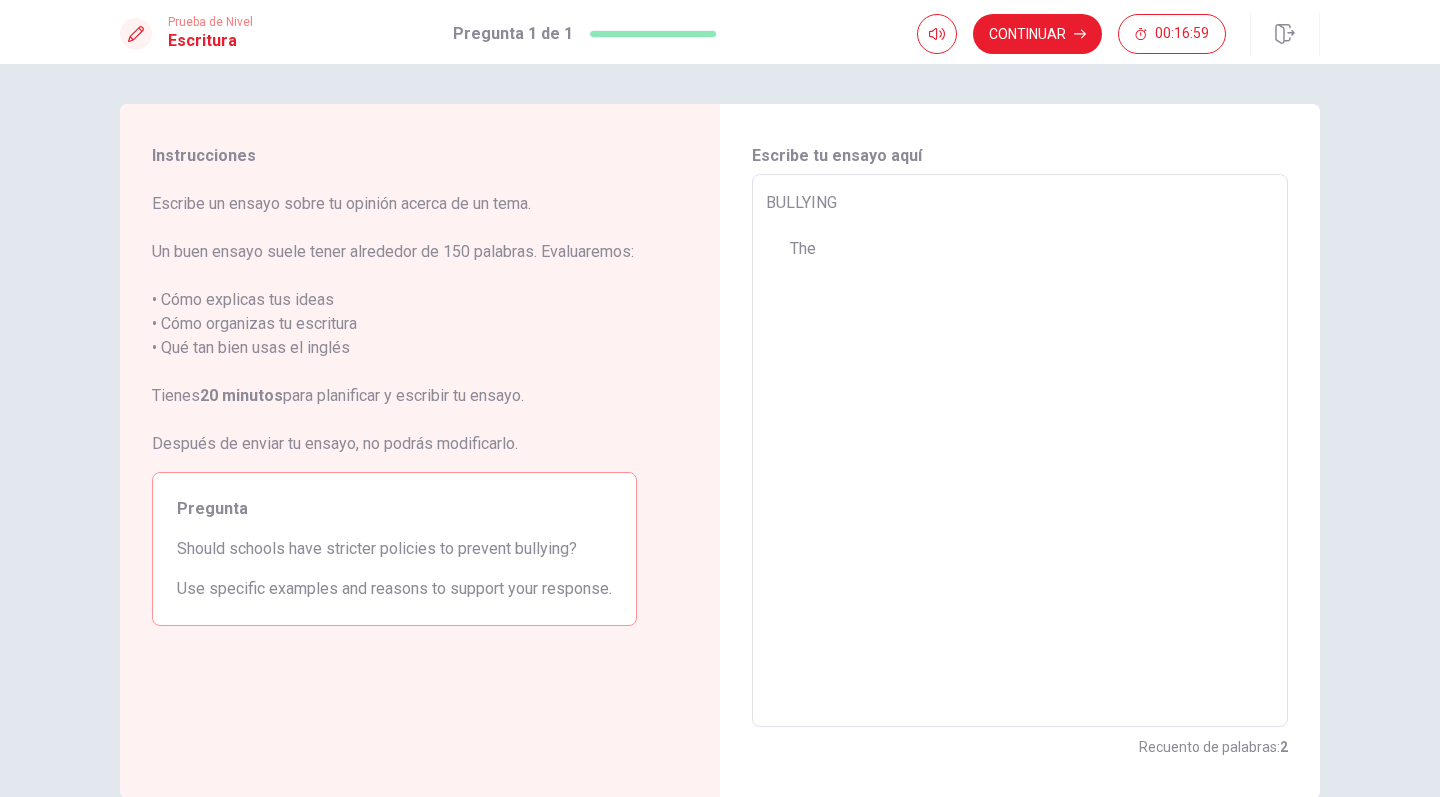 type on "x" 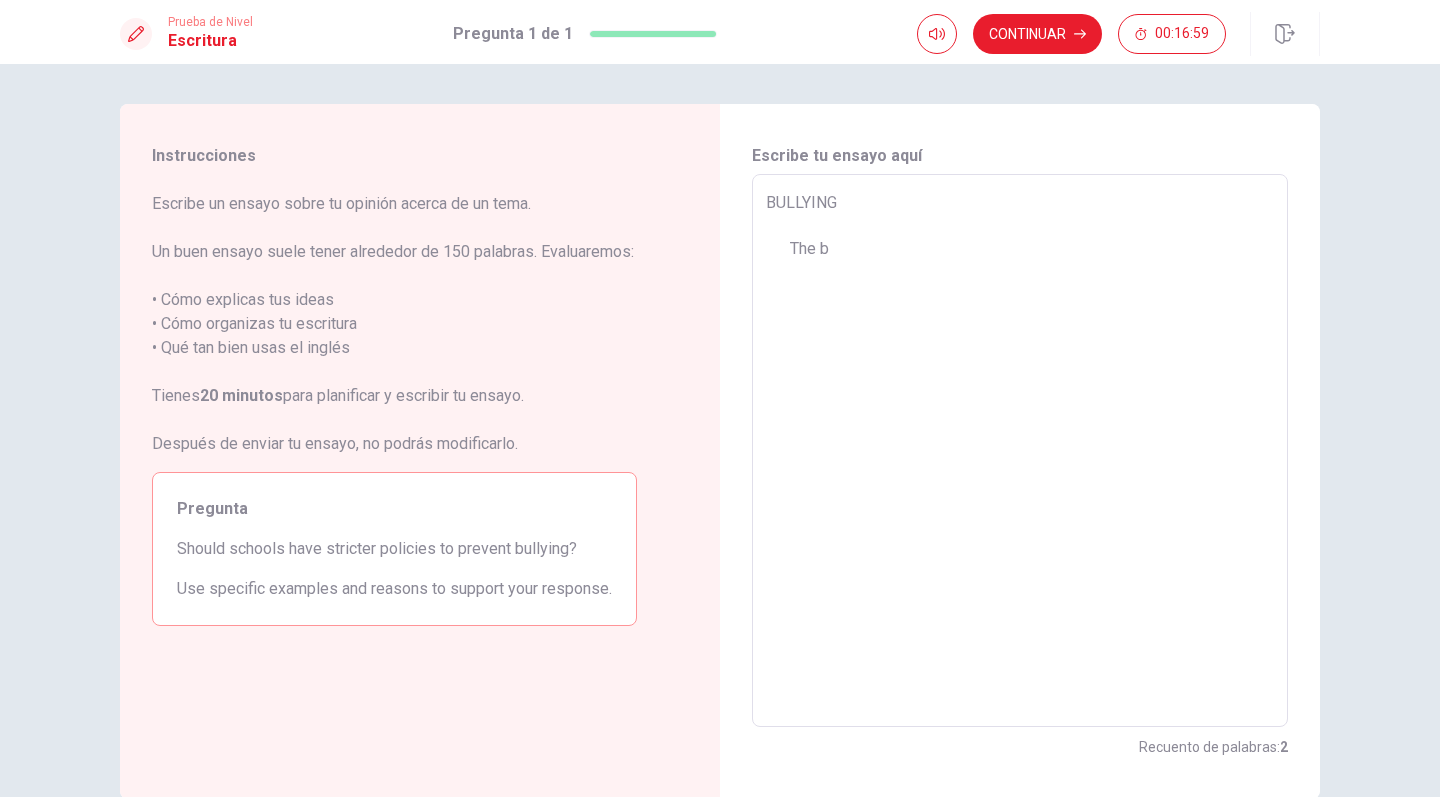 type on "x" 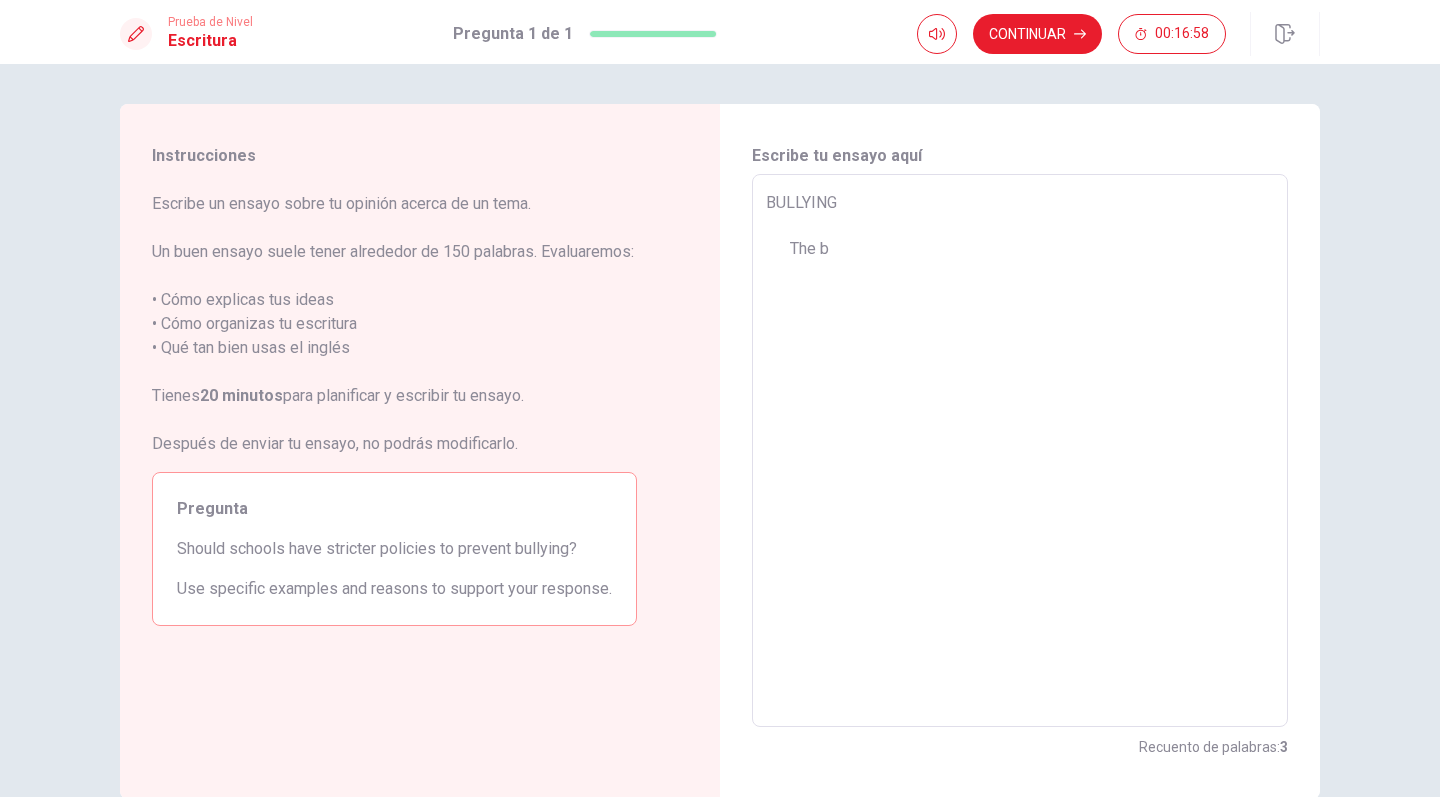 type on "BULLYING
The bu" 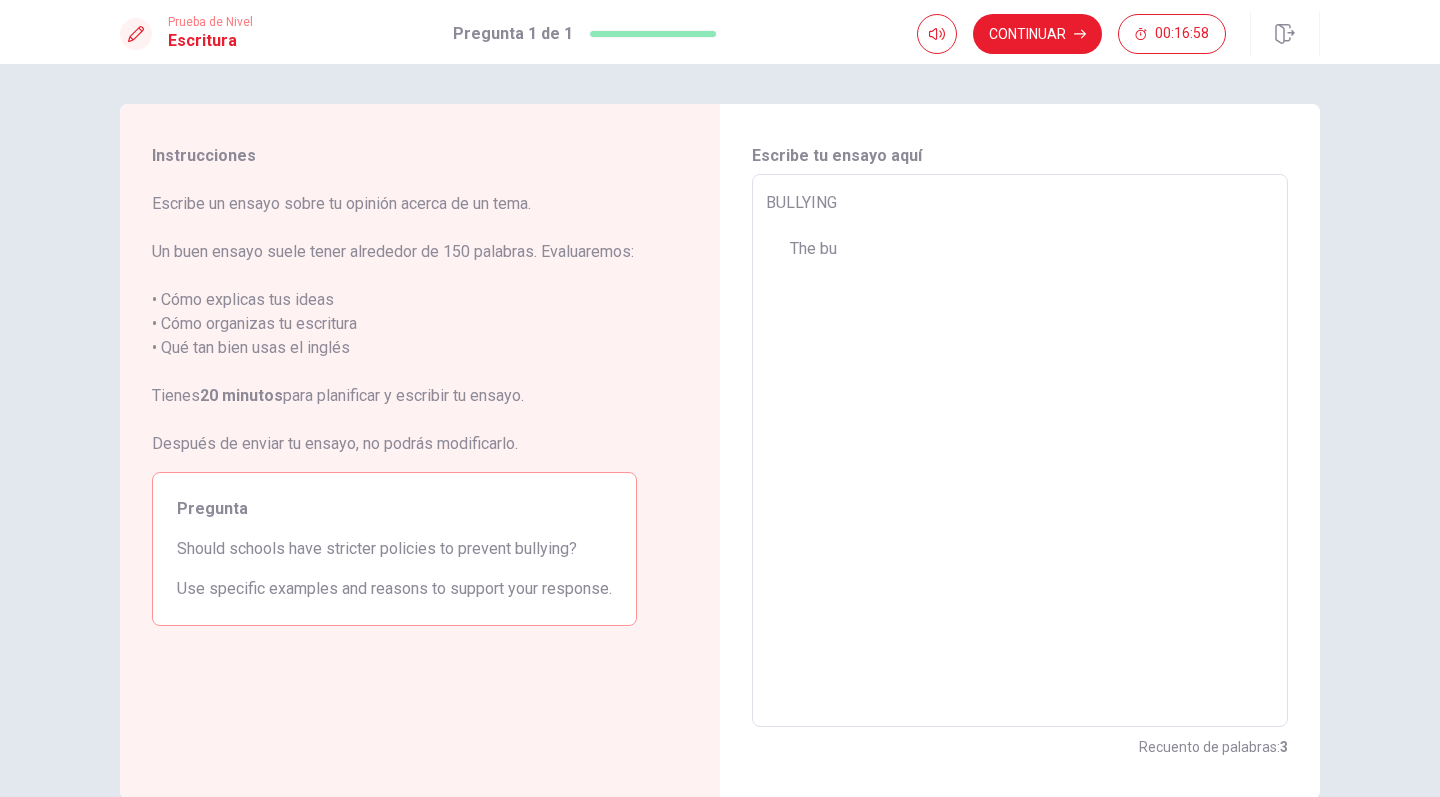 type on "x" 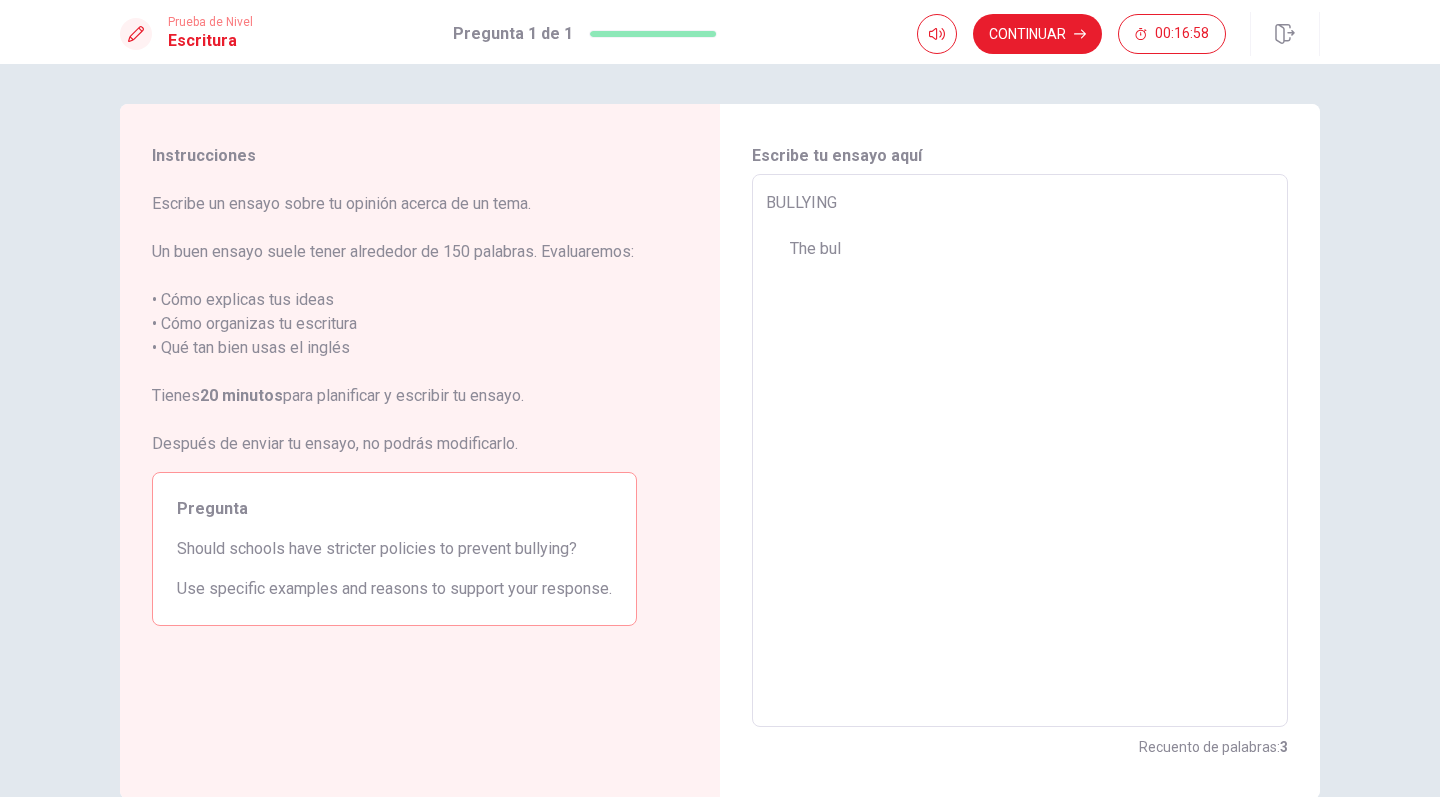 type on "x" 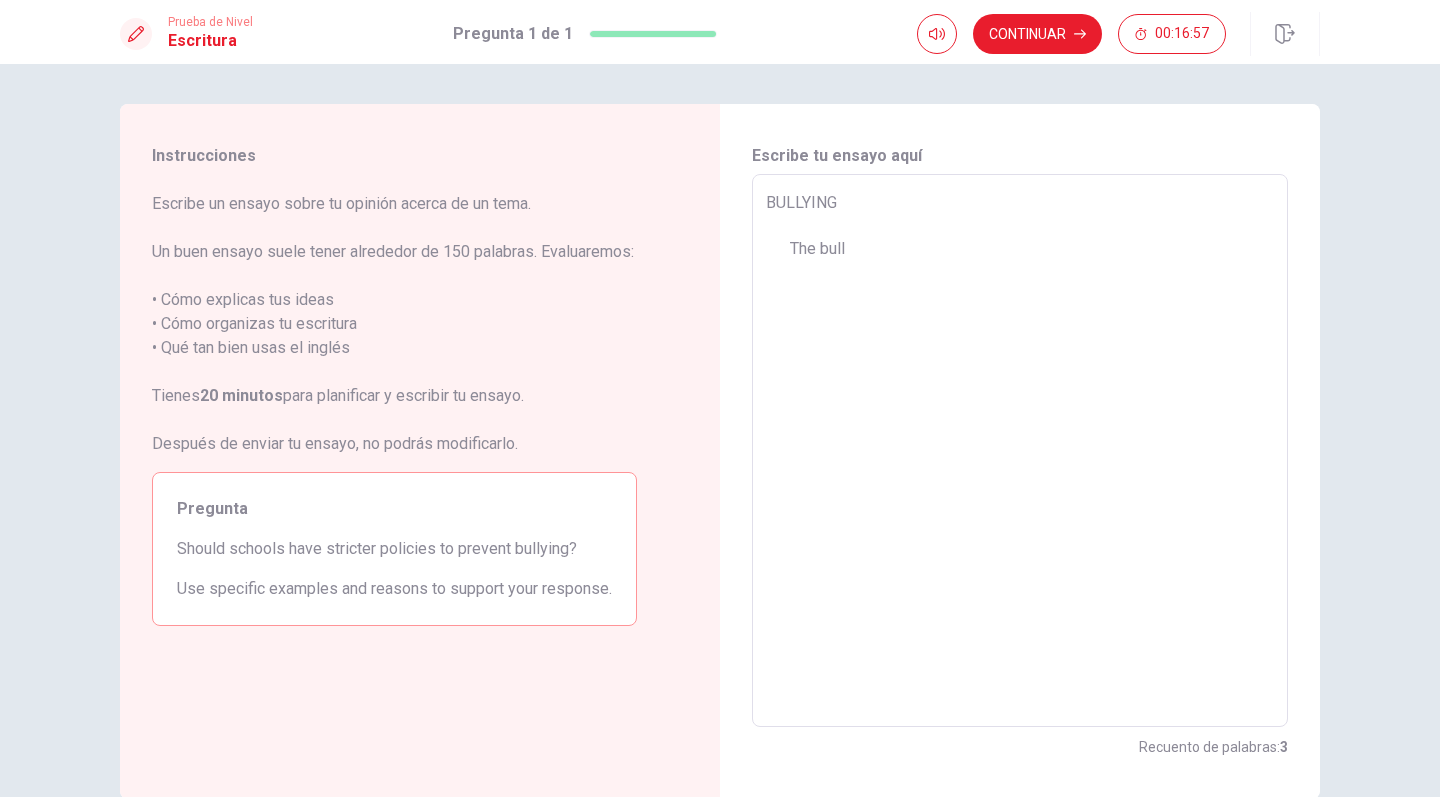 type on "x" 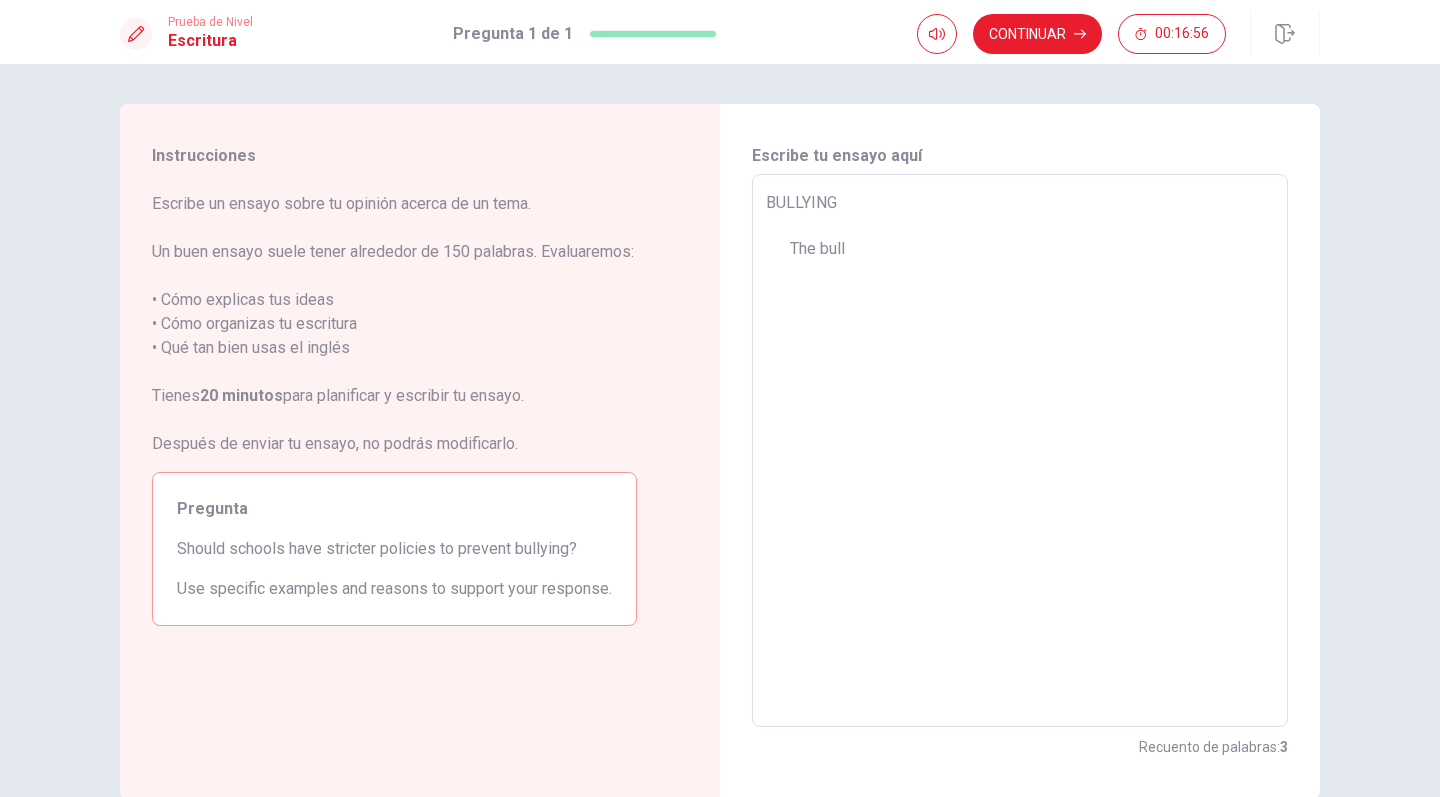 type on "BULLYING
The bully" 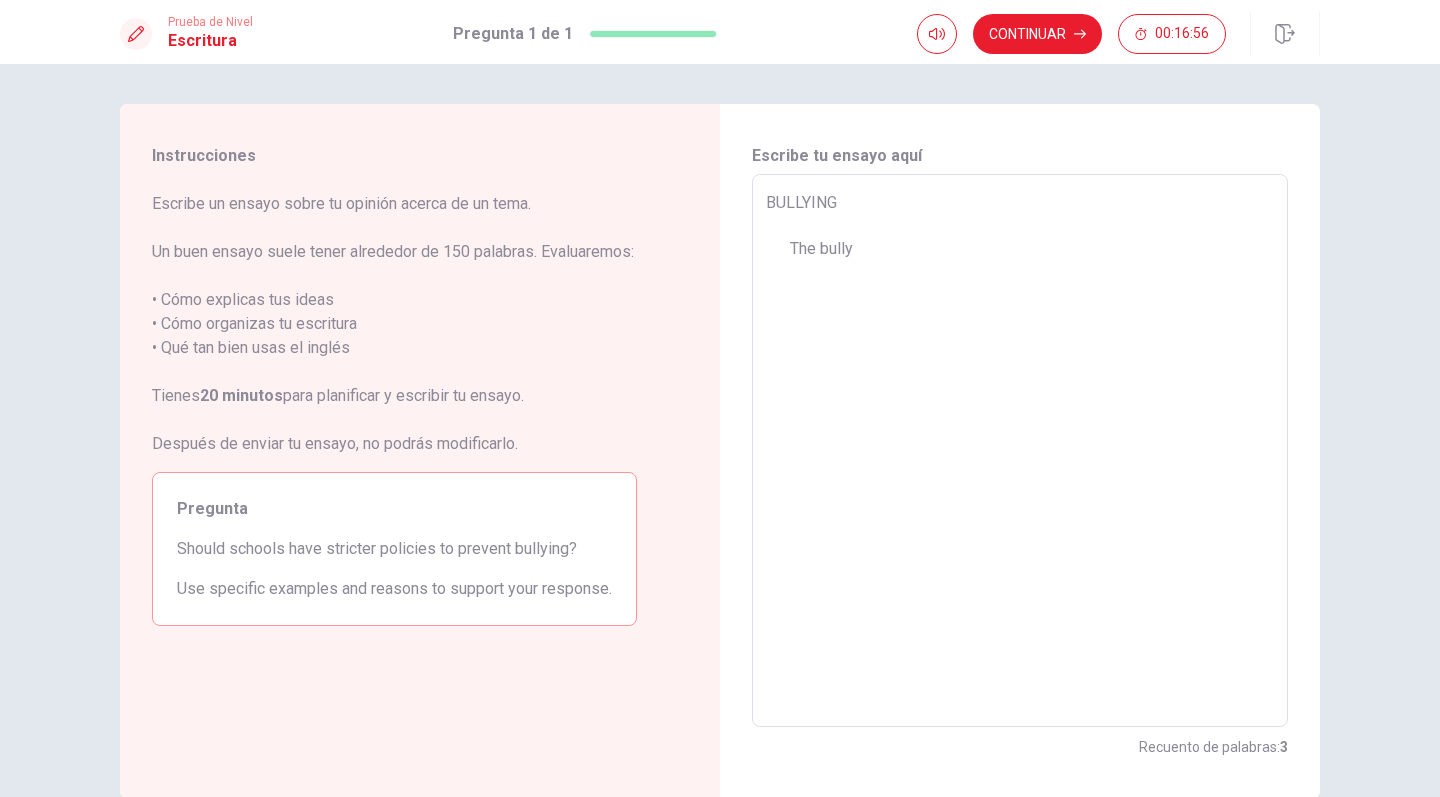 type on "x" 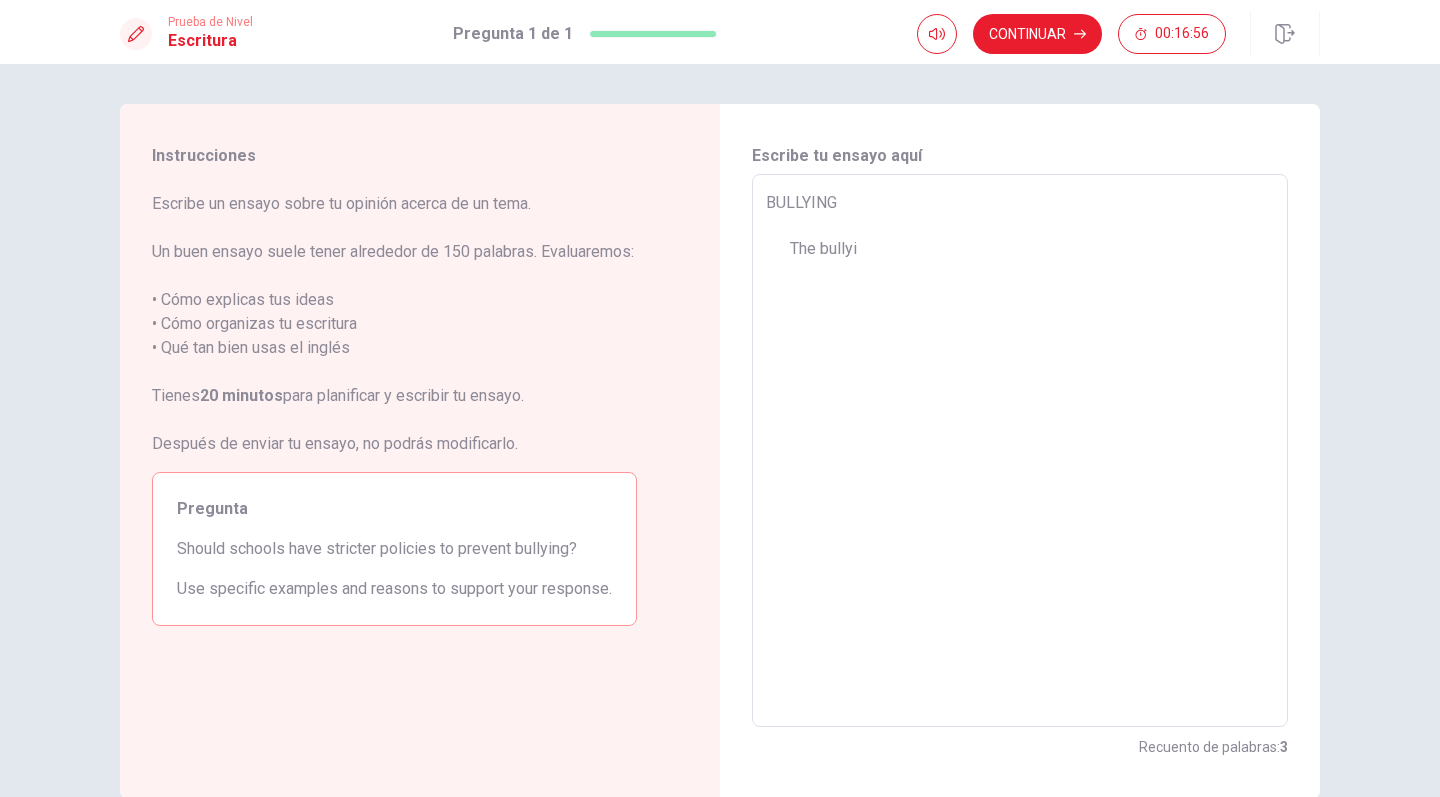 type on "x" 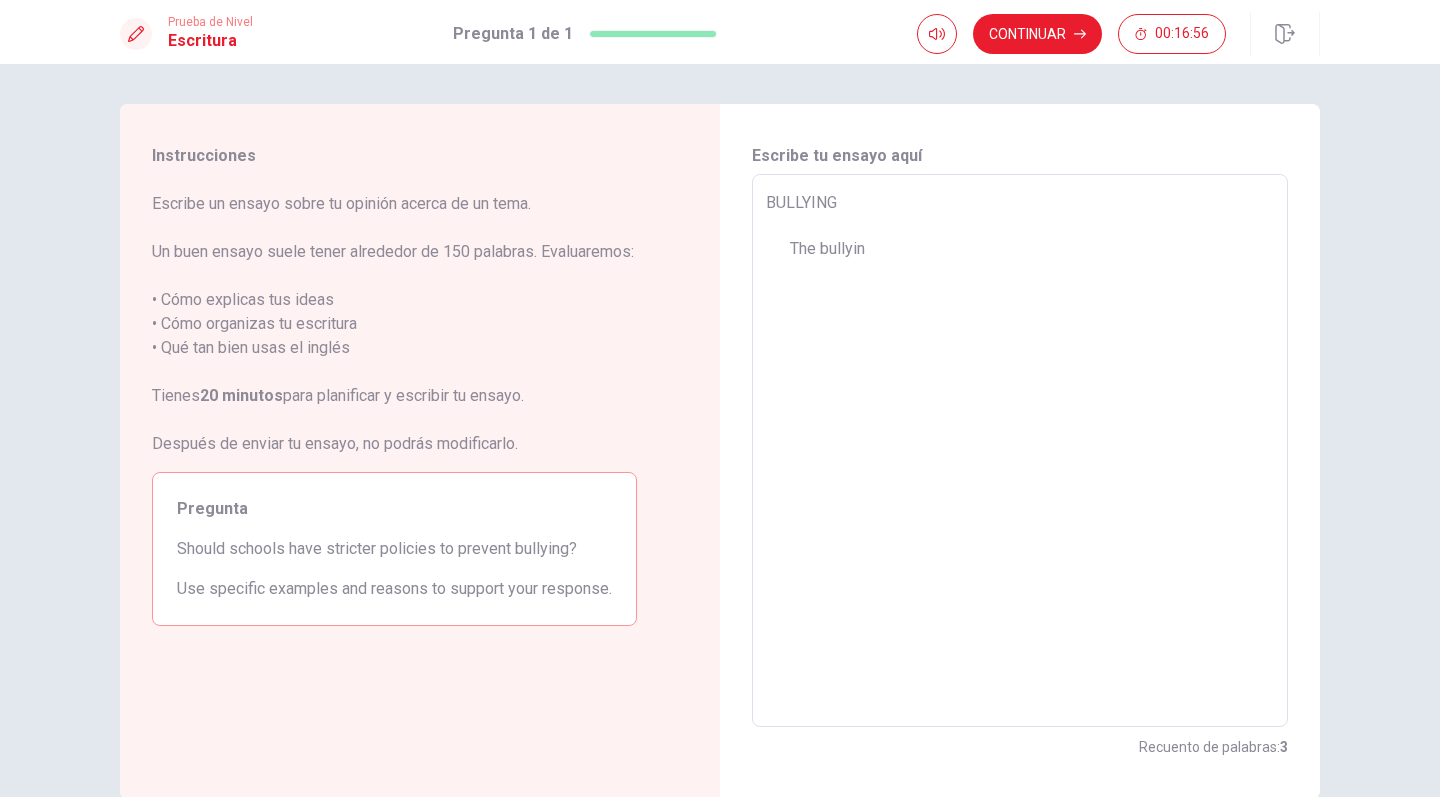 type on "x" 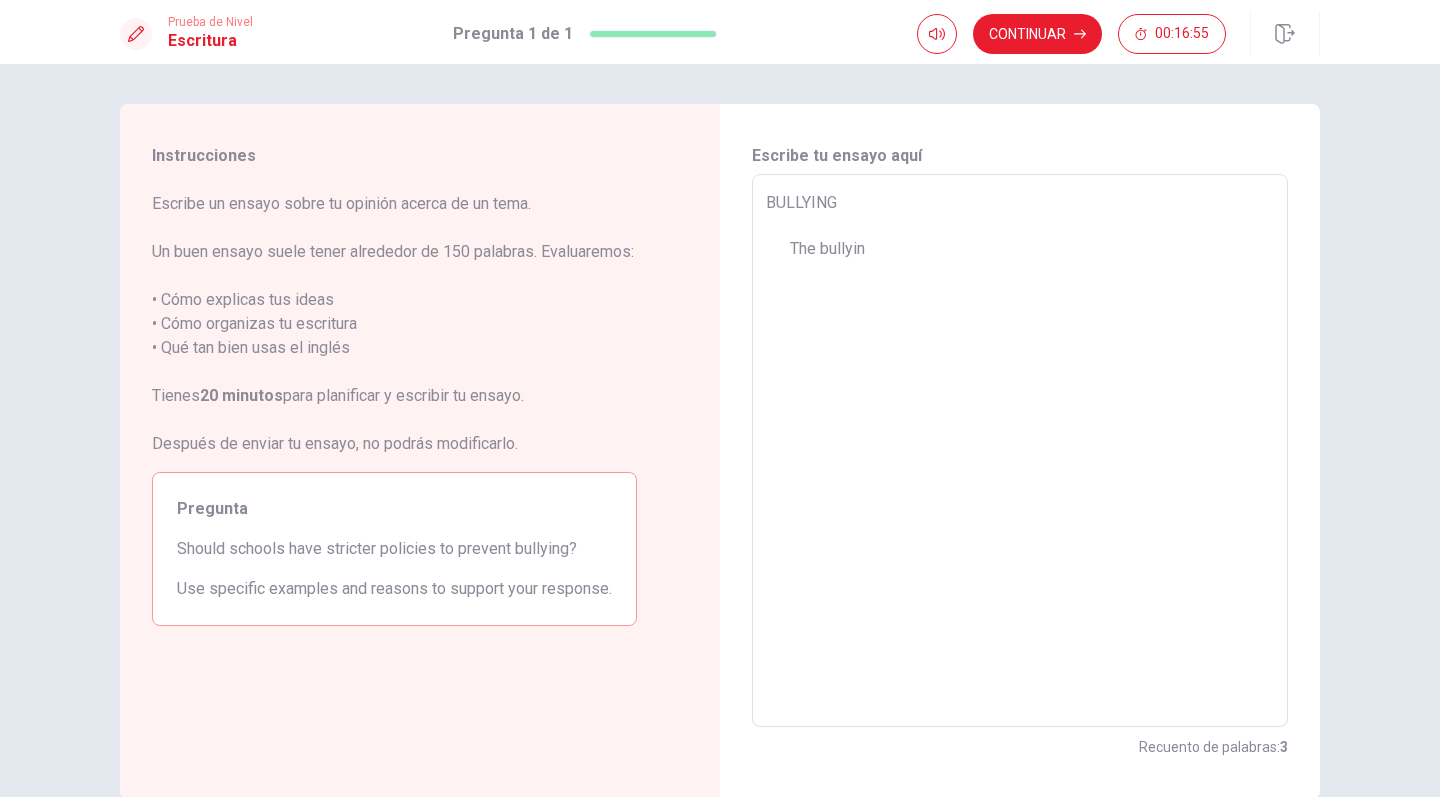 type on "BULLYING
The bullying" 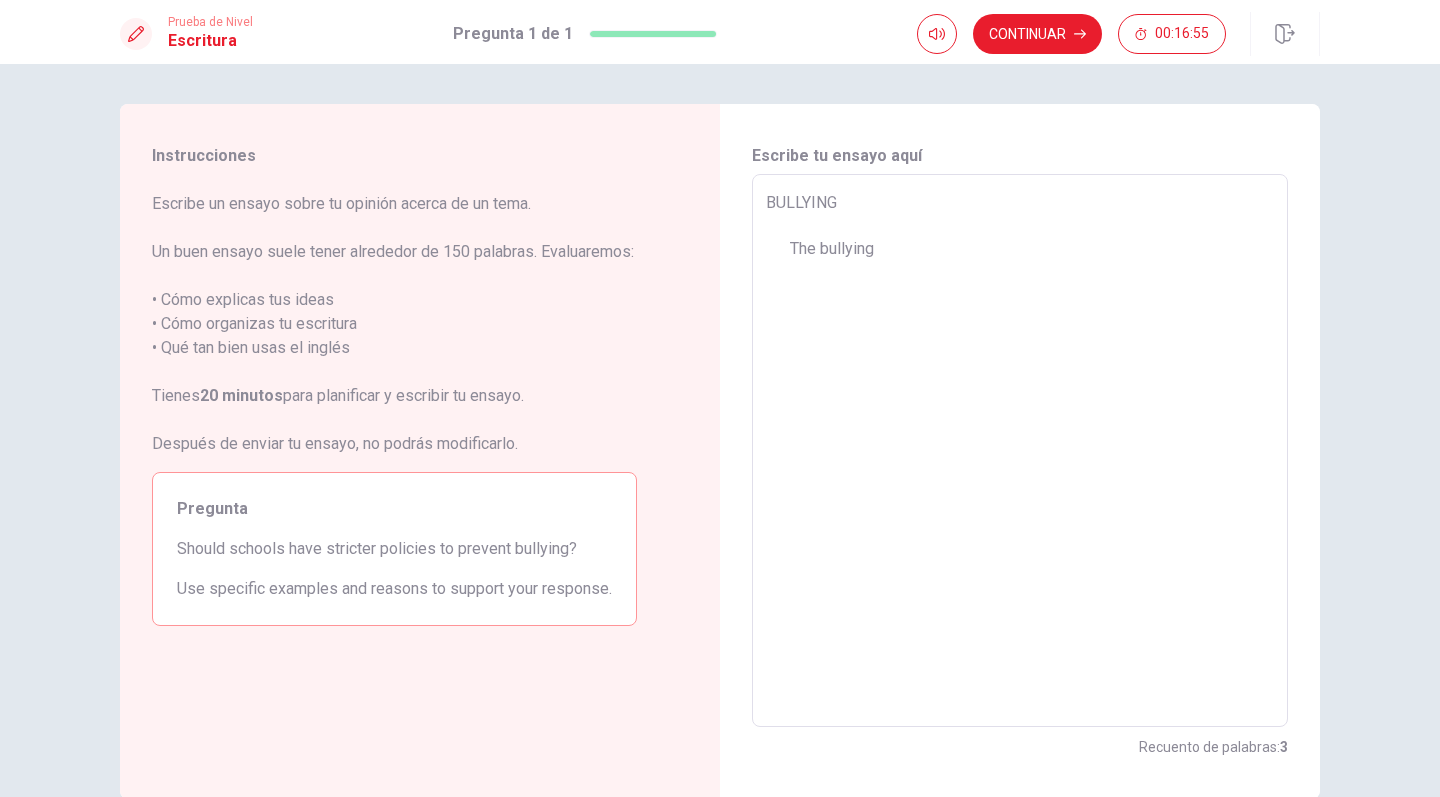 type on "x" 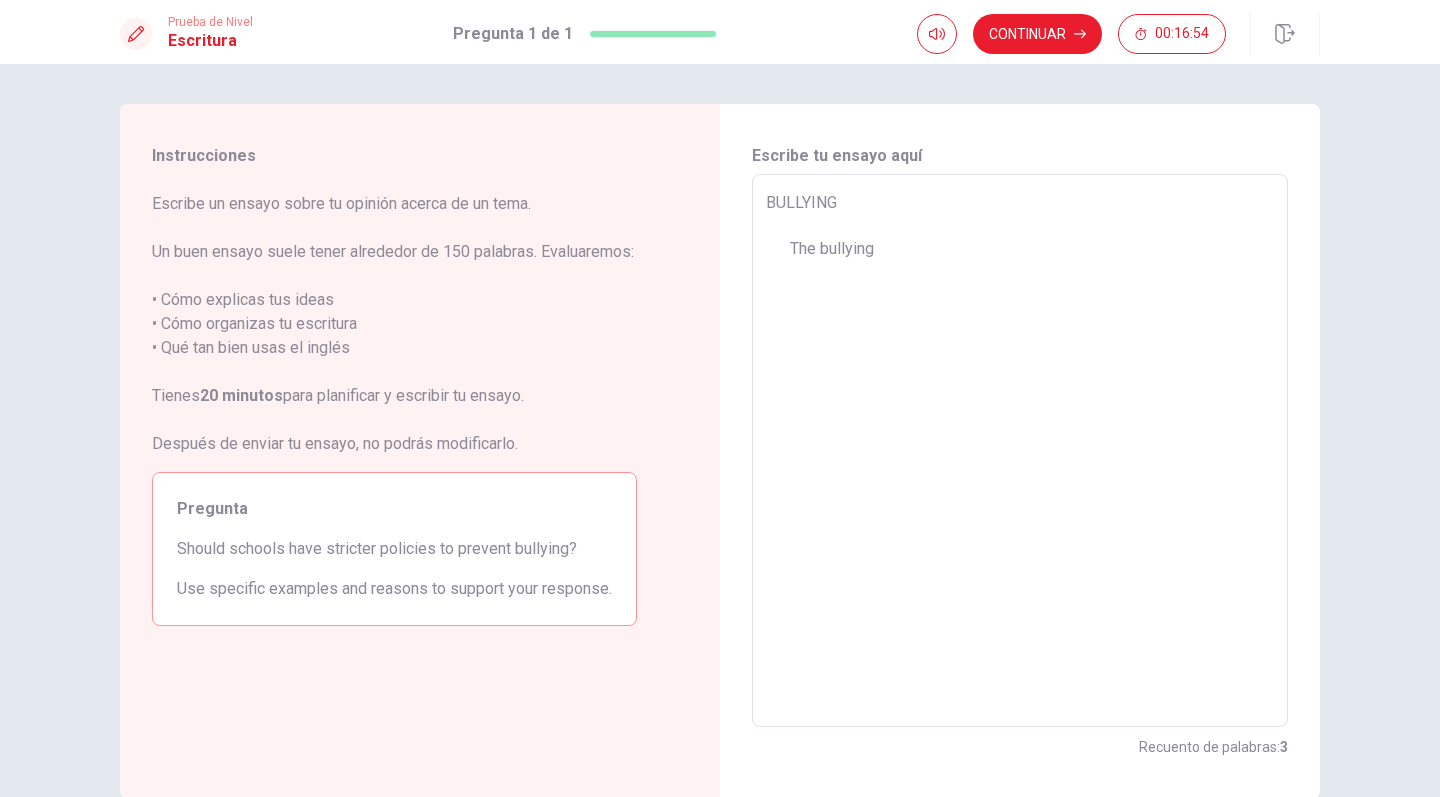 type on "BULLYING
The bullying a" 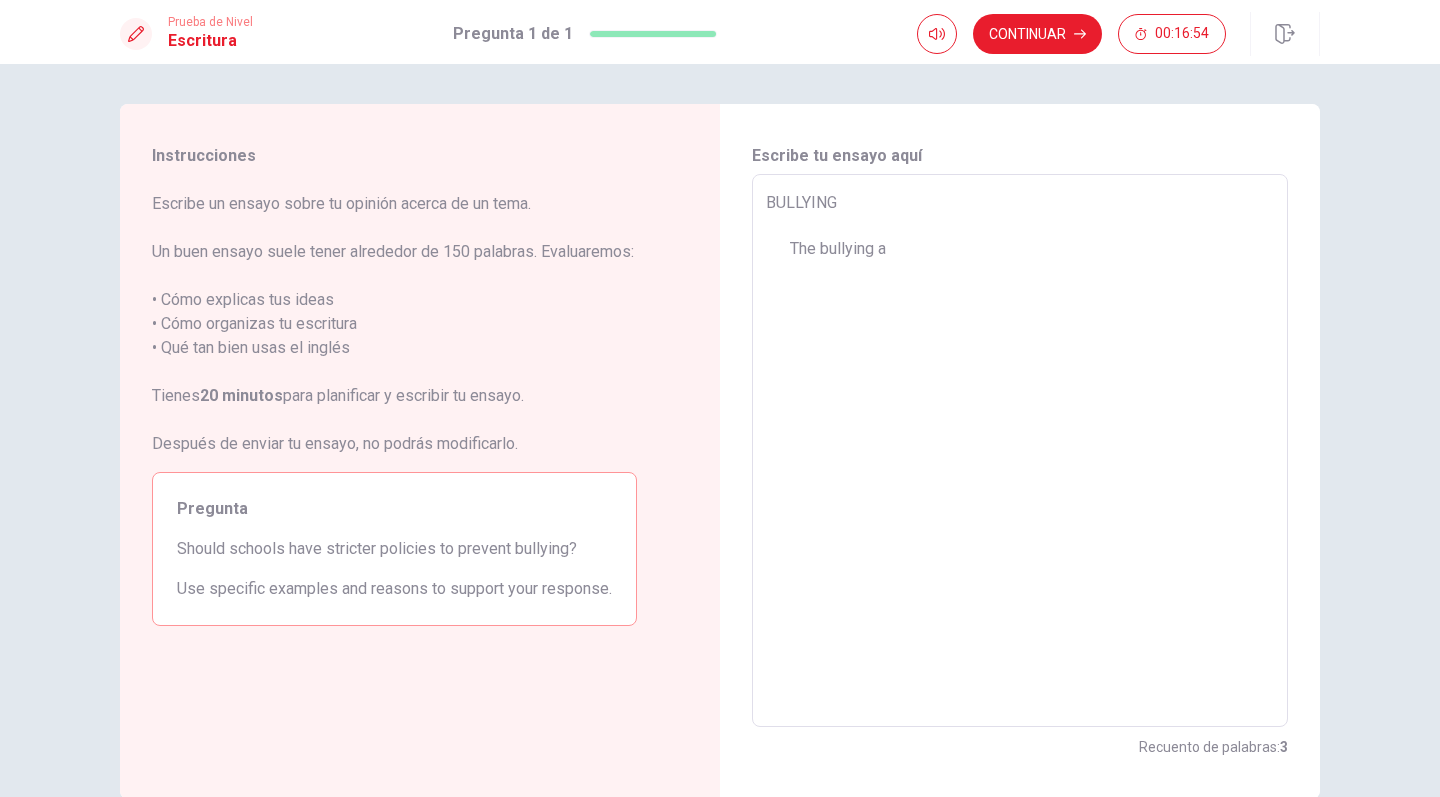 type on "x" 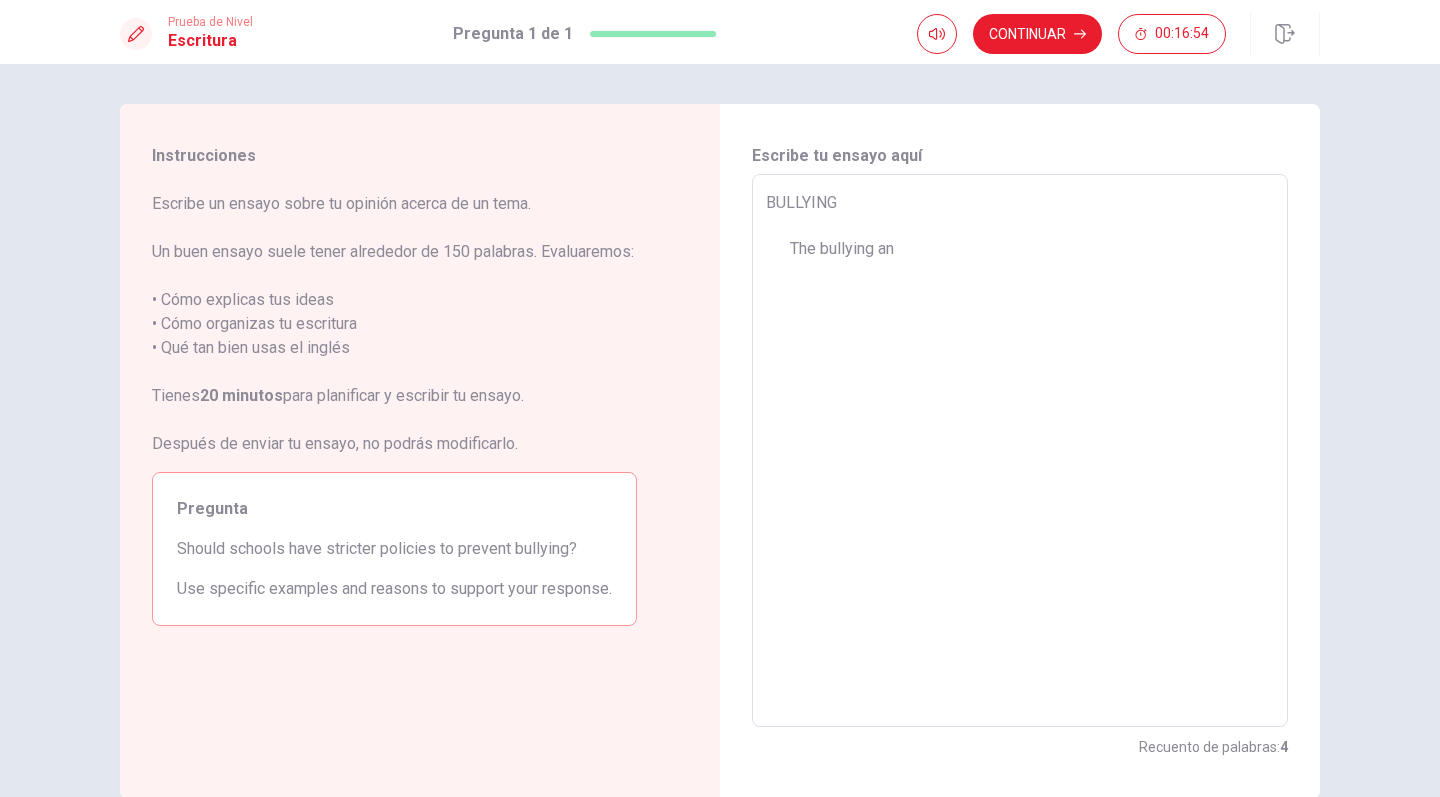 type on "x" 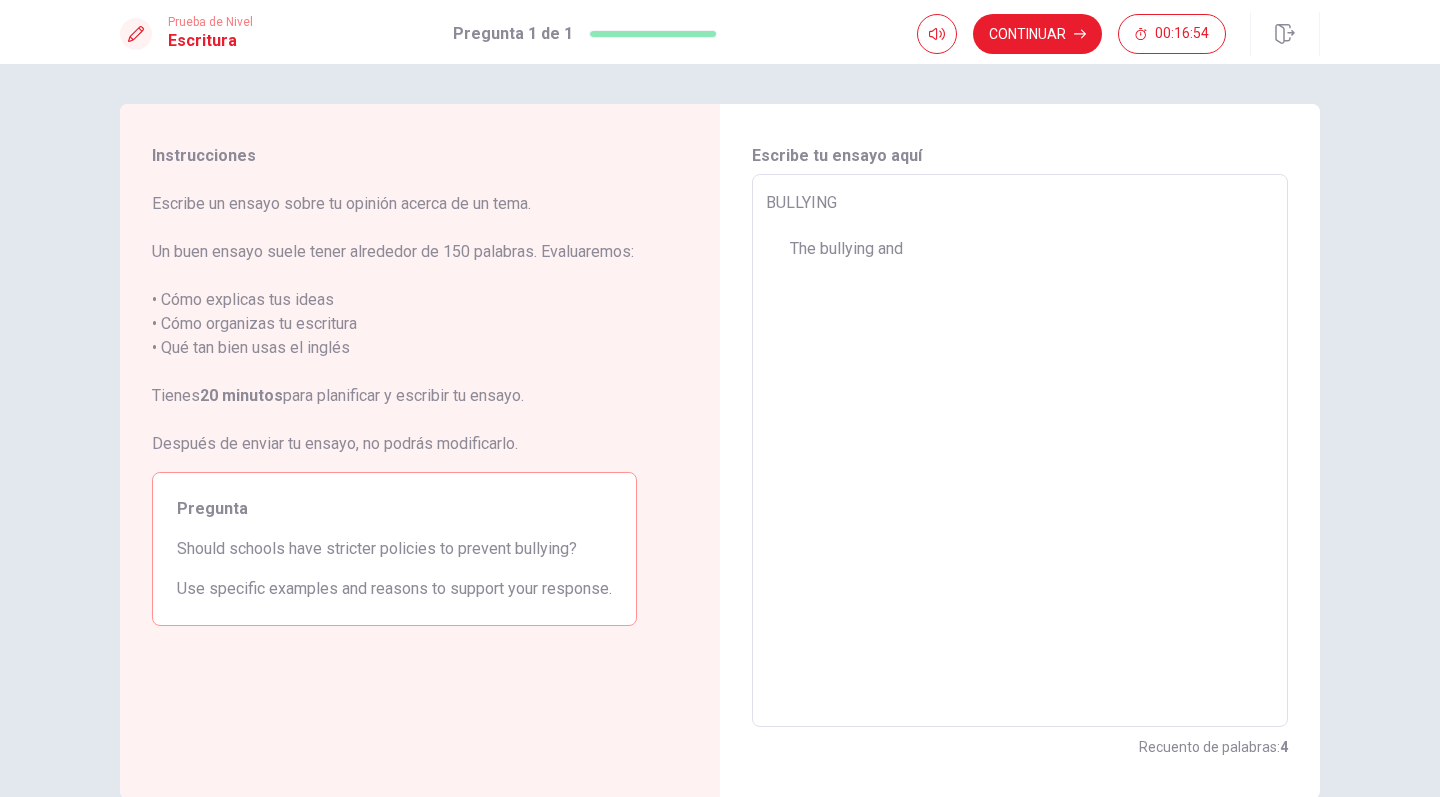 type on "x" 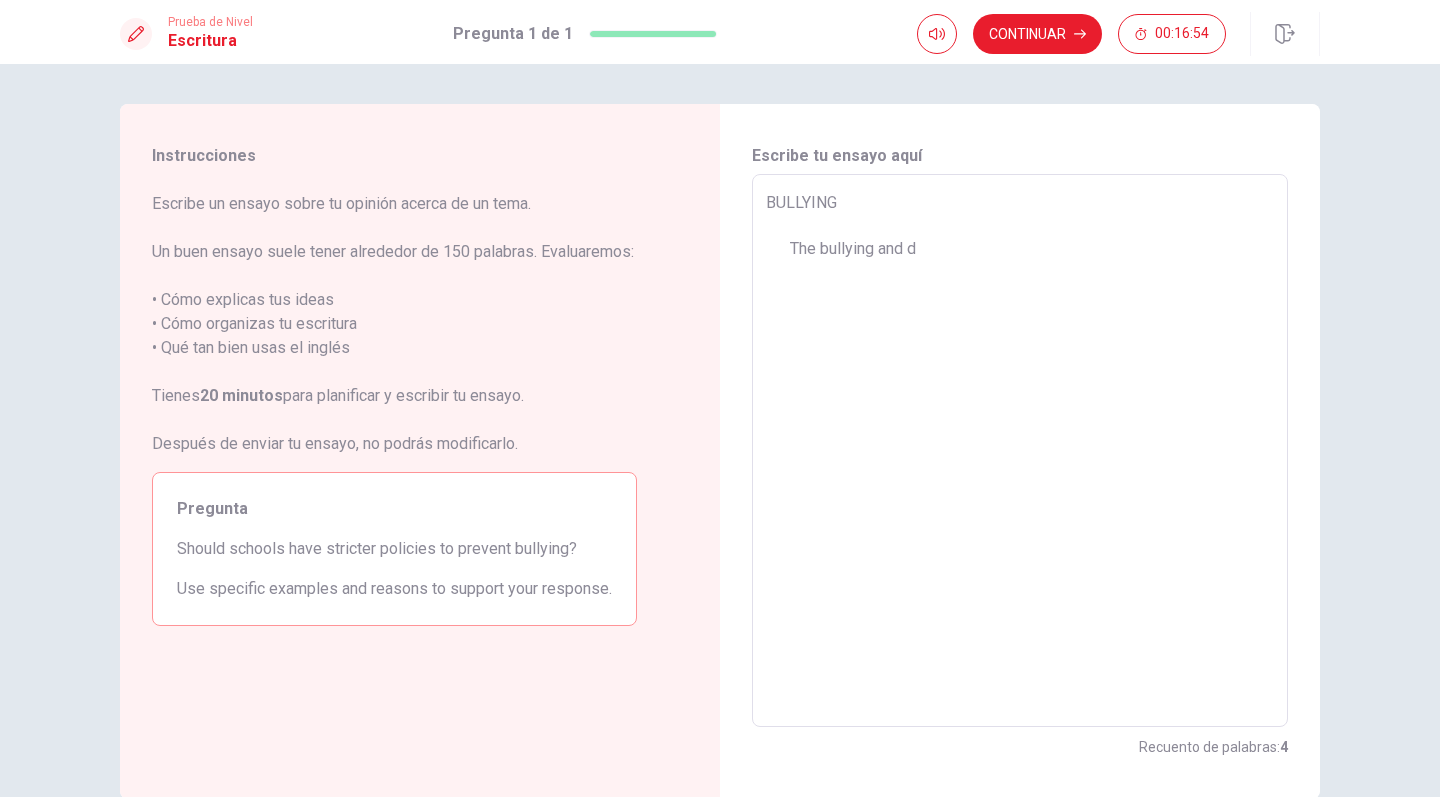 type on "x" 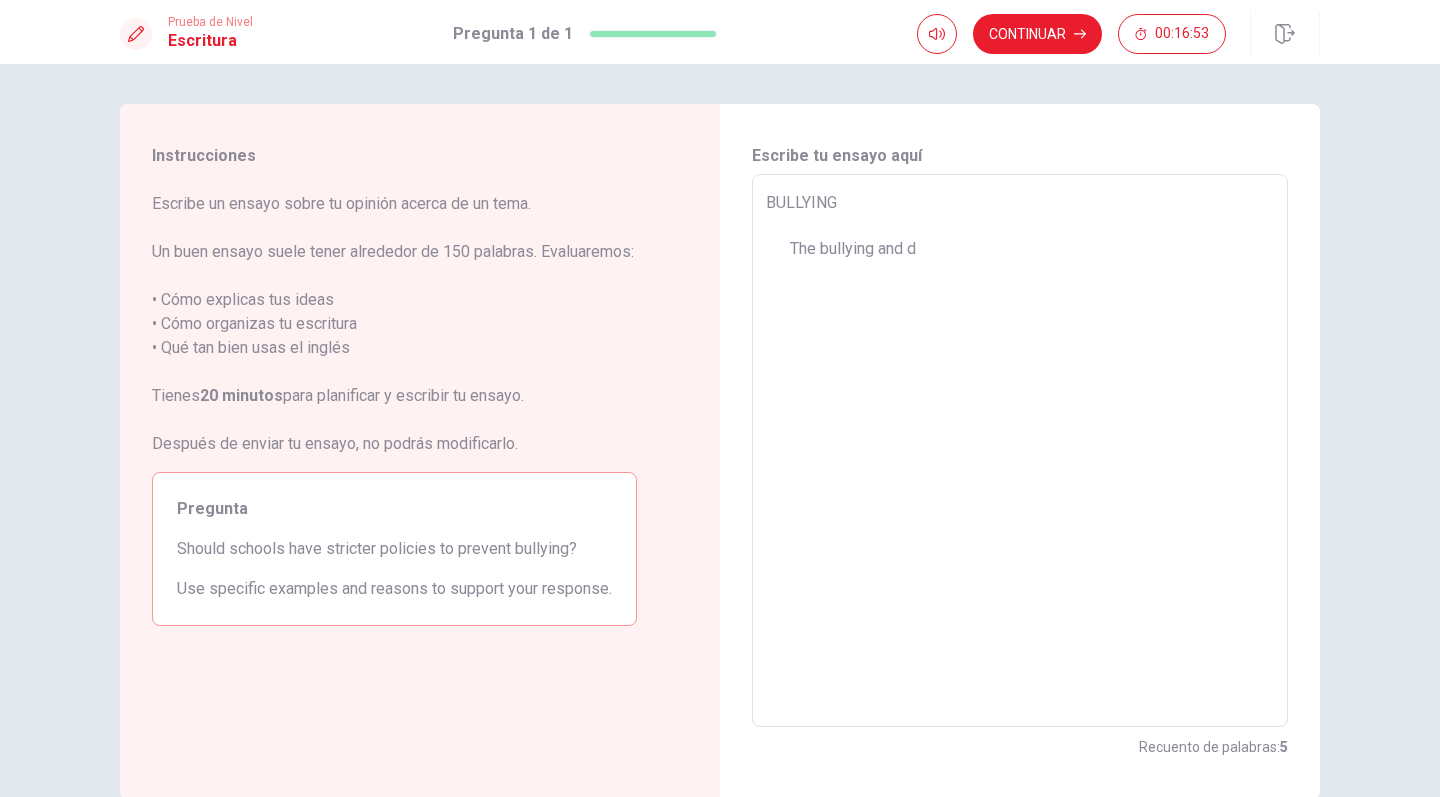 type on "BULLYING
The bullying and de" 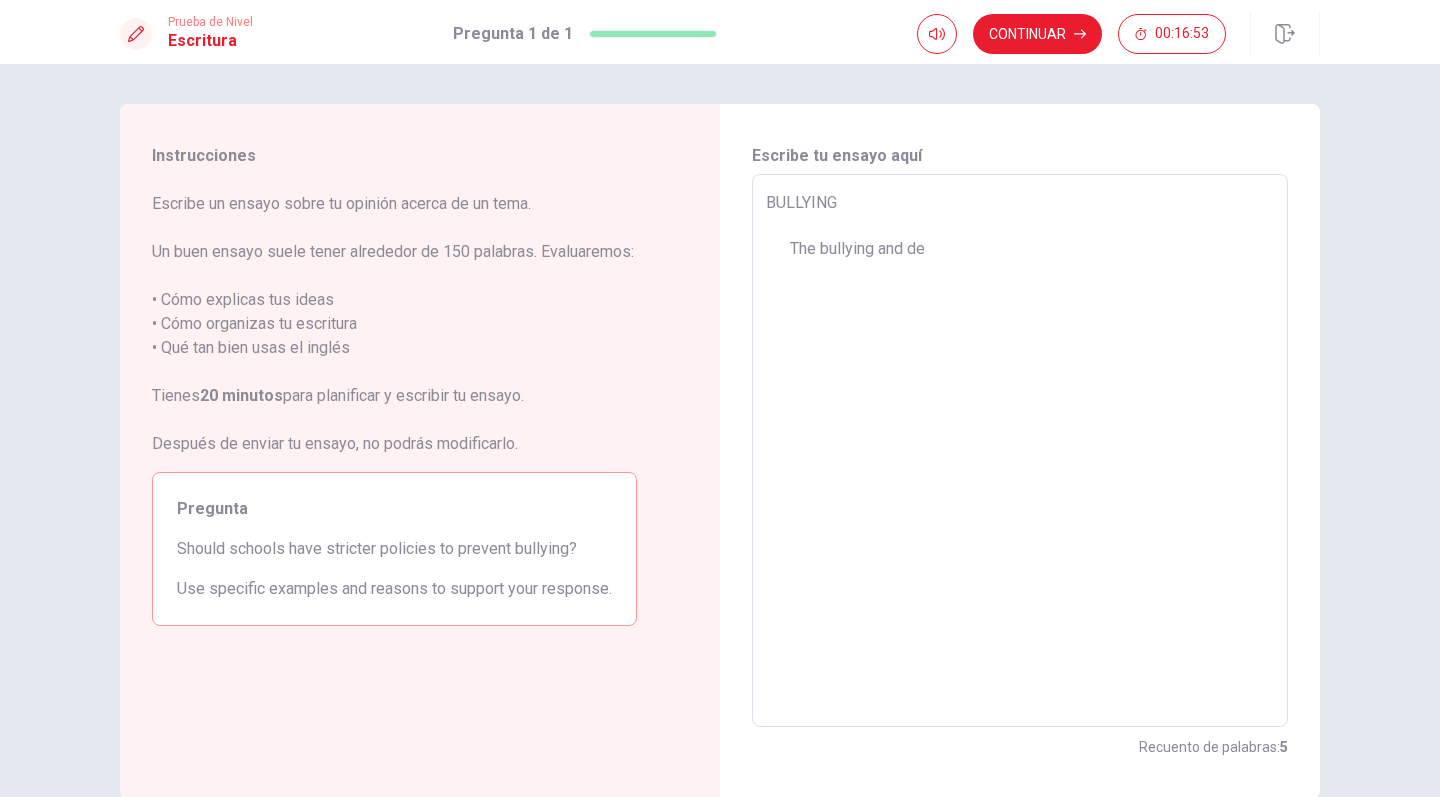type on "x" 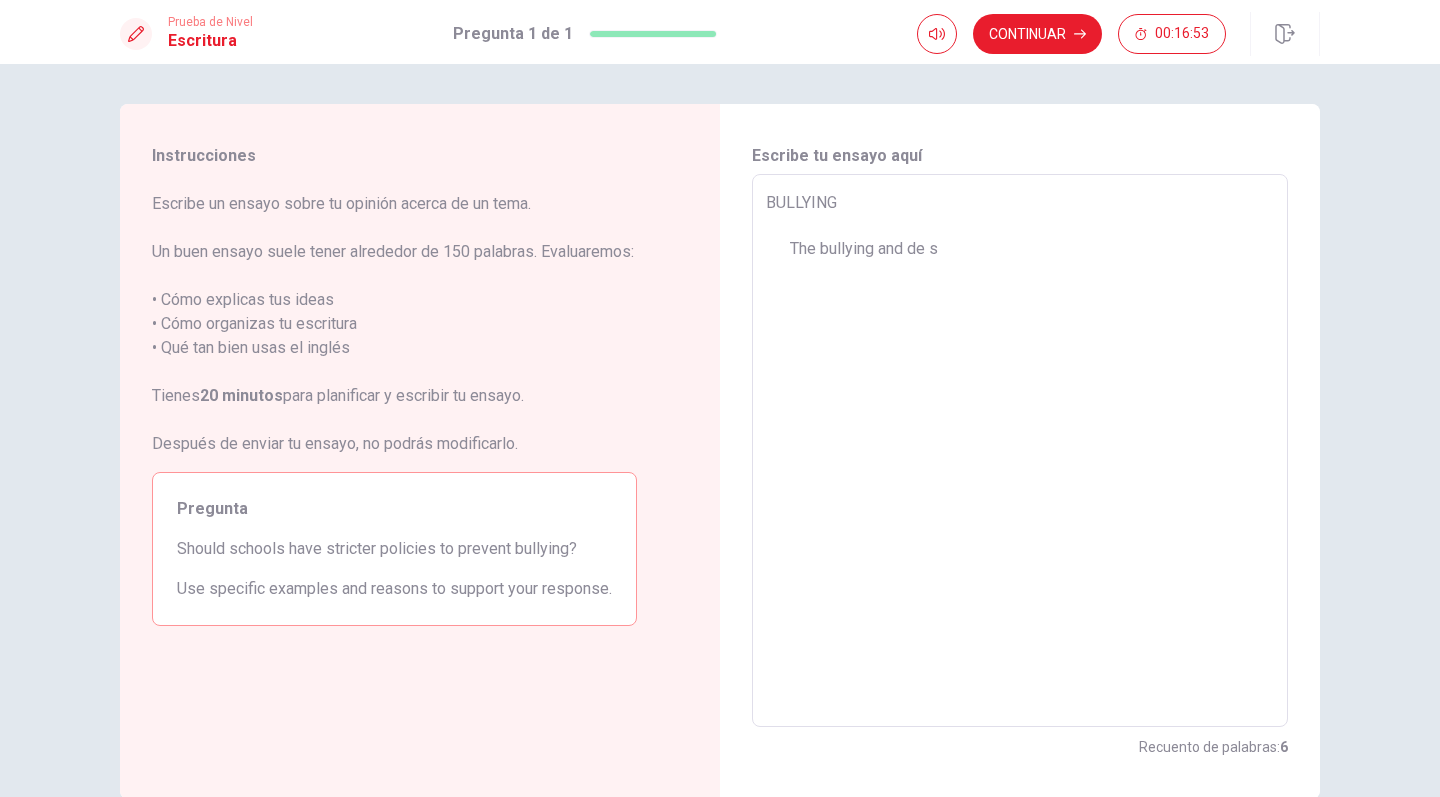 type on "x" 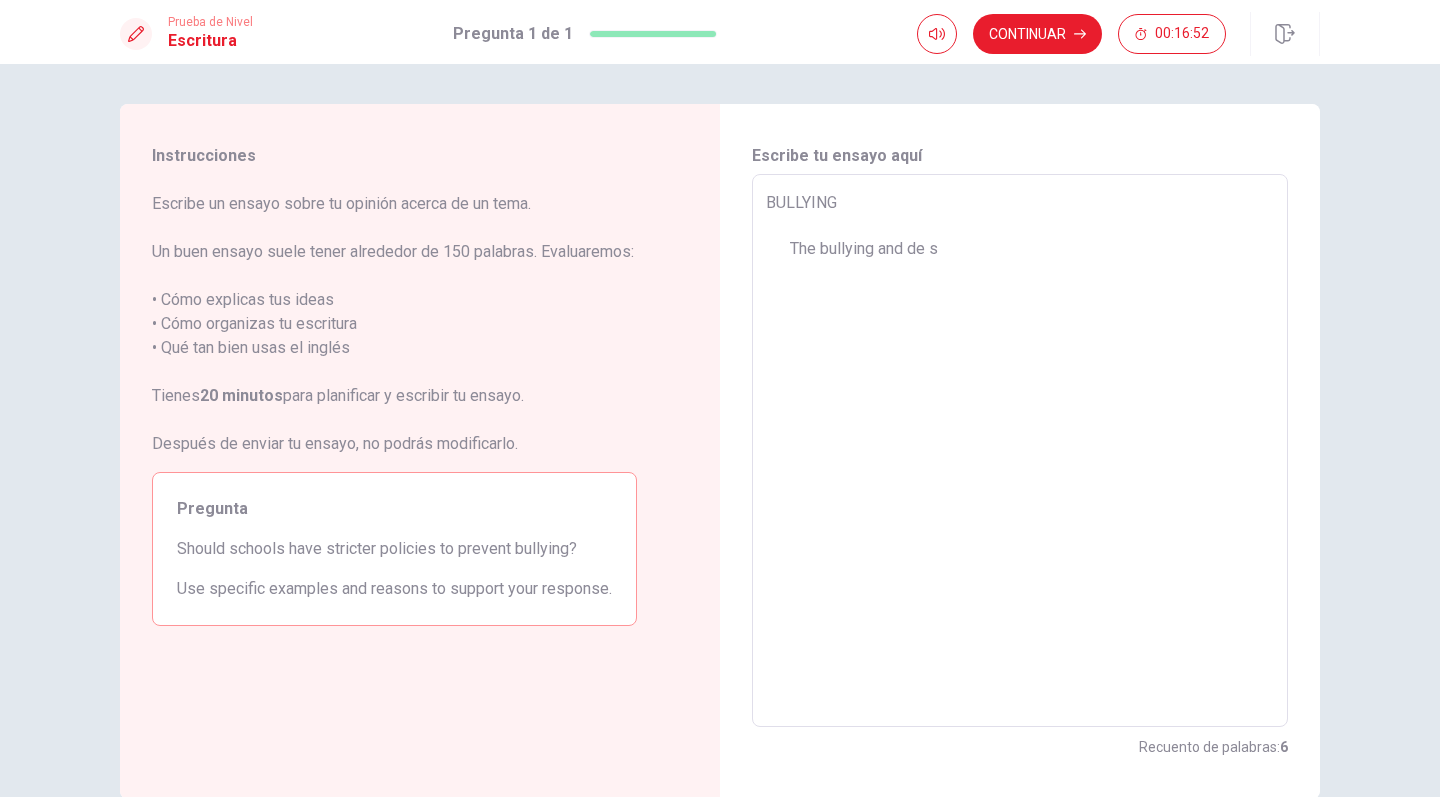 type on "BULLYING
The bullying and de sc" 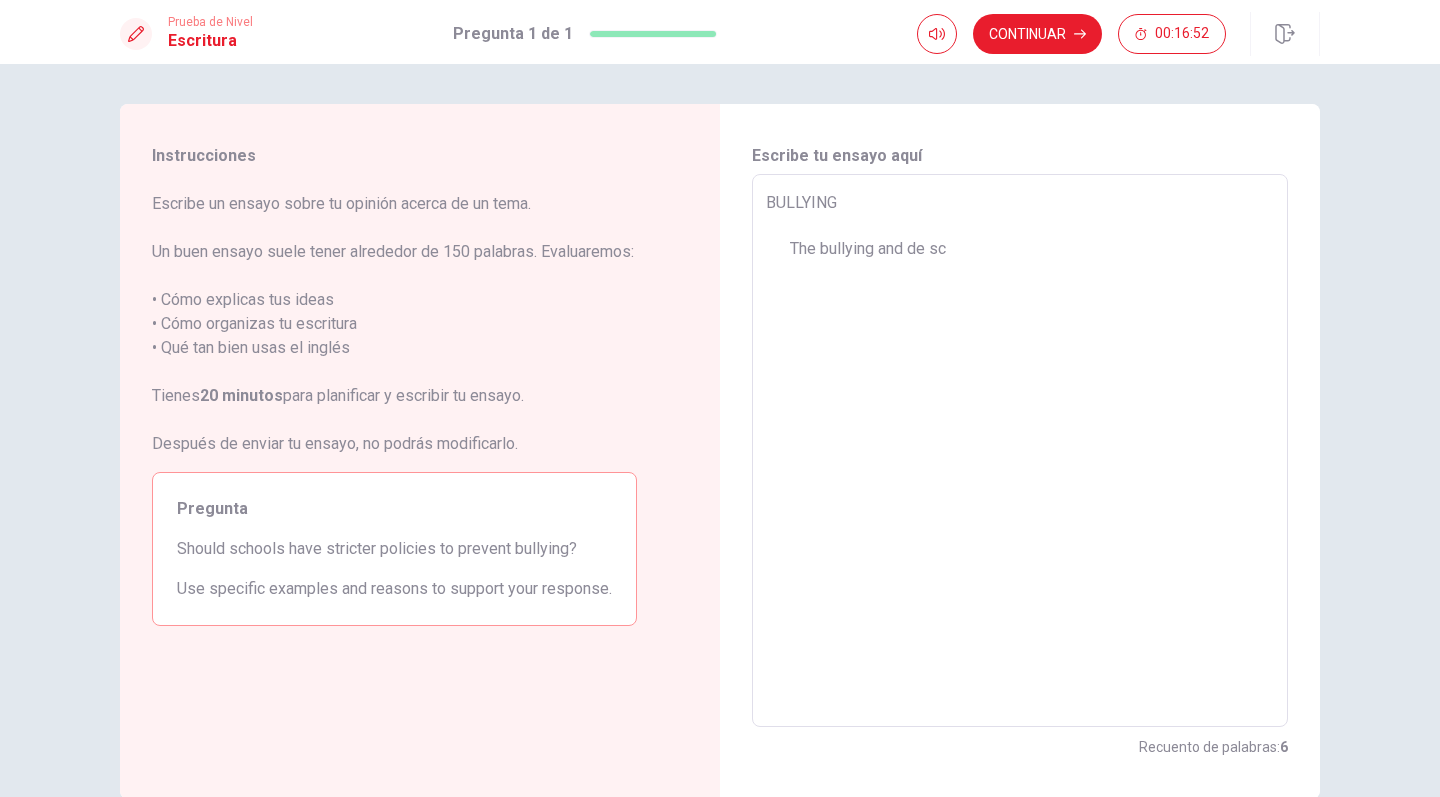 type on "x" 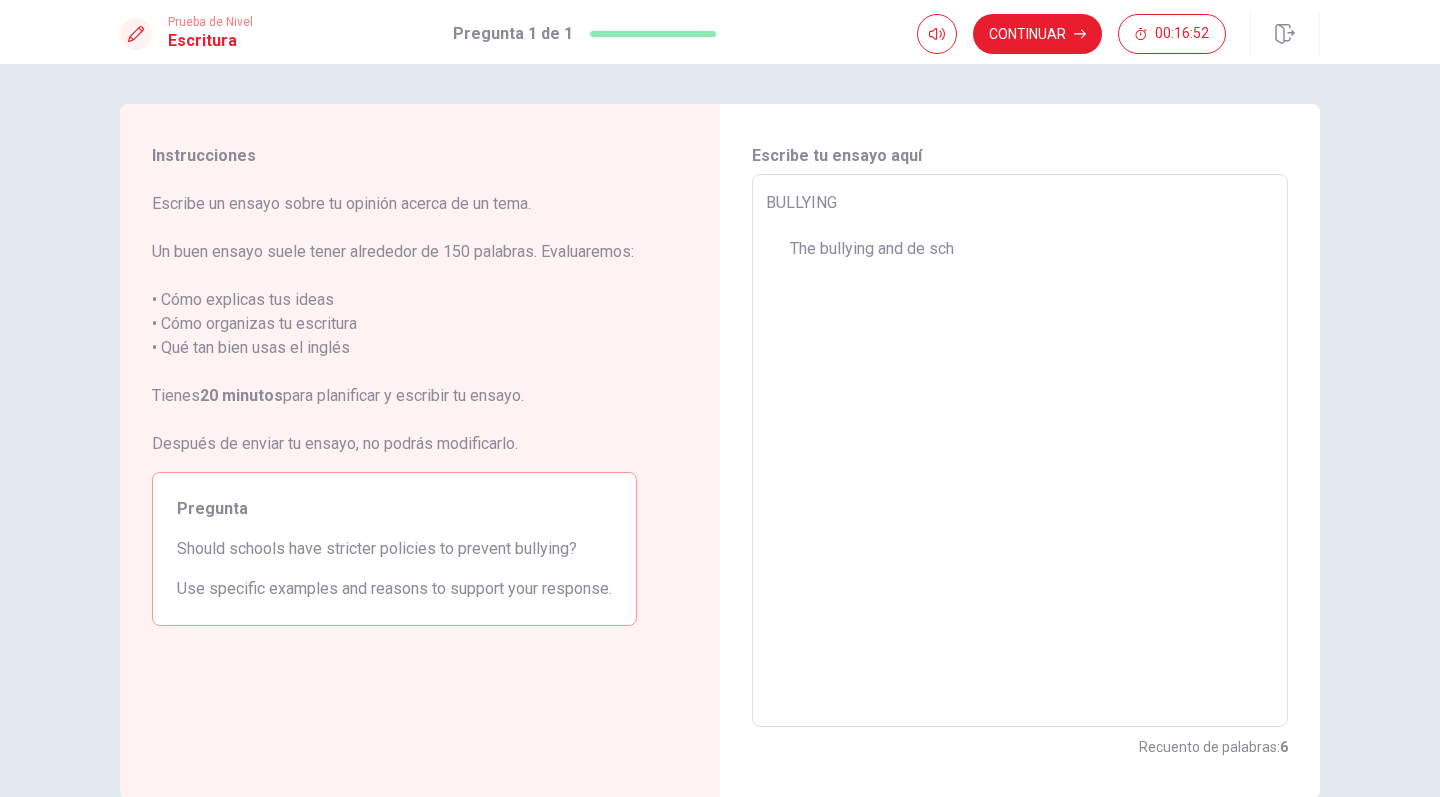 type on "x" 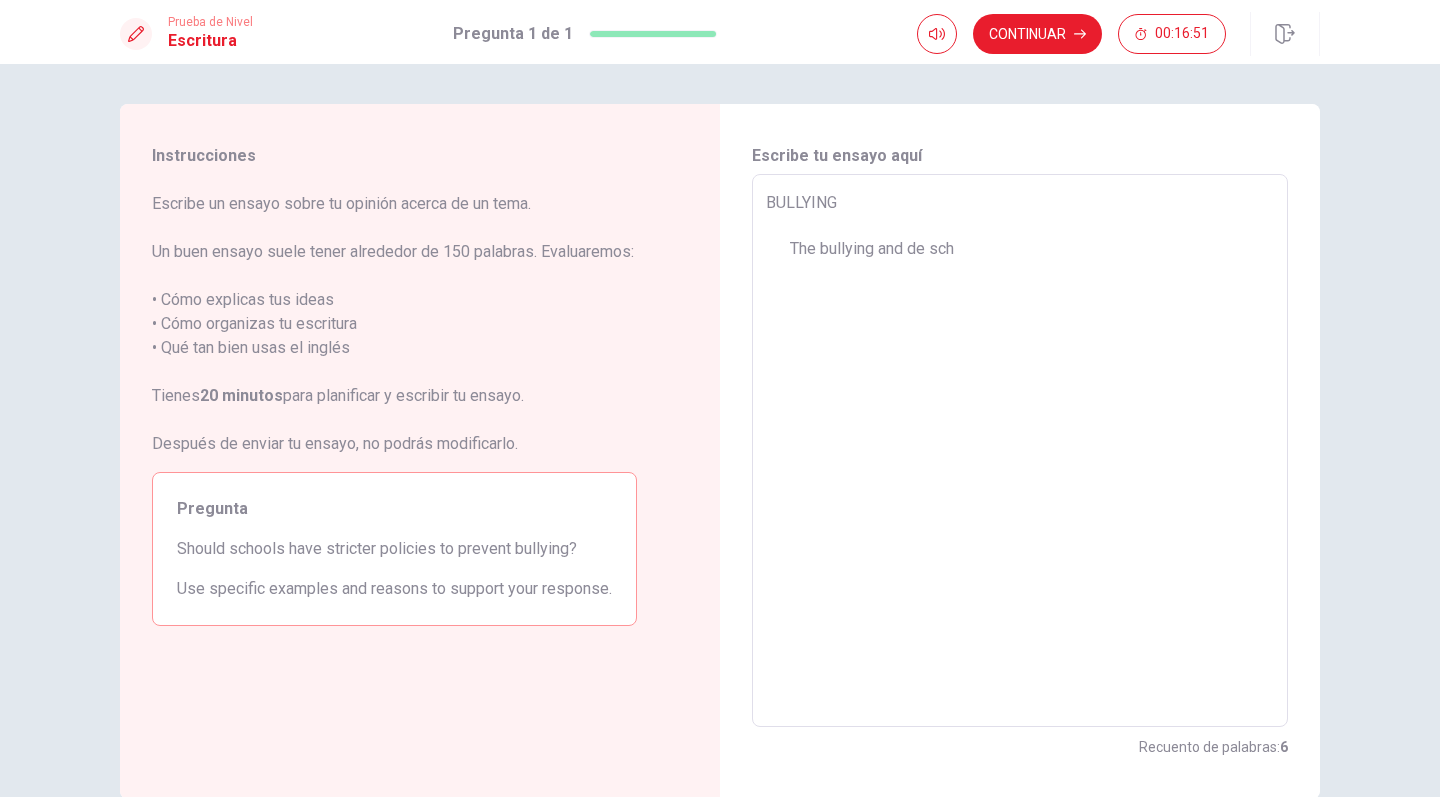 type on "BULLYING
The bullying and de scho" 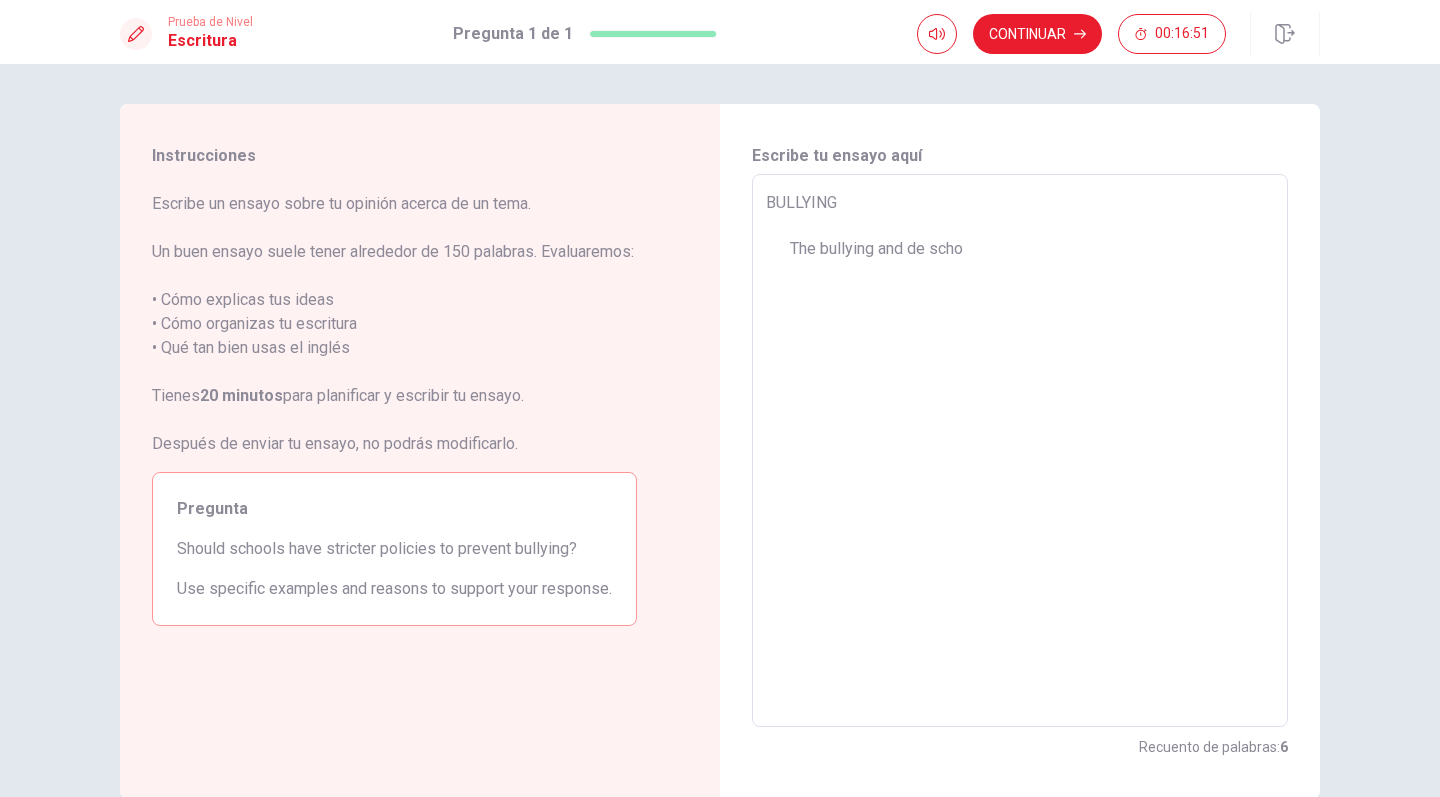 type on "x" 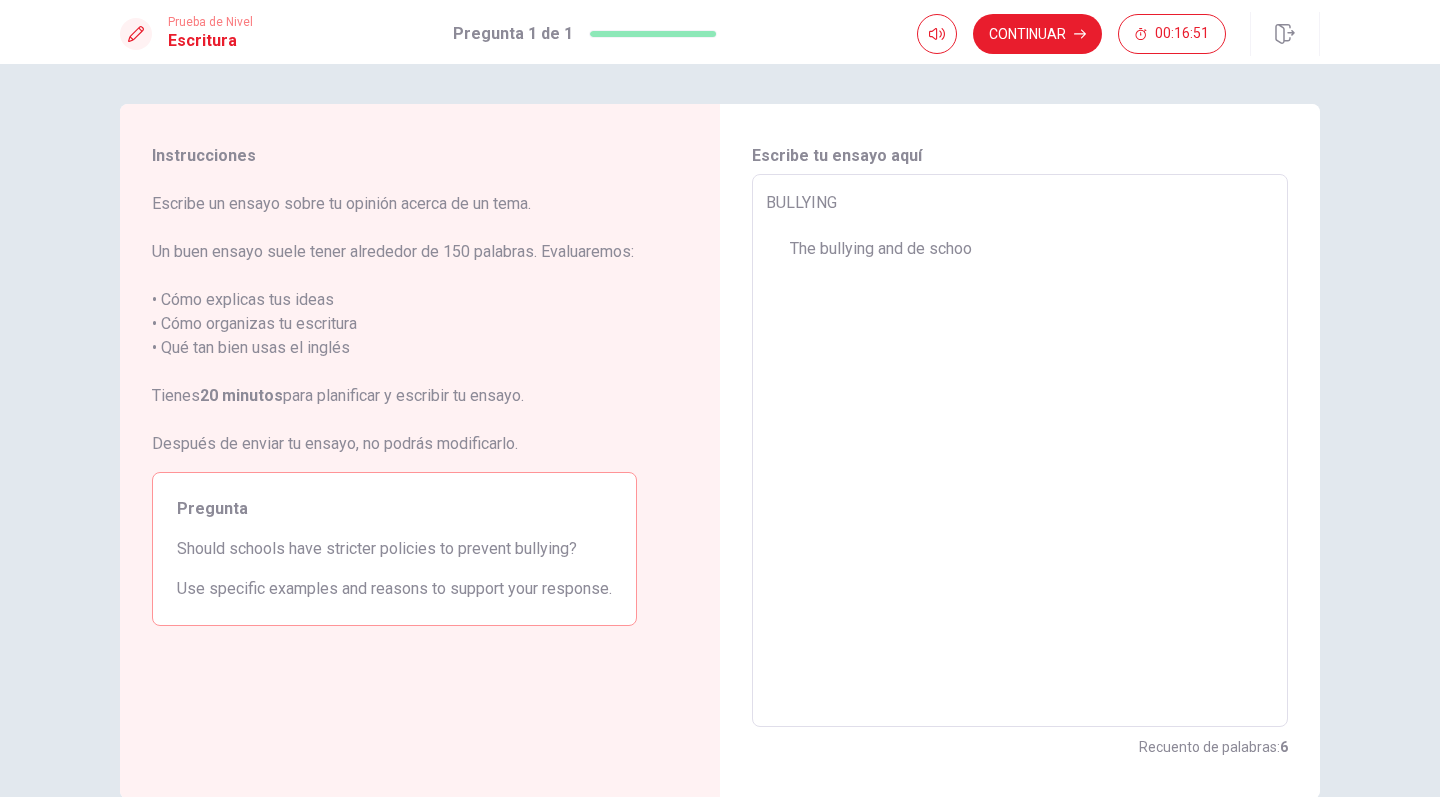 type on "x" 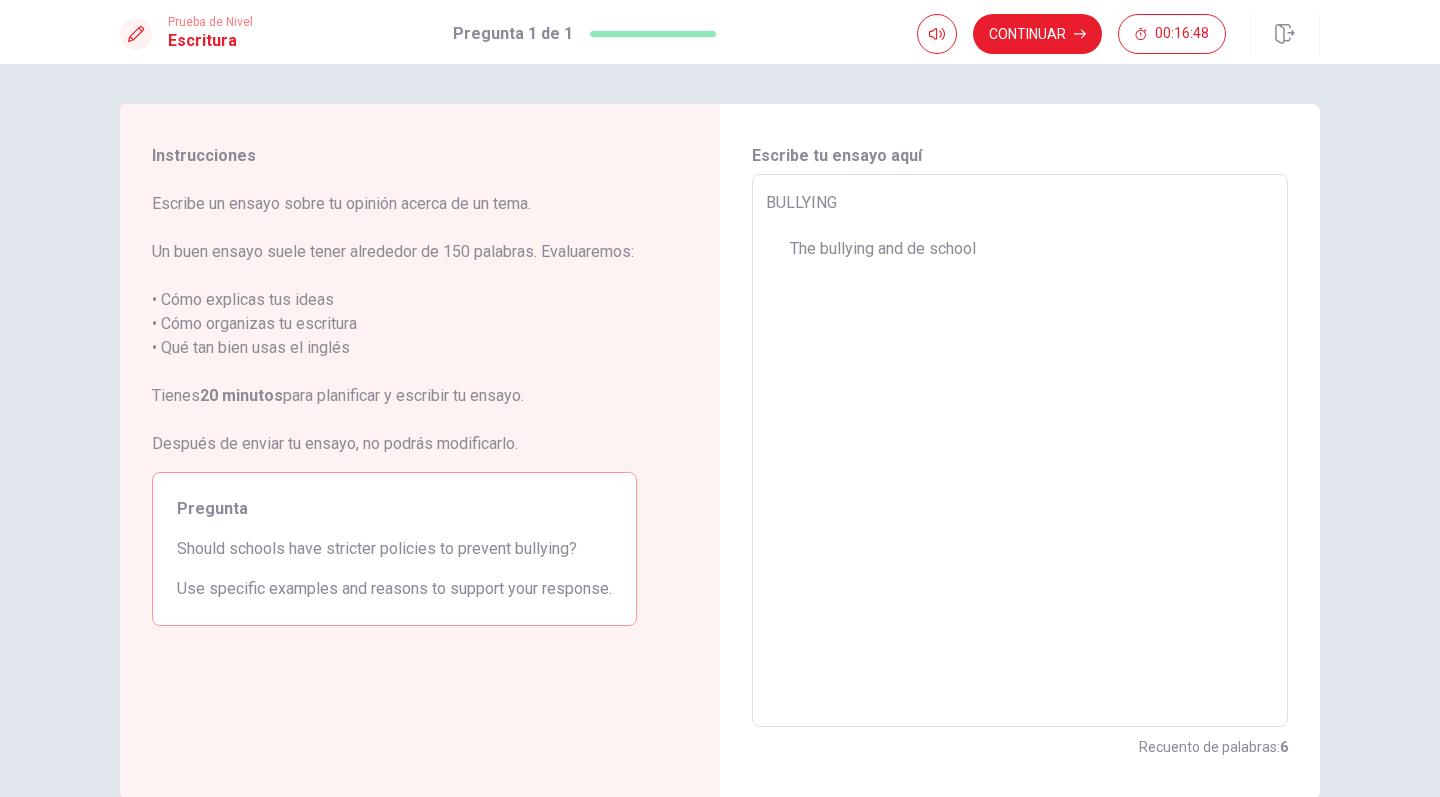 type on "x" 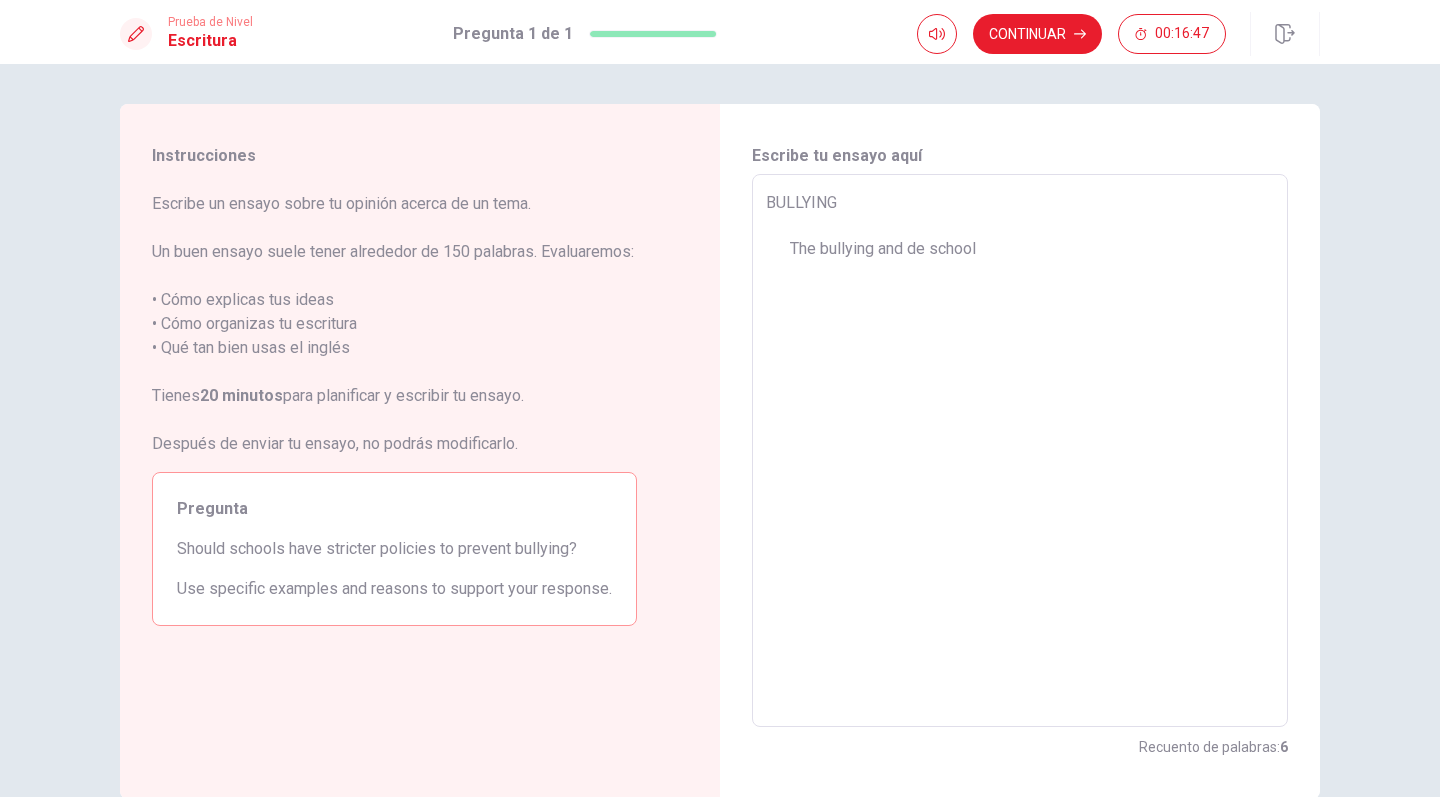 type on "BULLYING
The bullying and de school" 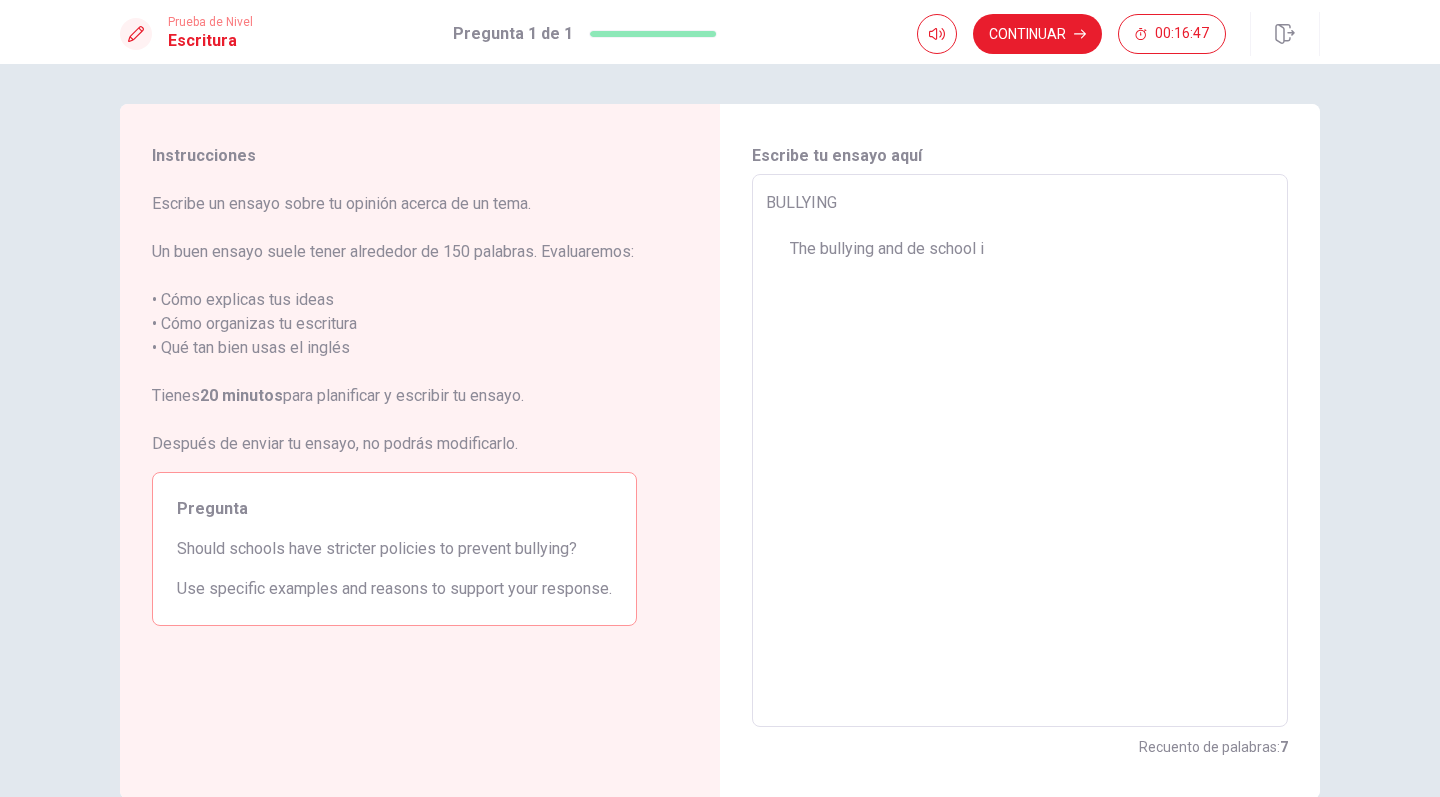 type on "x" 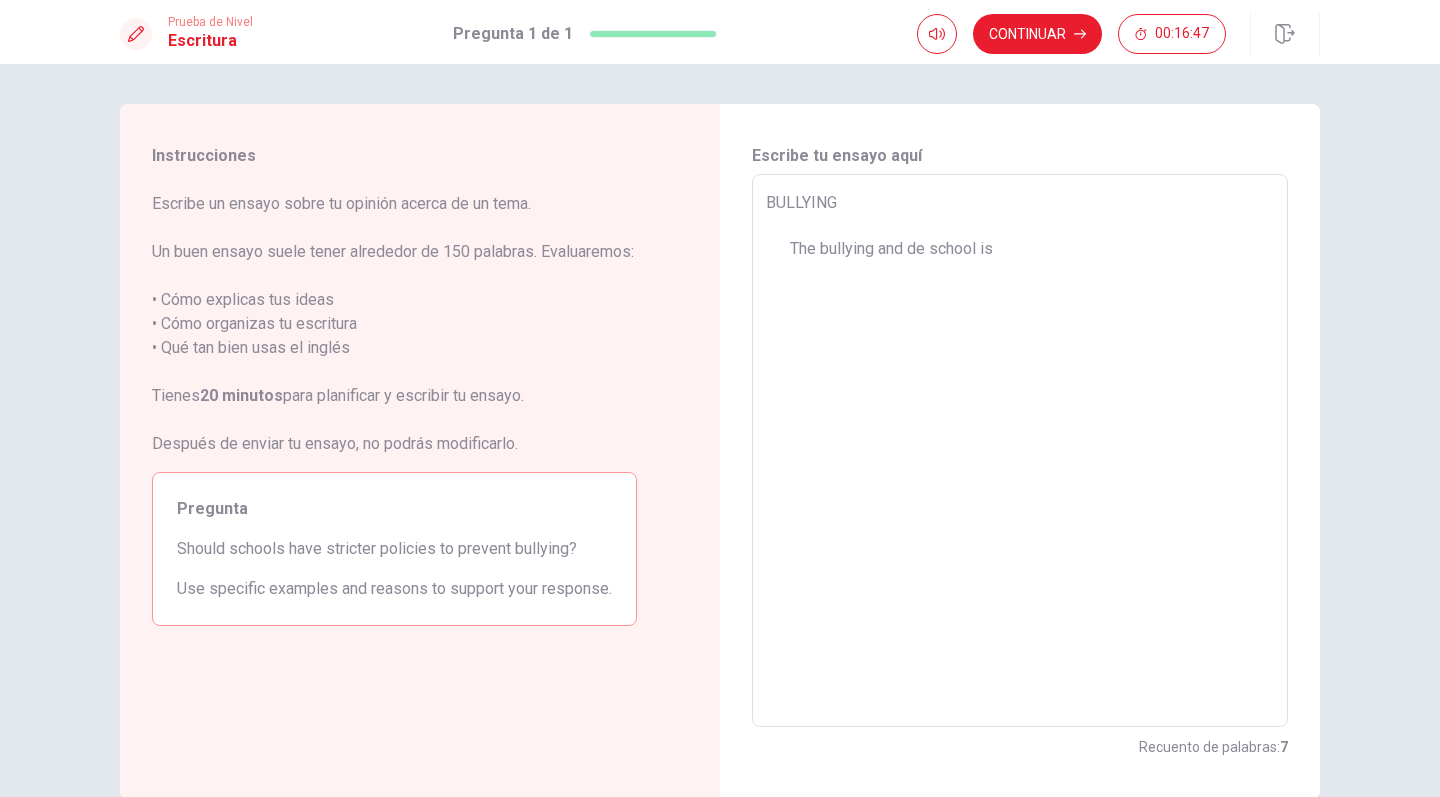 type on "x" 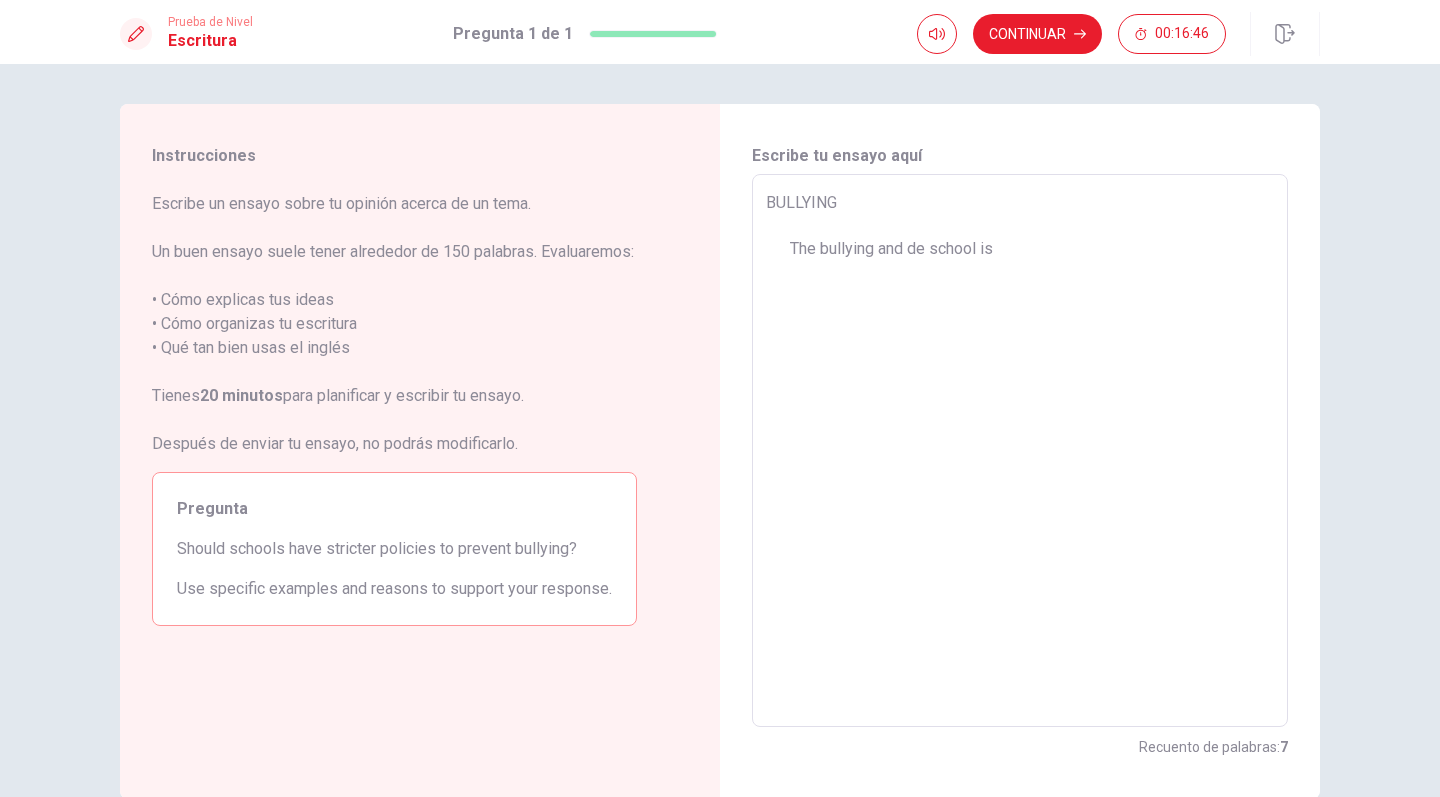 type on "BULLYING
The bullying and de school is" 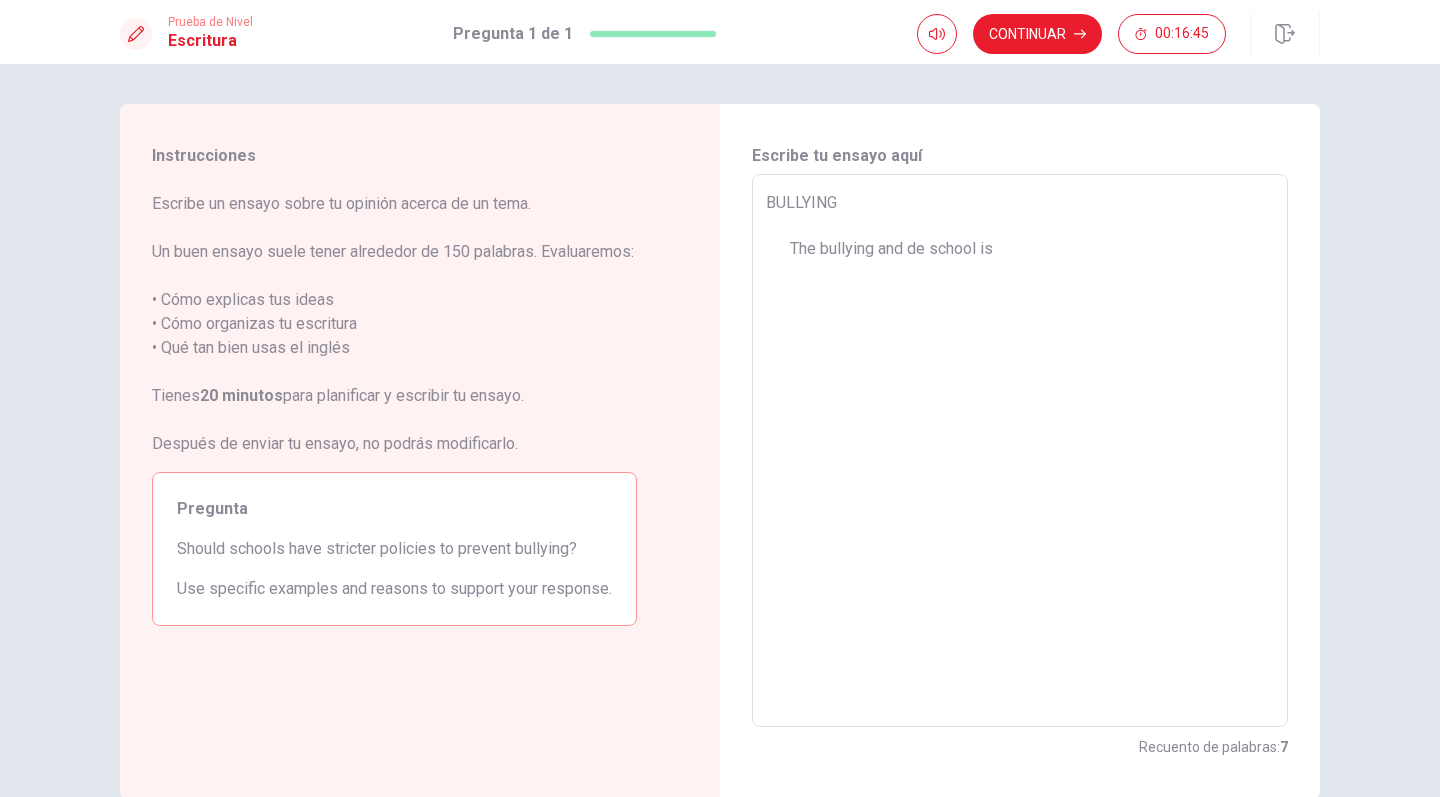 type on "x" 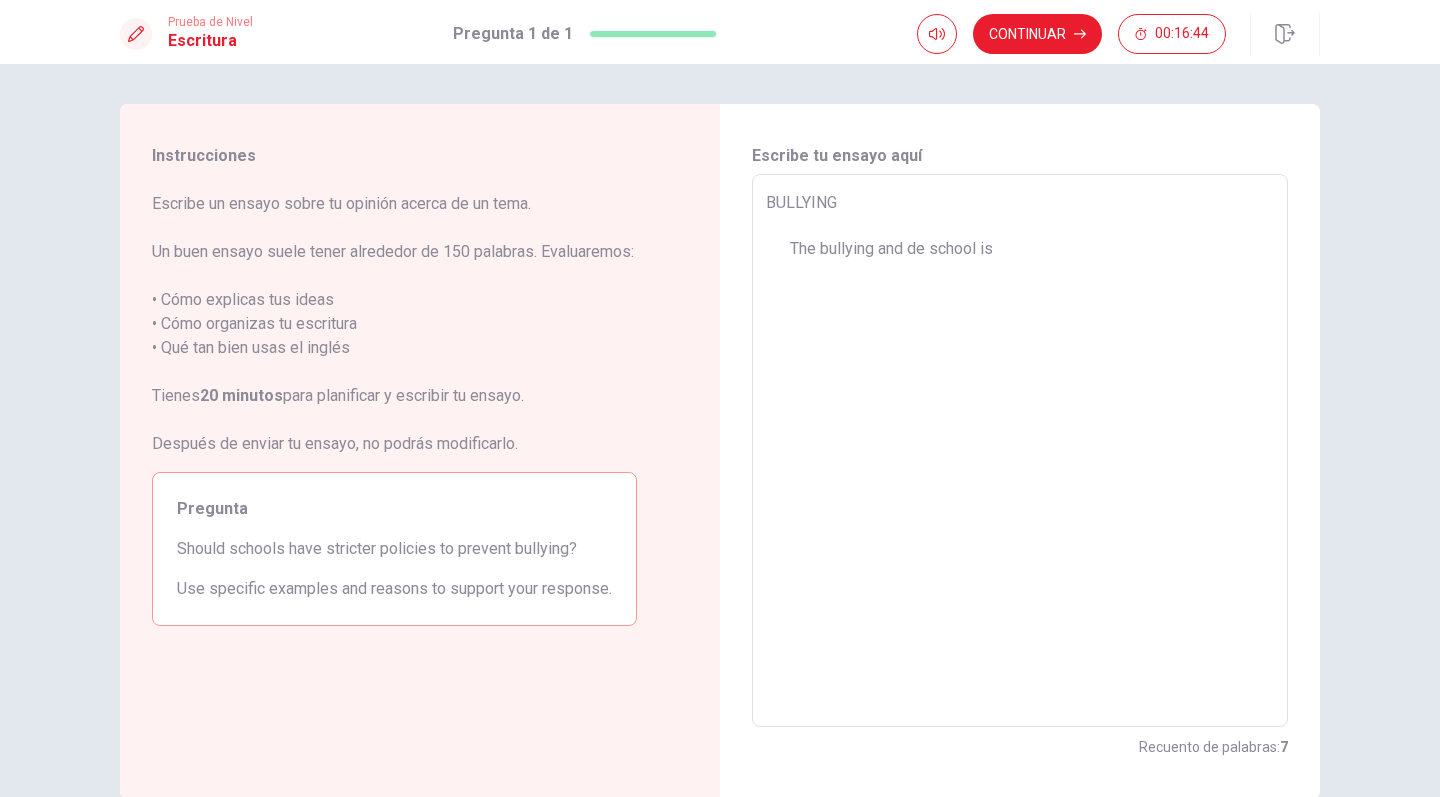 type on "BULLYING
The bullying and de school is n" 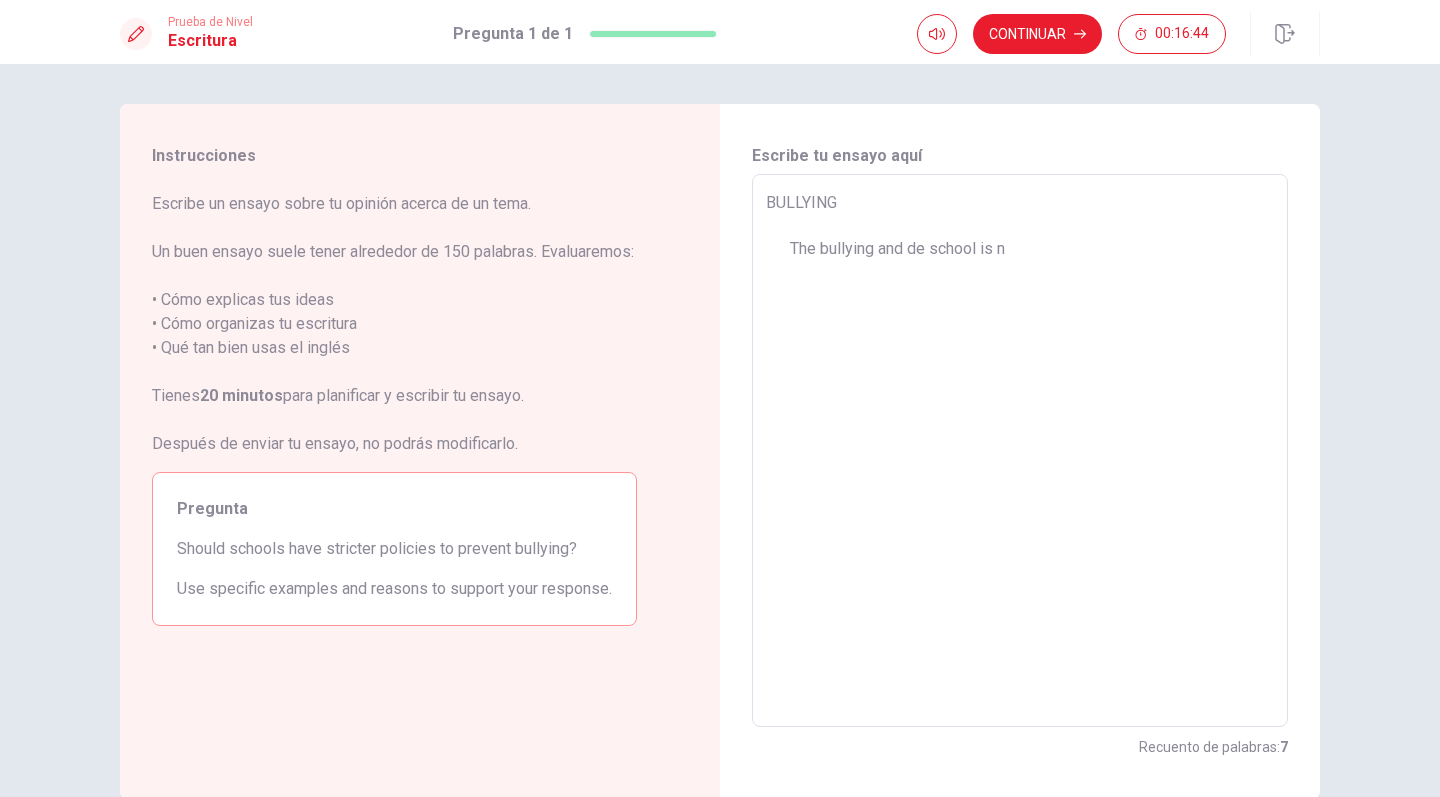 type on "x" 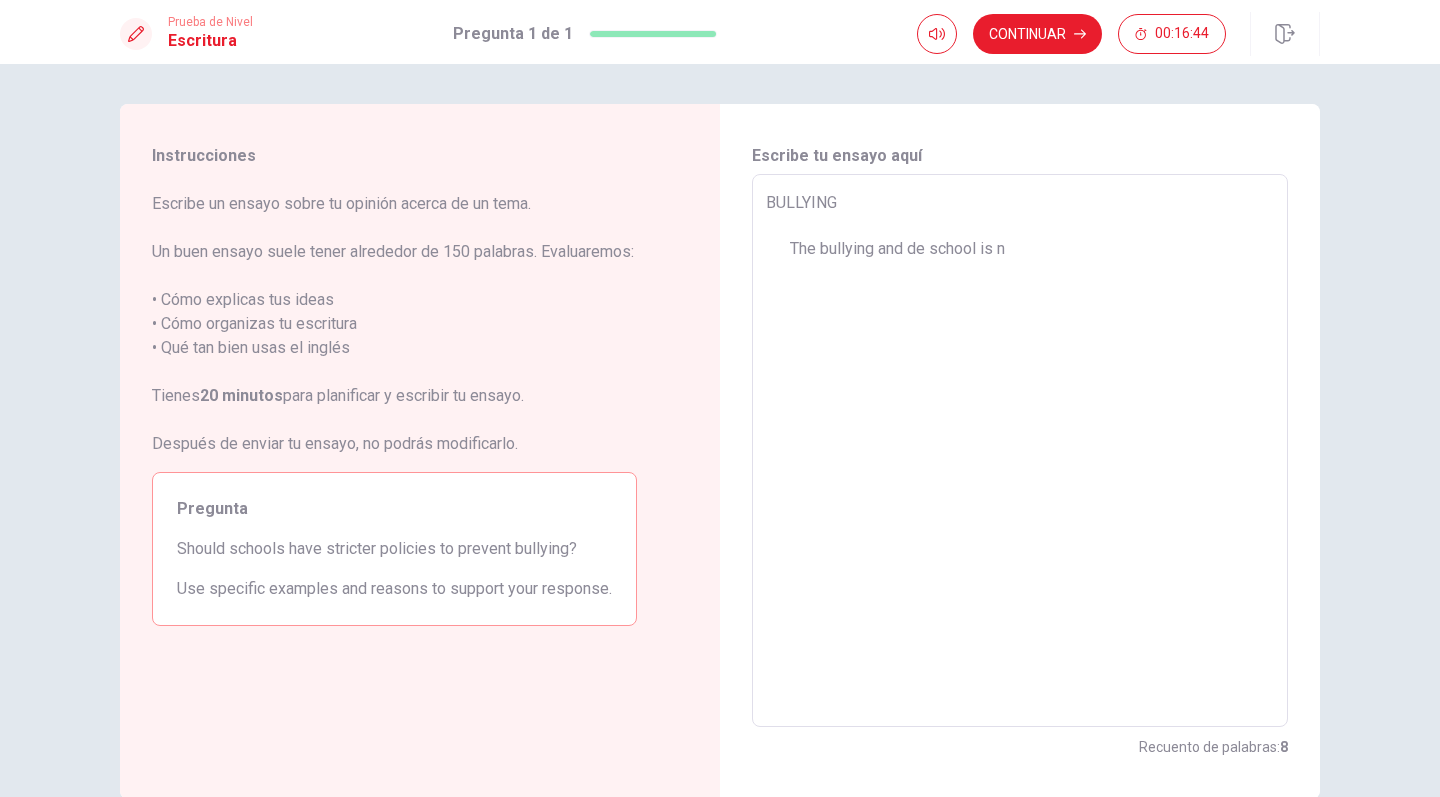 type on "BULLYING
The bullying and de school is na" 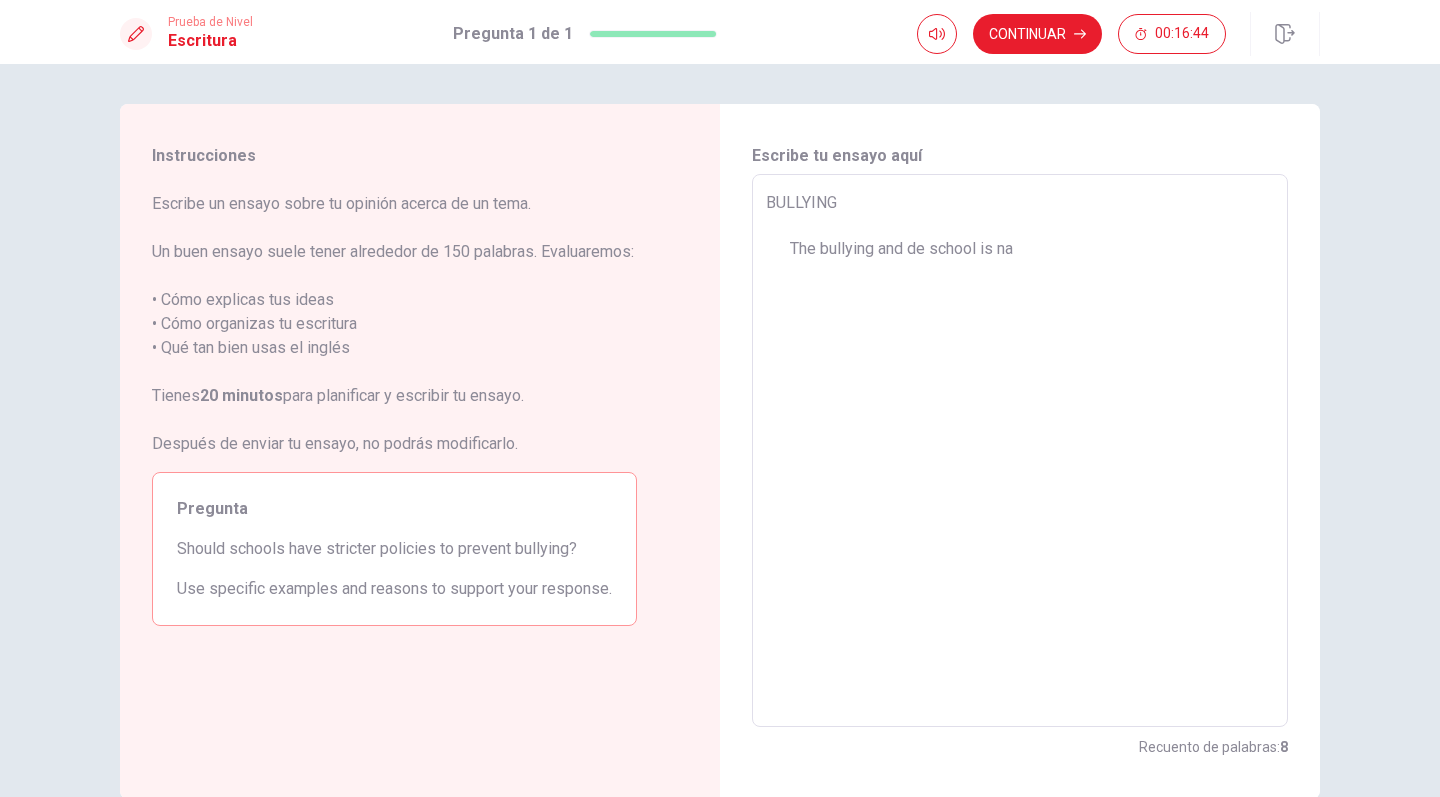 type on "x" 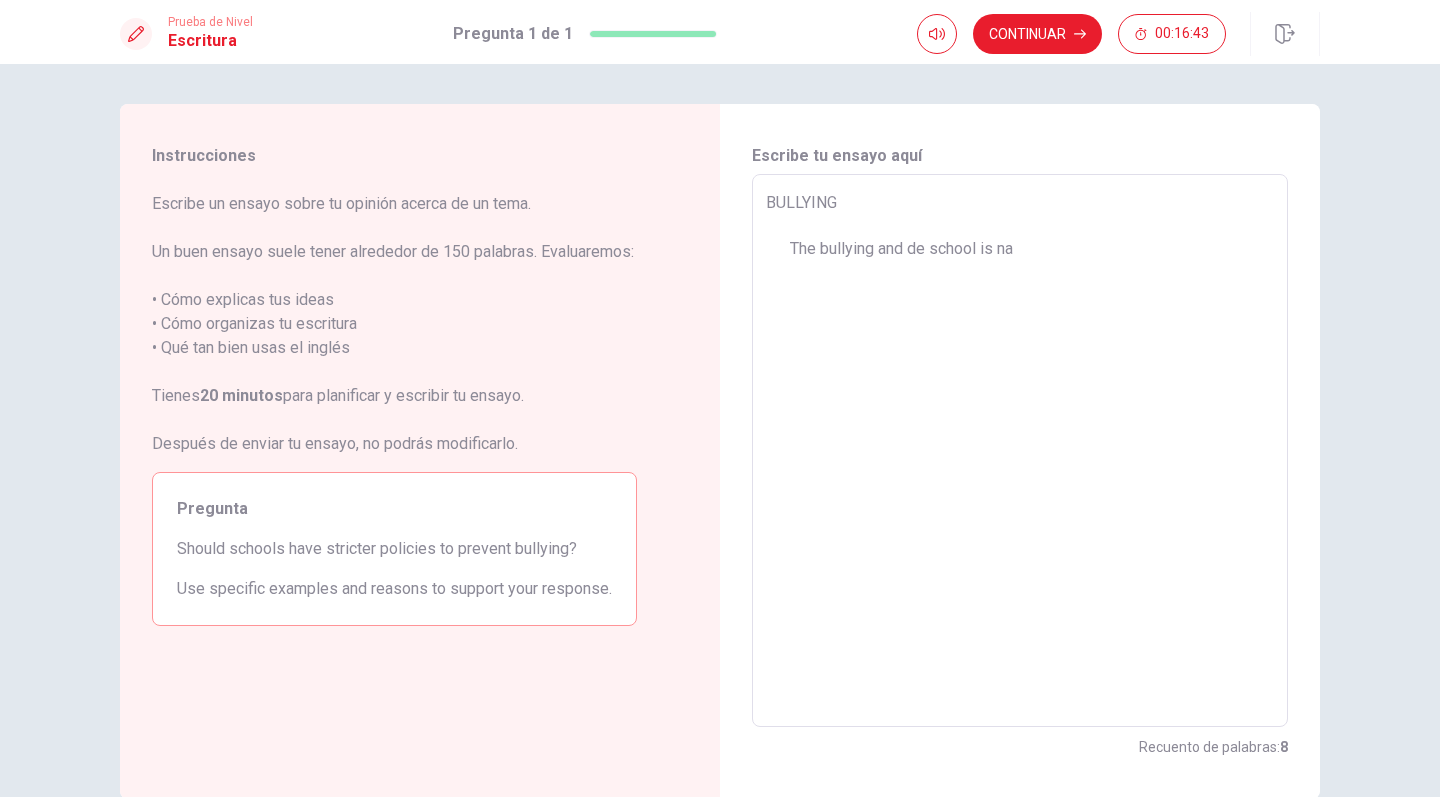 type on "BULLYING
The bullying and de school is nat" 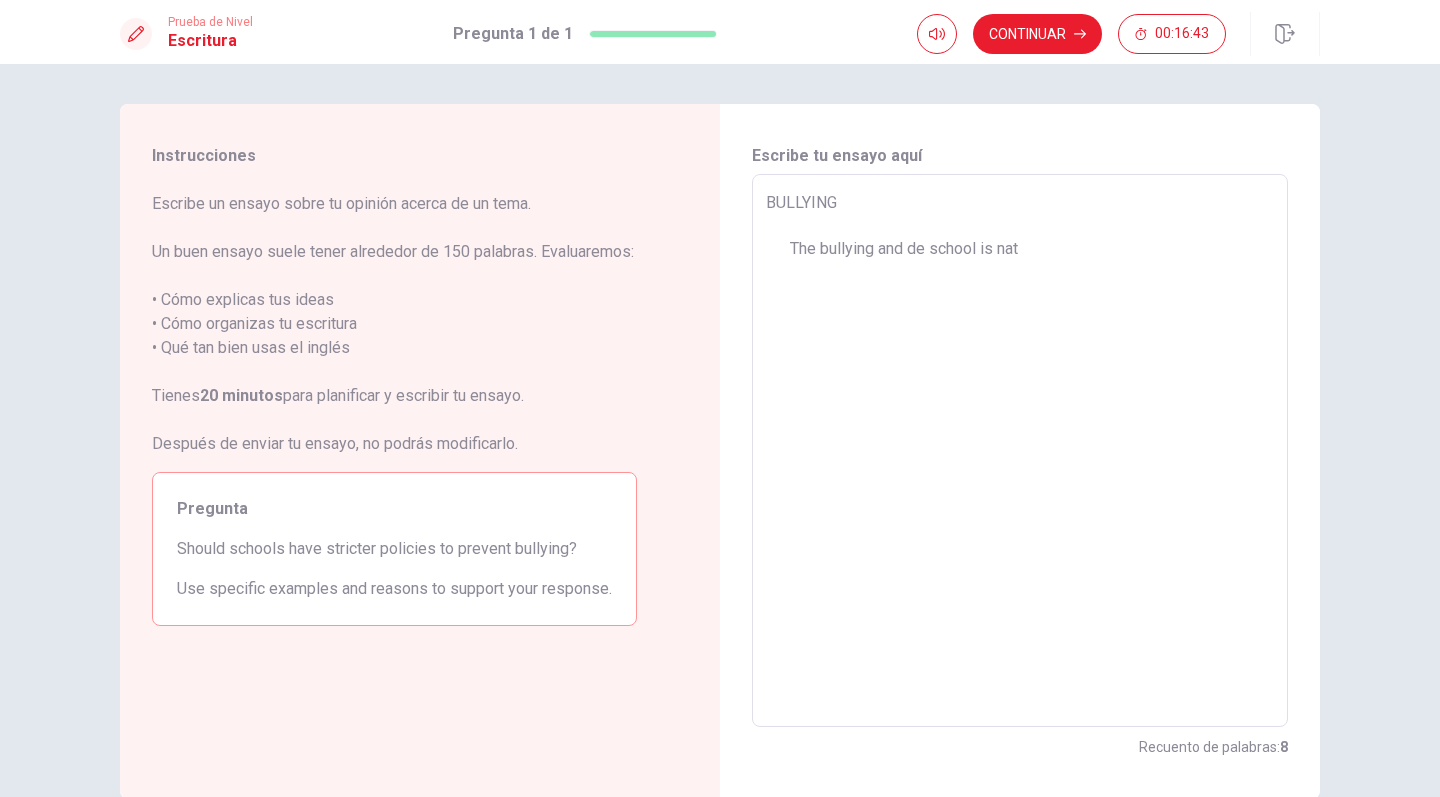 type on "x" 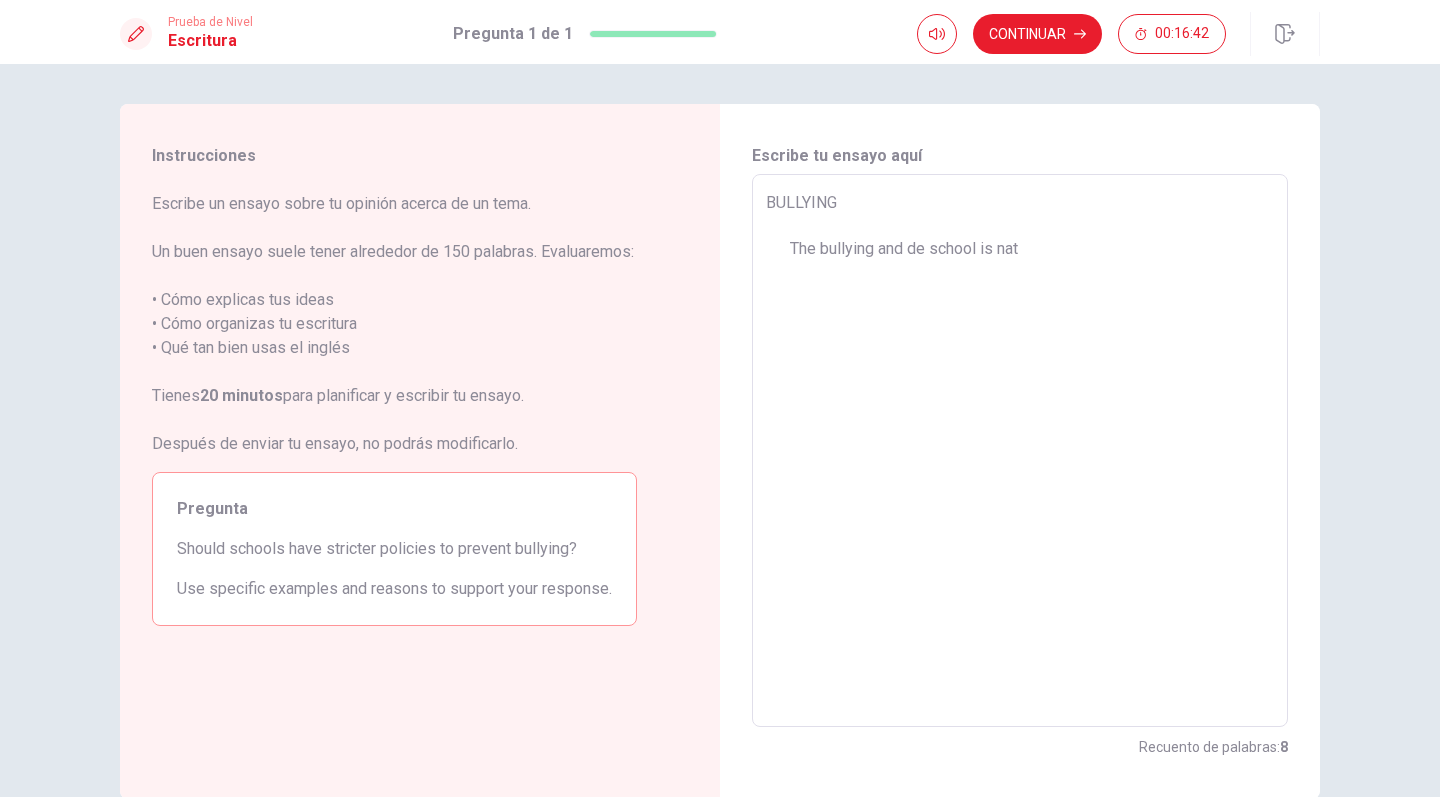 type on "x" 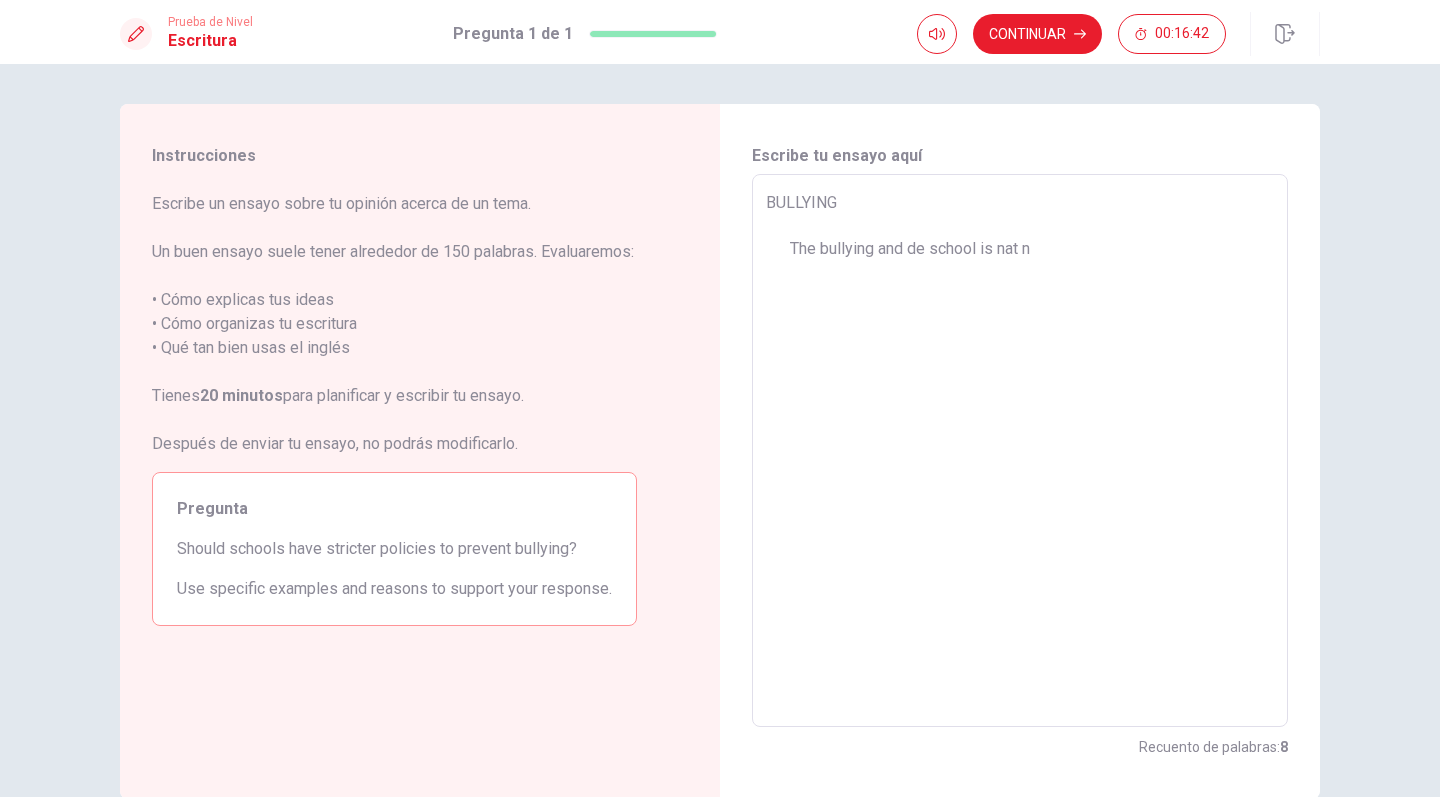 type on "x" 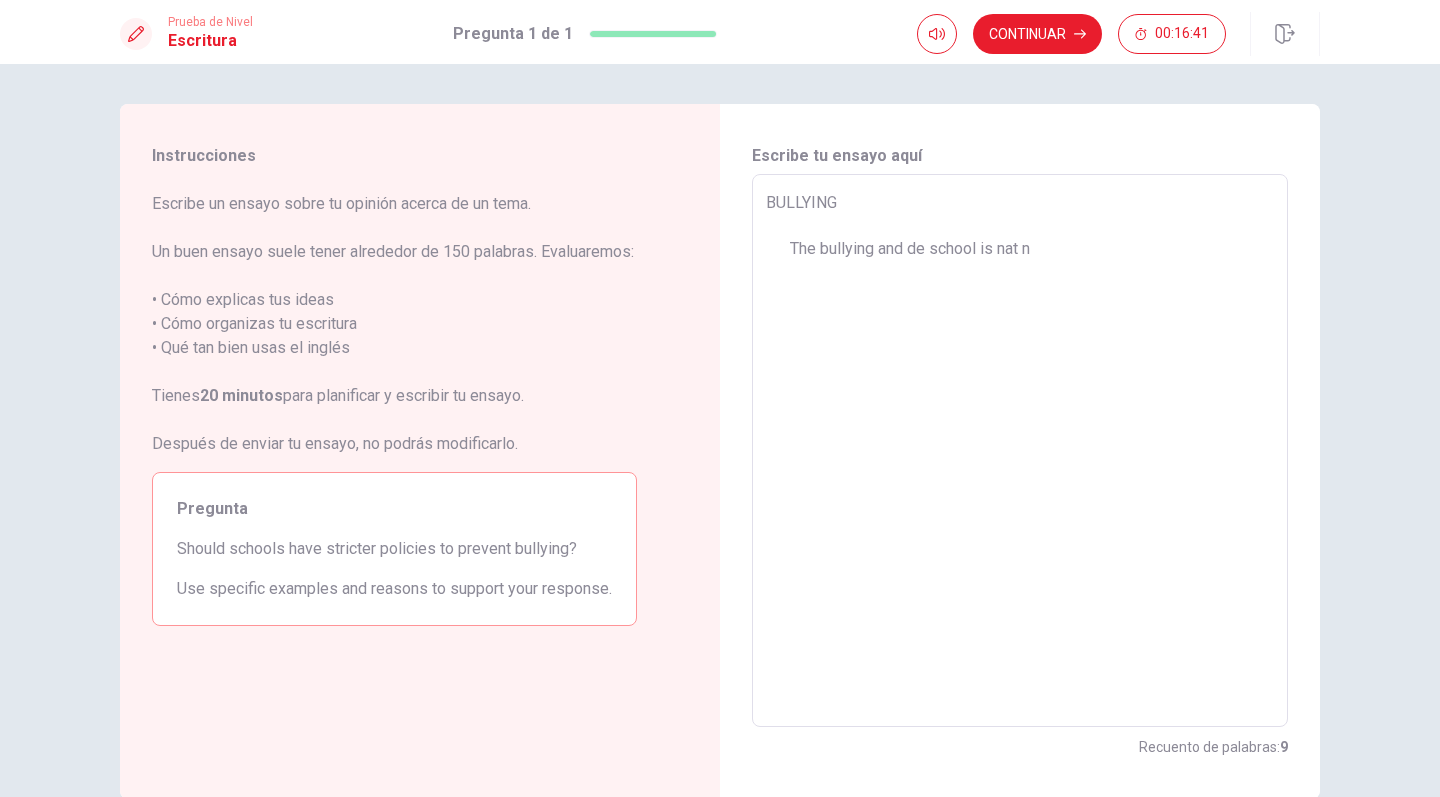 type on "BULLYING
The bullying and de school is nat ne" 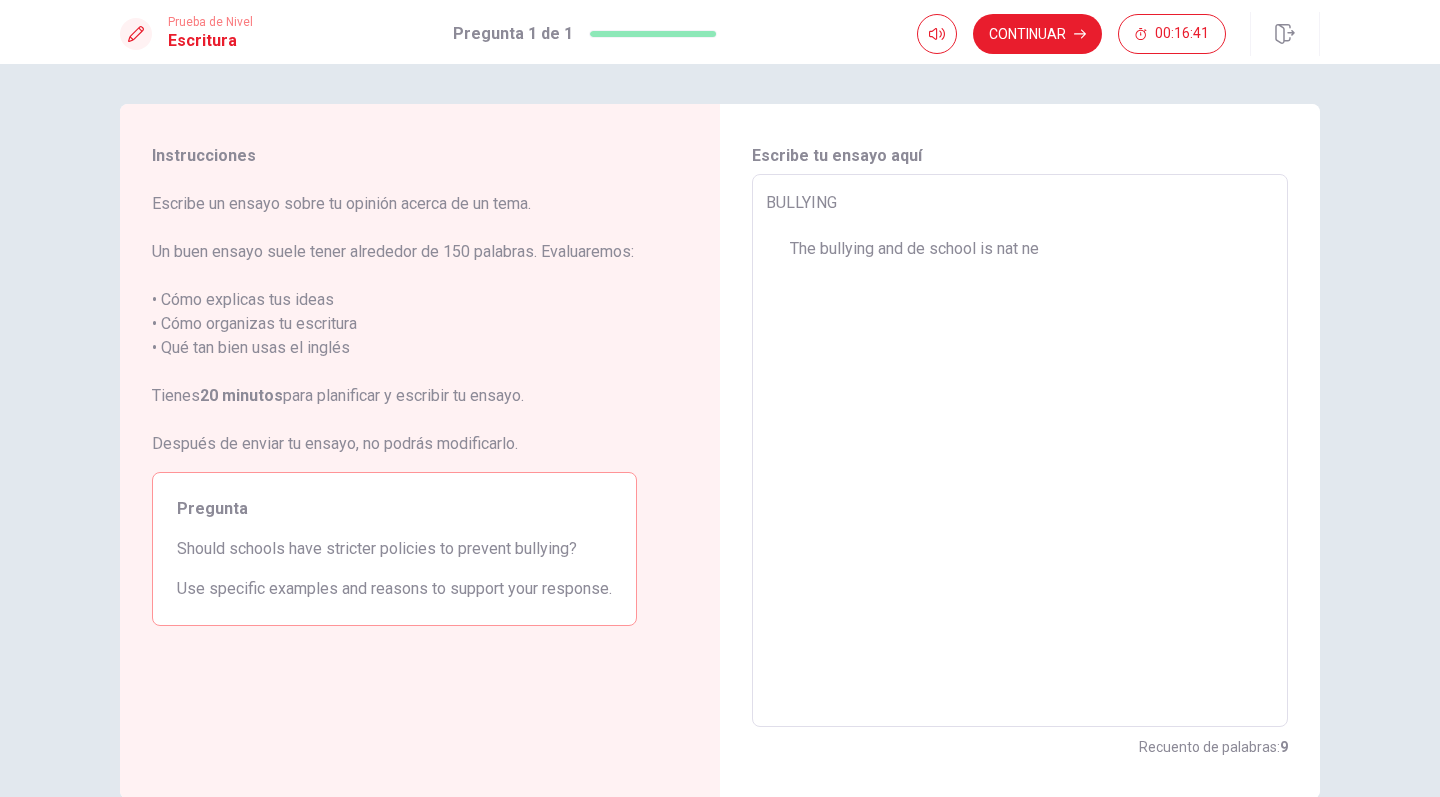 type on "x" 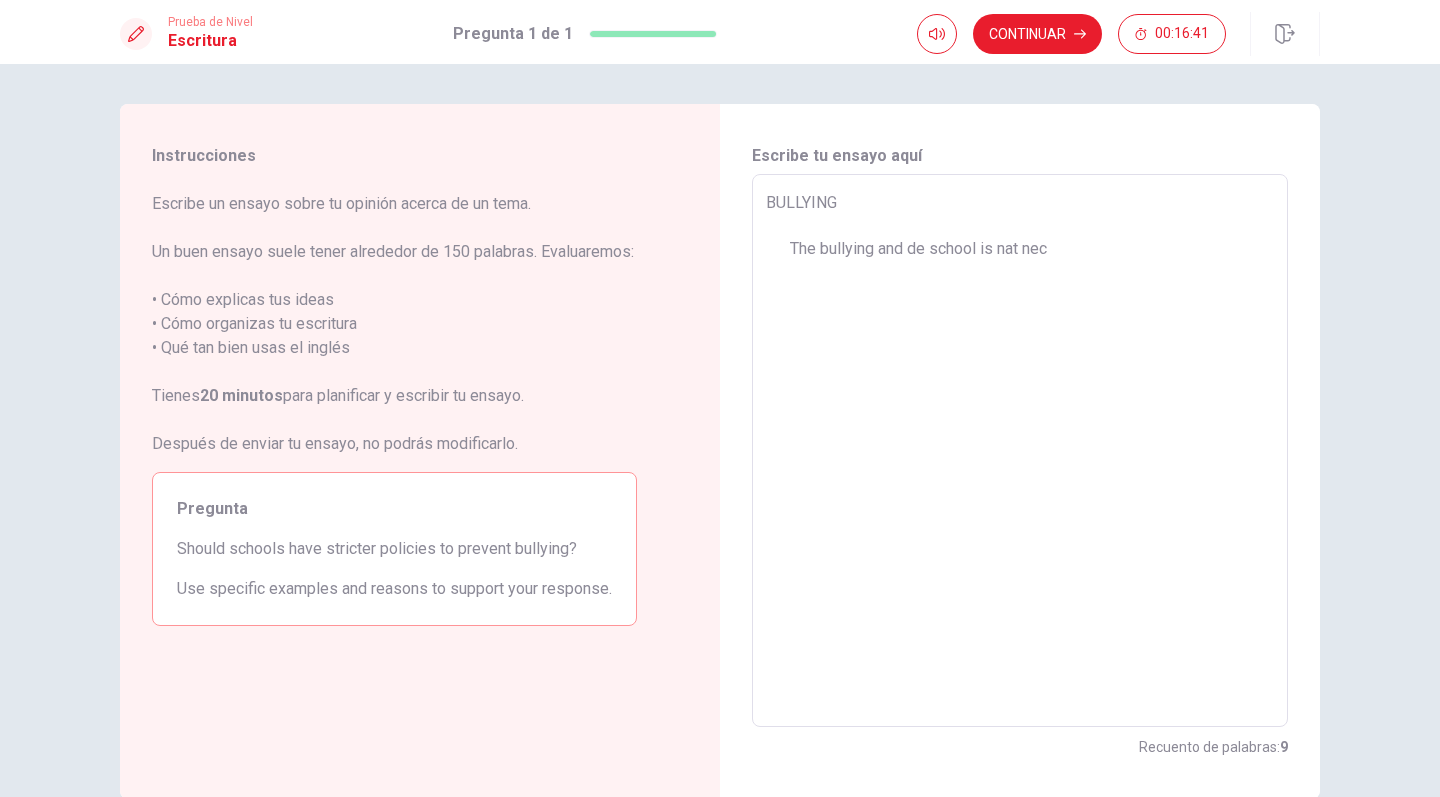 type on "x" 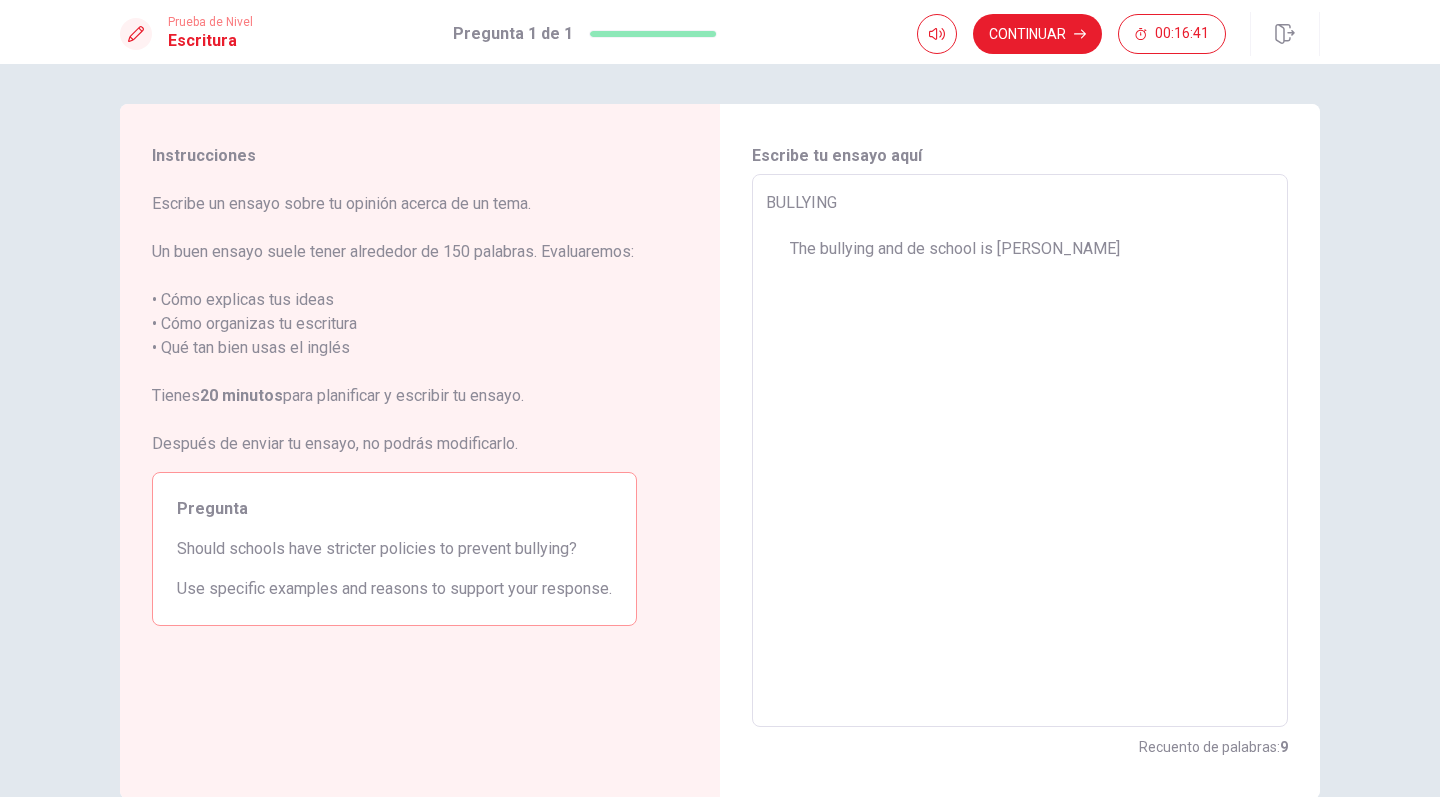 type on "x" 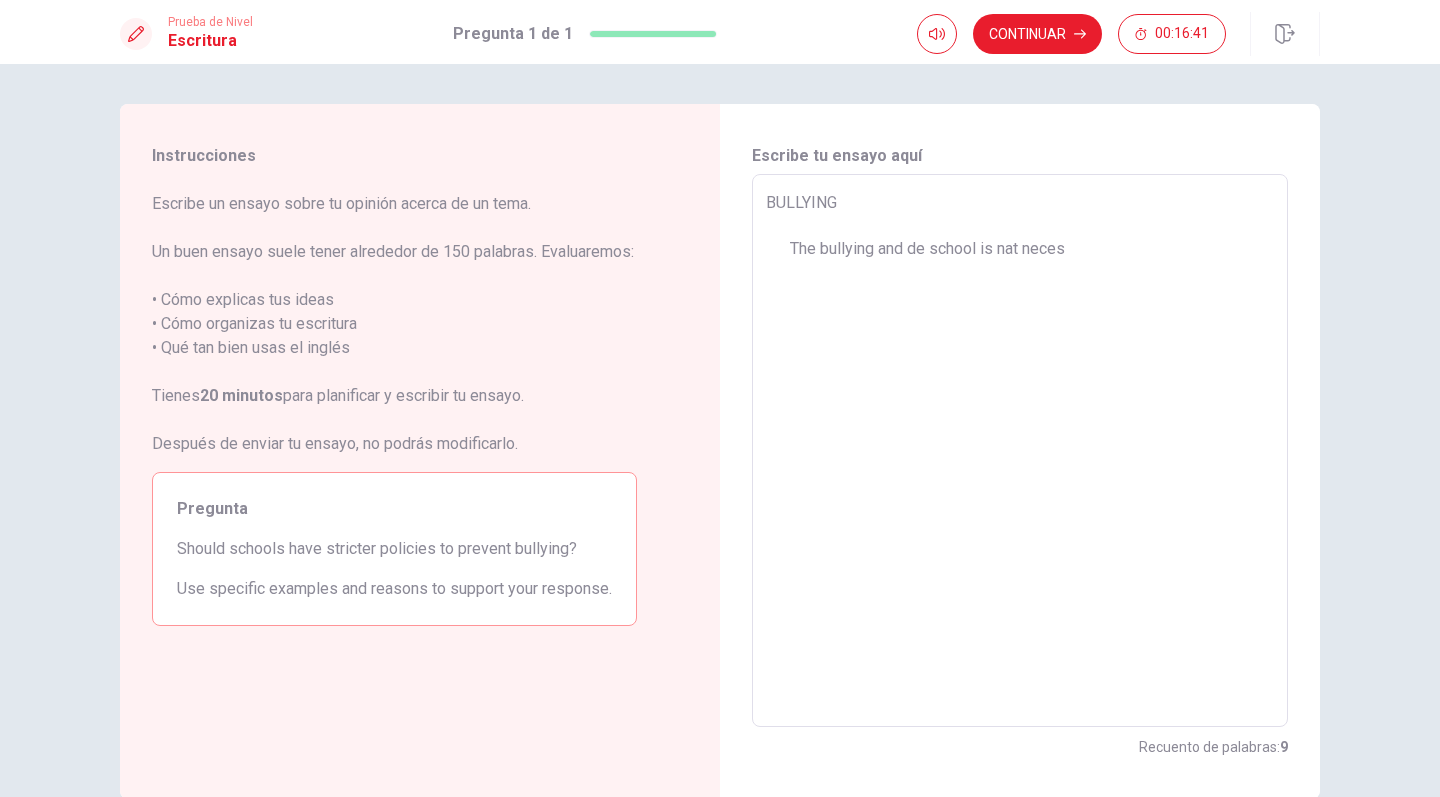 type on "x" 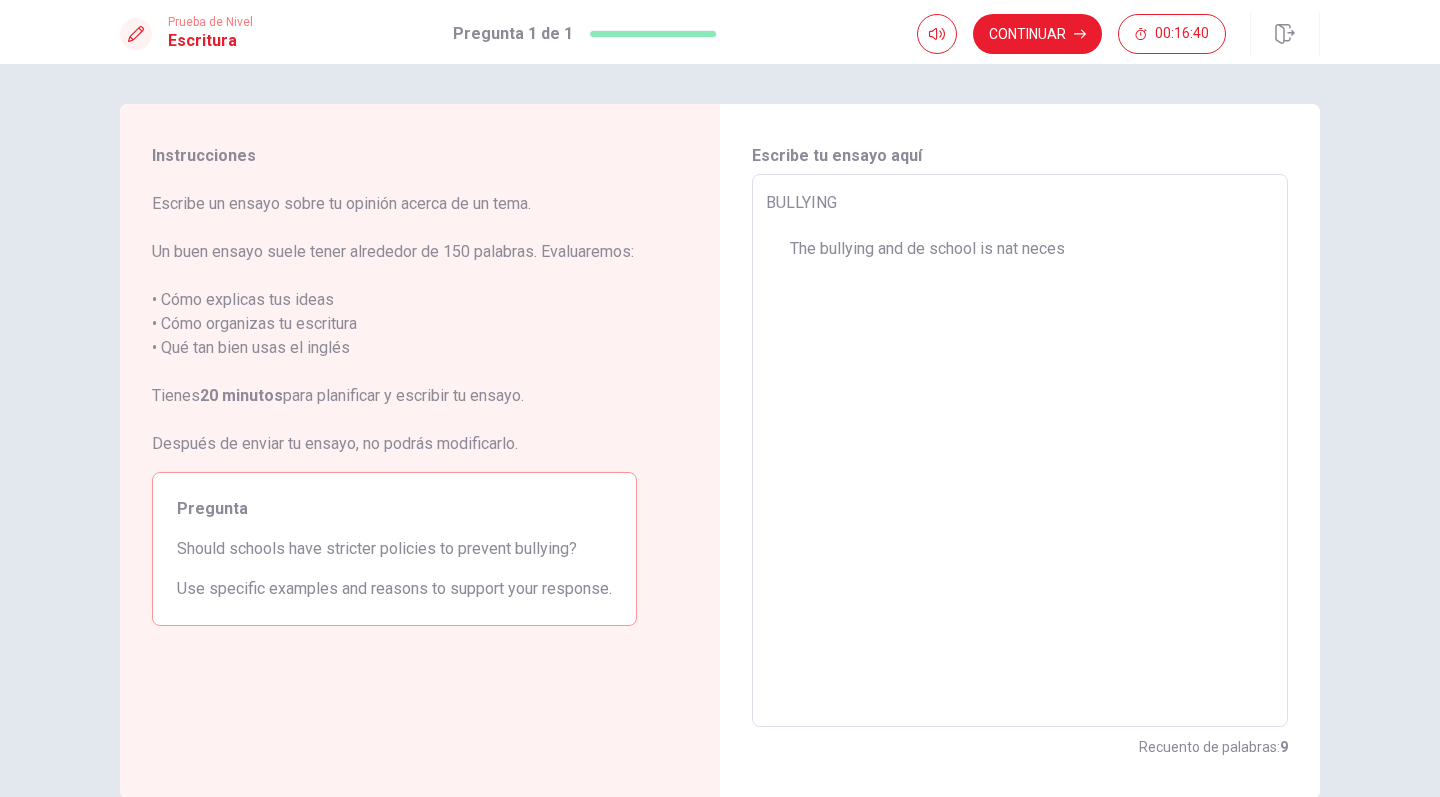 type on "BULLYING
The bullying and de school is nat necesa" 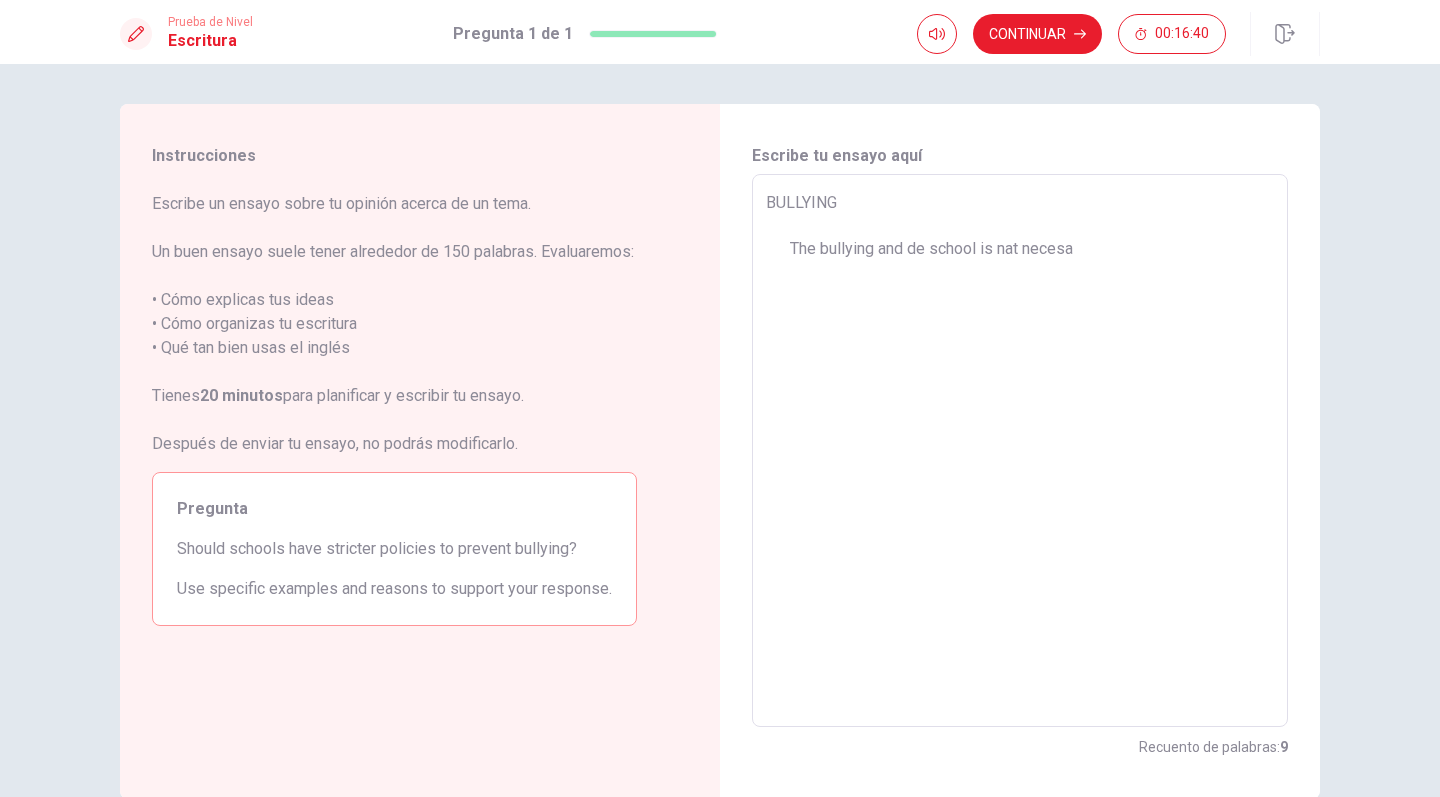 type on "x" 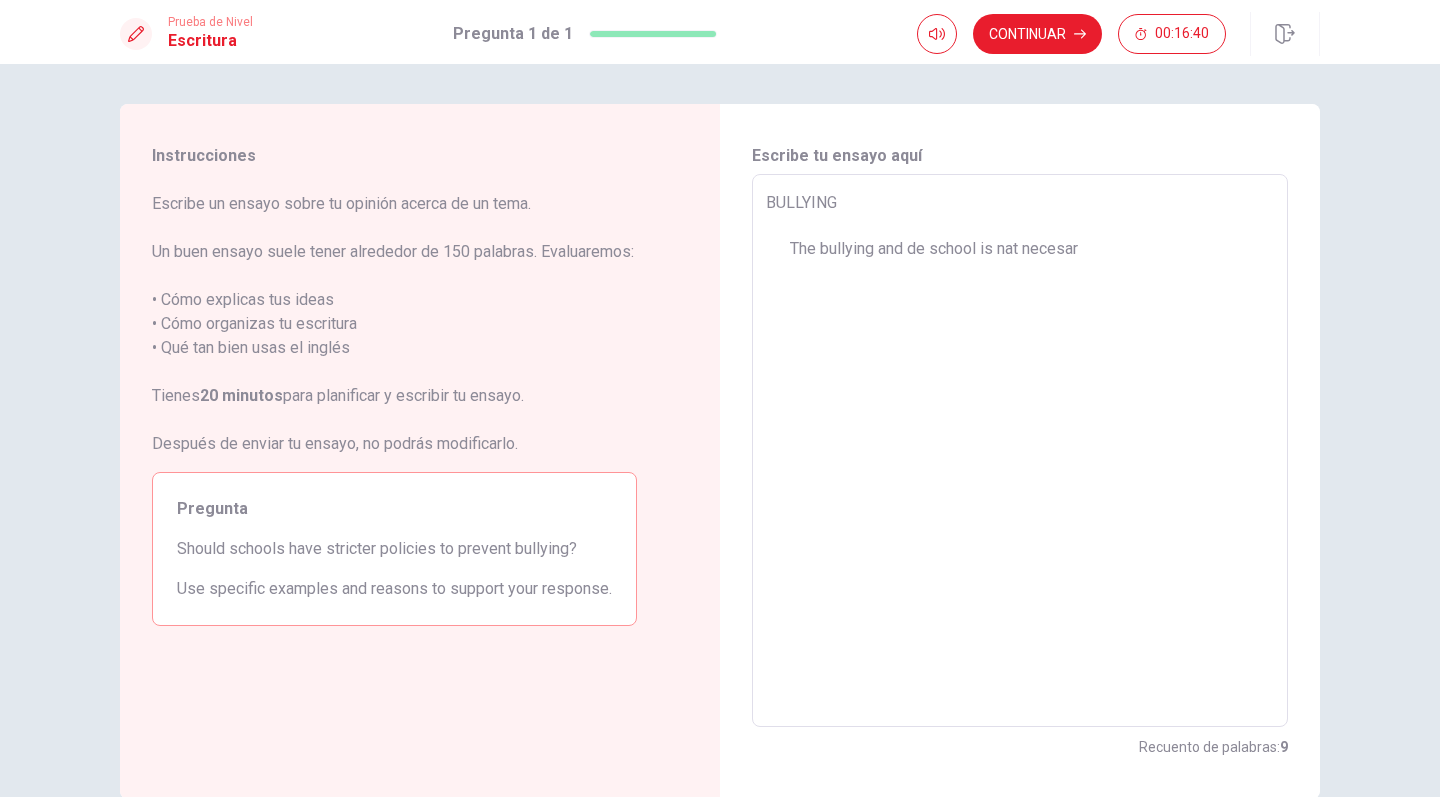 type on "x" 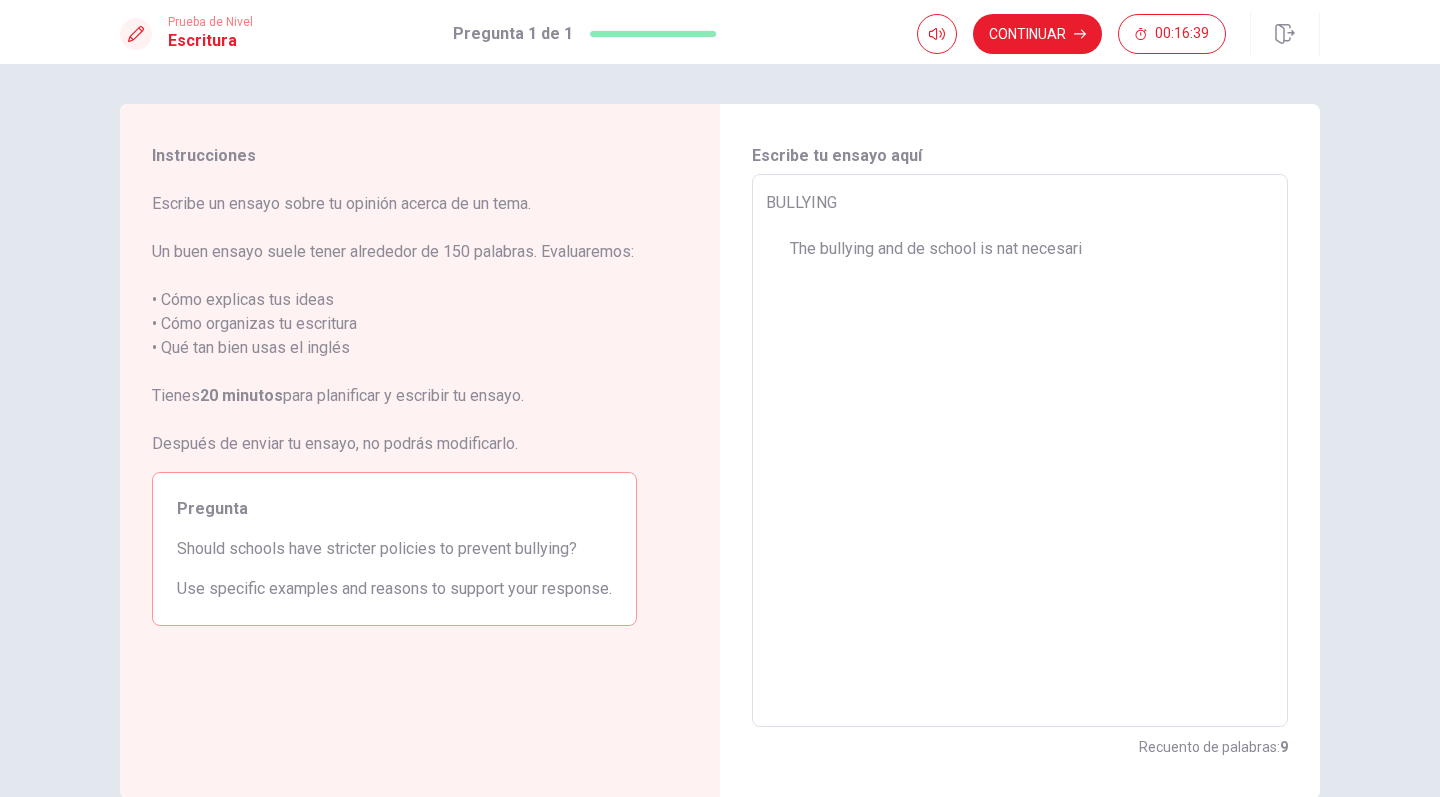 type on "x" 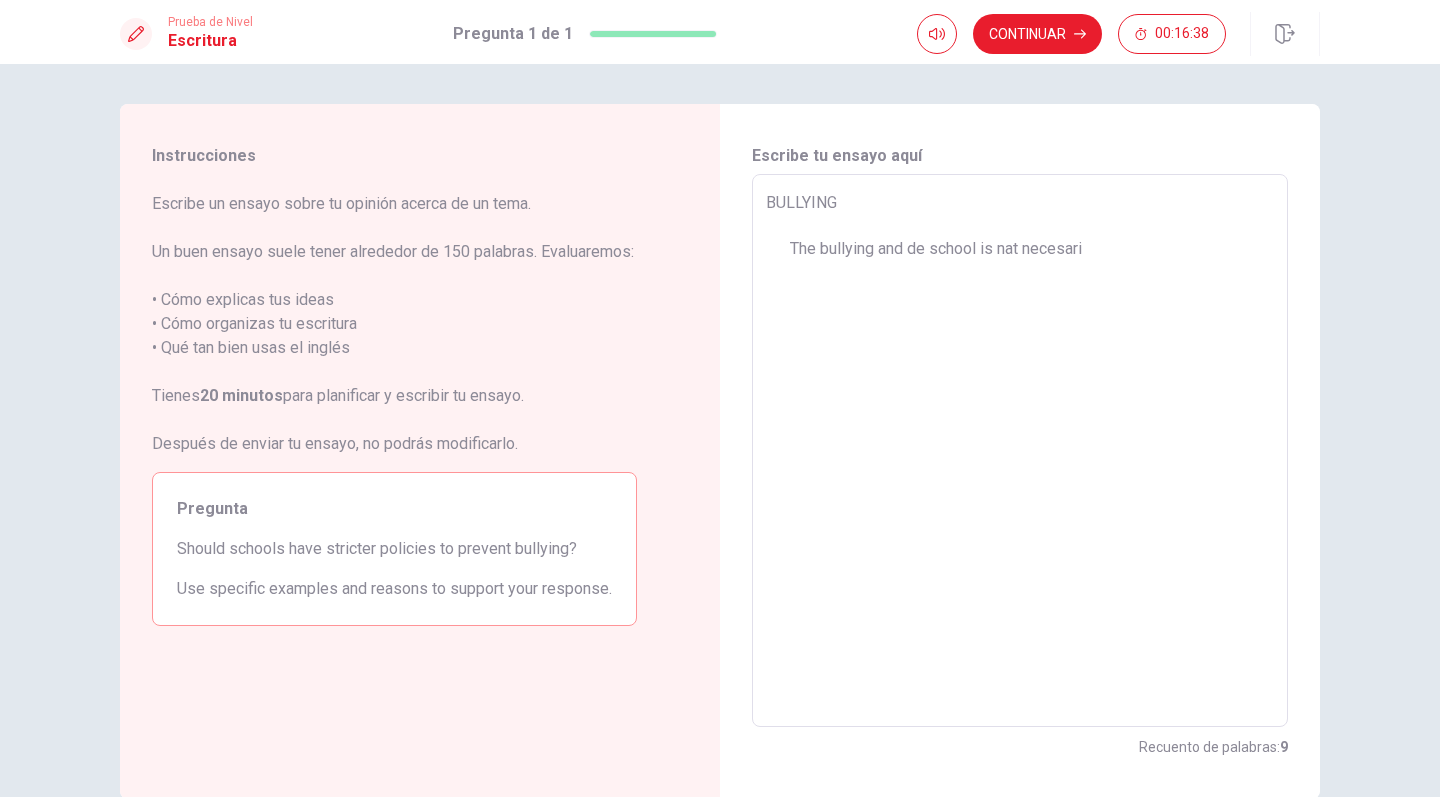 type on "BULLYING
The bullying and de school is nat necesar" 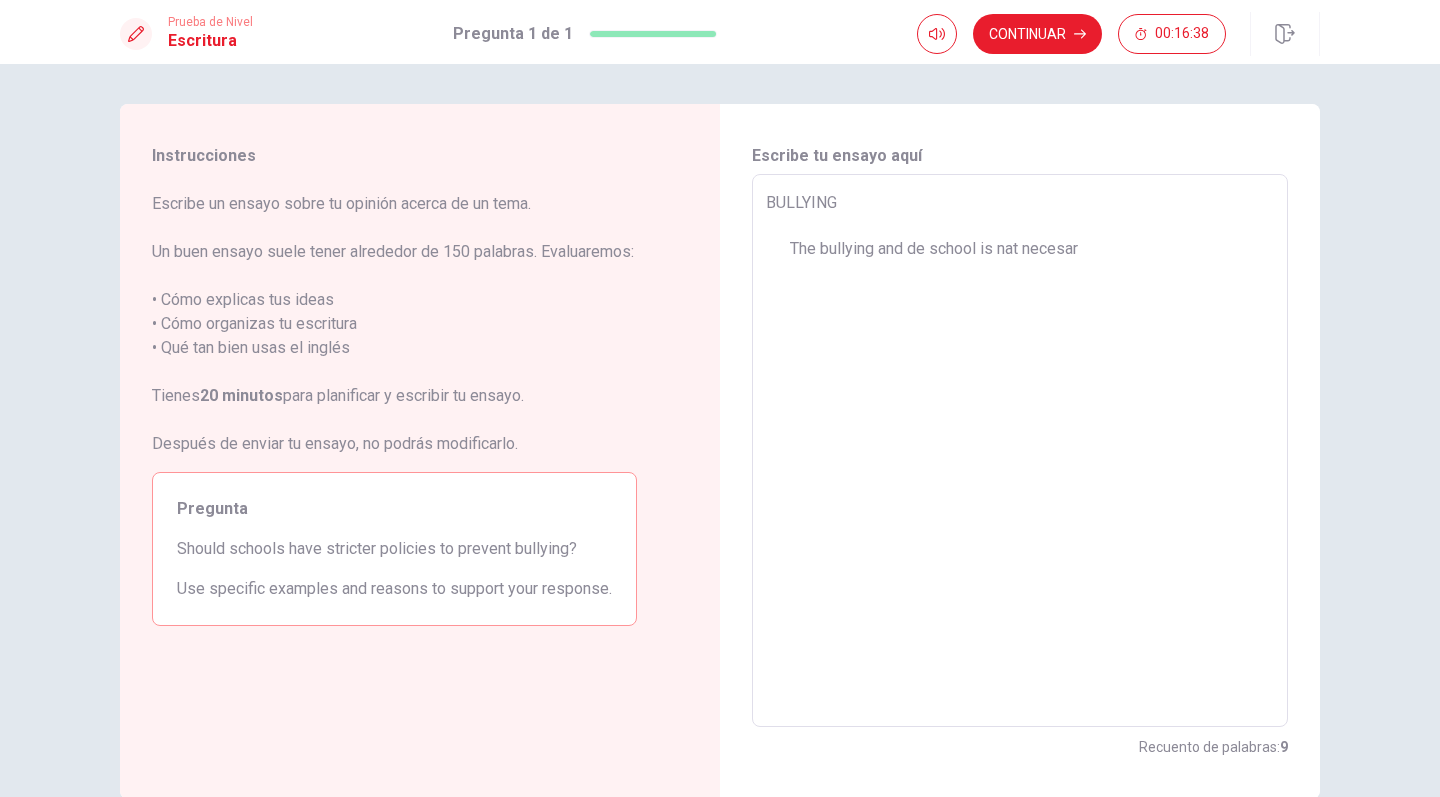 type on "x" 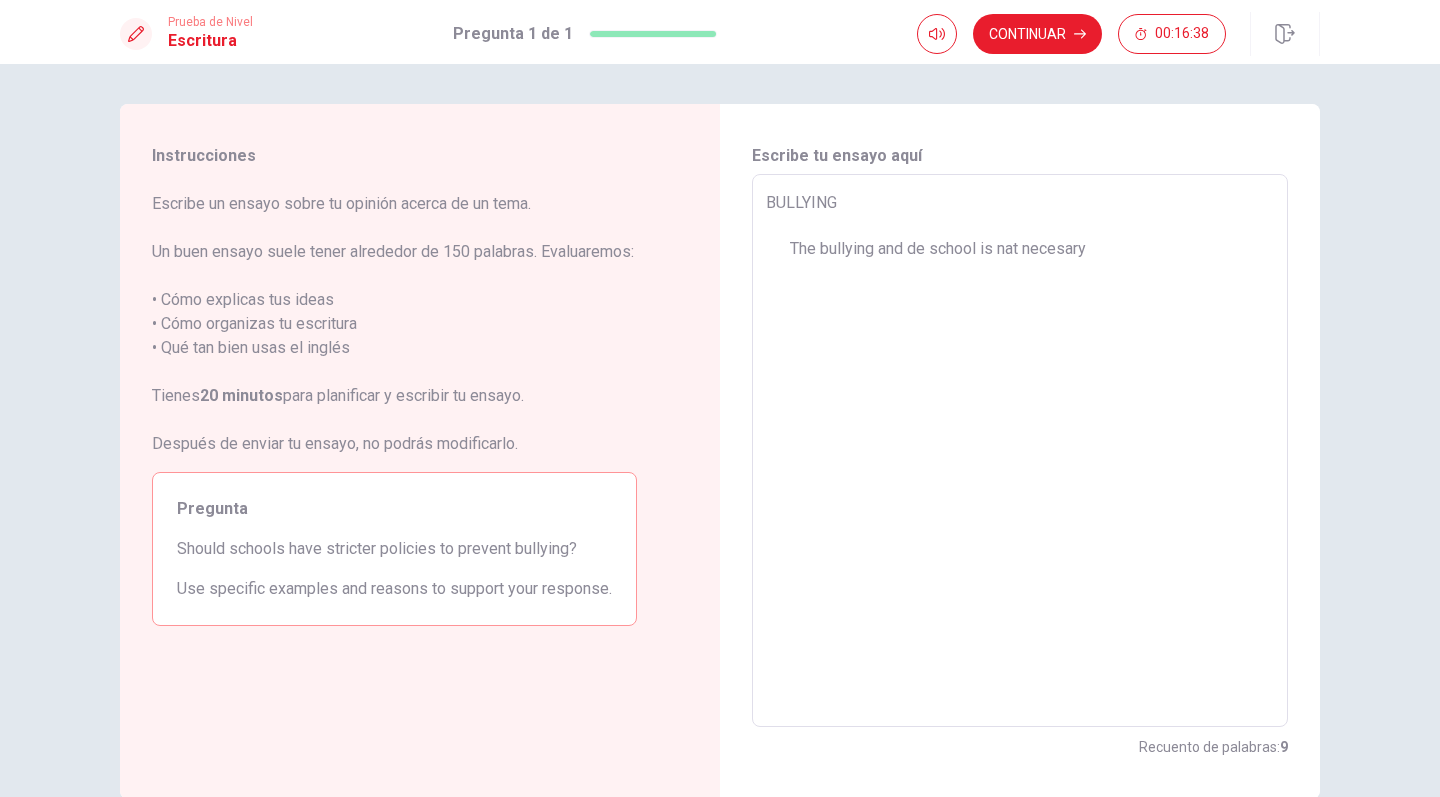type on "x" 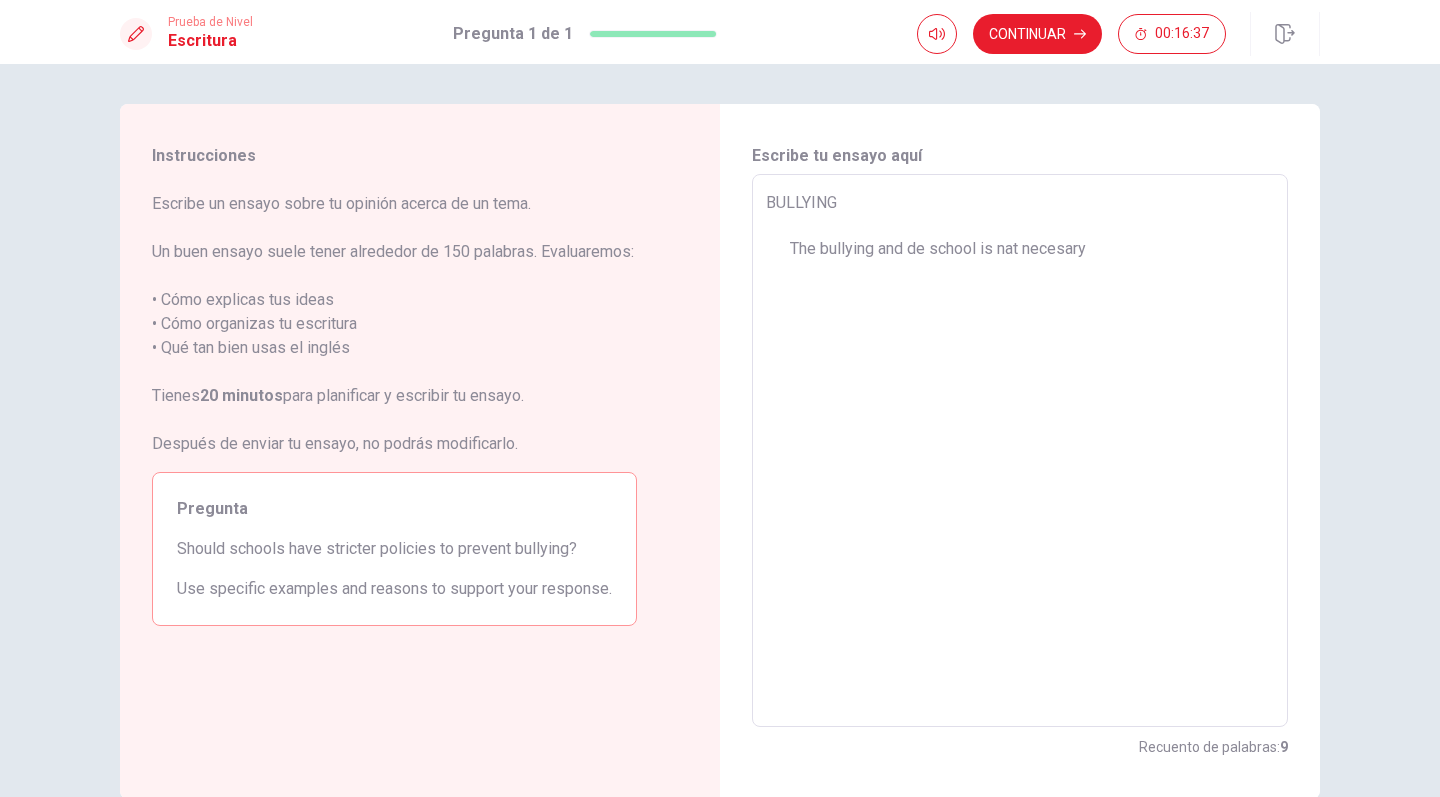 type on "BULLYING
The bullying and de school is nat necesary" 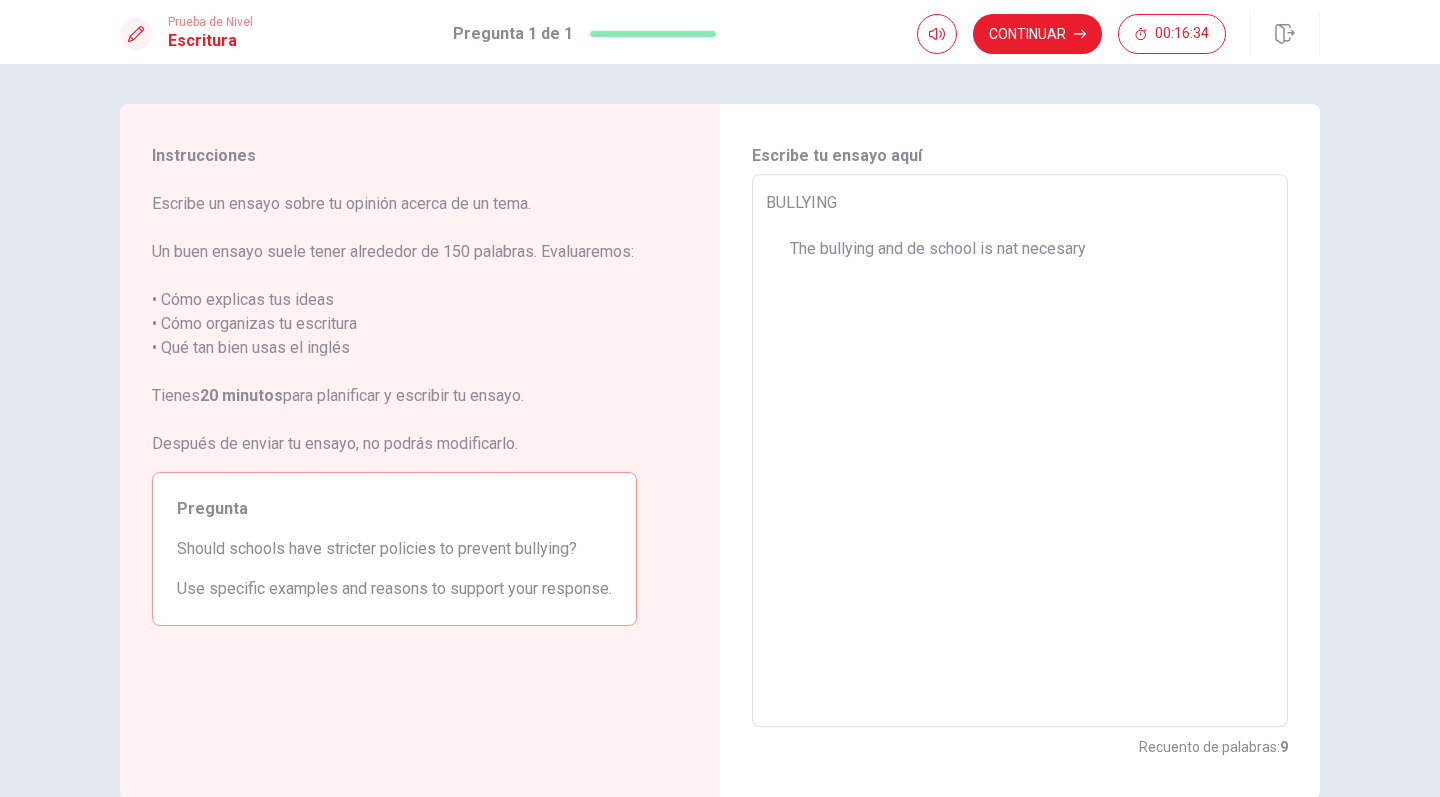 click on "BULLYING
The bullying and de school is nat necesary" at bounding box center [1020, 451] 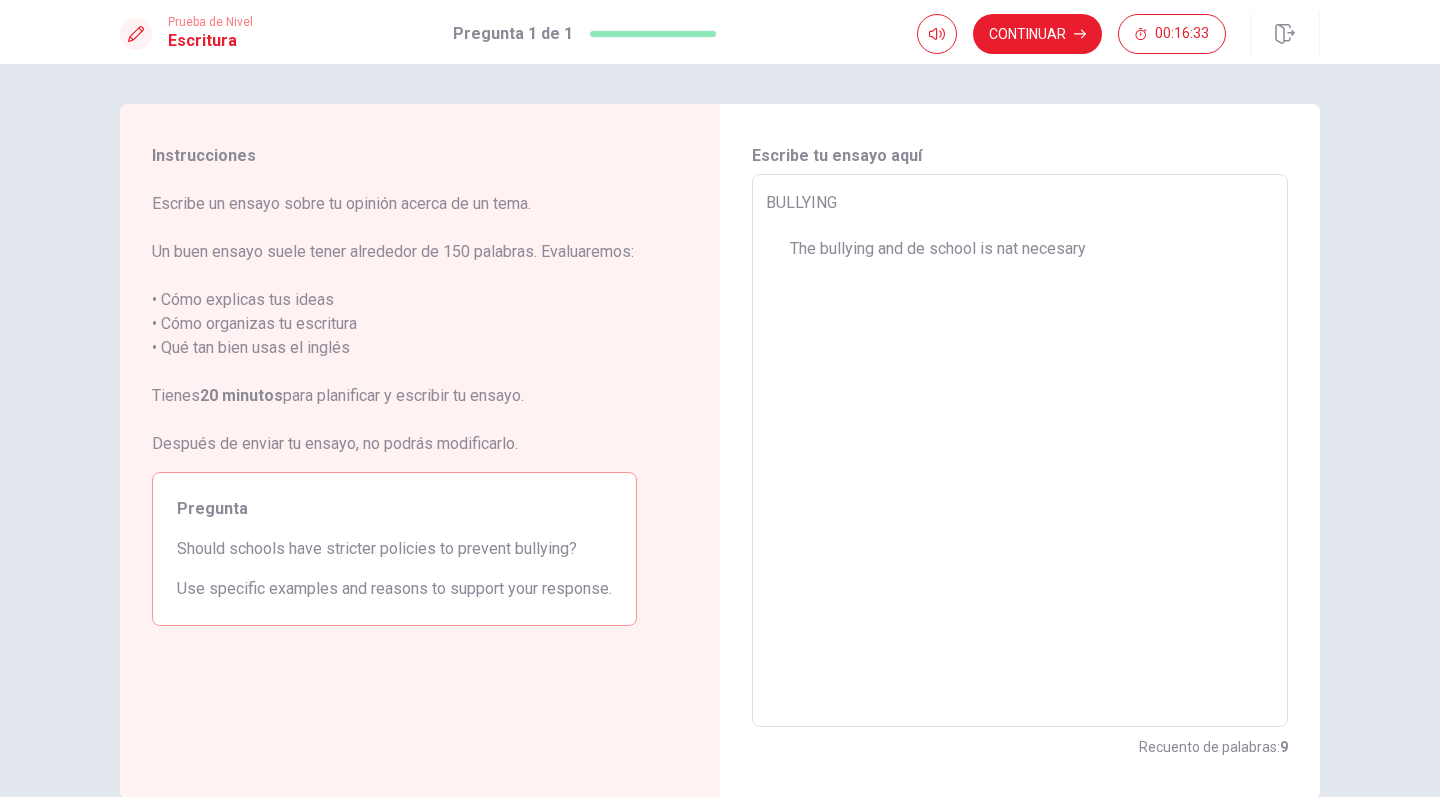 type on "x" 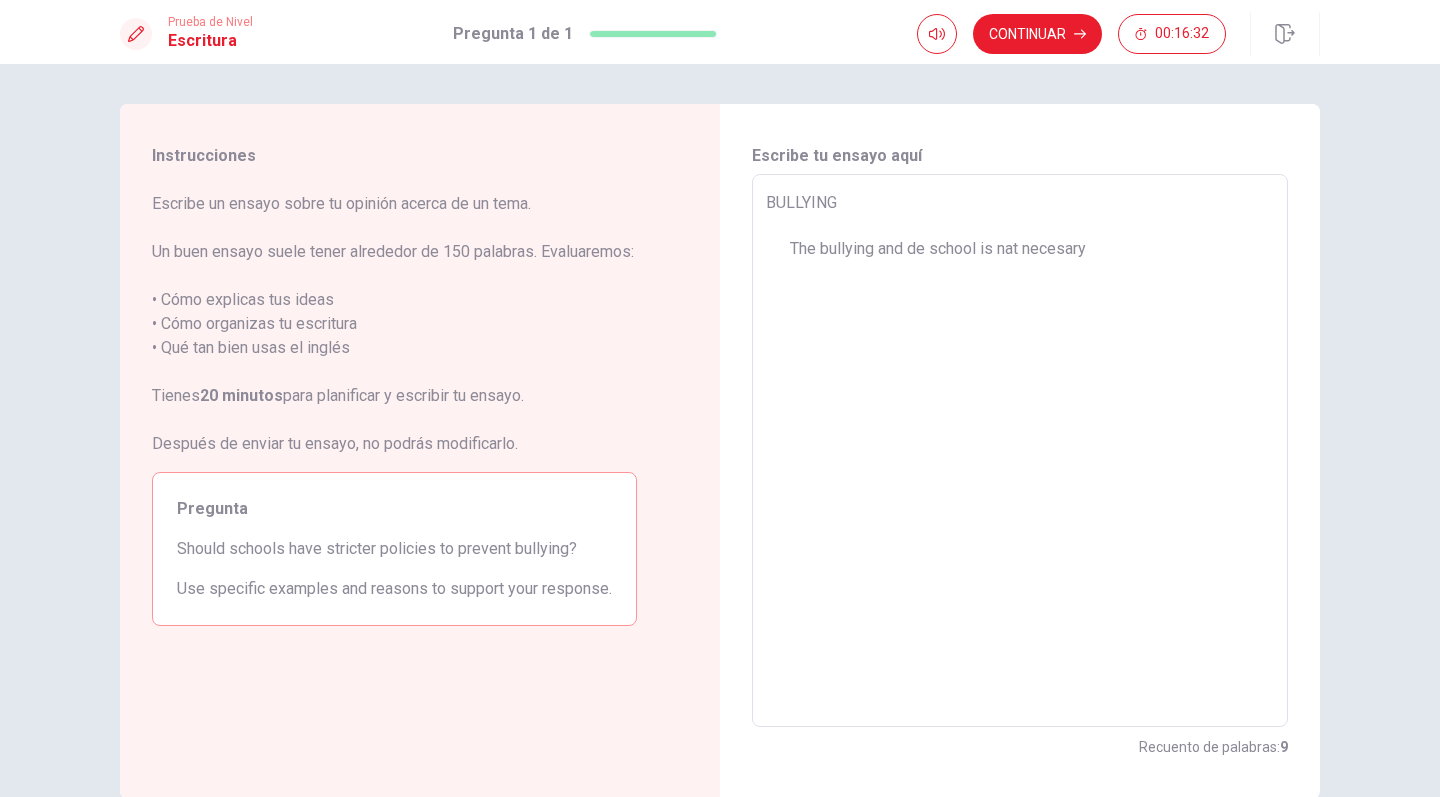 type on "BULLYING
The bullying and de school is nat necesary ," 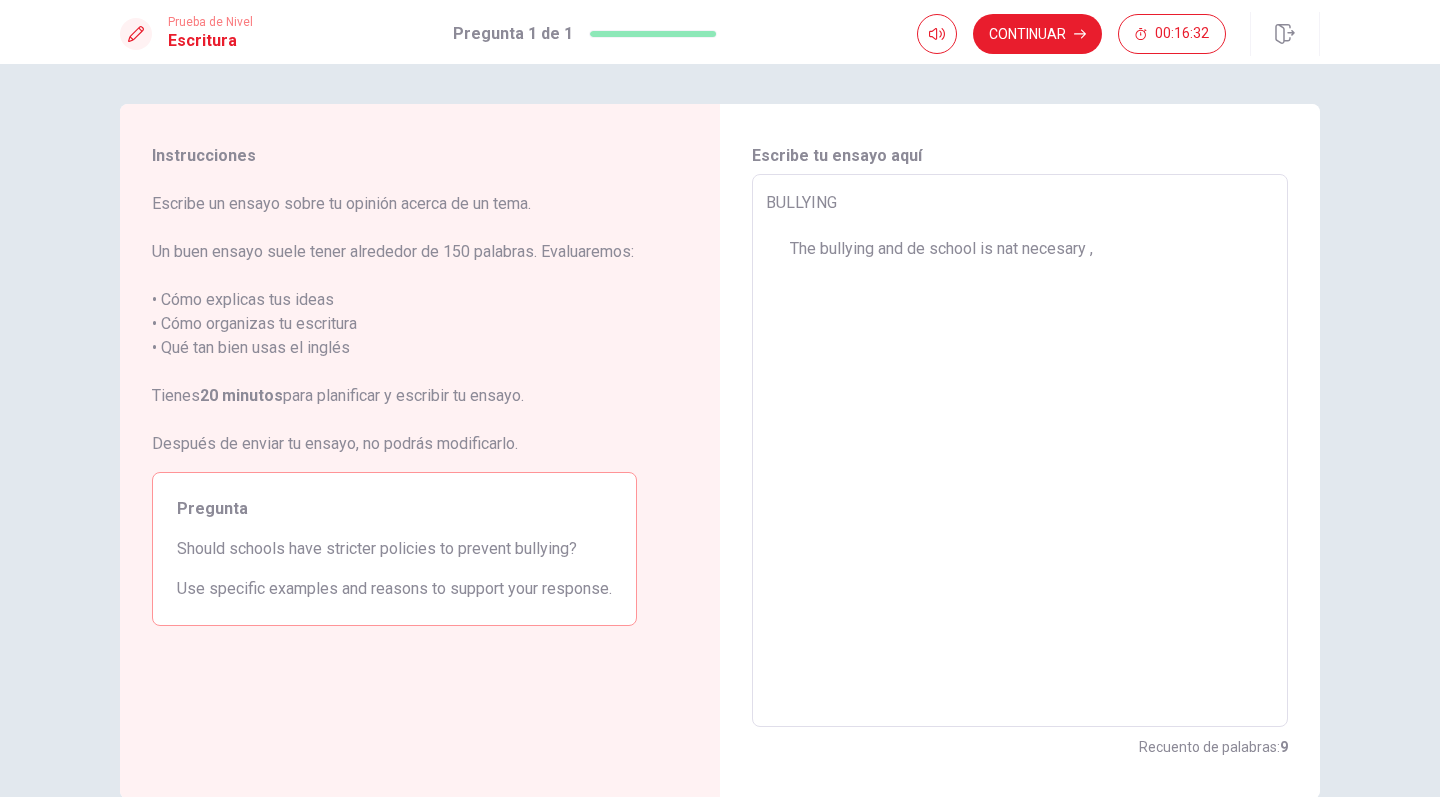 type on "x" 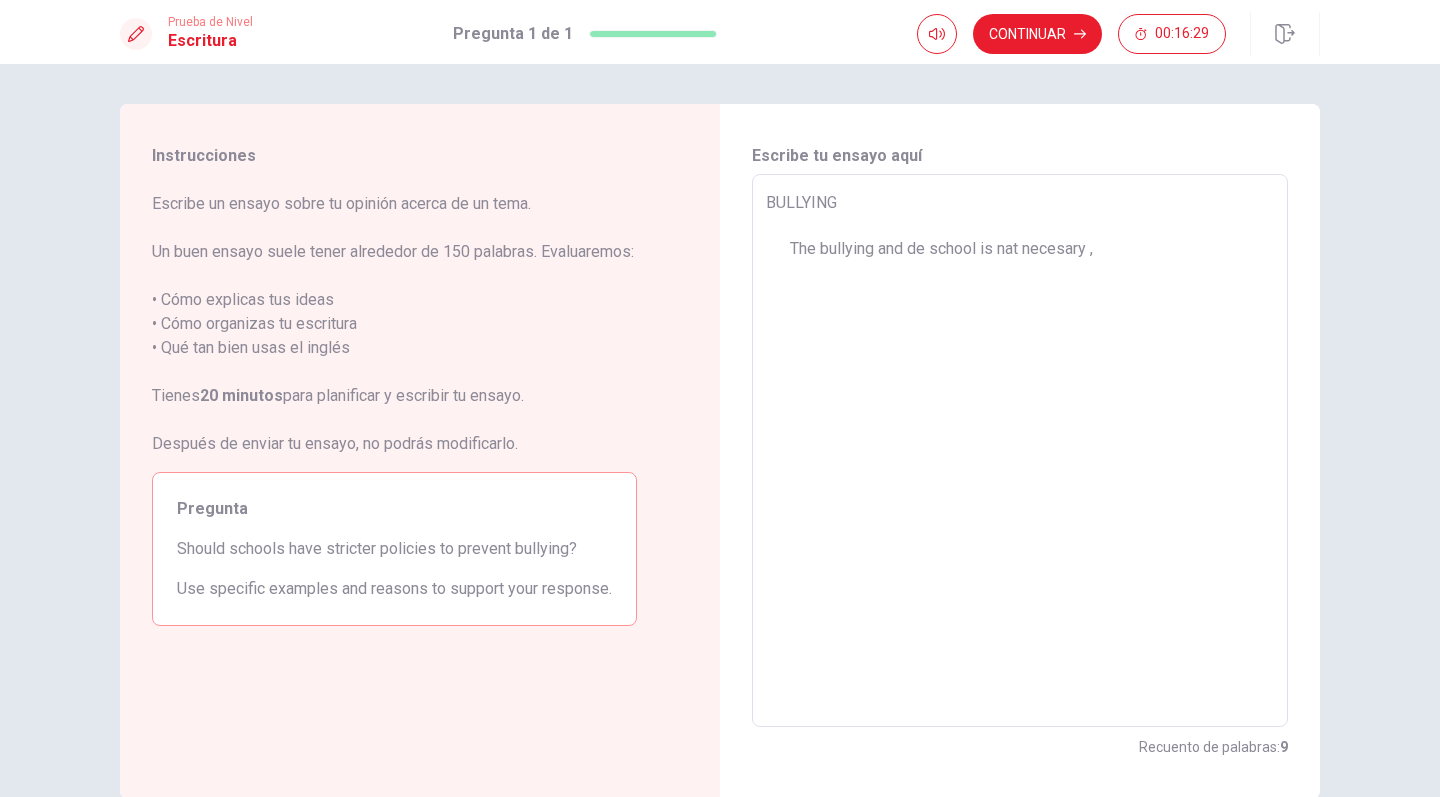 type on "x" 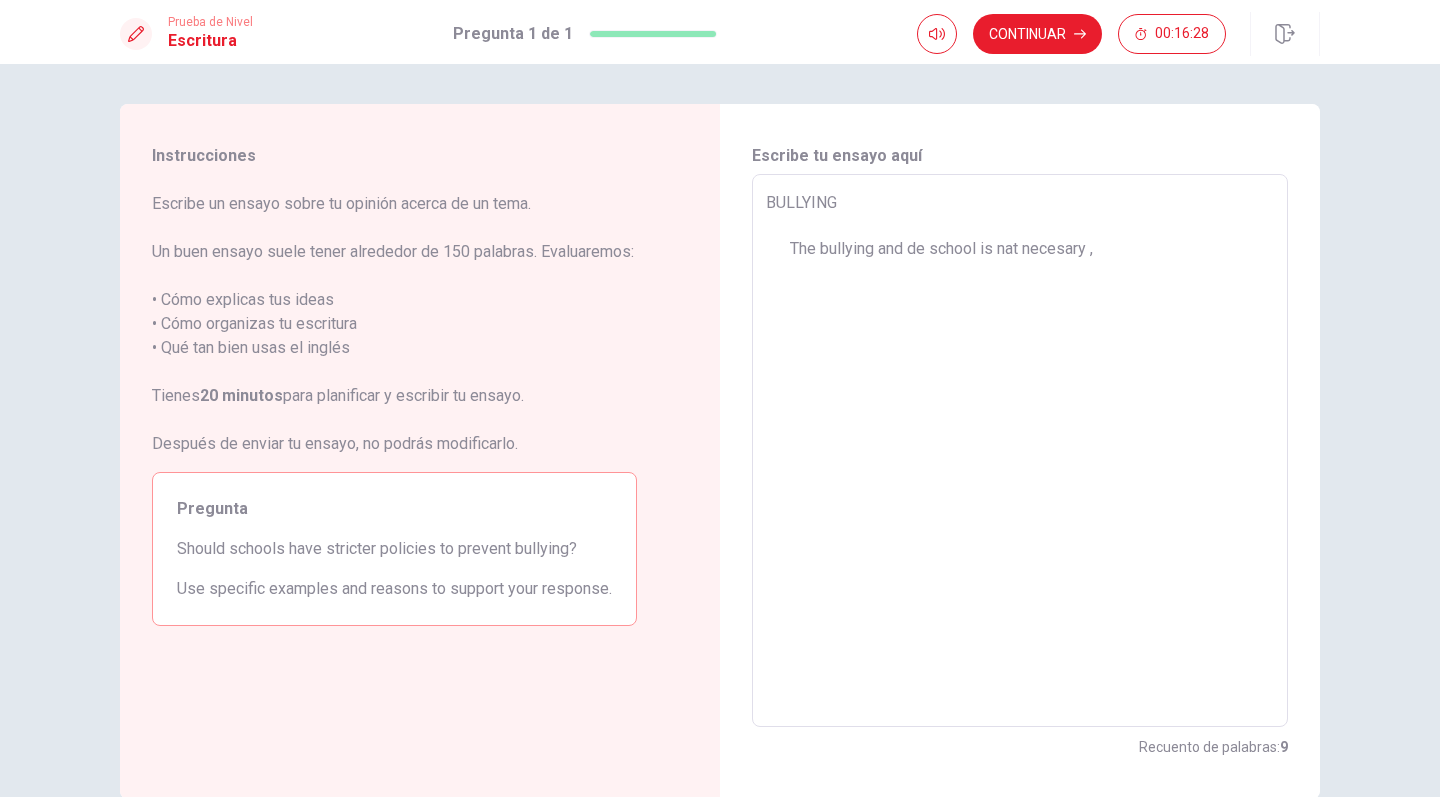 type on "BULLYING
The bullying and de school is nat necesary , b" 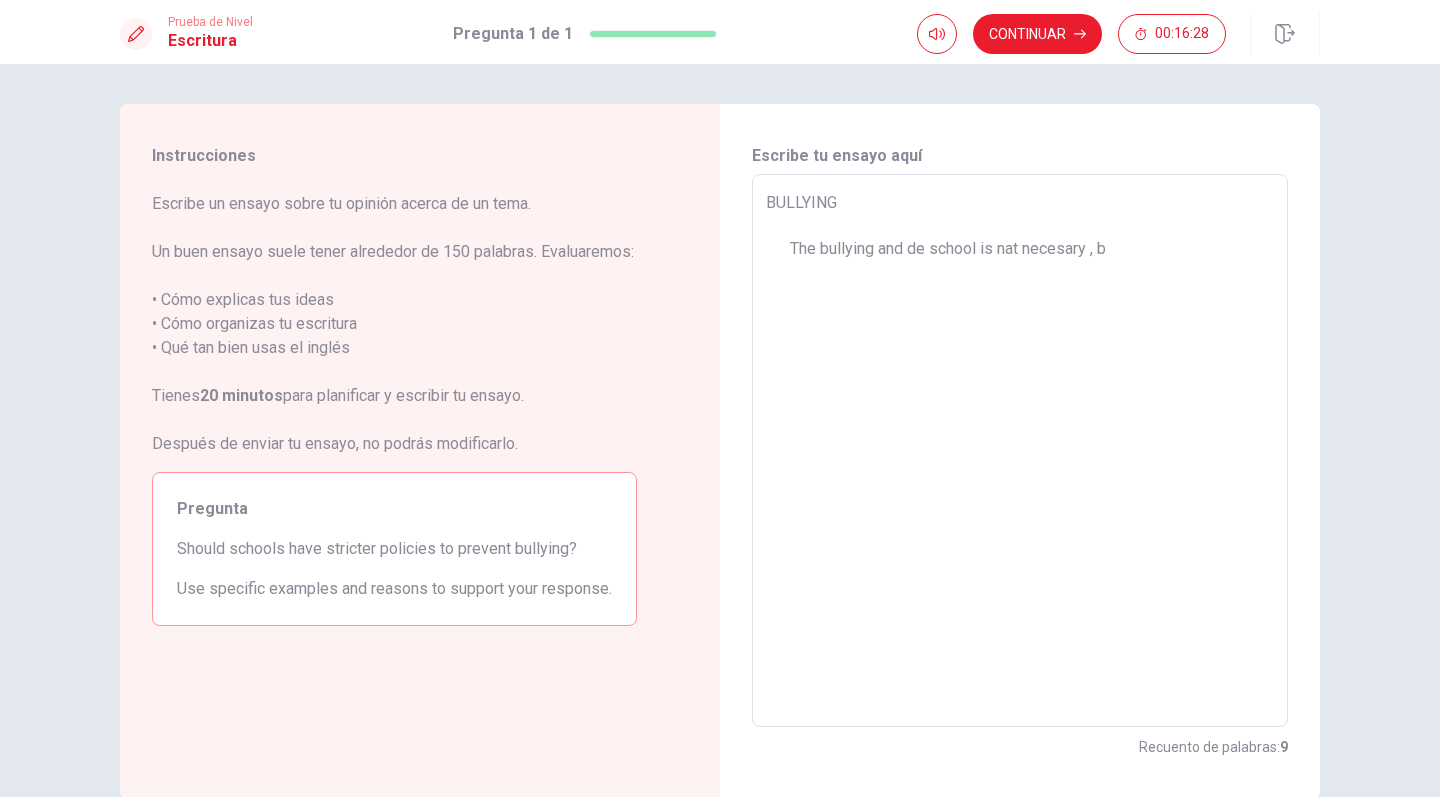type on "x" 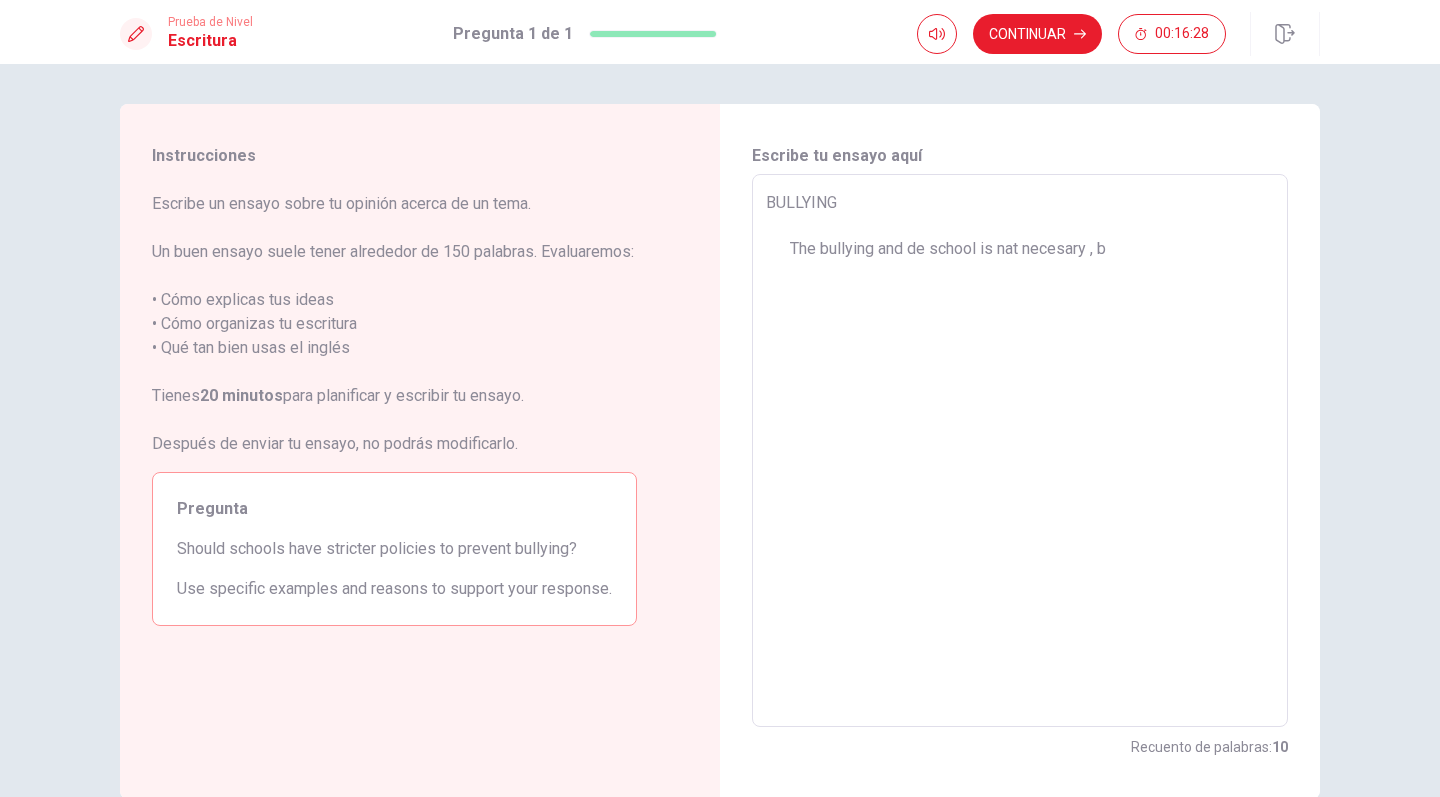 type on "BULLYING
The bullying and de school is nat necesary , ba" 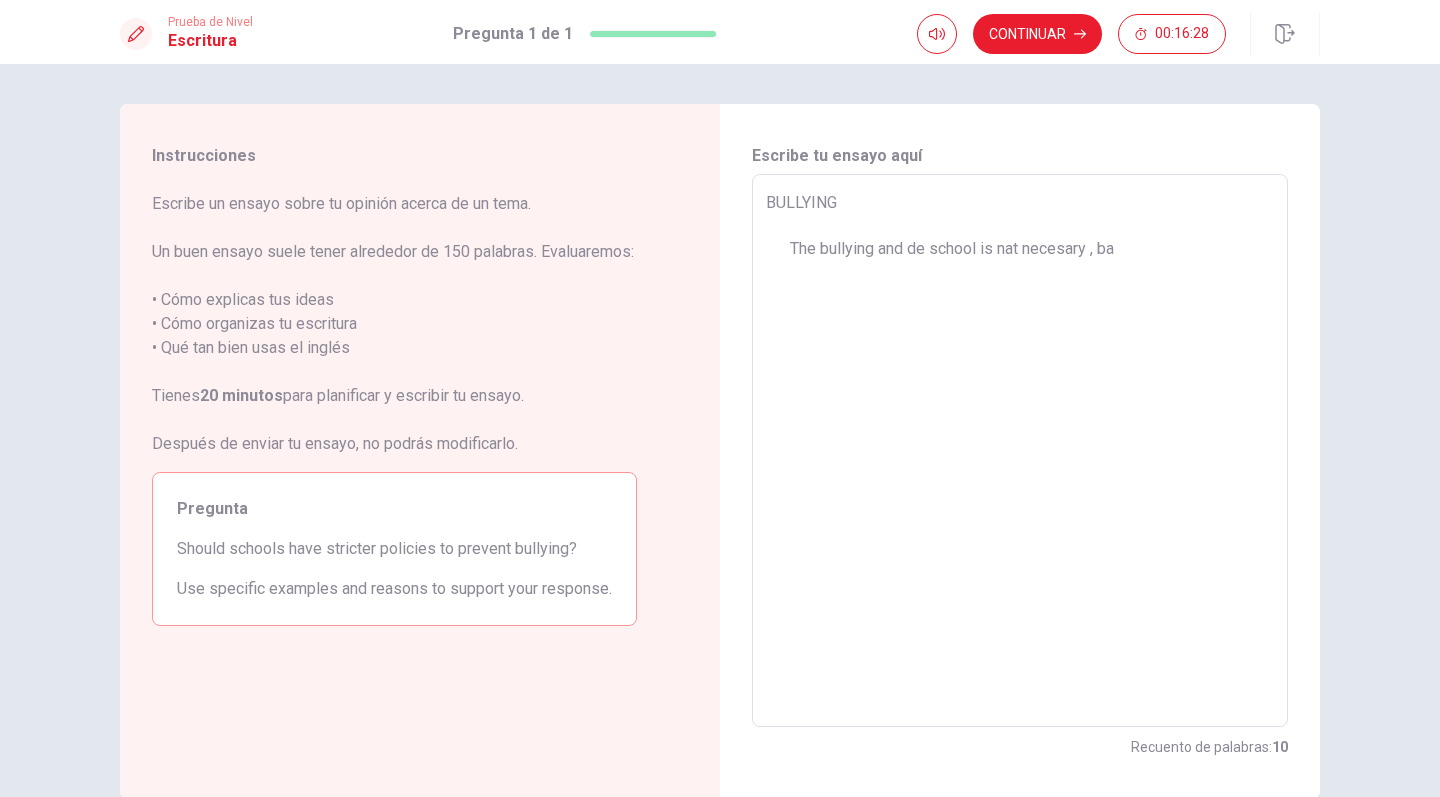 type on "x" 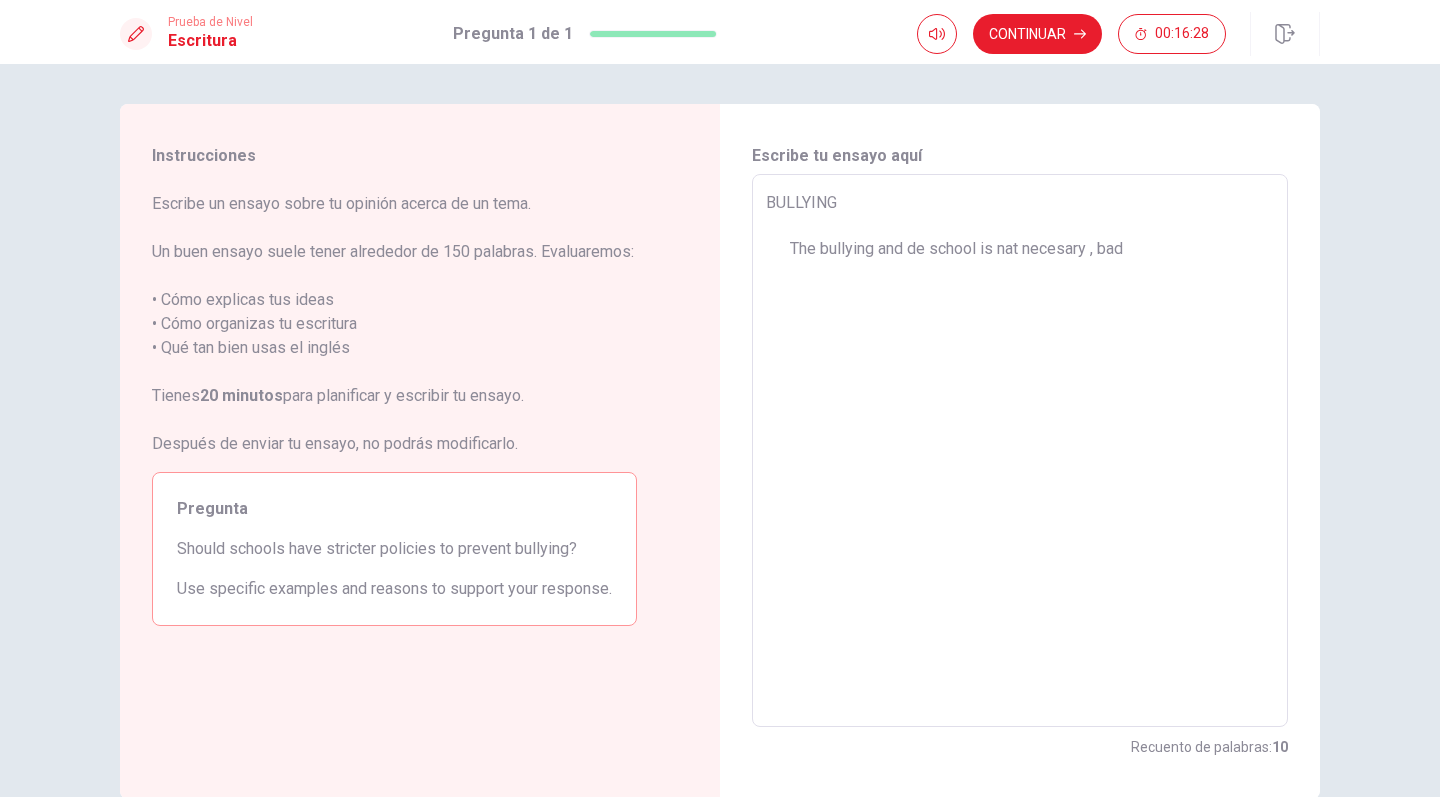 type on "x" 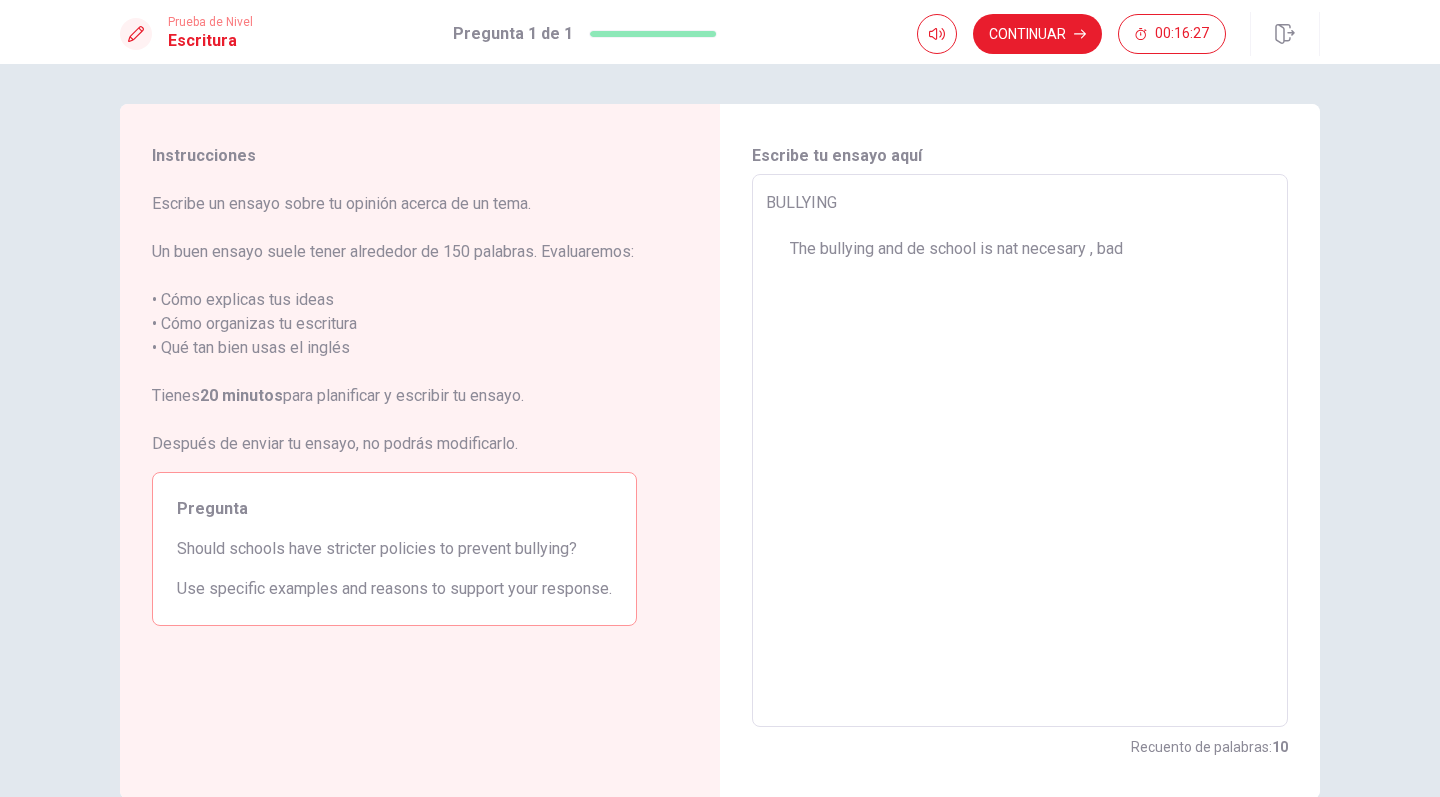 type on "BULLYING
The bullying and de school is nat necesary , bad d" 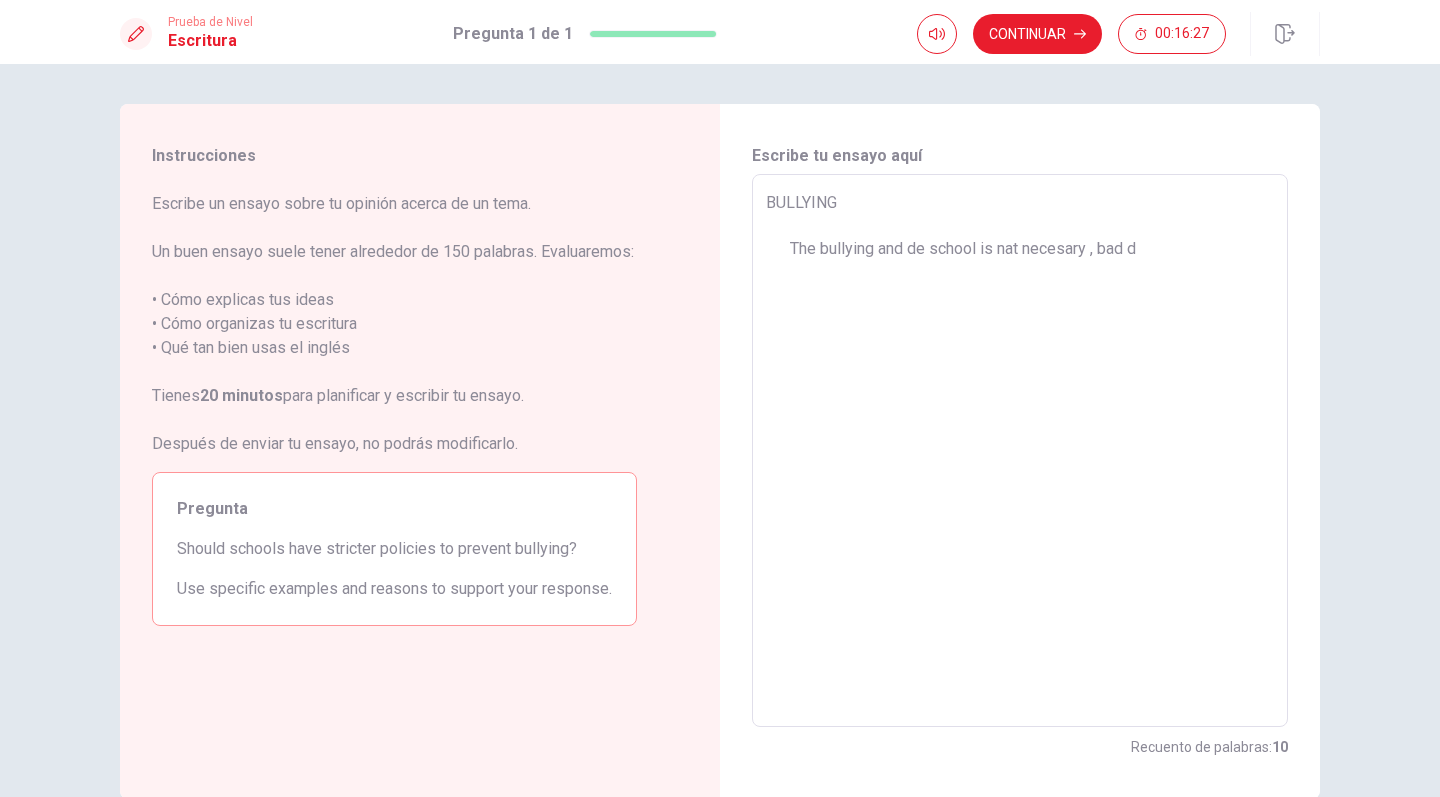 type on "x" 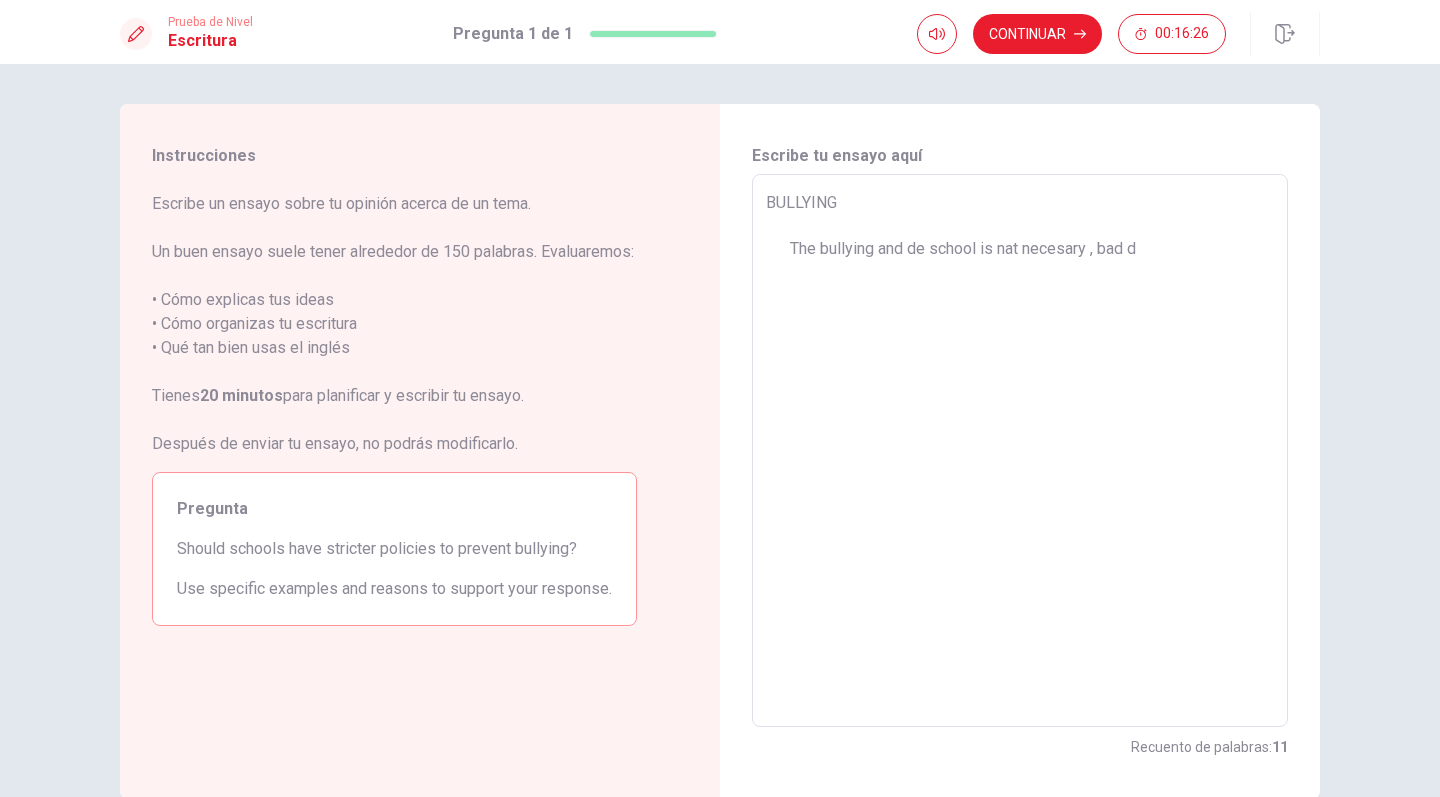 type on "BULLYING
The bullying and de school is nat necesary , bad de" 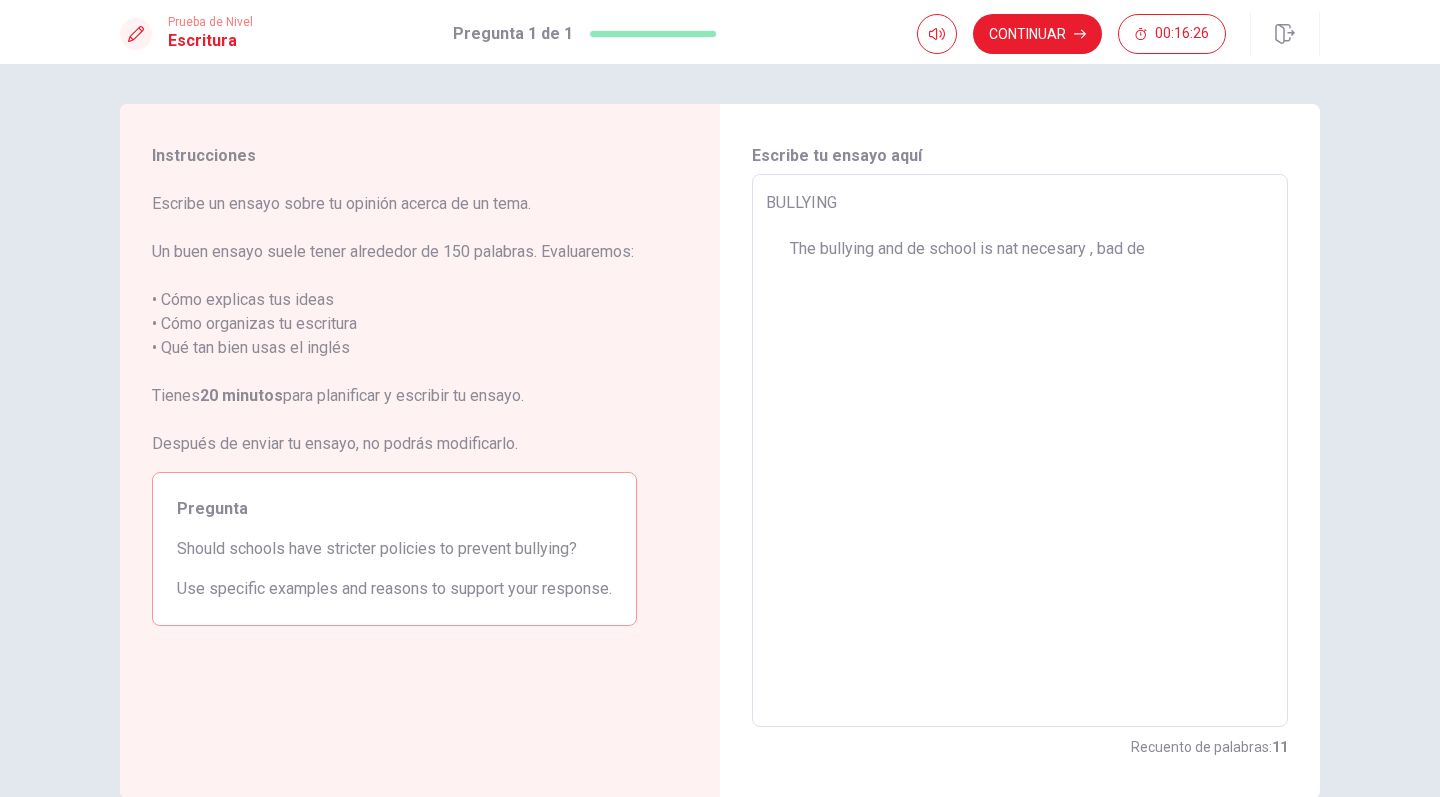 type on "x" 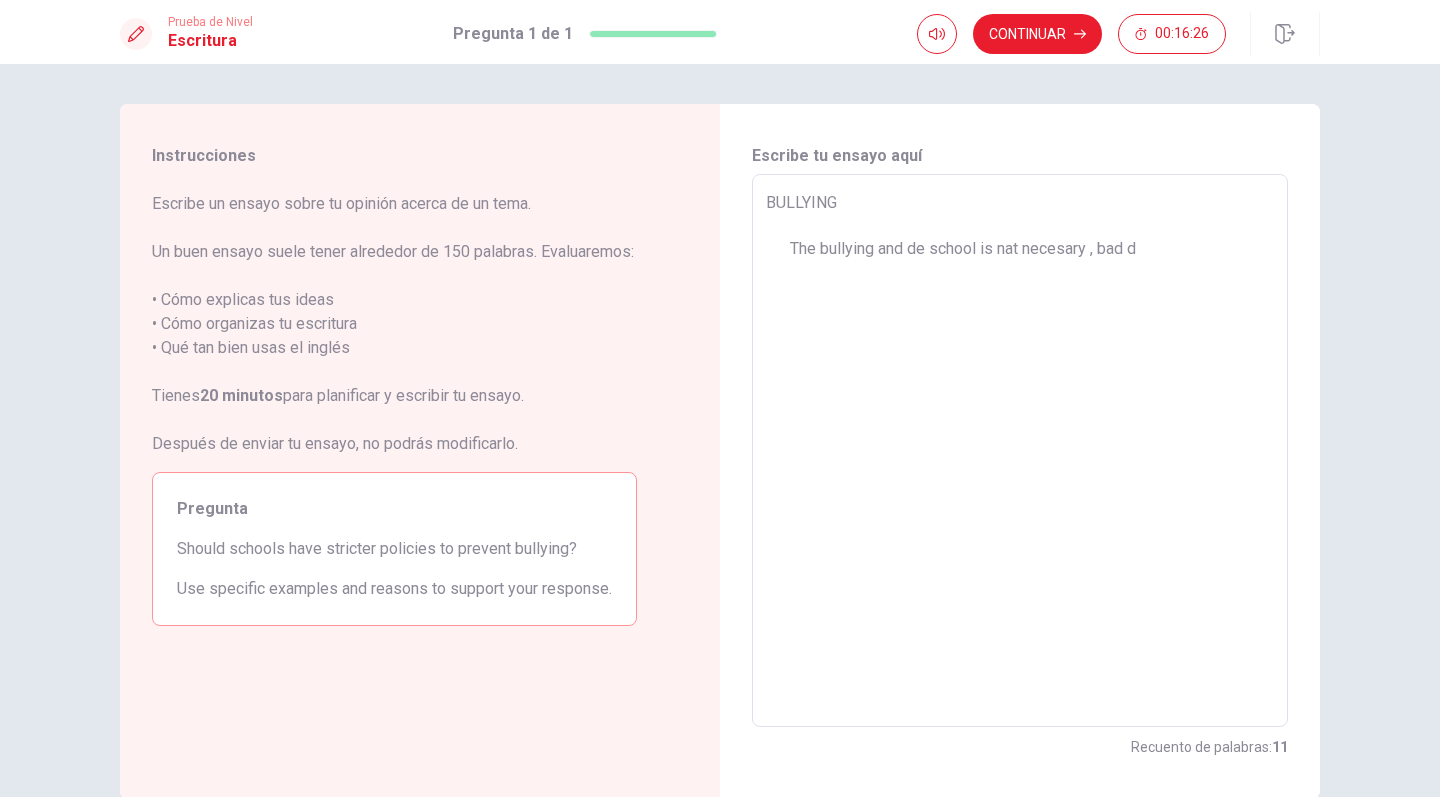 type on "x" 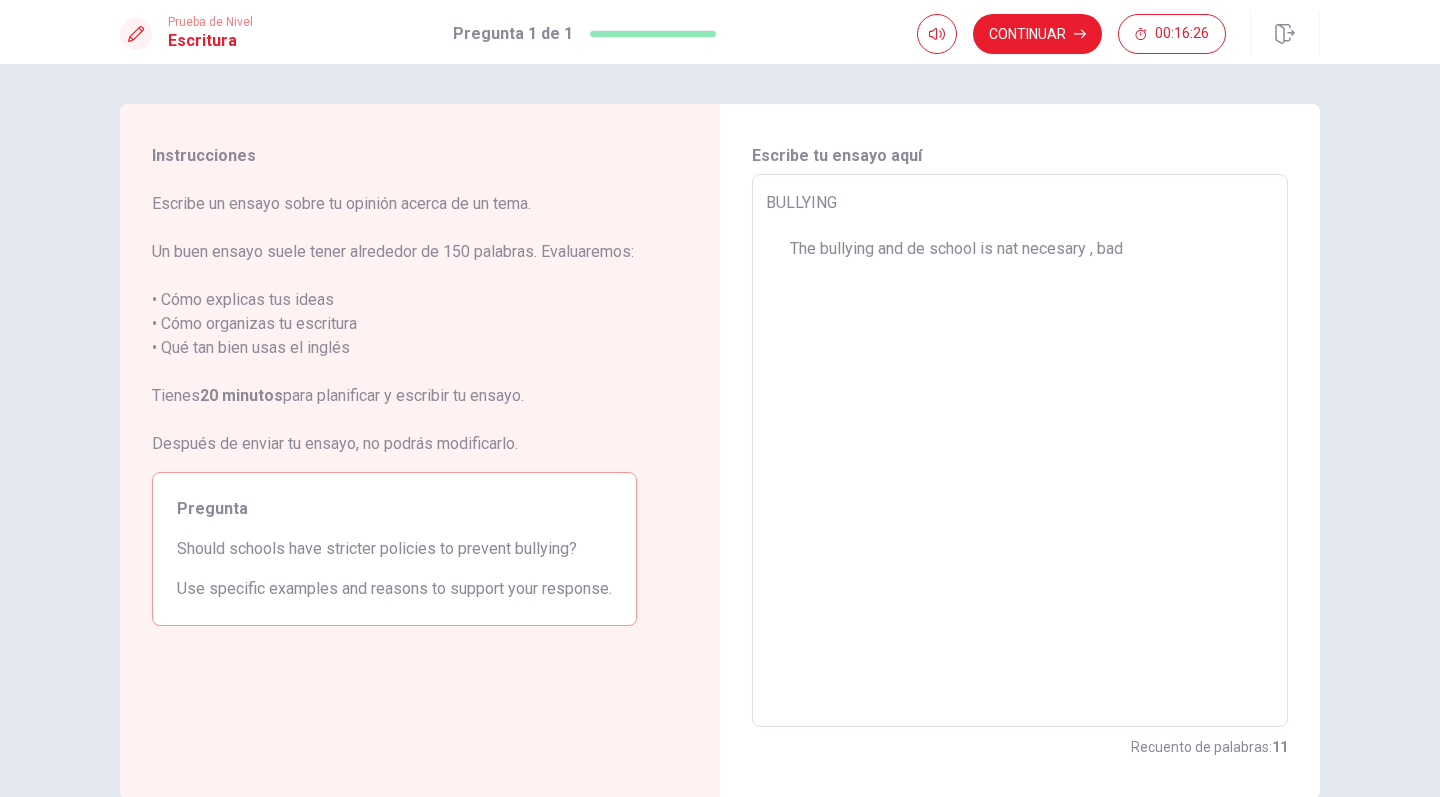 type on "x" 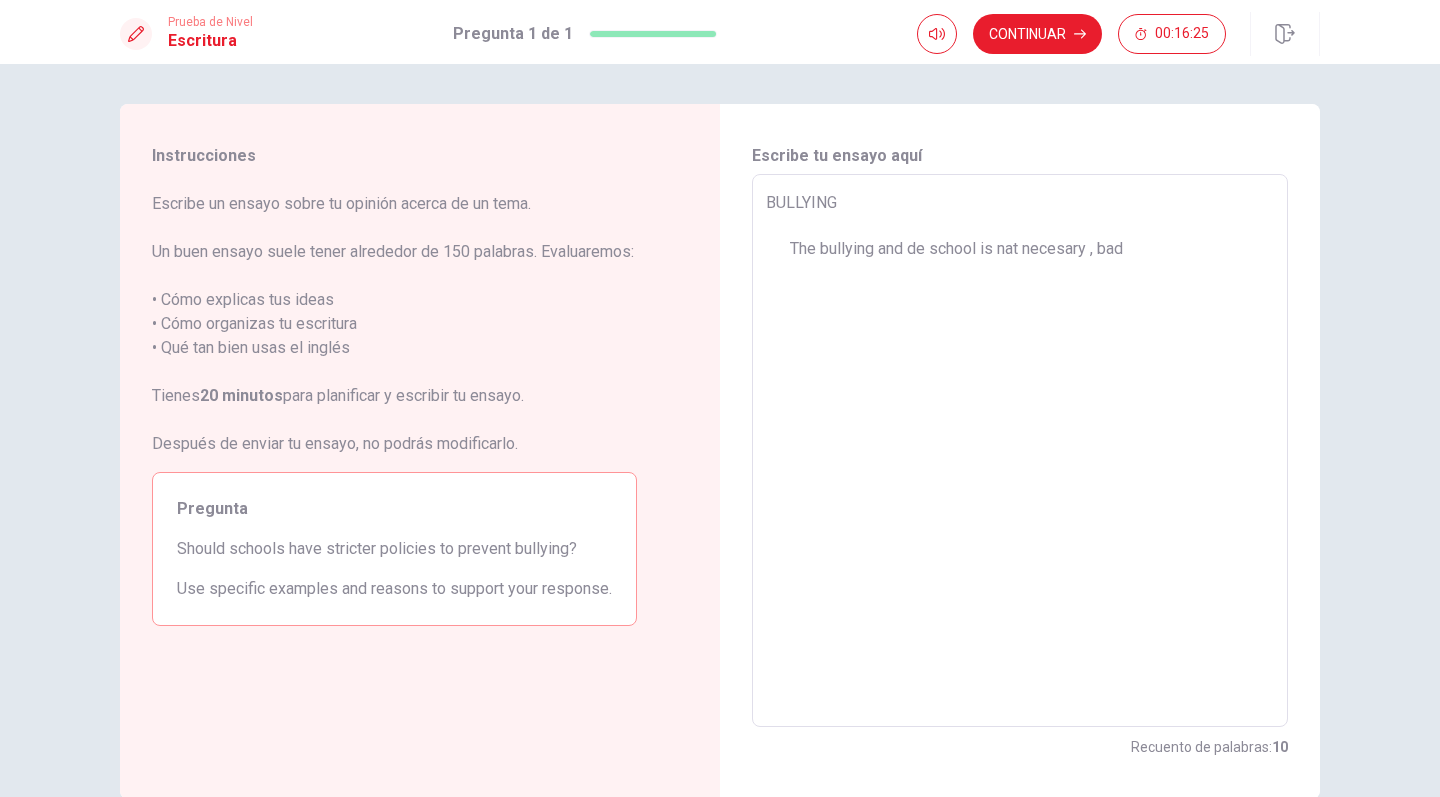 type on "BULLYING
The bullying and de school is nat necesary , bad t" 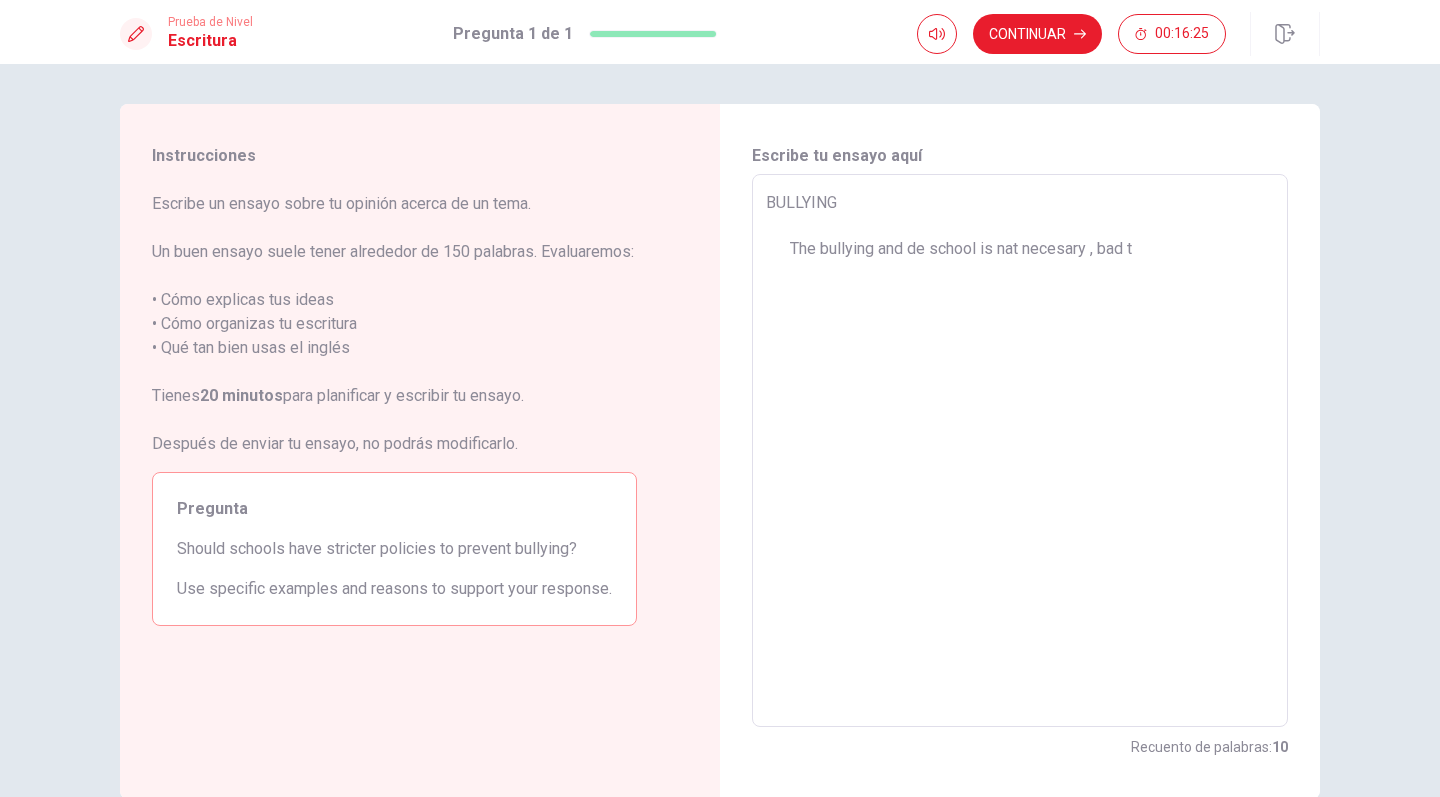 type on "x" 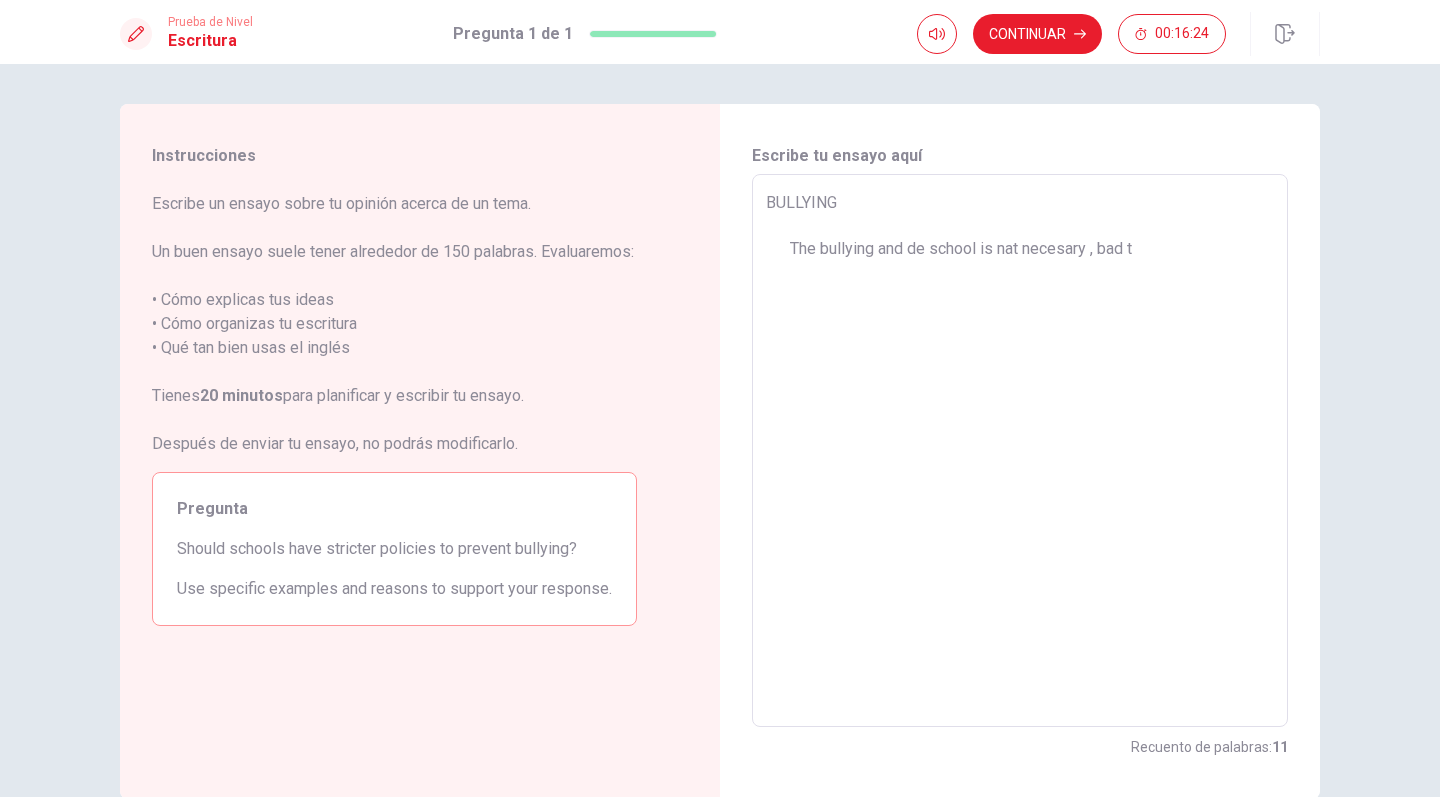 type on "BULLYING
The bullying and de school is nat necesary , bad th" 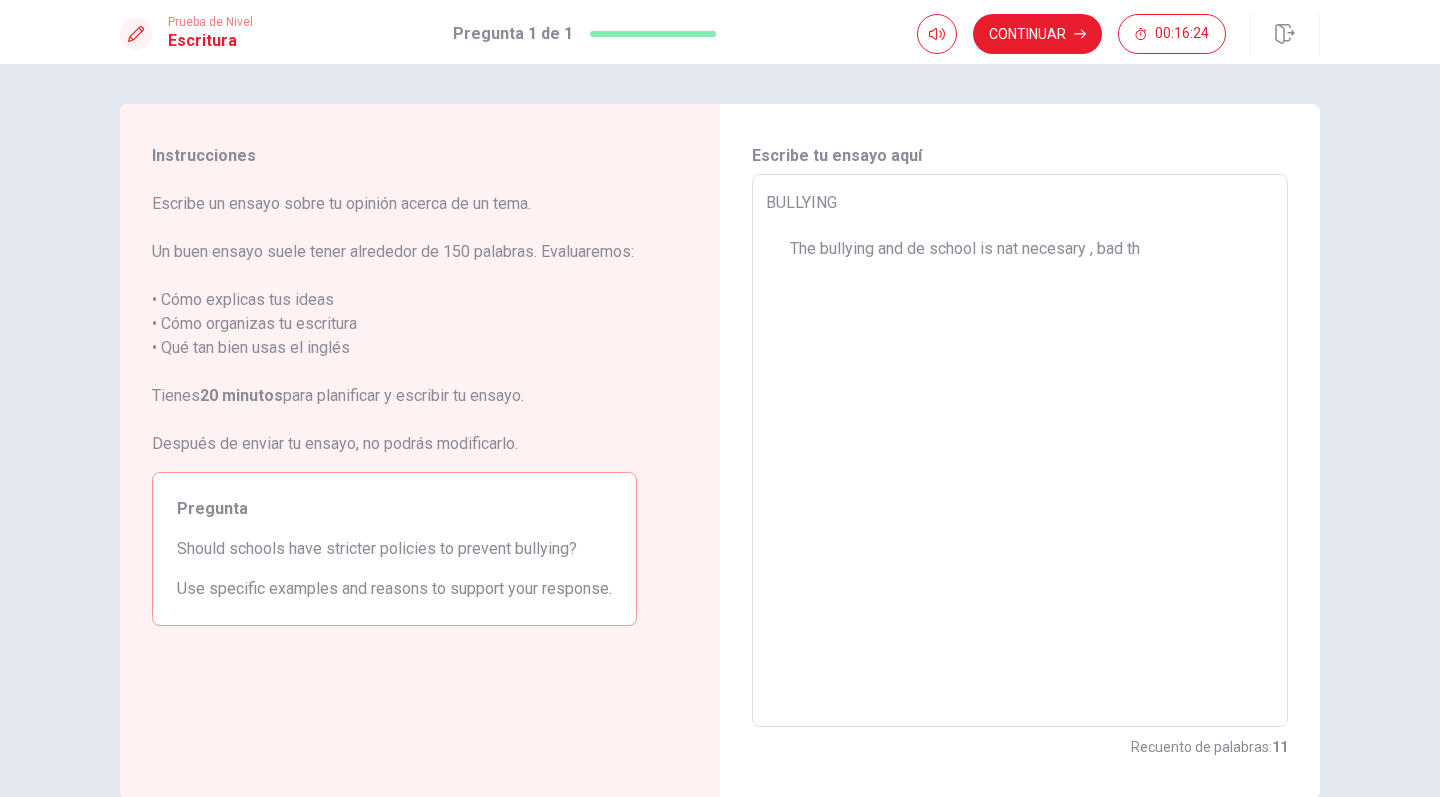 type on "x" 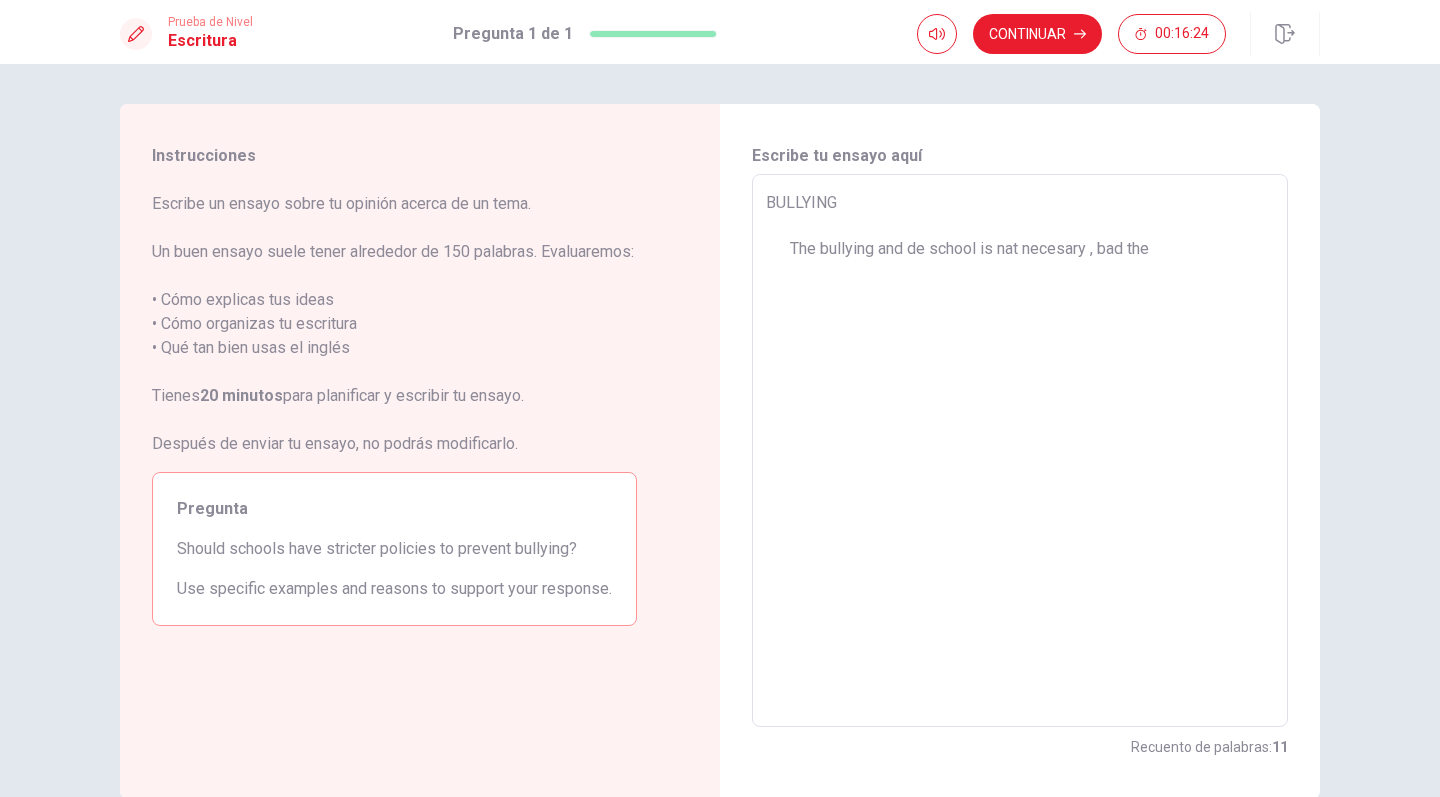 type on "x" 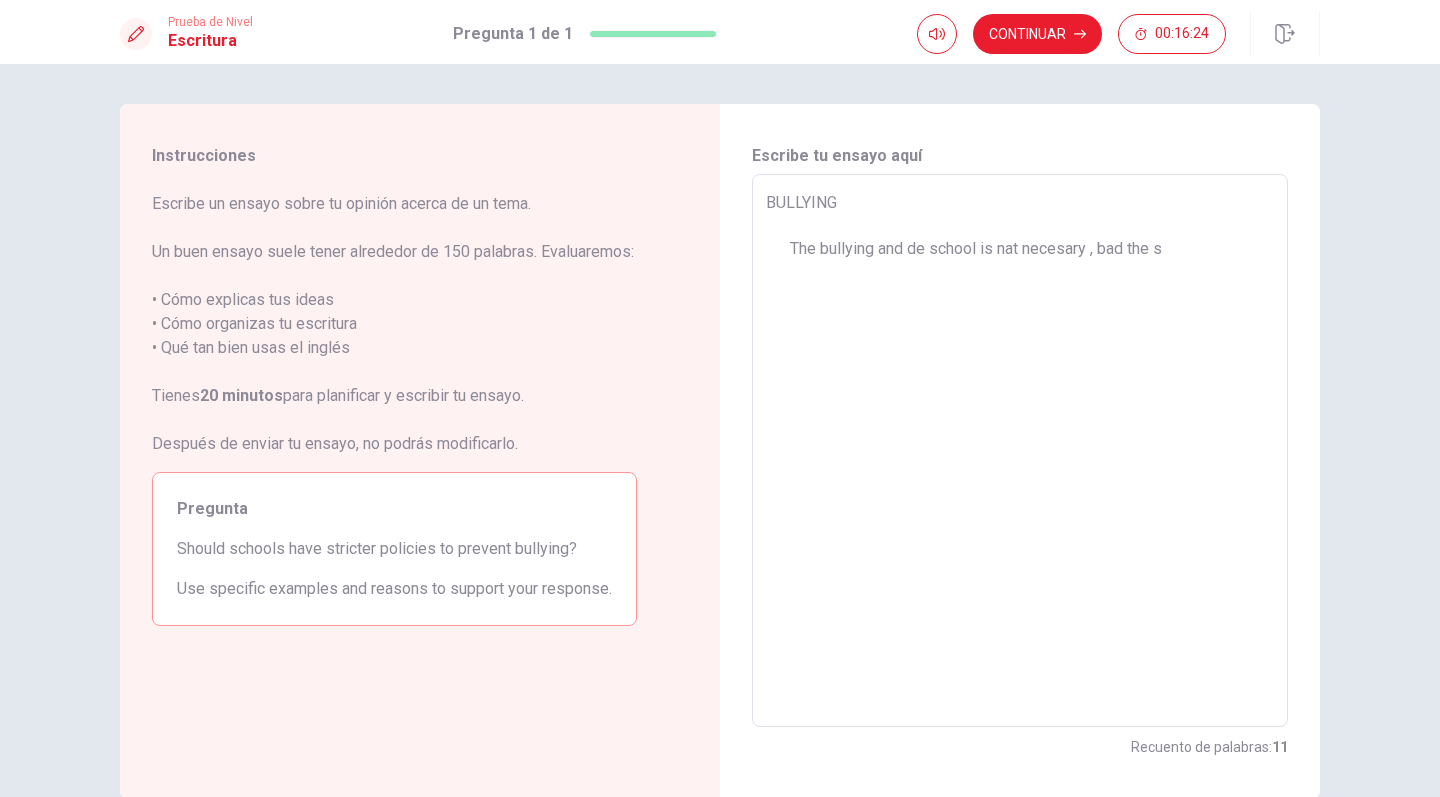 type on "x" 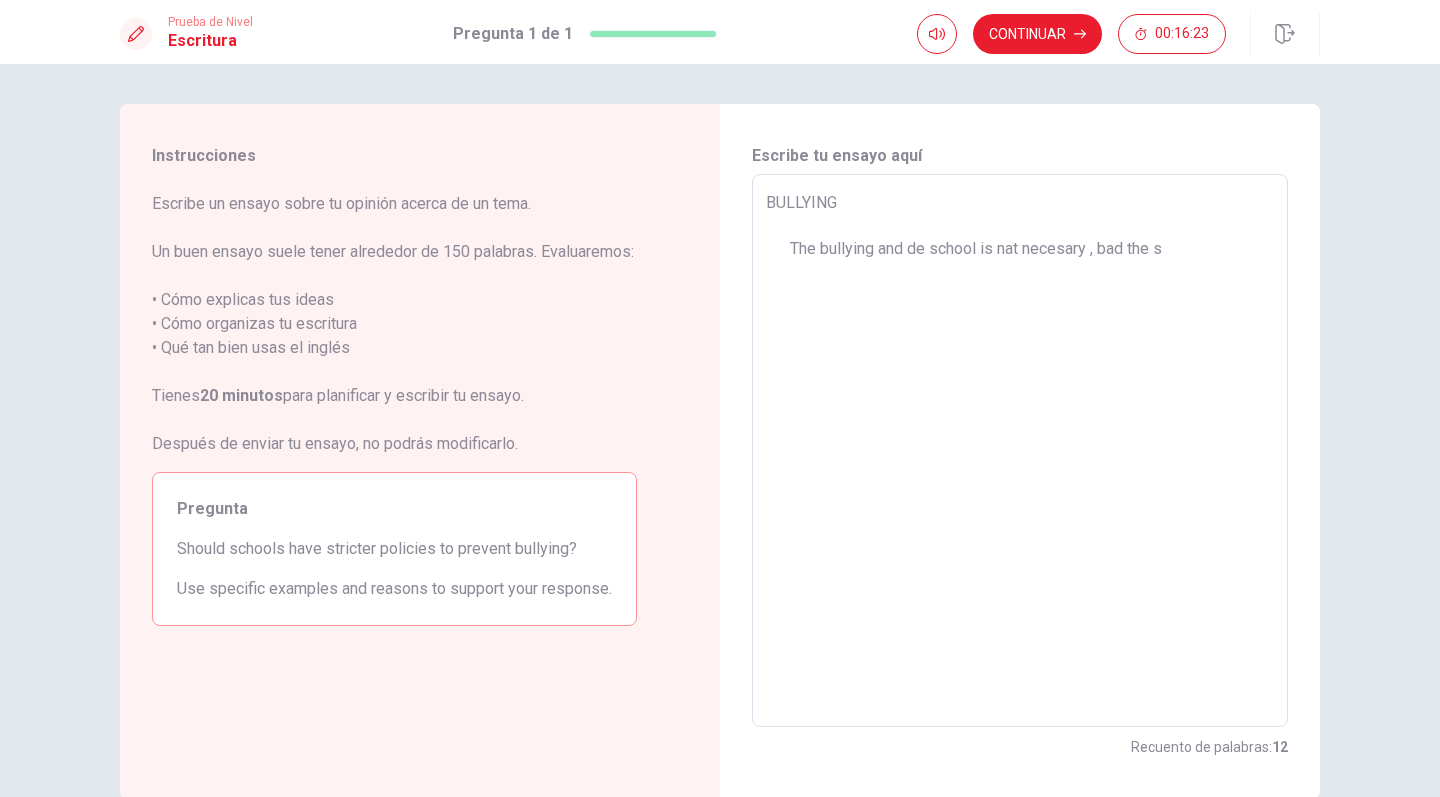 type on "BULLYING
The bullying and de school is nat necesary , bad the sc" 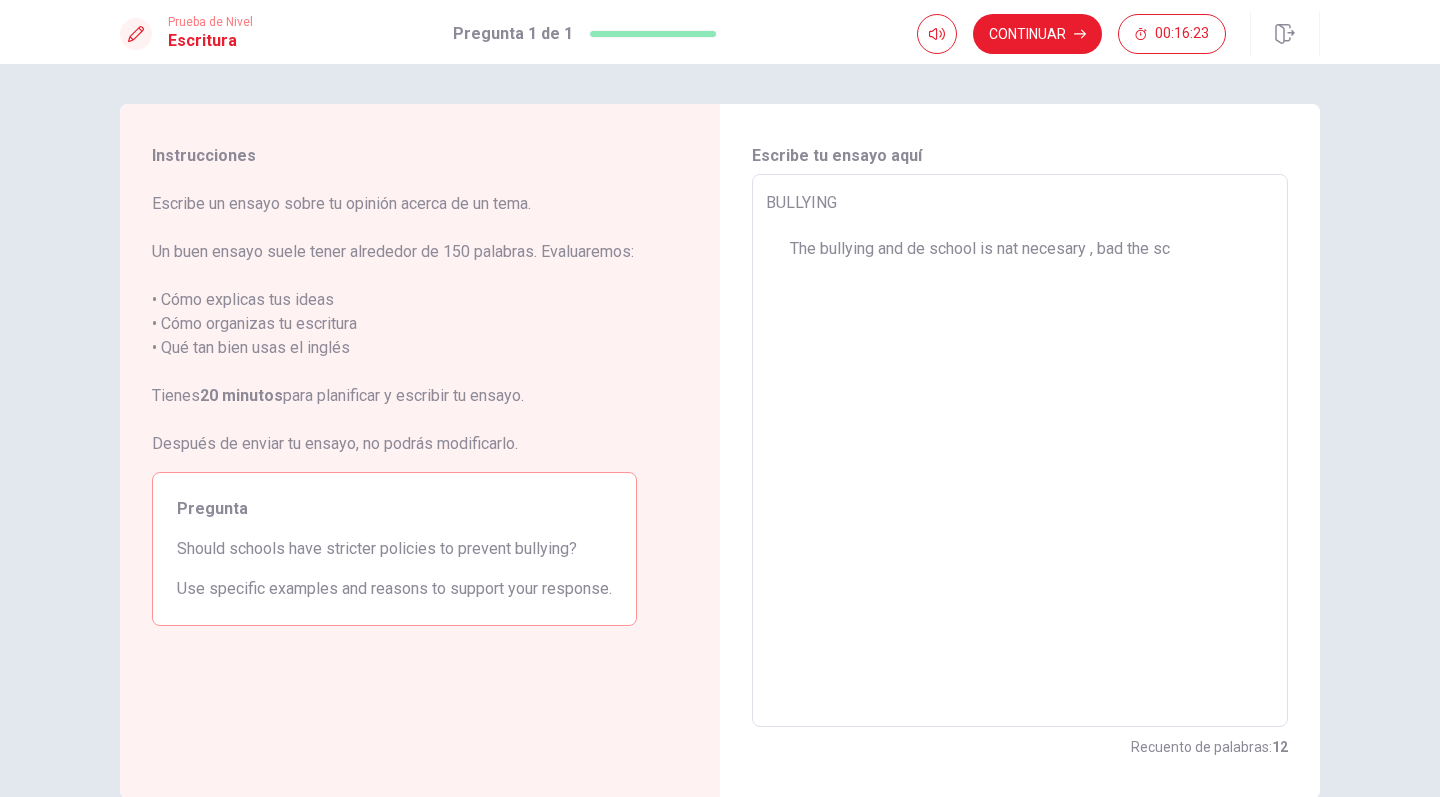 type on "x" 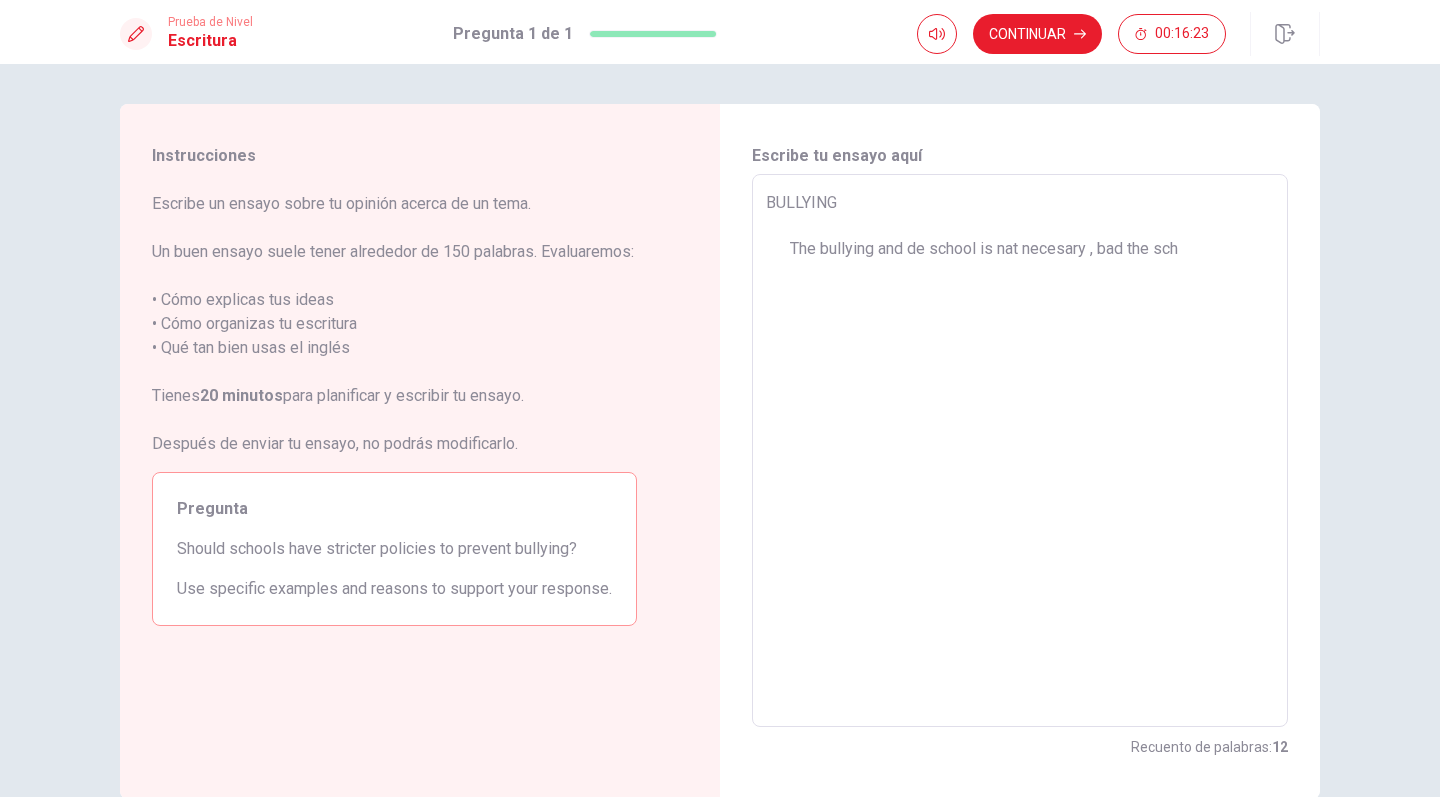 type on "x" 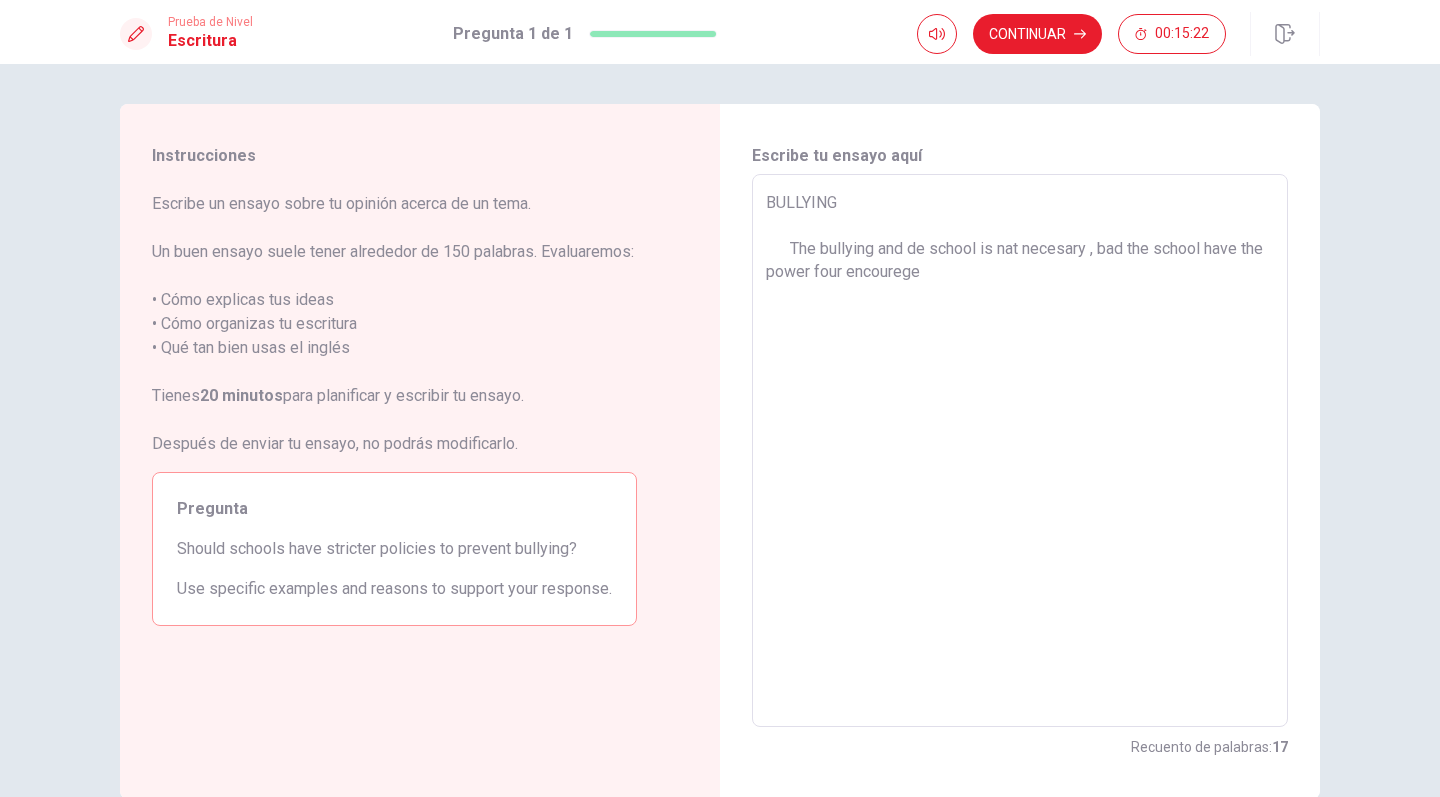 click on "BULLYING
The bullying and de school is nat necesary , bad the school have the power four encourege" at bounding box center (1020, 451) 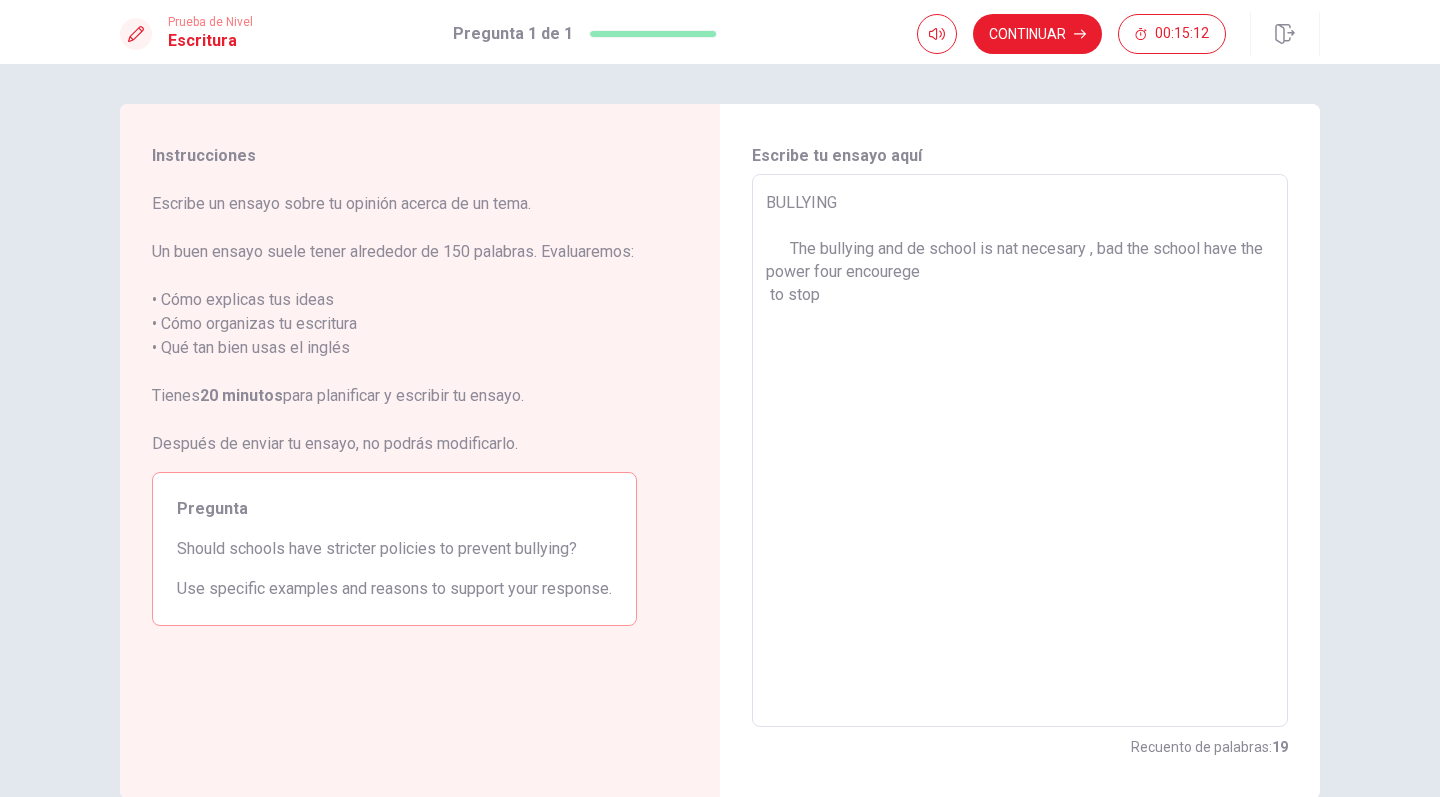 click on "BULLYING
The bullying and de school is nat necesary , bad the school have the power four encourege
to stop" at bounding box center (1020, 451) 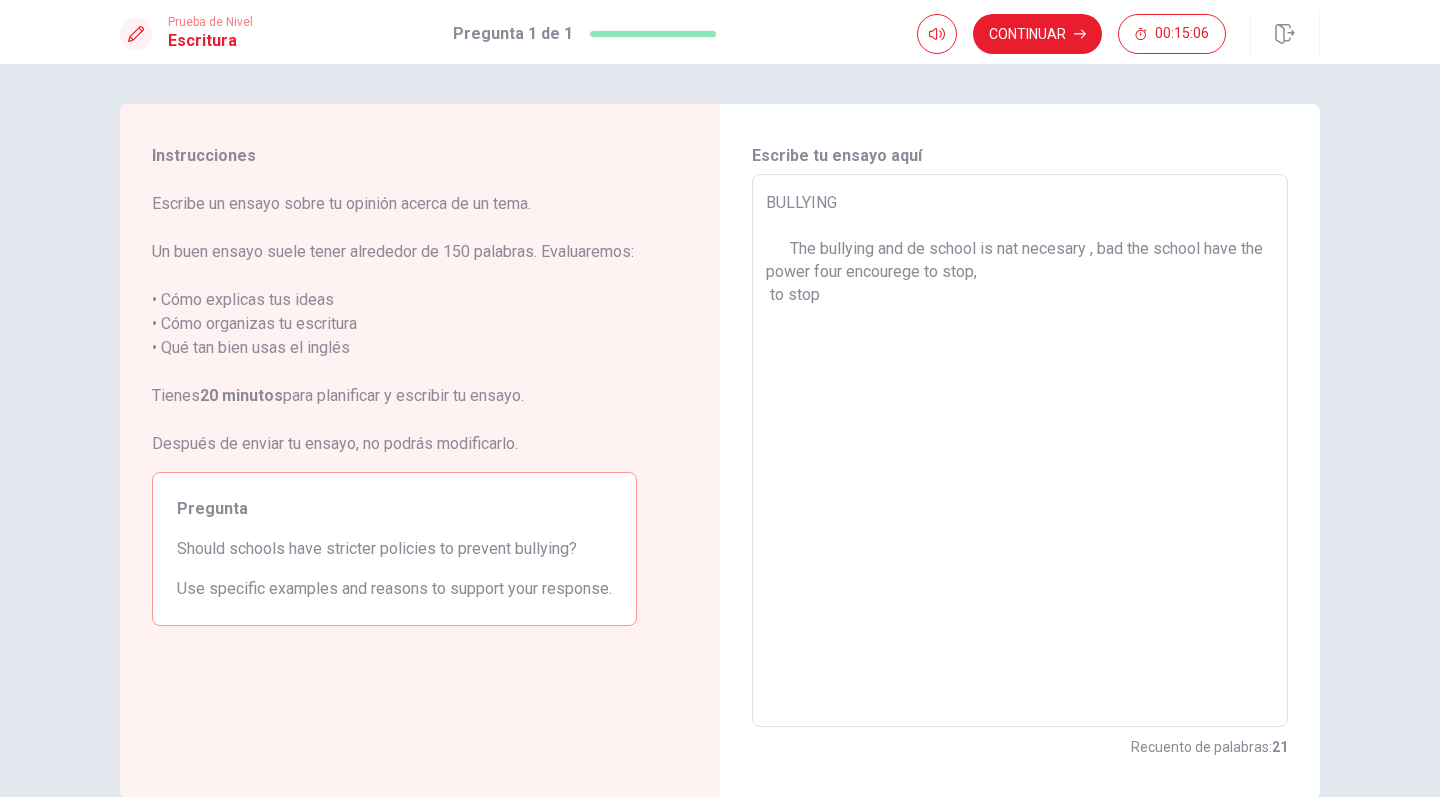 click on "BULLYING
The bullying and de school is nat necesary , bad the school have the power four encourege to stop,
to stop" at bounding box center (1020, 451) 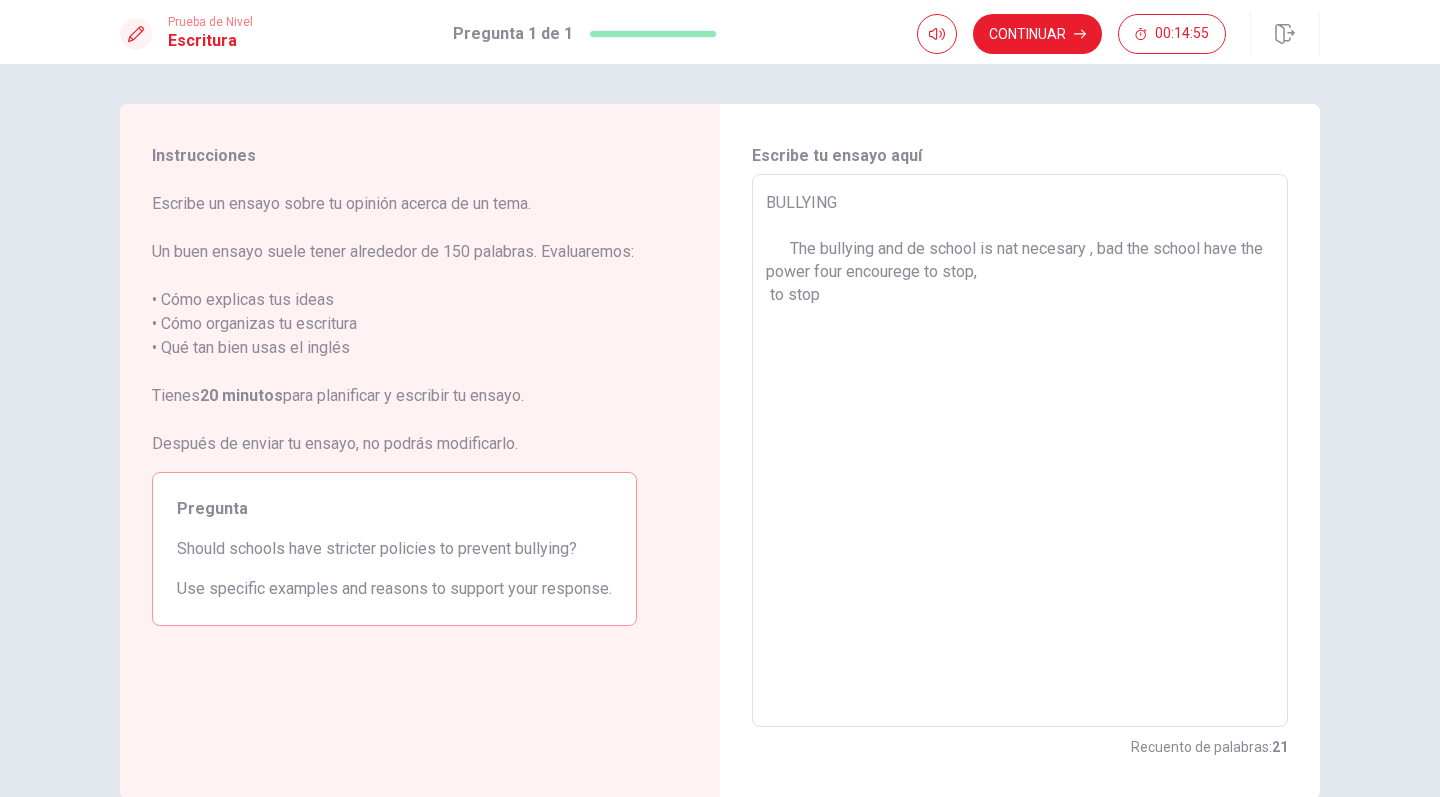 click on "BULLYING
The bullying and de school is nat necesary , bad the school have the power four encourege to stop,
to stop" at bounding box center [1020, 451] 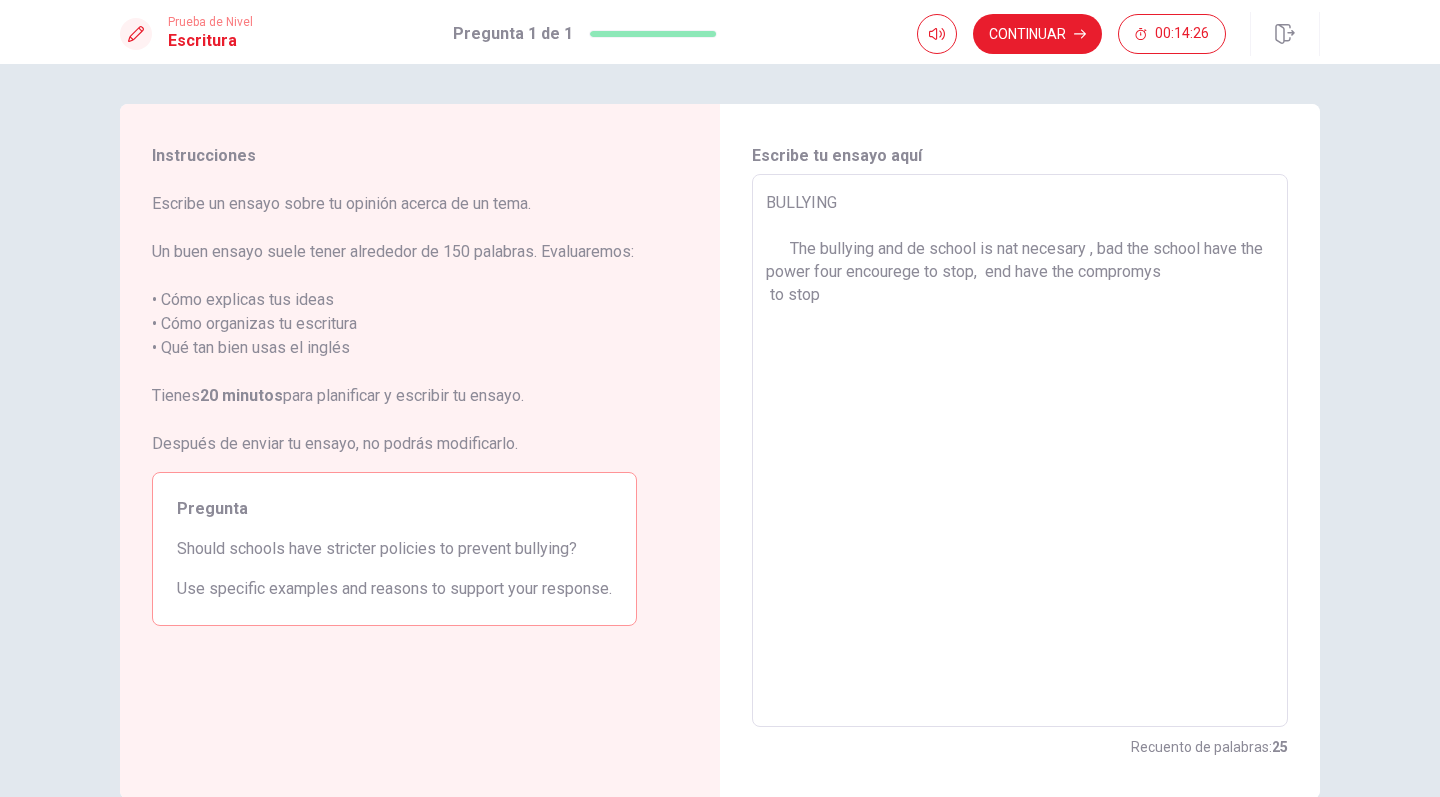 click on "BULLYING
The bullying and de school is nat necesary , bad the school have the power four encourege to stop,  end have the compromys
to stop" at bounding box center [1020, 451] 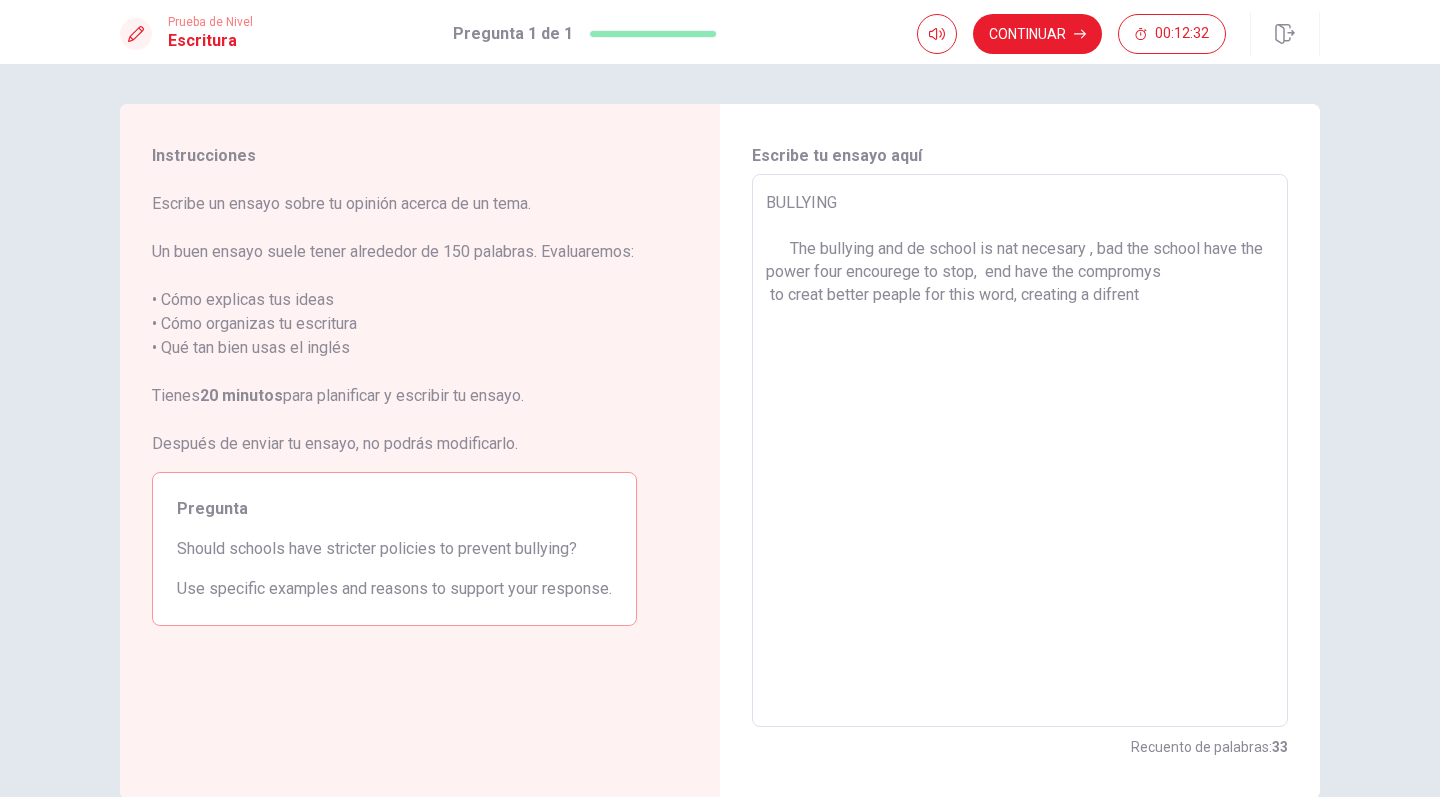 click on "BULLYING
The bullying and de school is nat necesary , bad the school have the power four encourege to stop,  end have the compromys
to creat better peaple for this word, creating a difrent" at bounding box center [1020, 451] 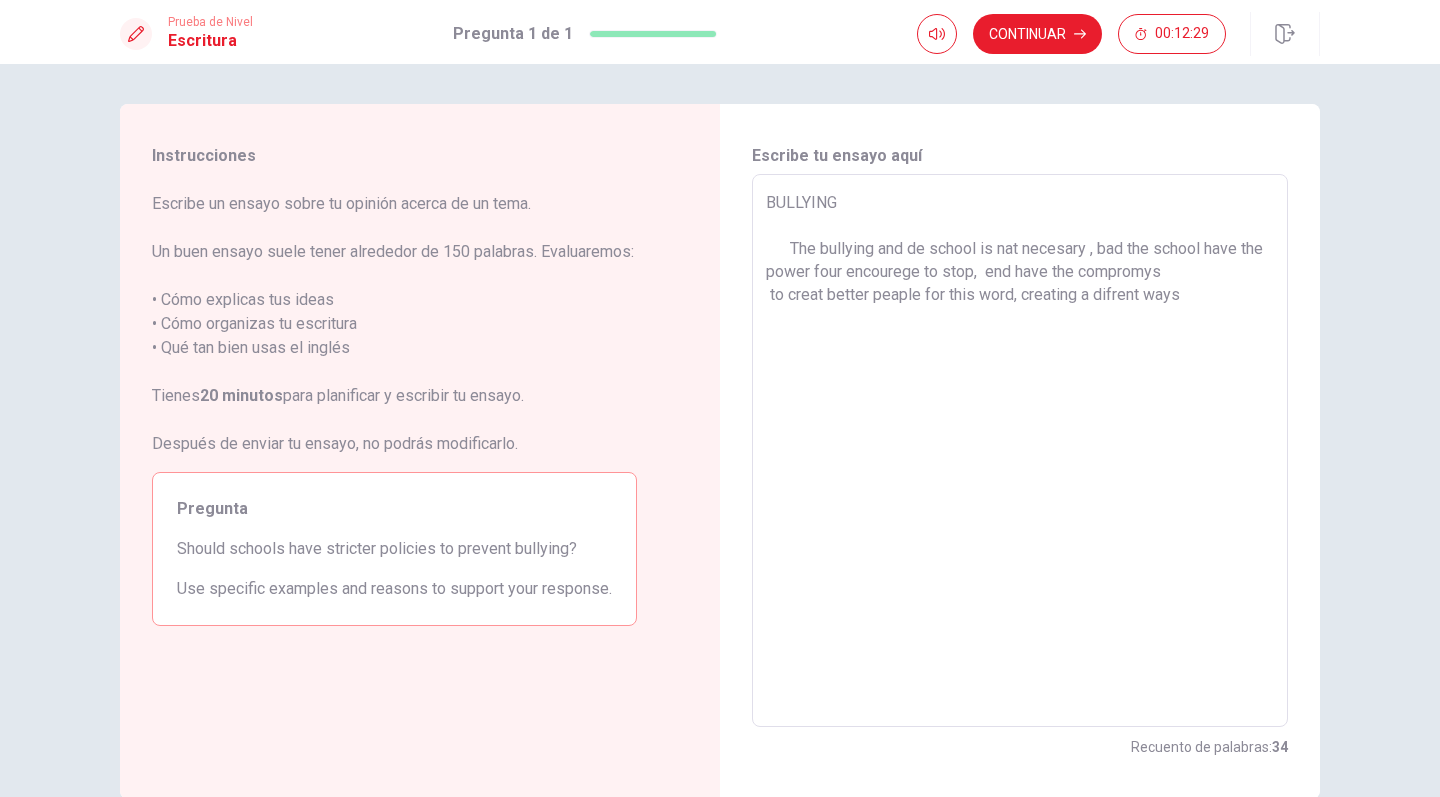 click on "BULLYING
The bullying and de school is nat necesary , bad the school have the power four encourege to stop,  end have the compromys
to creat better peaple for this word, creating a difrent ways" at bounding box center [1020, 451] 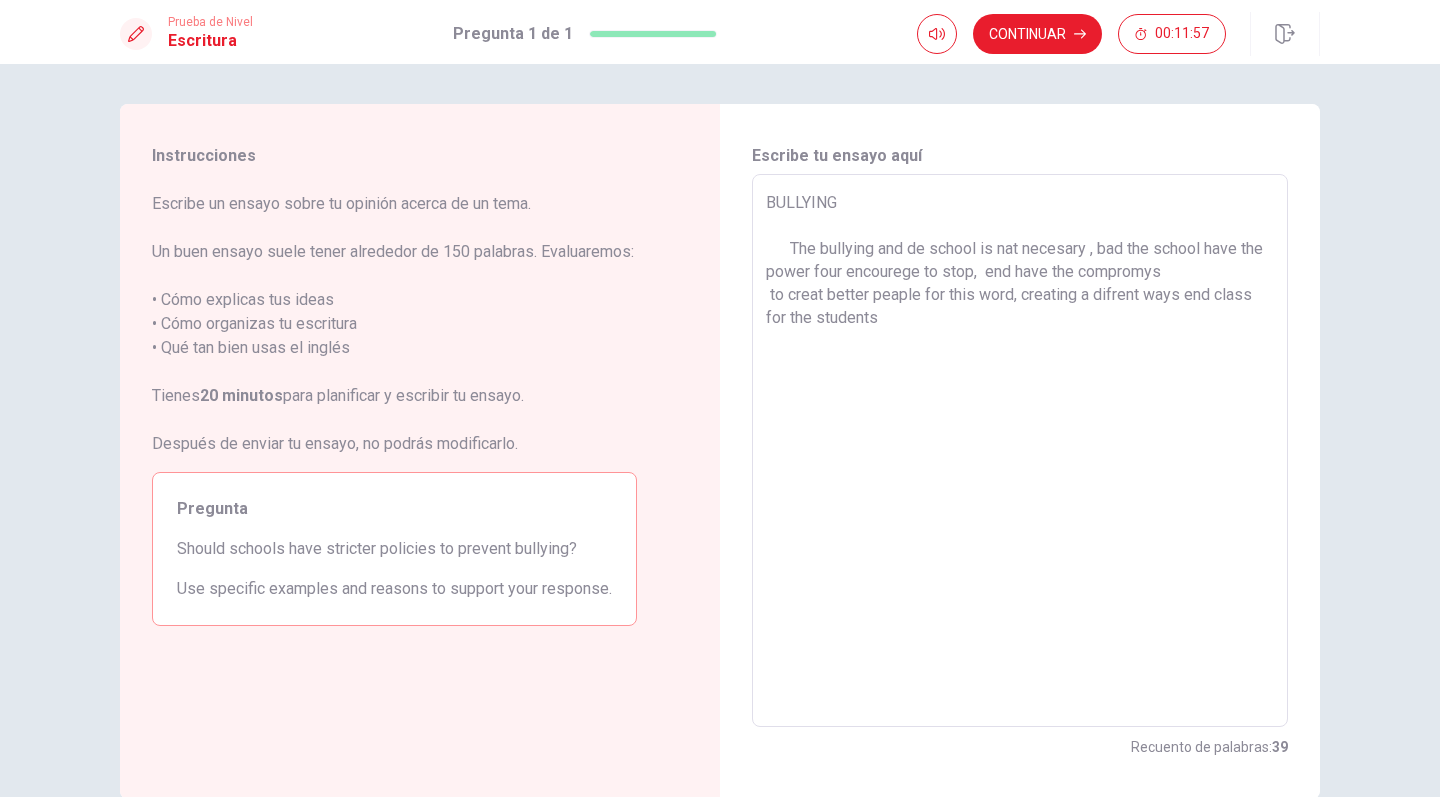 click on "BULLYING
The bullying and de school is nat necesary , bad the school have the power four encourege to stop,  end have the compromys
to creat better peaple for this word, creating a difrent ways end class for the students" at bounding box center [1020, 451] 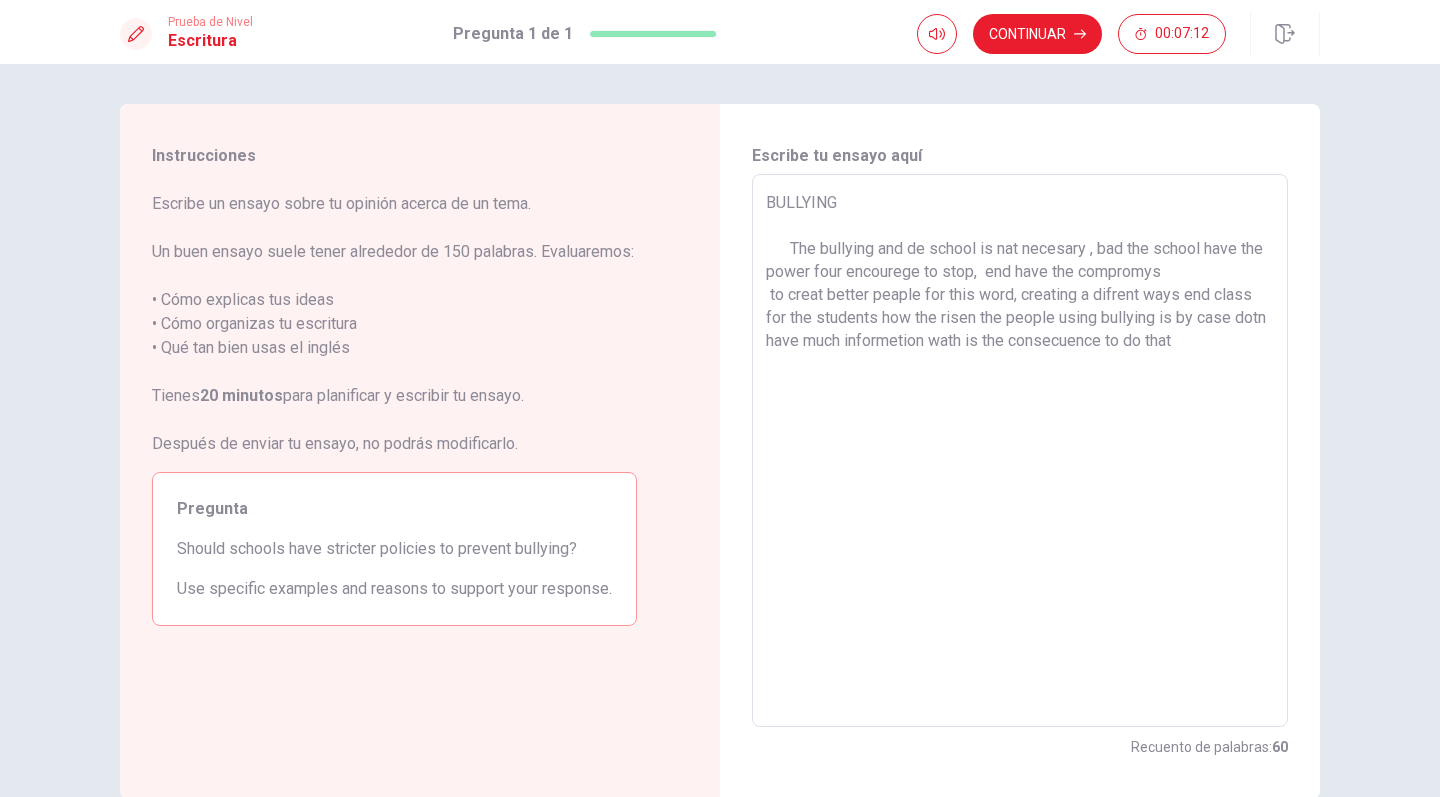 click on "BULLYING
The bullying and de school is nat necesary , bad the school have the power four encourege to stop,  end have the compromys
to creat better peaple for this word, creating a difrent ways end class for the students how the risen the people using bullying is by case dotn have much informetion wath is the consecuence to do that" at bounding box center (1020, 451) 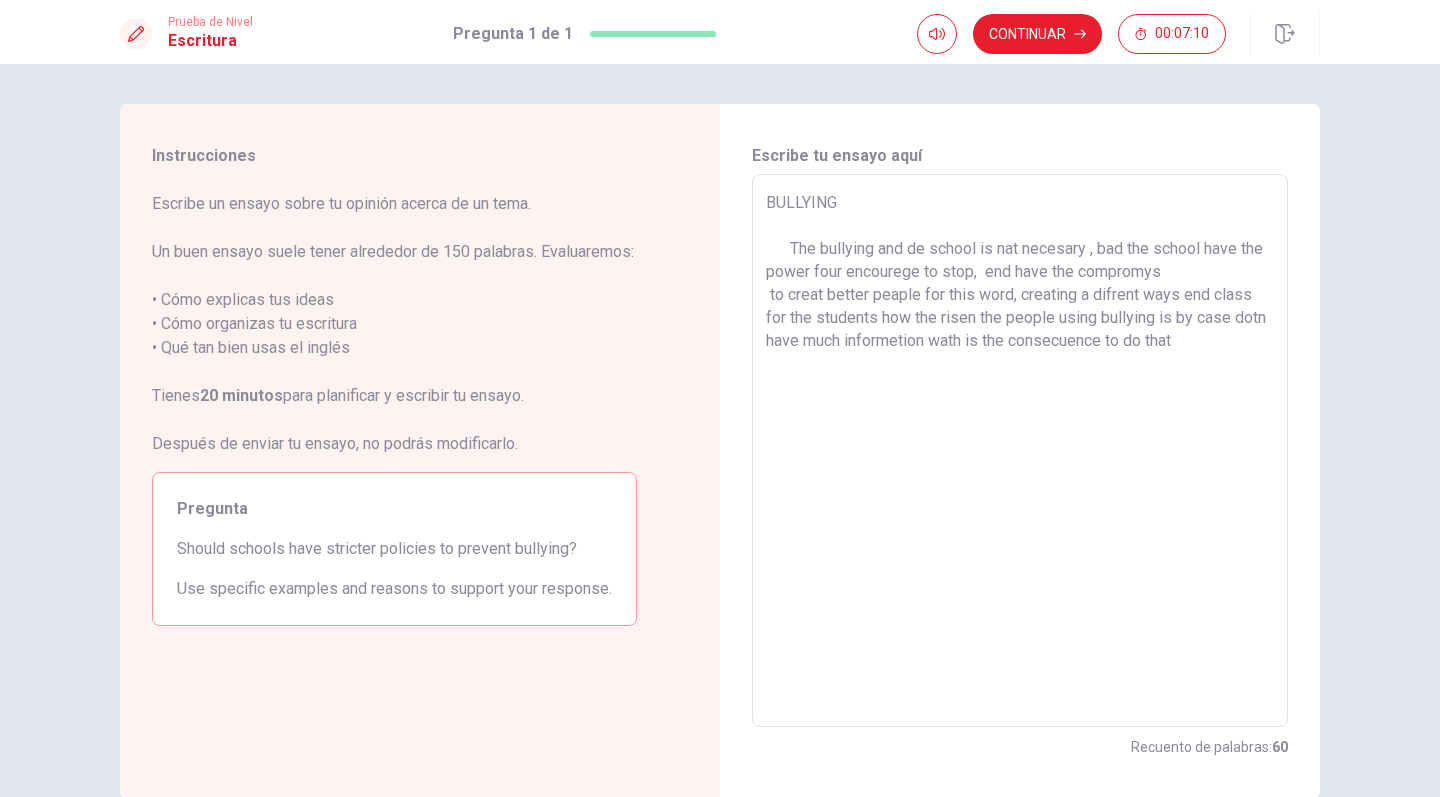 click on "BULLYING
The bullying and de school is nat necesary , bad the school have the power four encourege to stop,  end have the compromys
to creat better peaple for this word, creating a difrent ways end class for the students how the risen the people using bullying is by case dotn have much informetion wath is the consecuence to do that" at bounding box center (1020, 451) 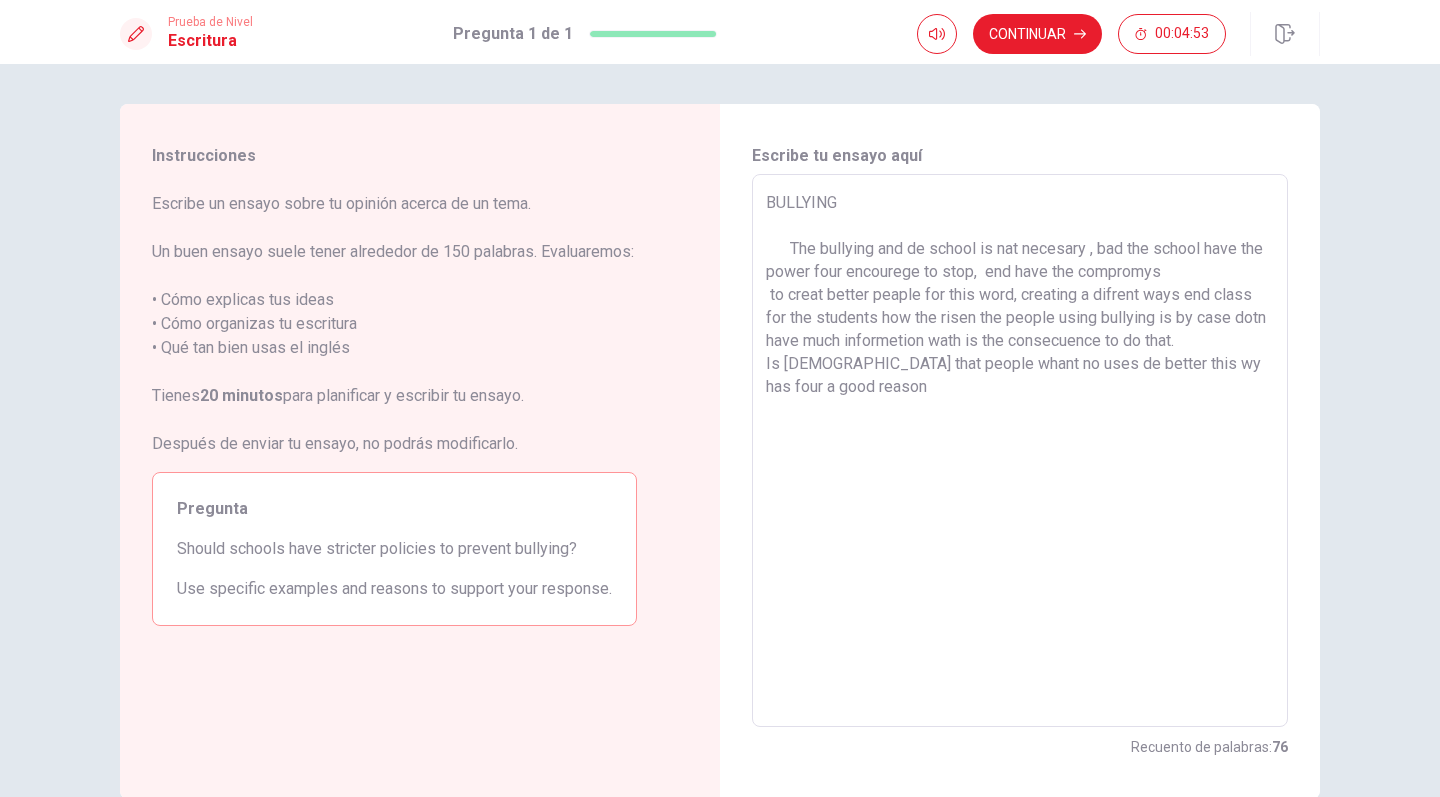 click on "BULLYING
The bullying and de school is nat necesary , bad the school have the power four encourege to stop,  end have the compromys
to creat better peaple for this word, creating a difrent ways end class for the students how the risen the people using bullying is by case dotn have much informetion wath is the consecuence to do that.
Is [DEMOGRAPHIC_DATA] that people whant no uses de better this wy has four a good reason" at bounding box center [1020, 451] 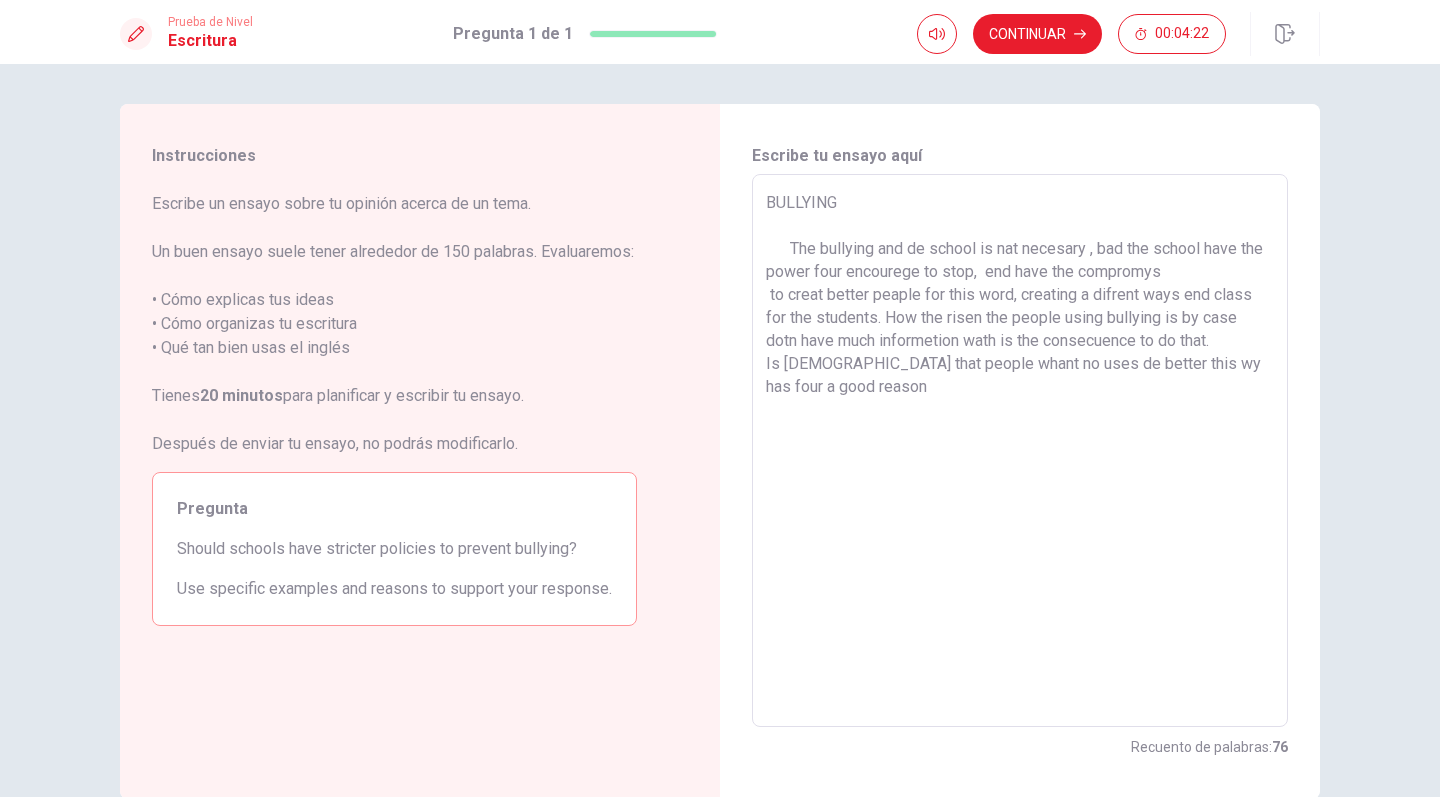 click on "BULLYING
The bullying and de school is nat necesary , bad the school have the power four encourege to stop,  end have the compromys
to creat better peaple for this word, creating a difrent ways end class for the students. How the risen the people using bullying is by case dotn have much informetion wath is the consecuence to do that.
Is [DEMOGRAPHIC_DATA] that people whant no uses de better this wy has four a good reason" at bounding box center [1020, 451] 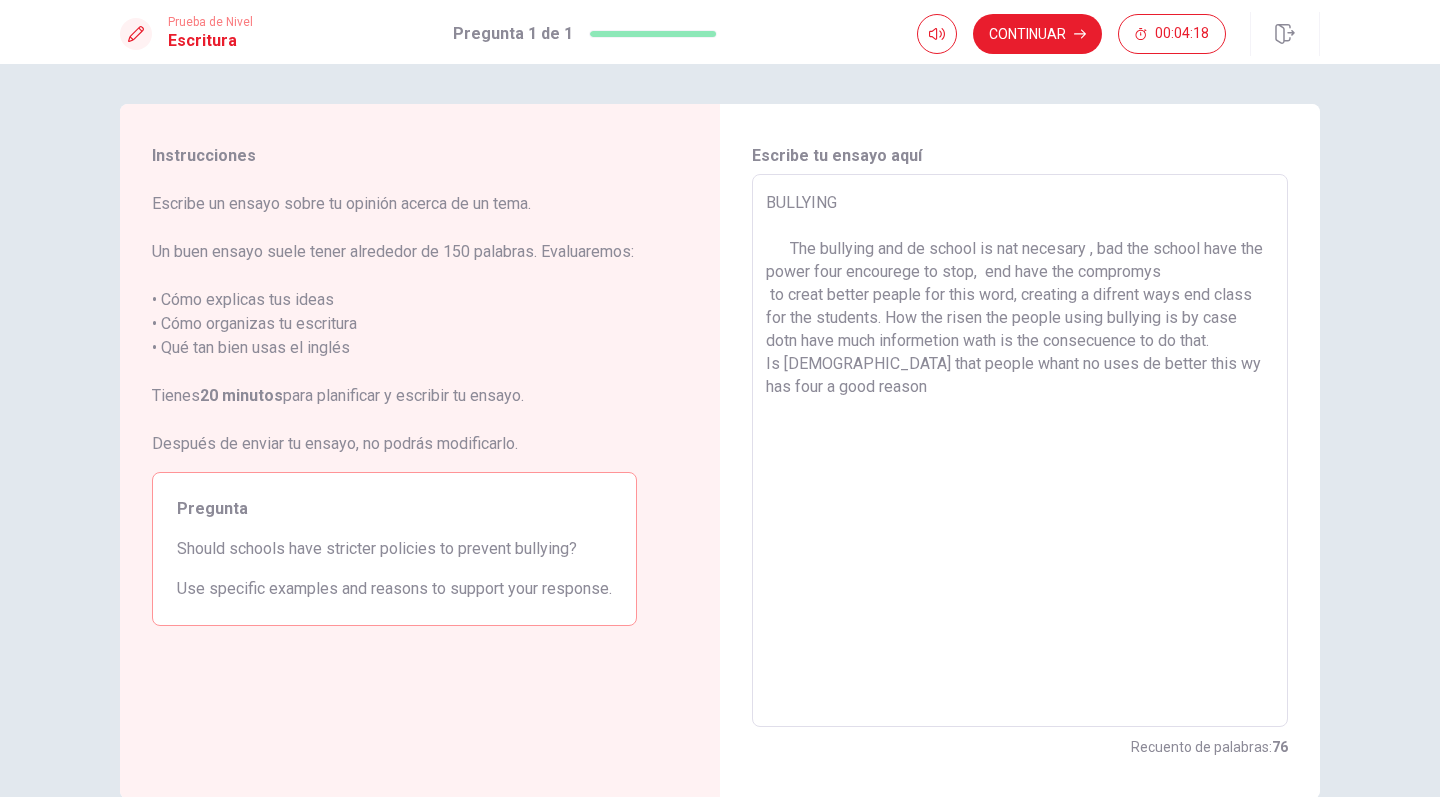 drag, startPoint x: 1116, startPoint y: 365, endPoint x: 1094, endPoint y: 367, distance: 22.090721 